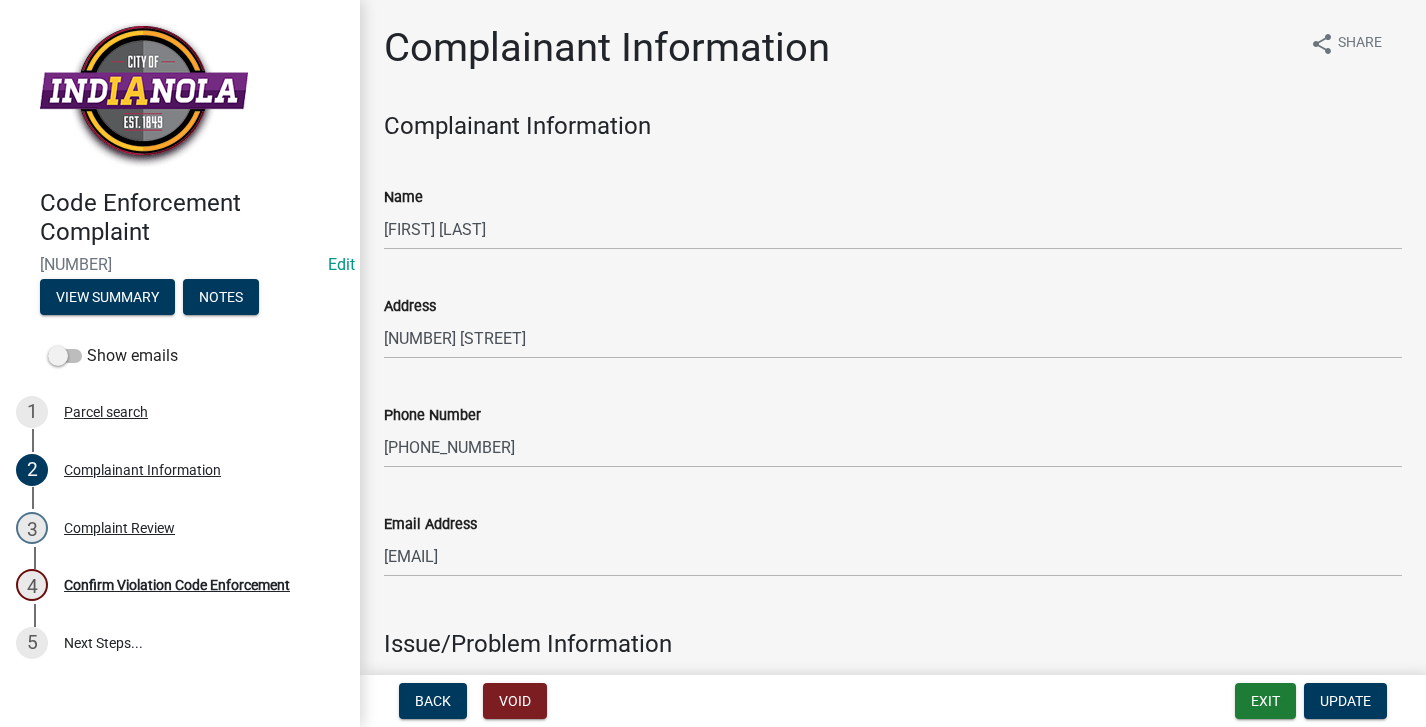 scroll, scrollTop: 0, scrollLeft: 0, axis: both 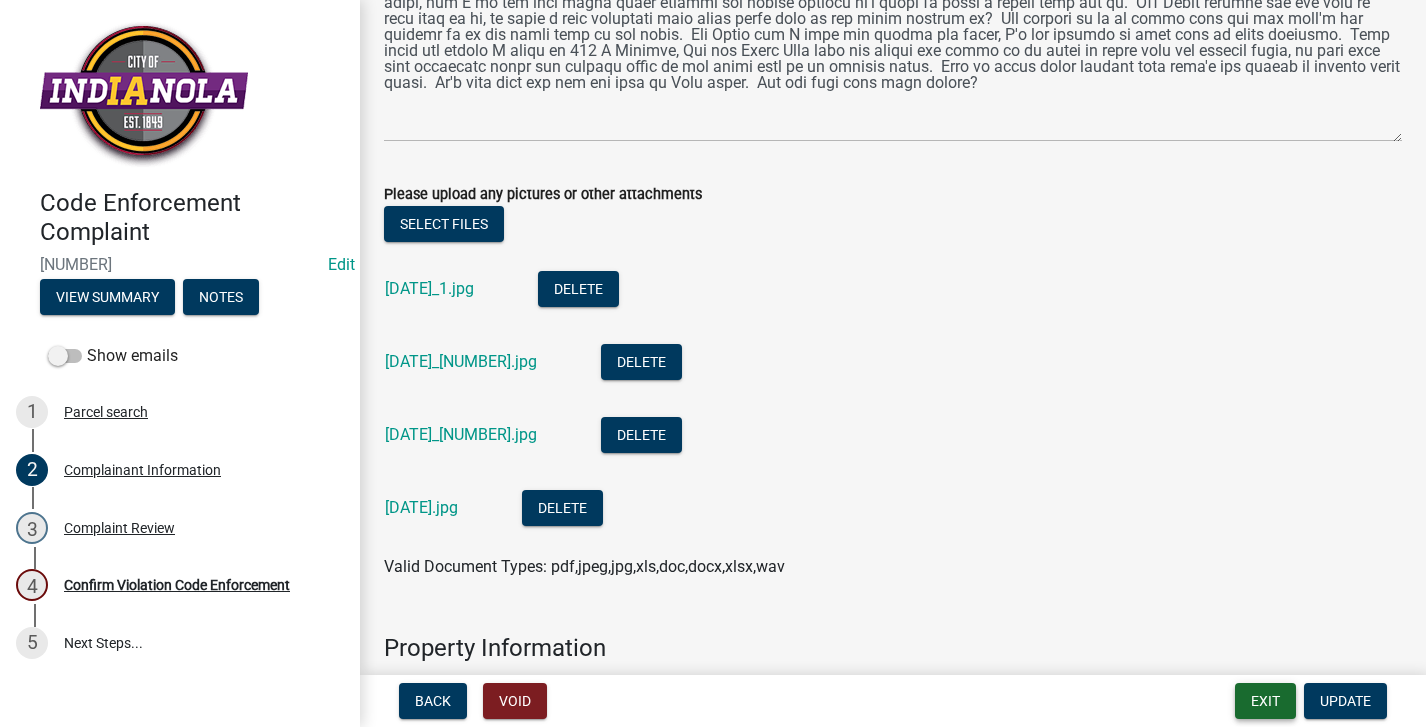 click on "Exit" at bounding box center [1265, 701] 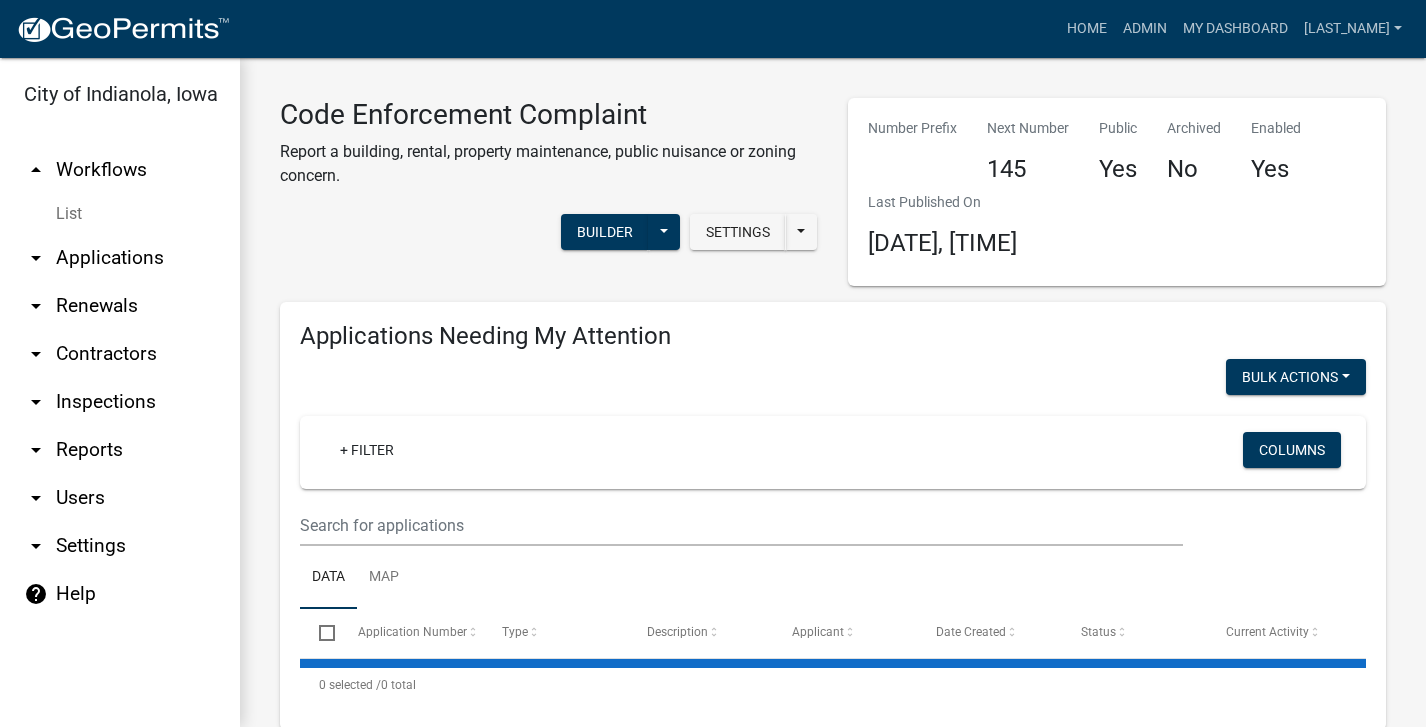 select on "3: 100" 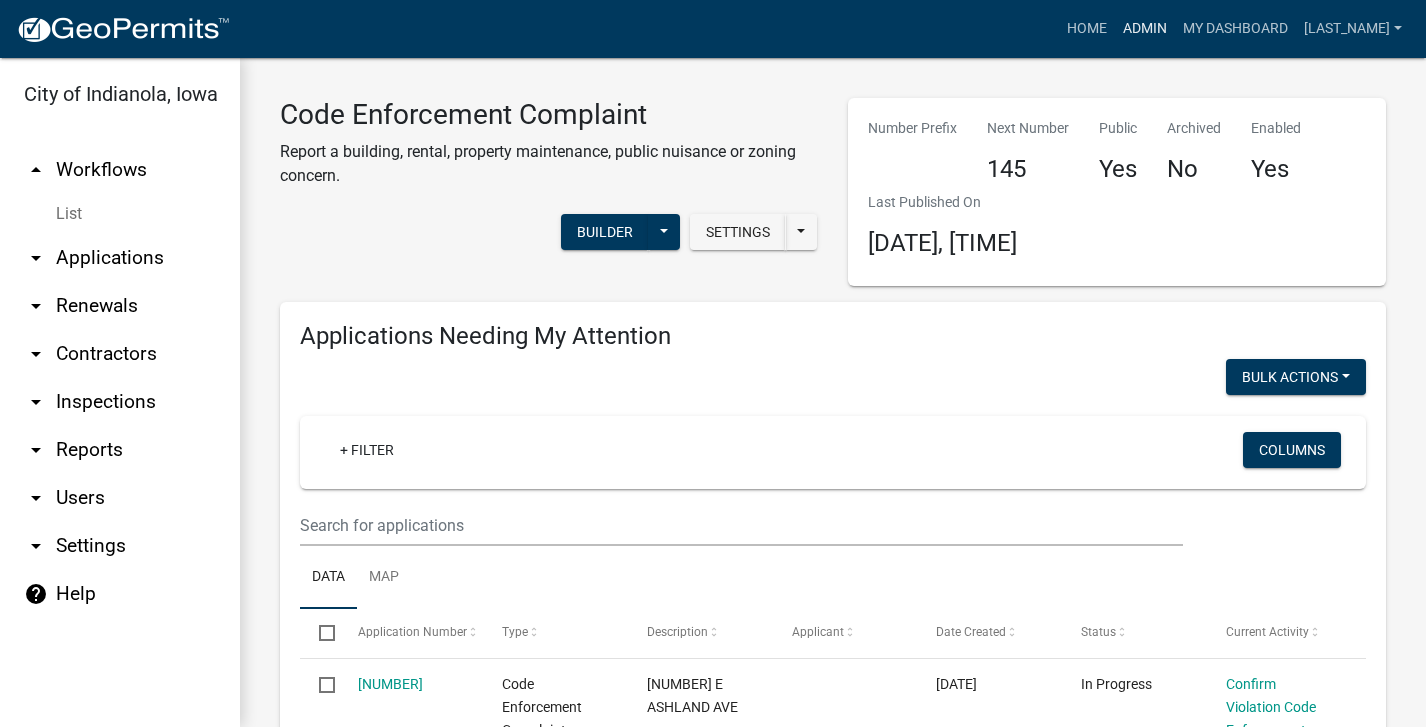 click on "Admin" at bounding box center [1145, 29] 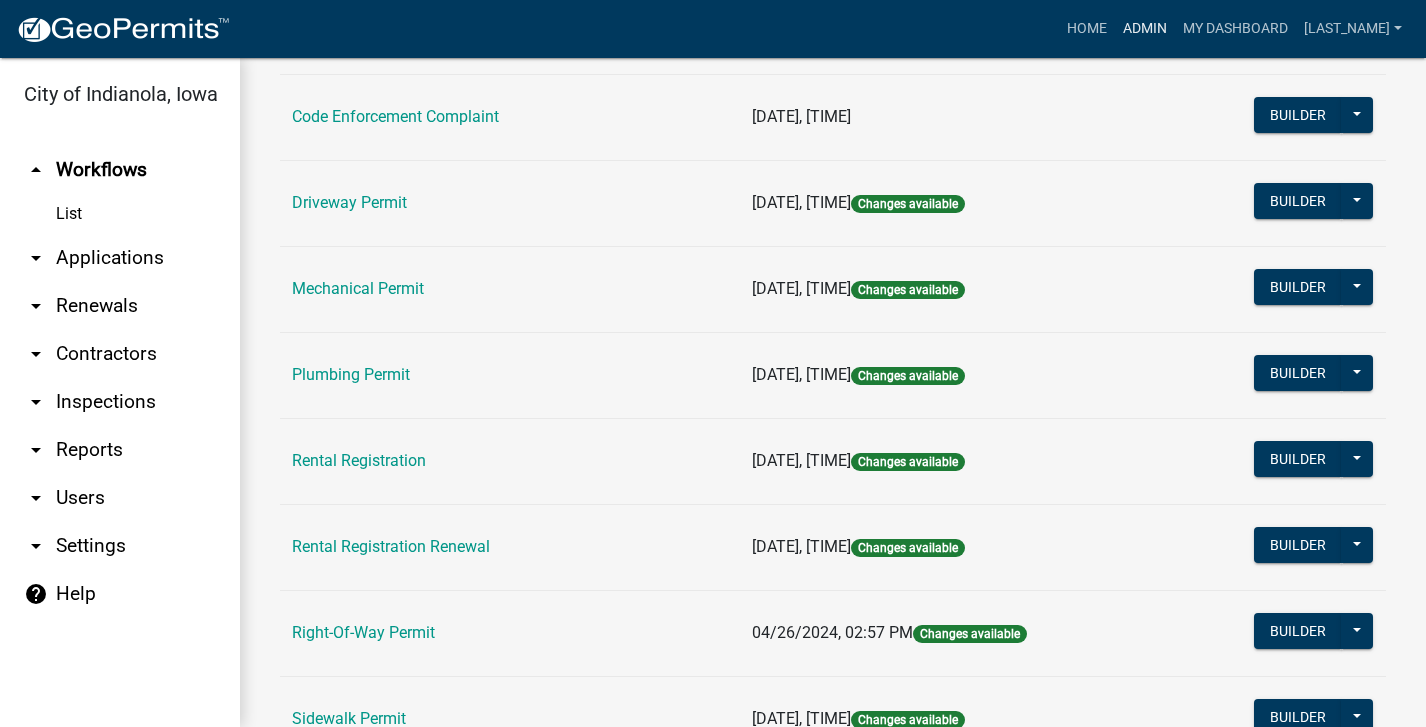 scroll, scrollTop: 300, scrollLeft: 0, axis: vertical 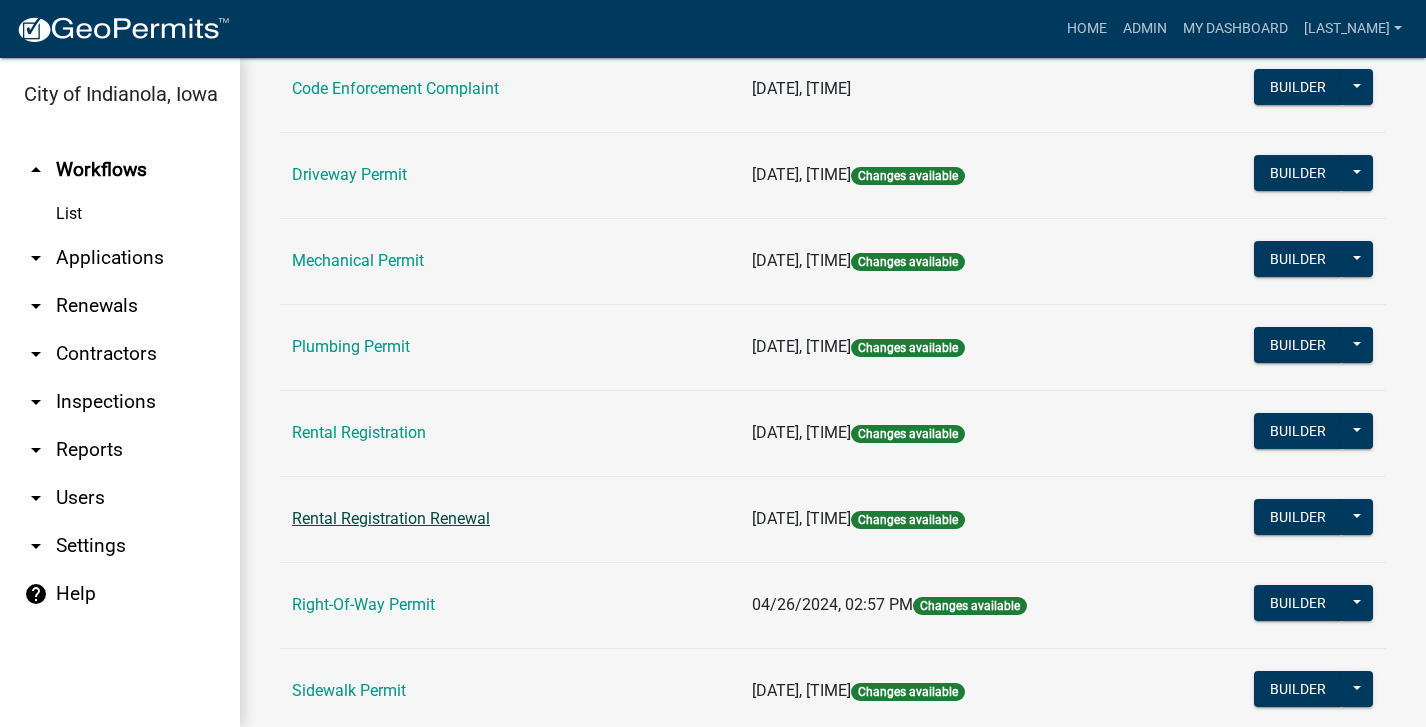 click on "Rental Registration Renewal" at bounding box center (391, 518) 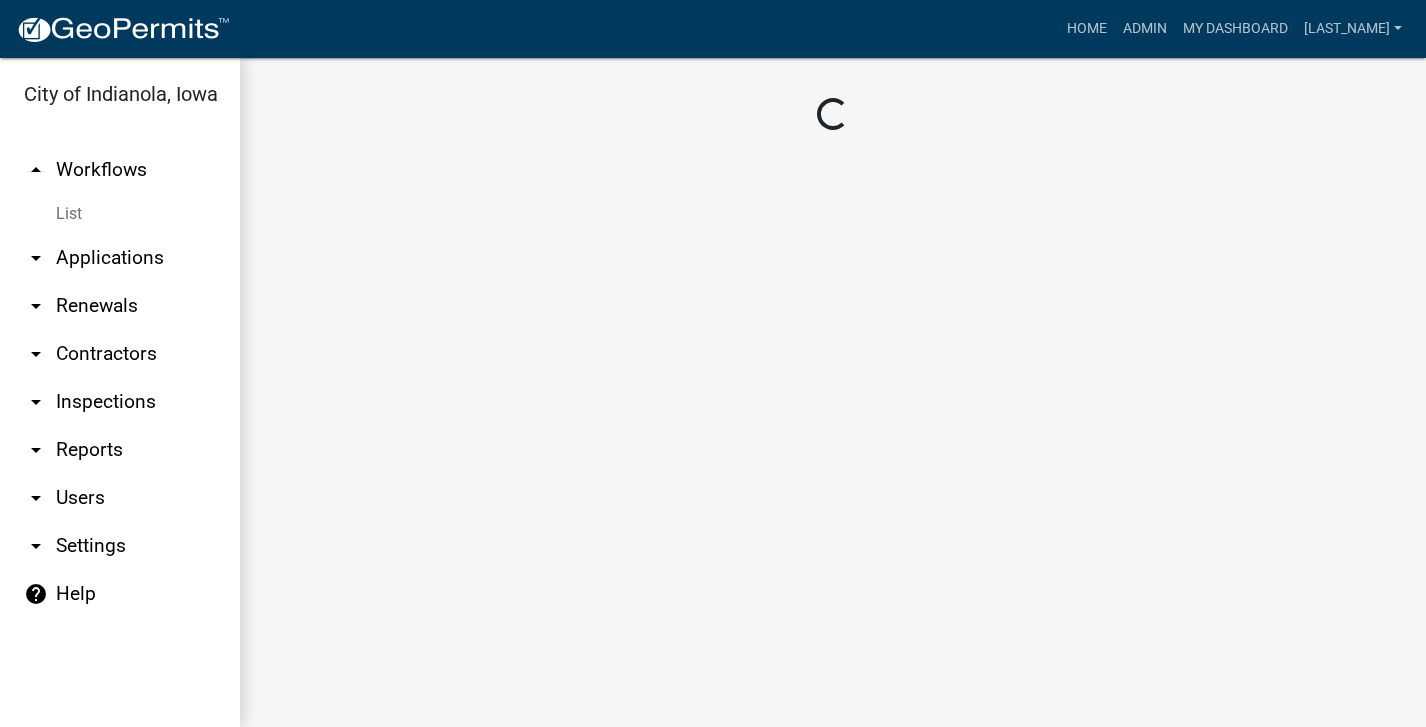 scroll, scrollTop: 0, scrollLeft: 0, axis: both 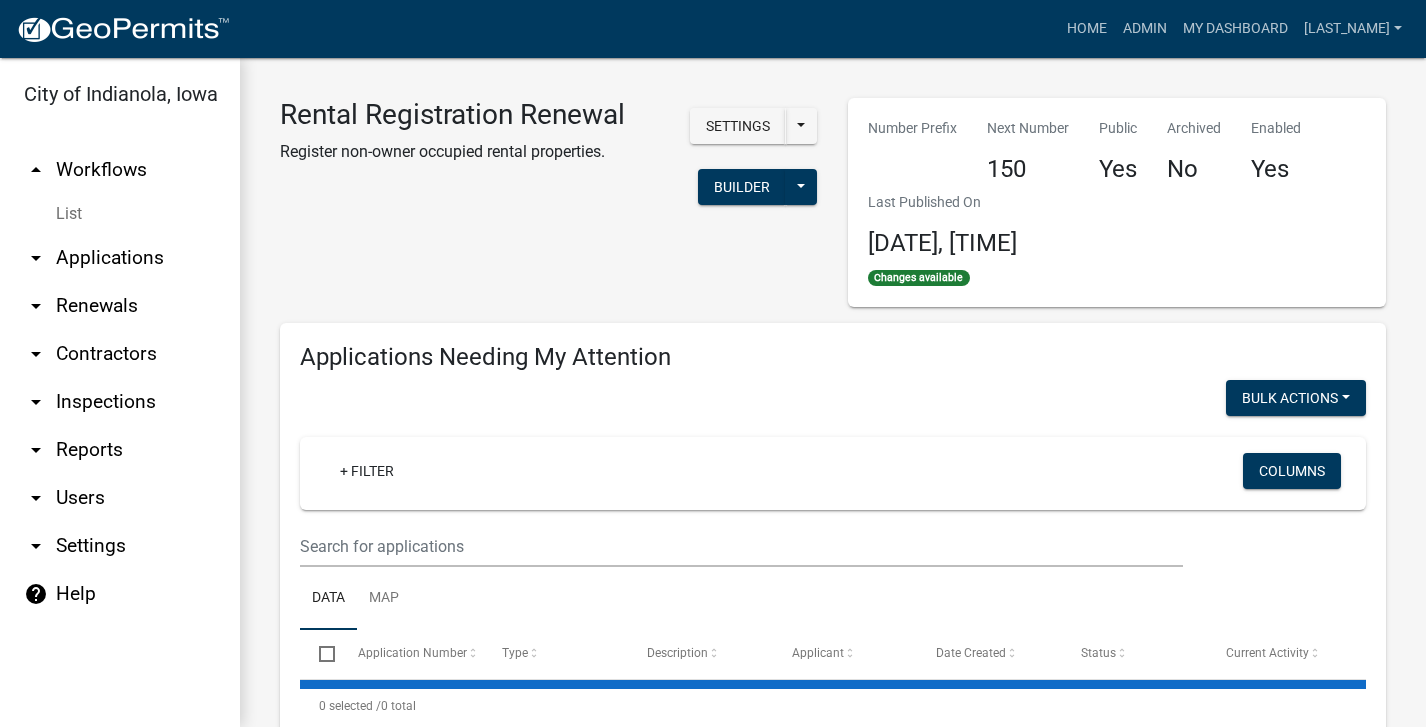 select on "3: 100" 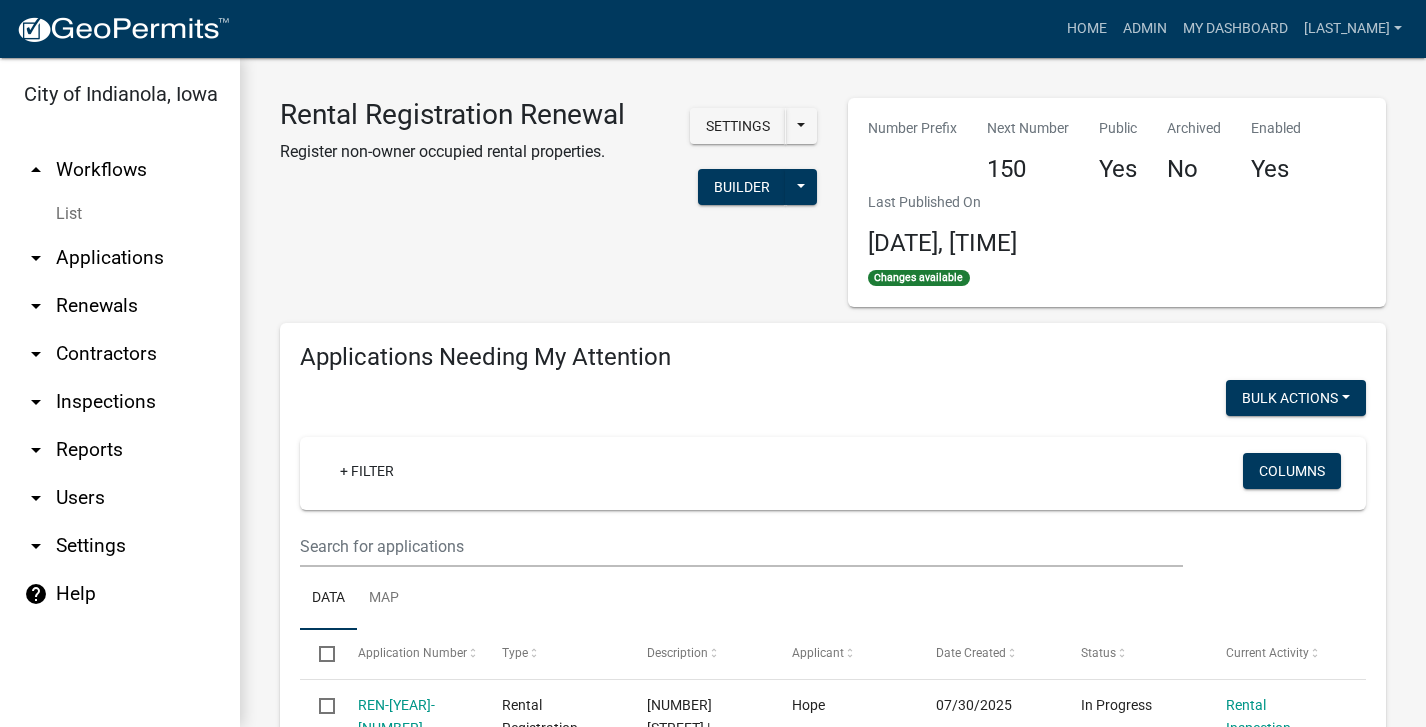 select on "3: 100" 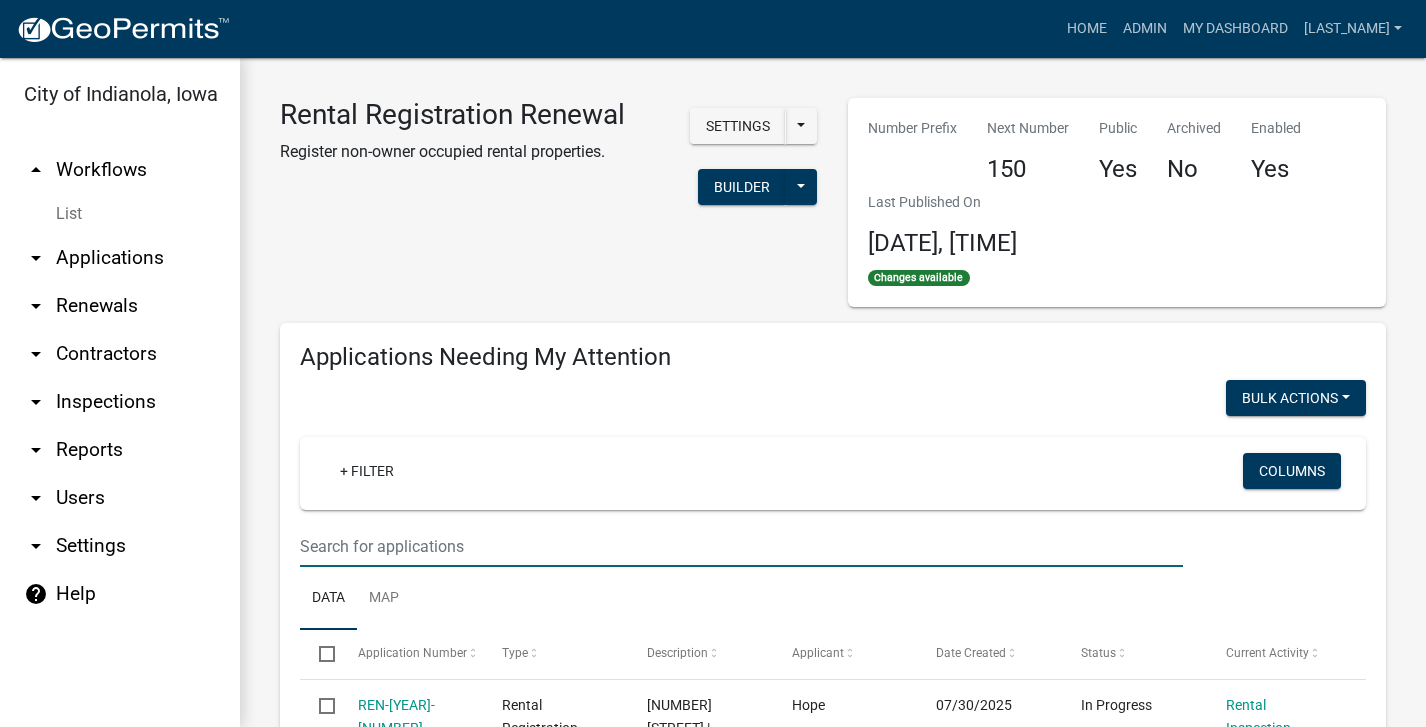 click at bounding box center (741, 546) 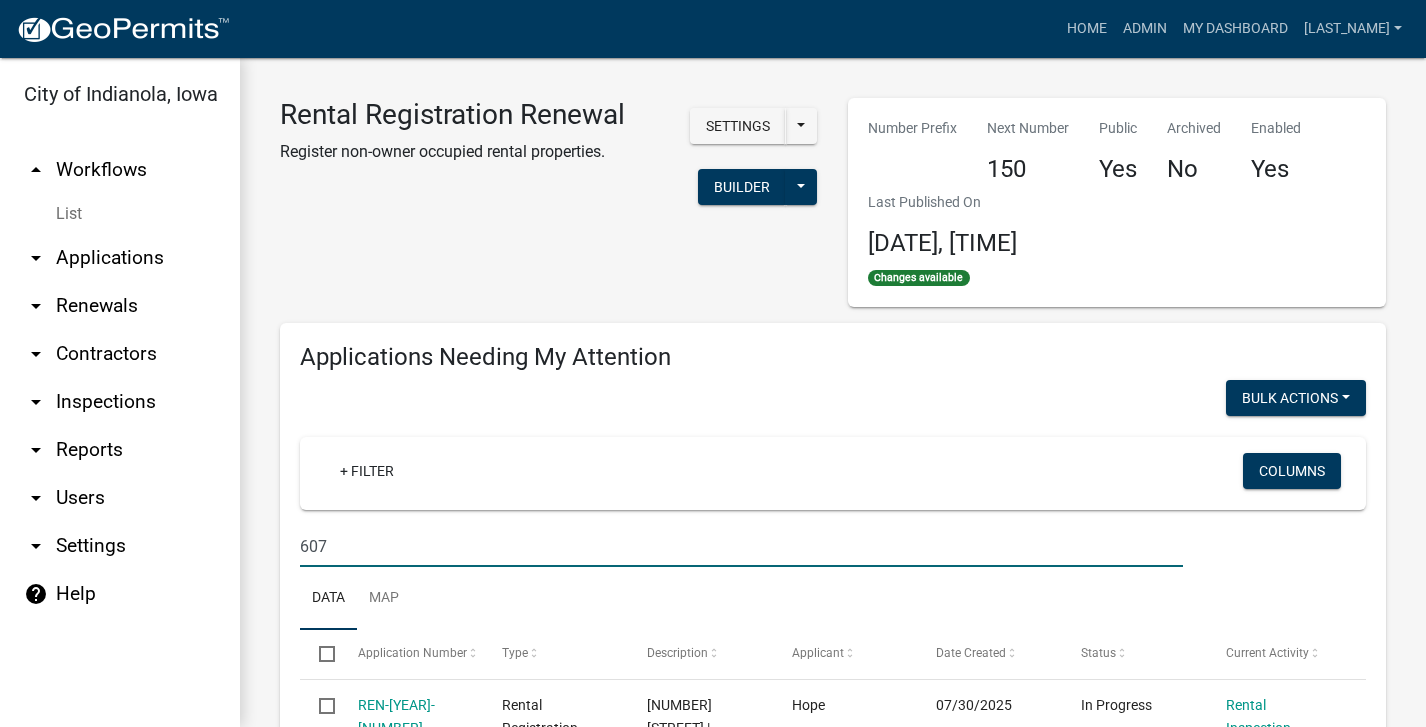 type on "607" 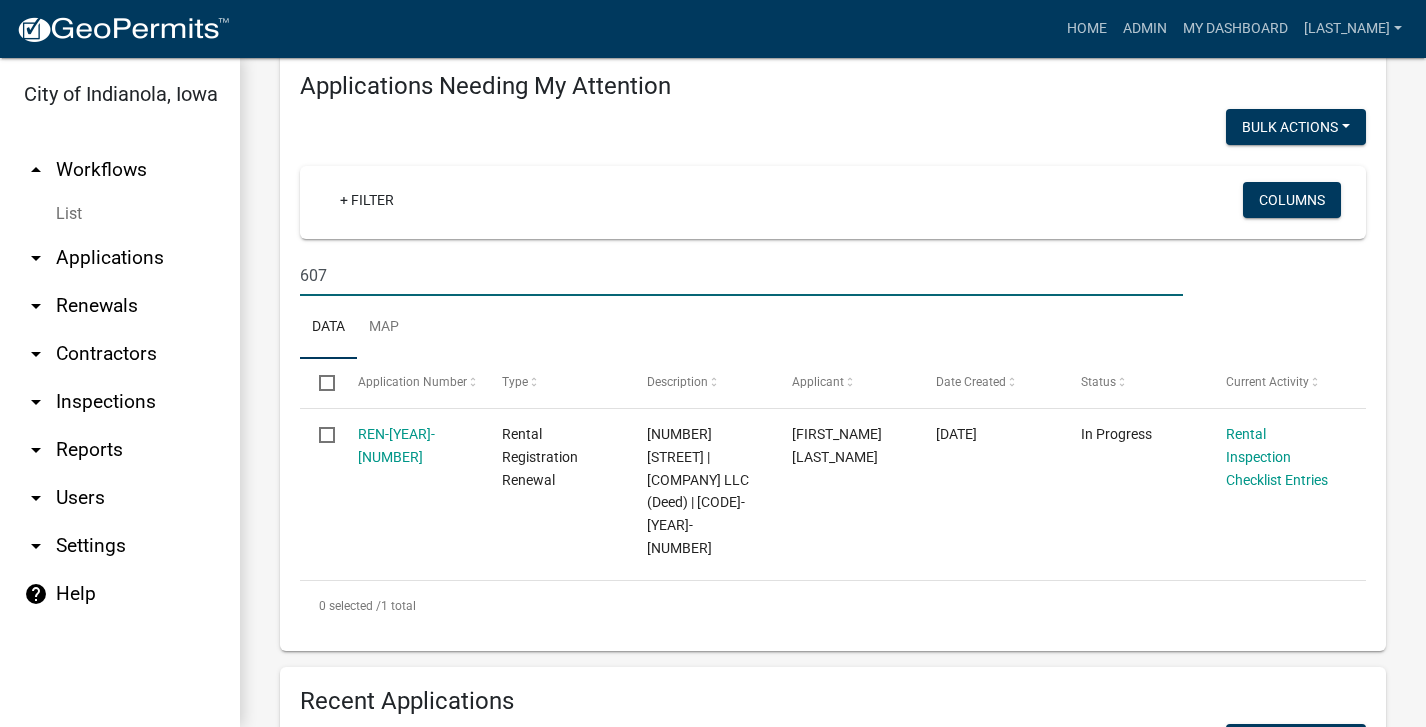 scroll, scrollTop: 300, scrollLeft: 0, axis: vertical 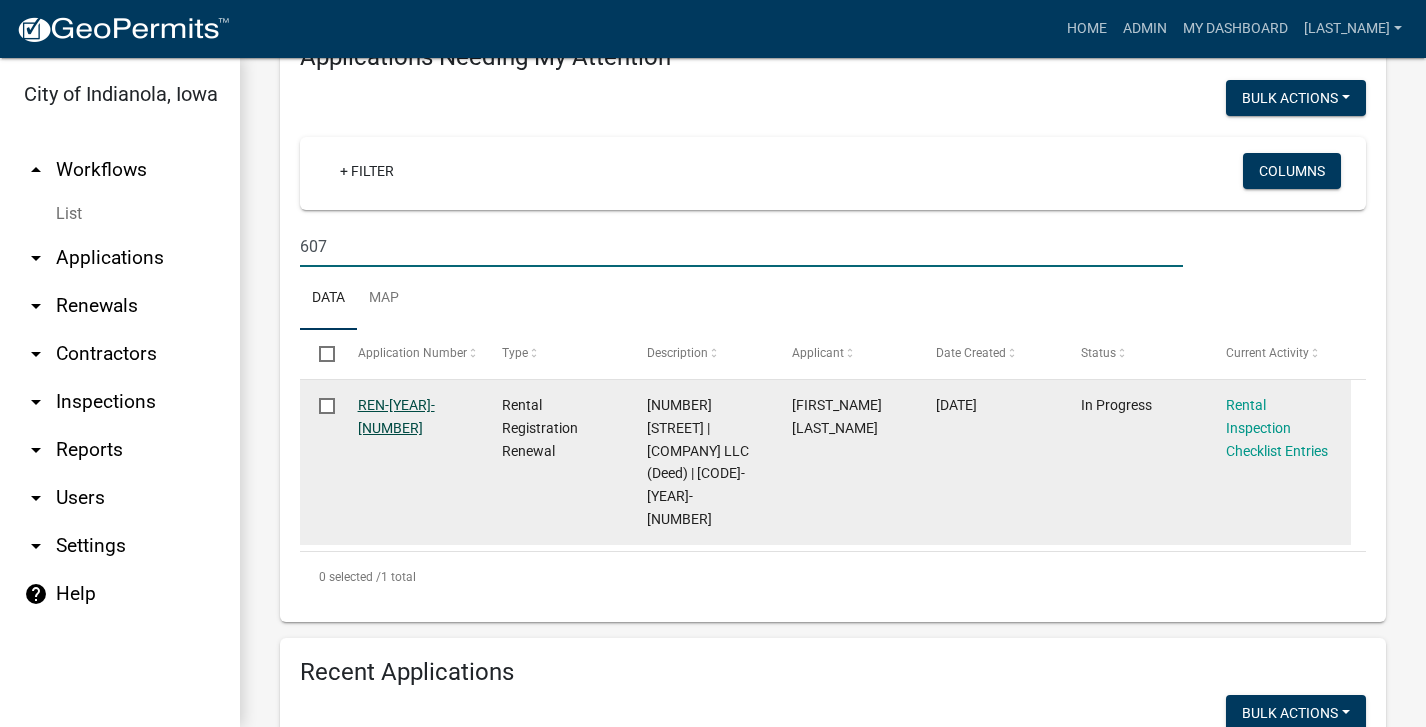 click on "REN-2025-109" 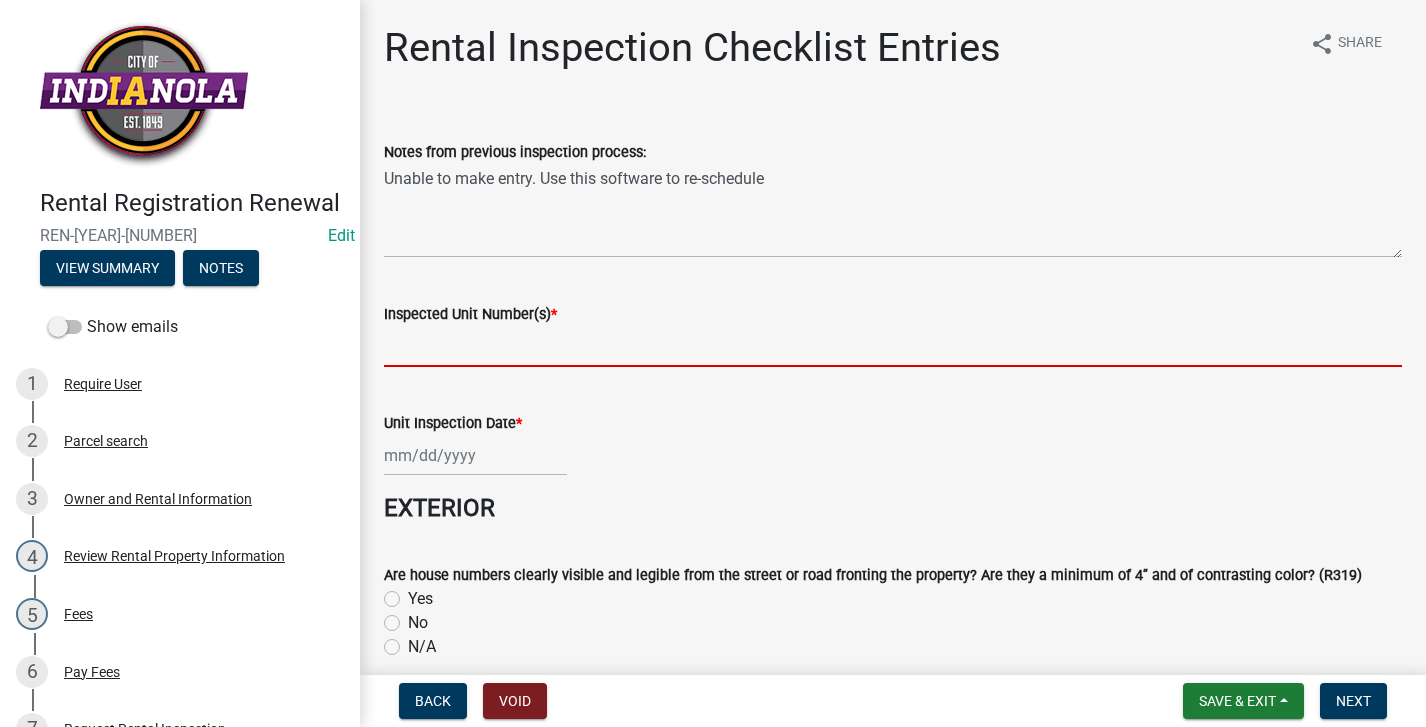 click on "Inspected Unit Number(s)  *" at bounding box center (893, 346) 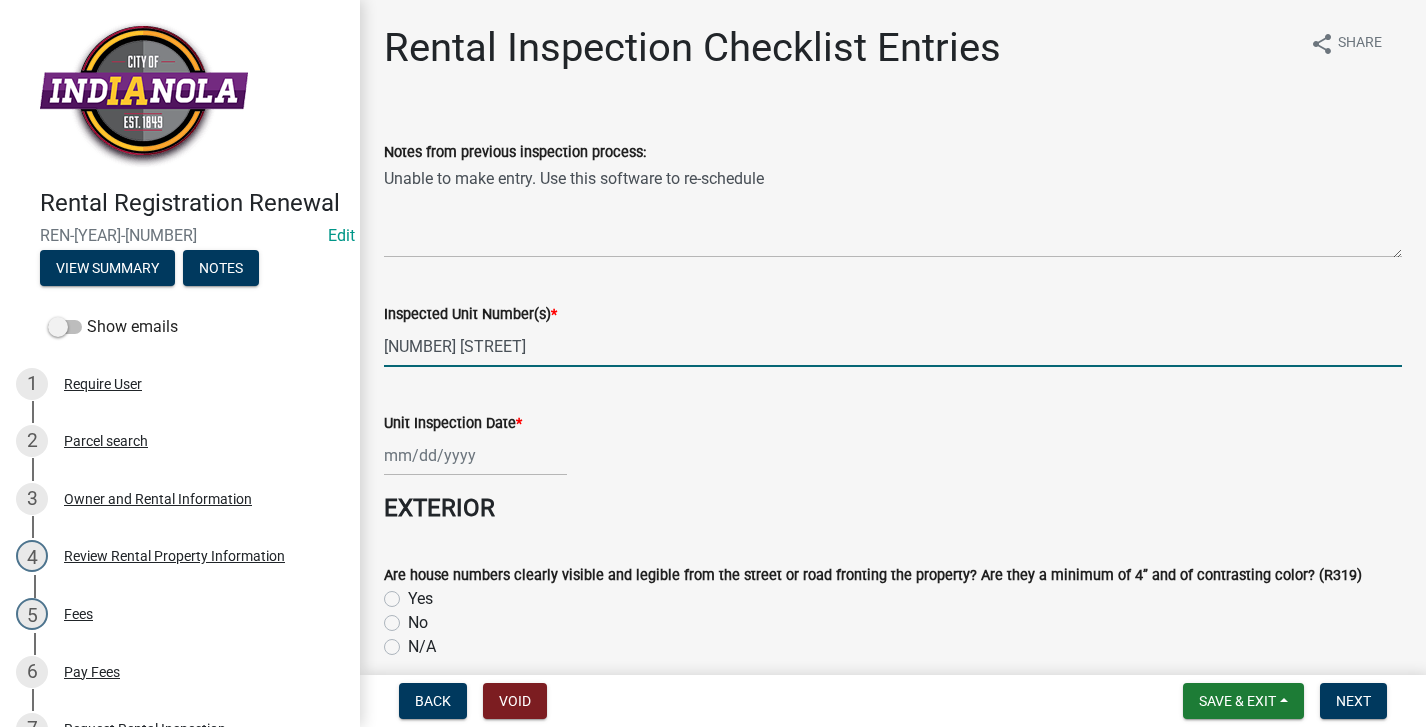 type on "607 E Euclid" 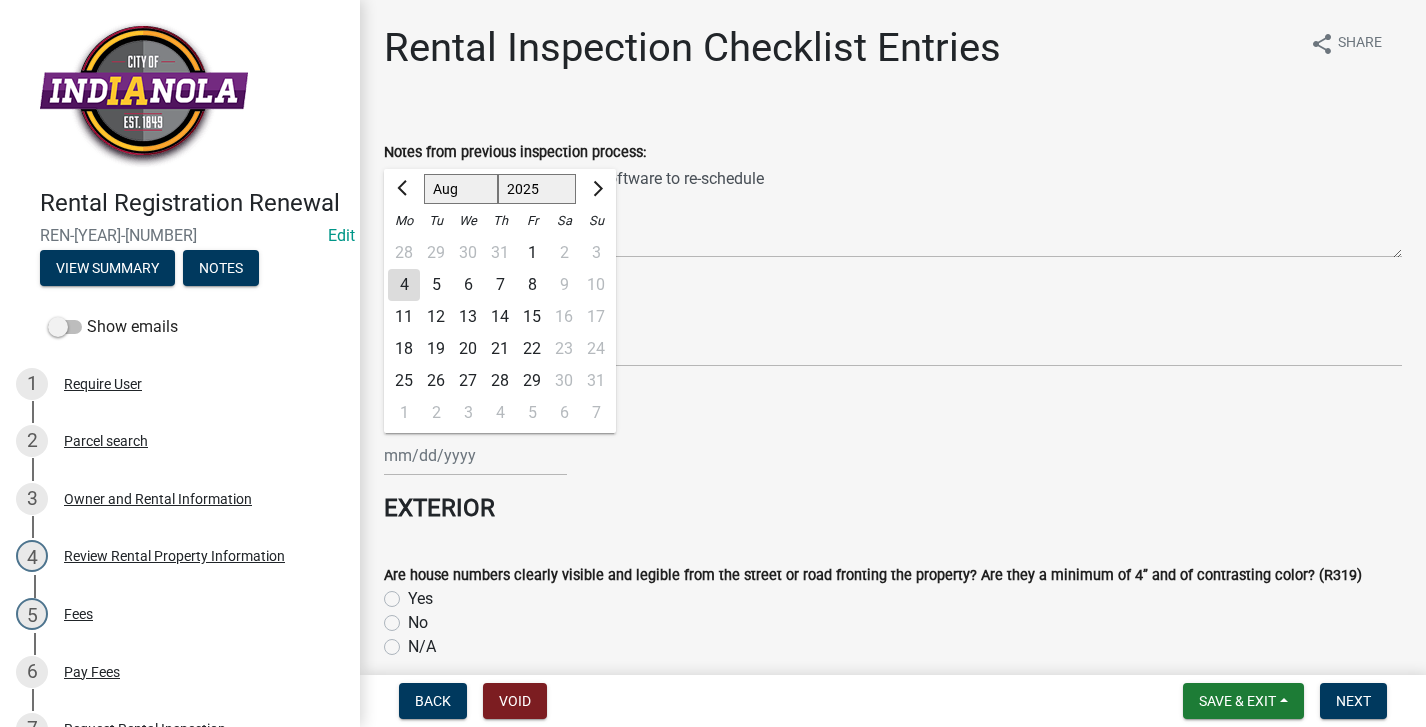 click on "4" 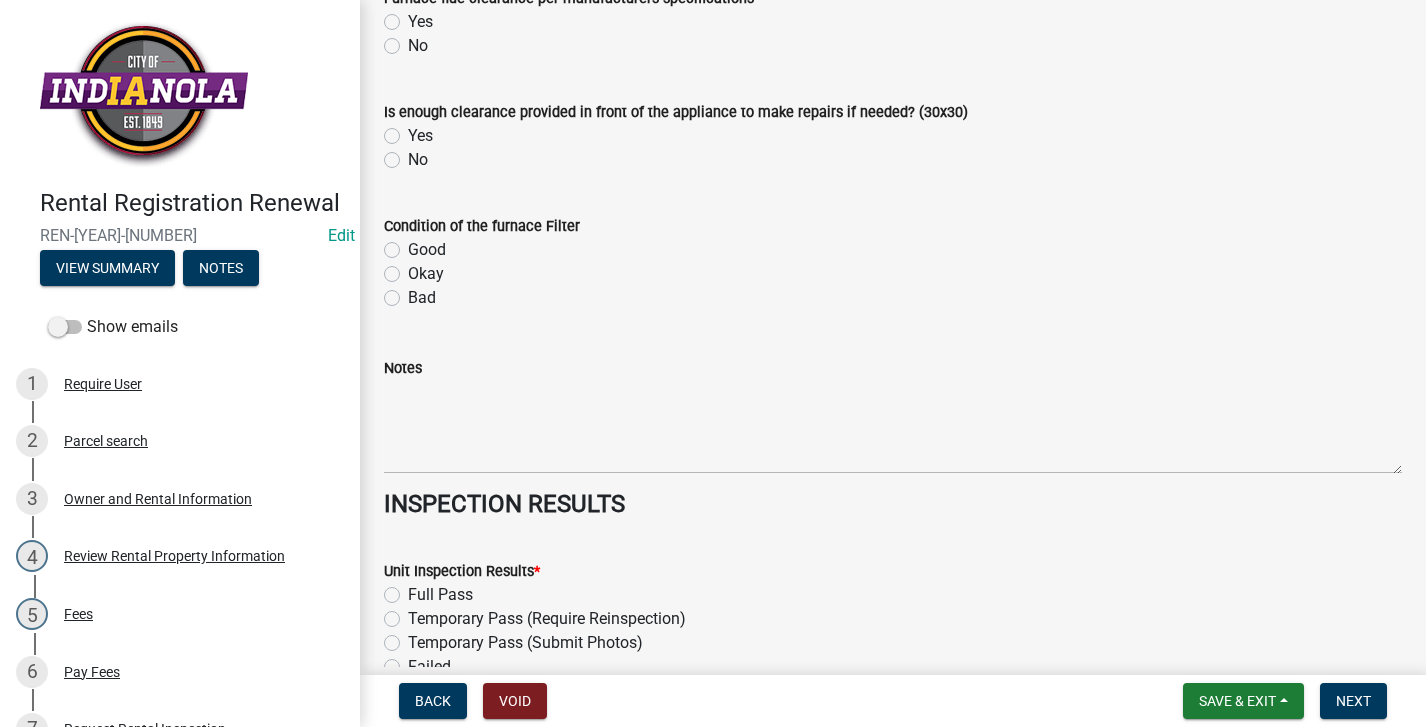 scroll, scrollTop: 9184, scrollLeft: 0, axis: vertical 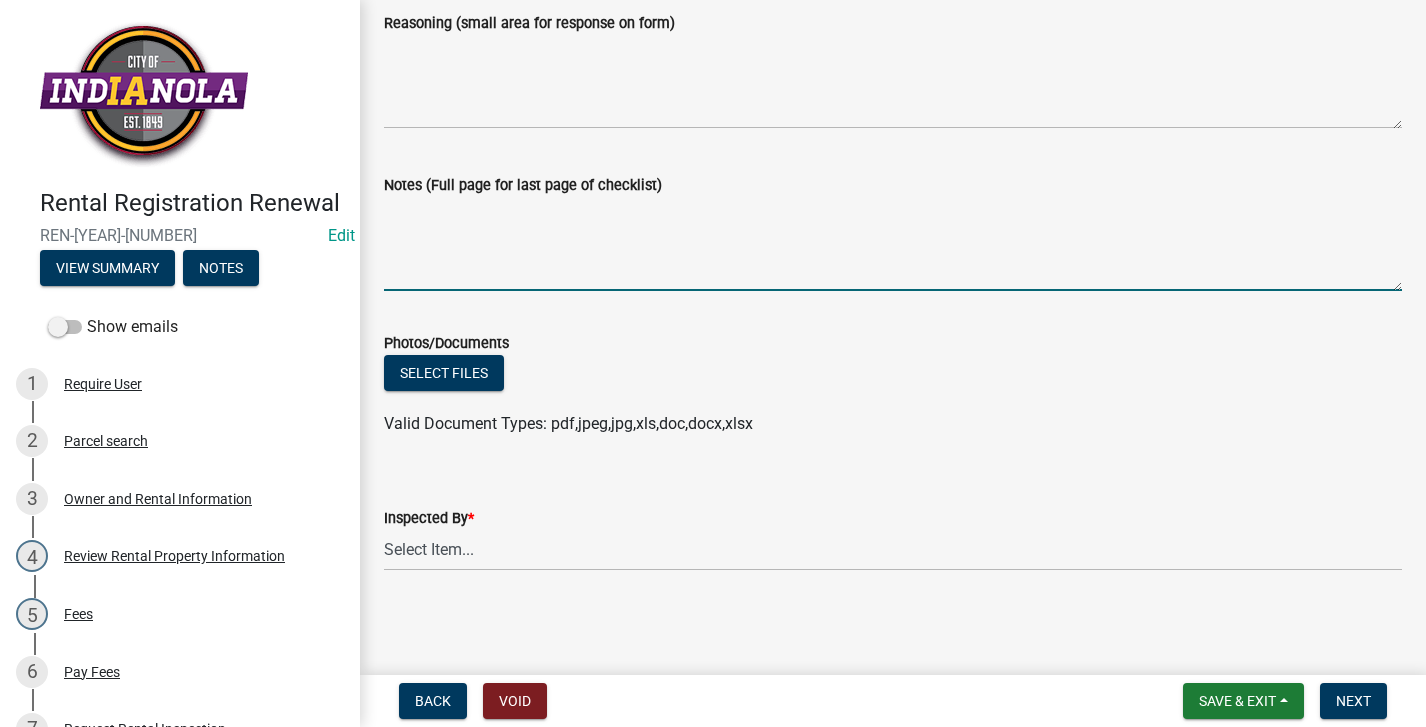 click on "Notes (Full page for last page of checklist)" at bounding box center (893, 244) 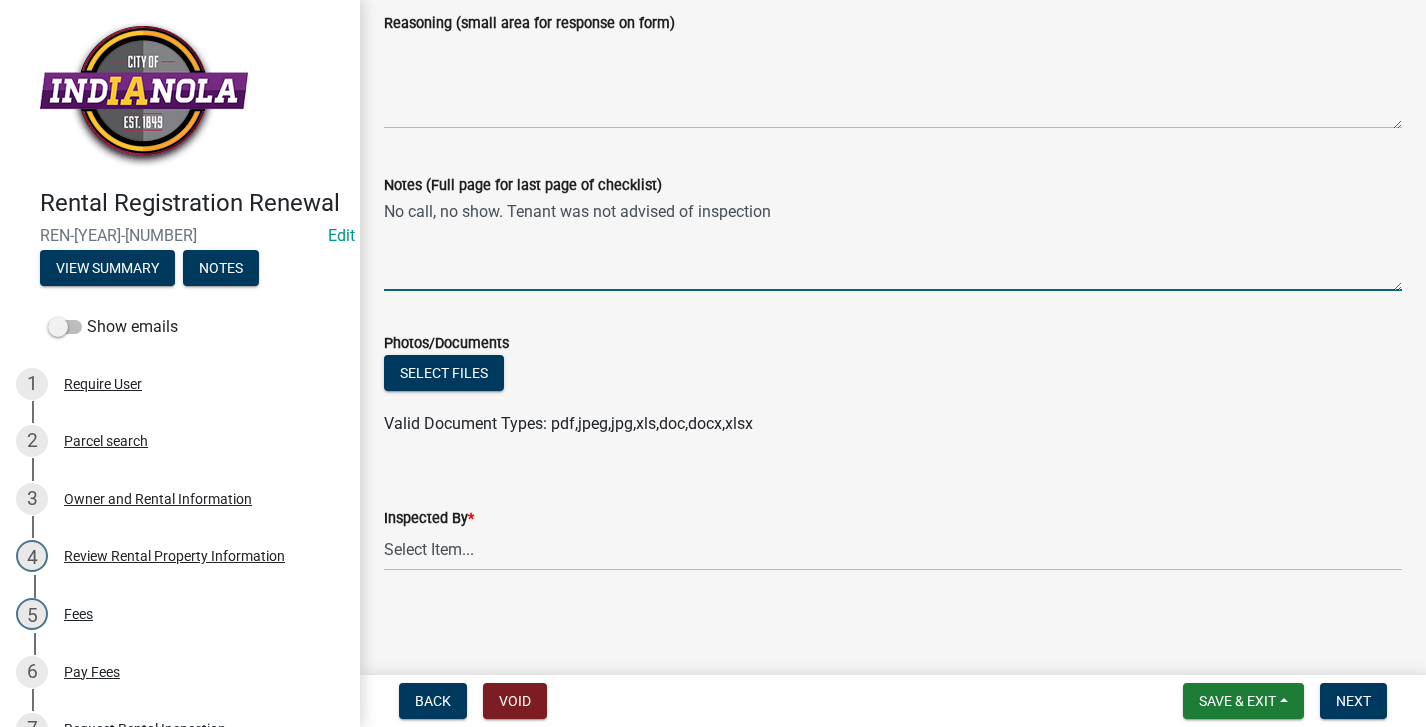 type on "No call, no show. Tenant was not advised of inspection" 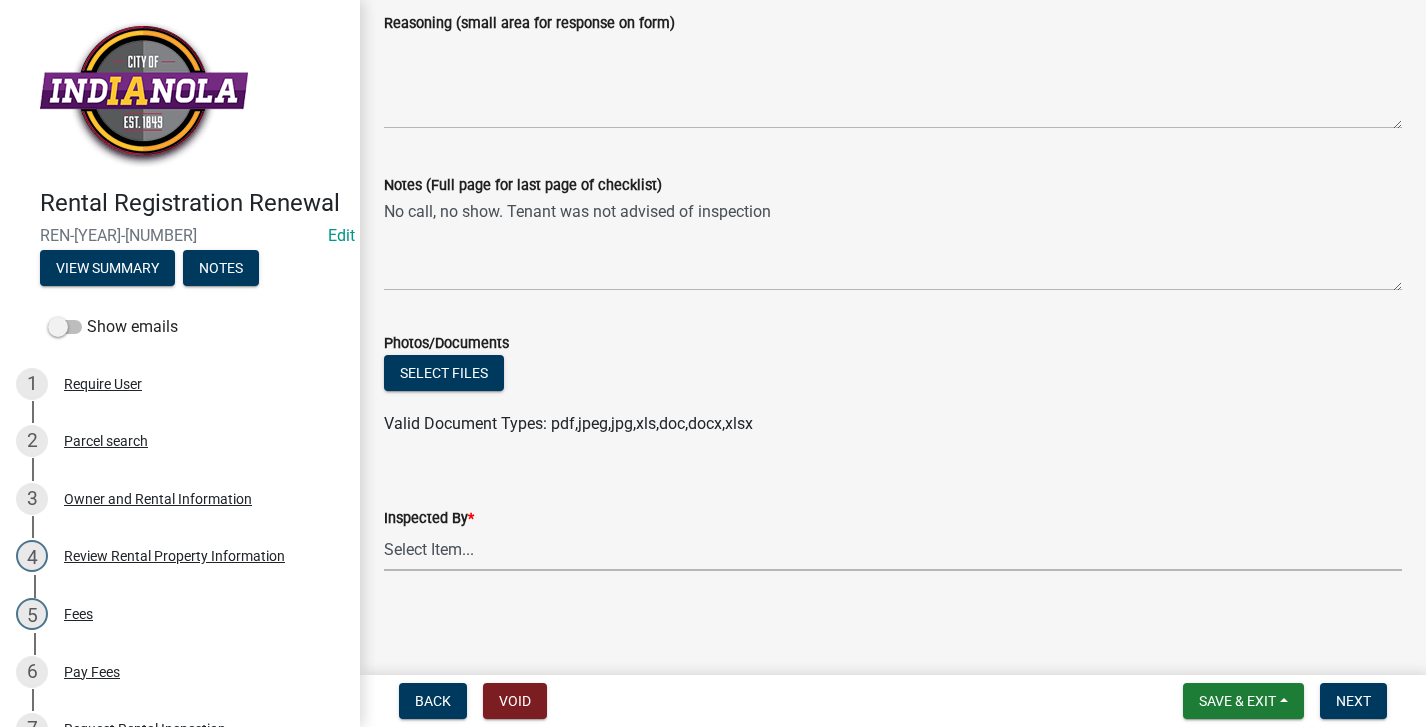 click on "Select Item...   [FIRST] [LAST]   [FIRST] [LAST]   [FIRST] [LAST]   [FIRST] [LAST]" at bounding box center (893, 550) 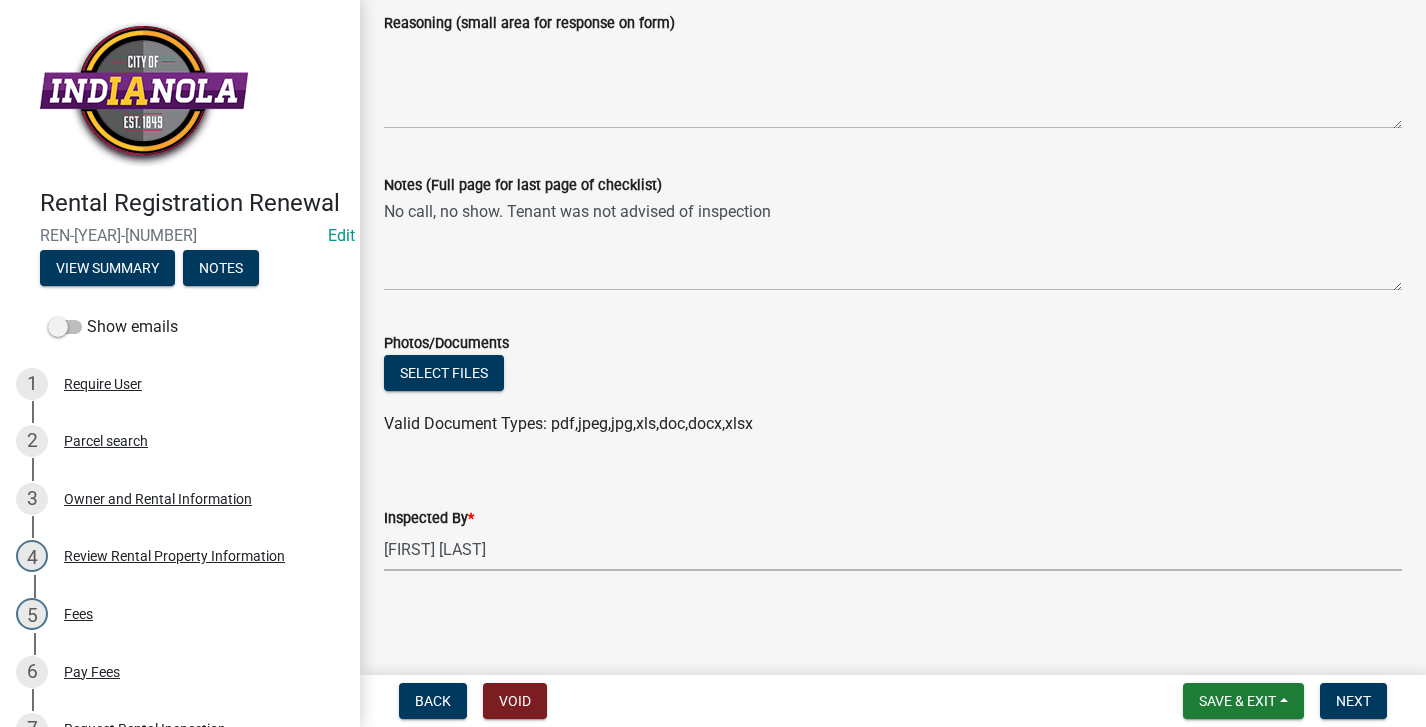 click on "Select Item...   [FIRST] [LAST]   [FIRST] [LAST]   [FIRST] [LAST]   [FIRST] [LAST]" at bounding box center (893, 550) 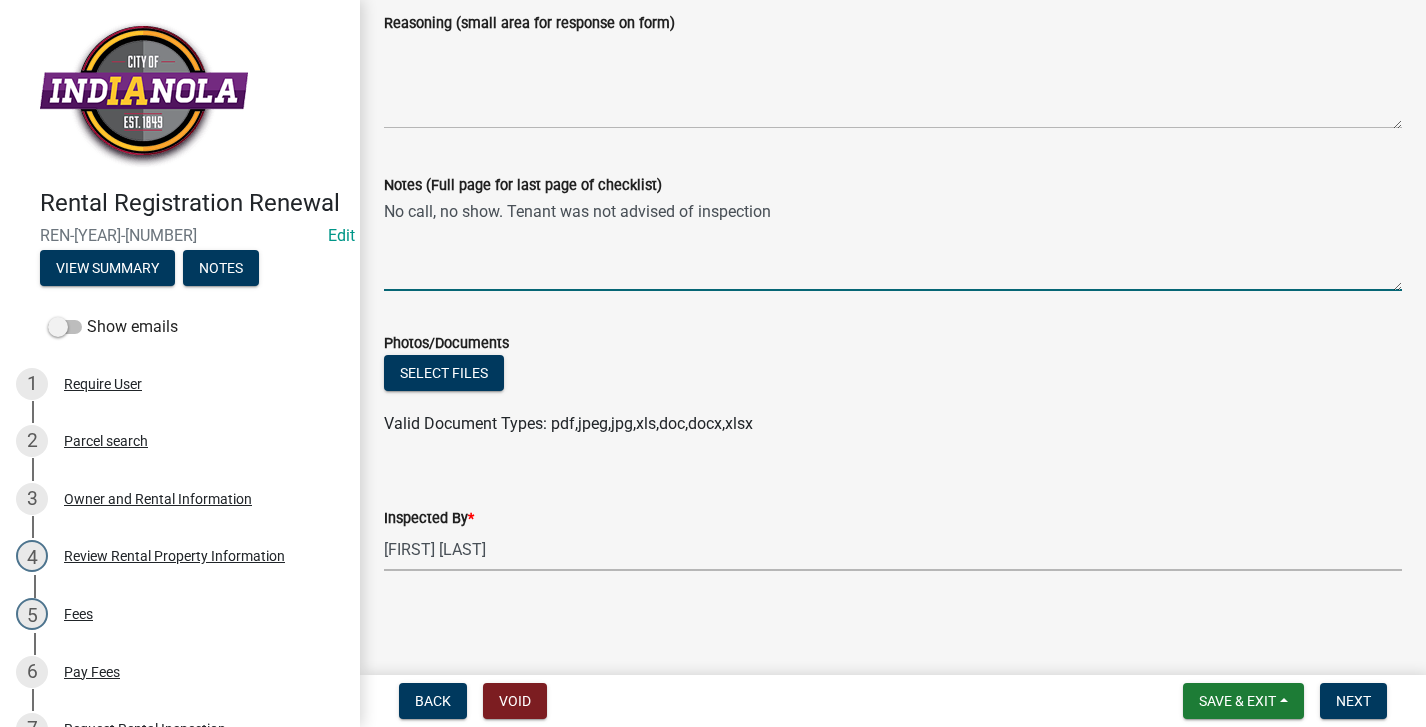 click on "No call, no show. Tenant was not advised of inspection" at bounding box center [893, 244] 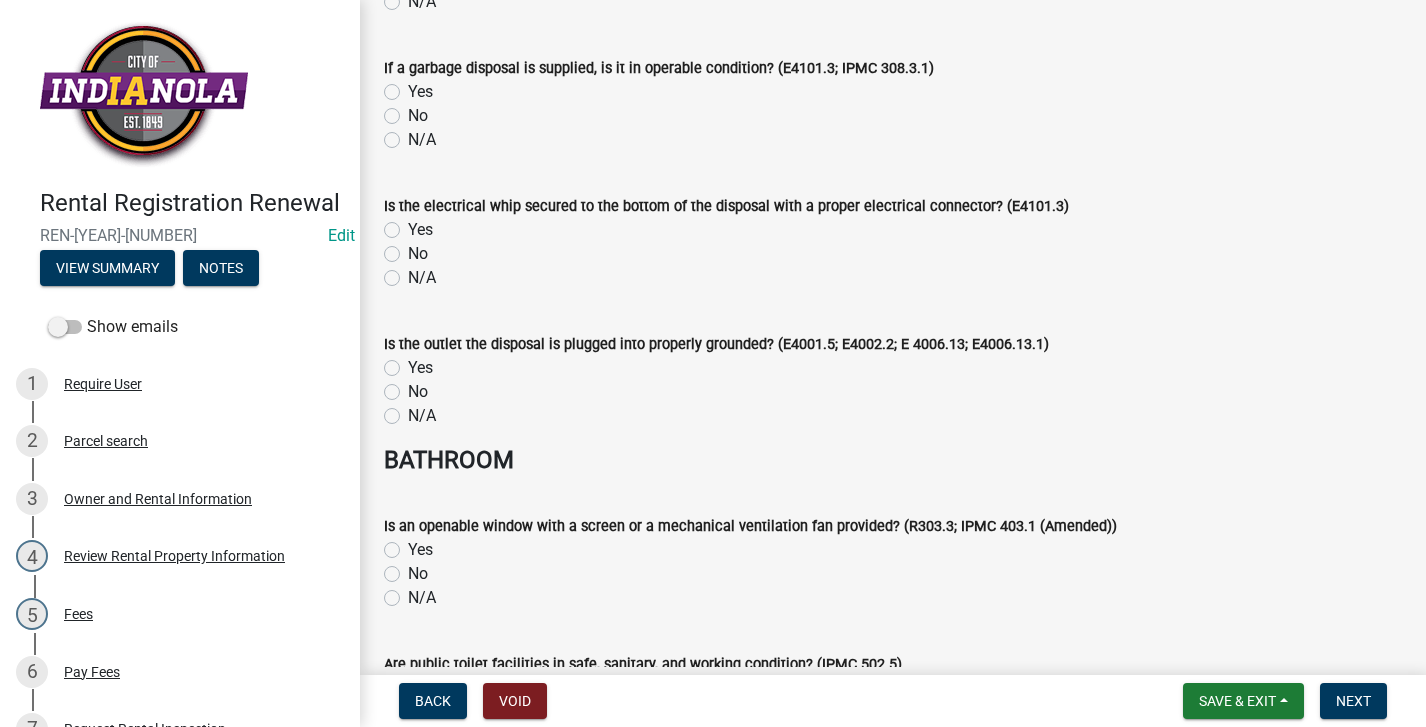 scroll, scrollTop: 3684, scrollLeft: 0, axis: vertical 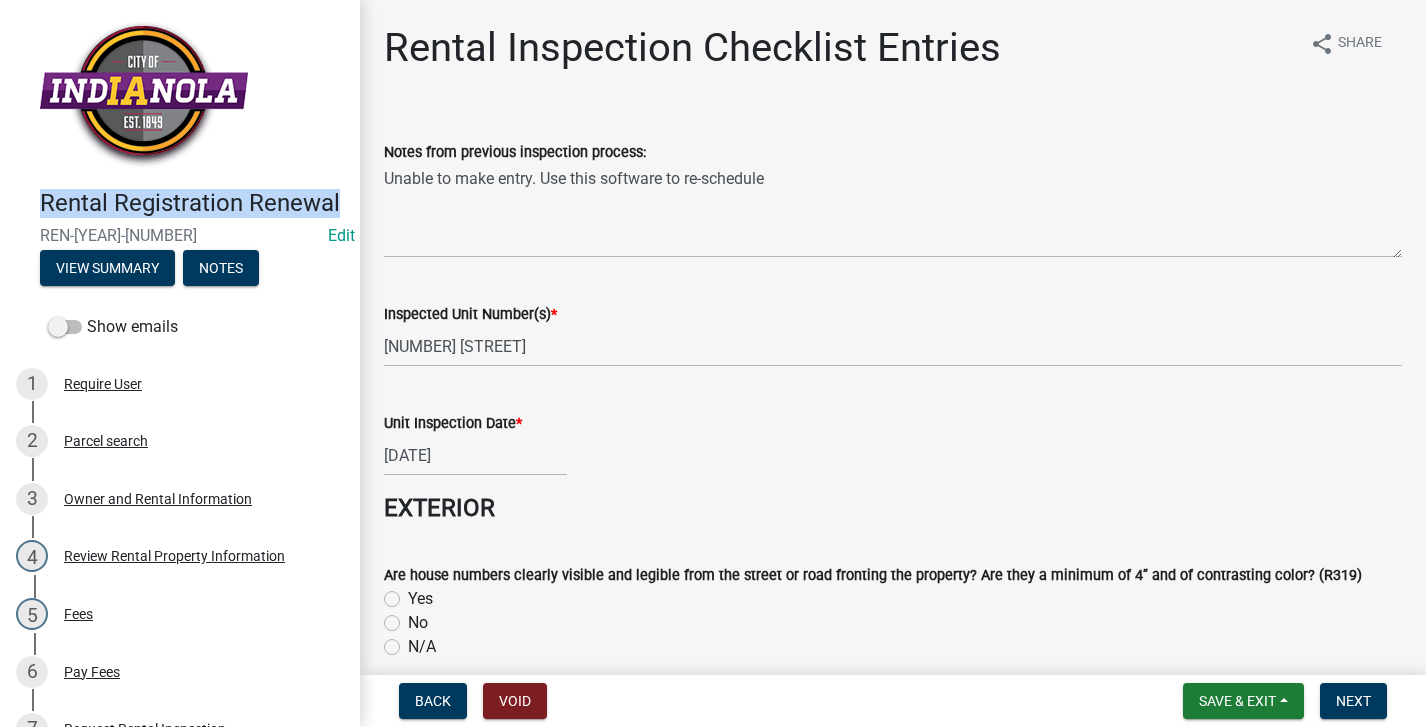 drag, startPoint x: 131, startPoint y: 231, endPoint x: 42, endPoint y: 202, distance: 93.60555 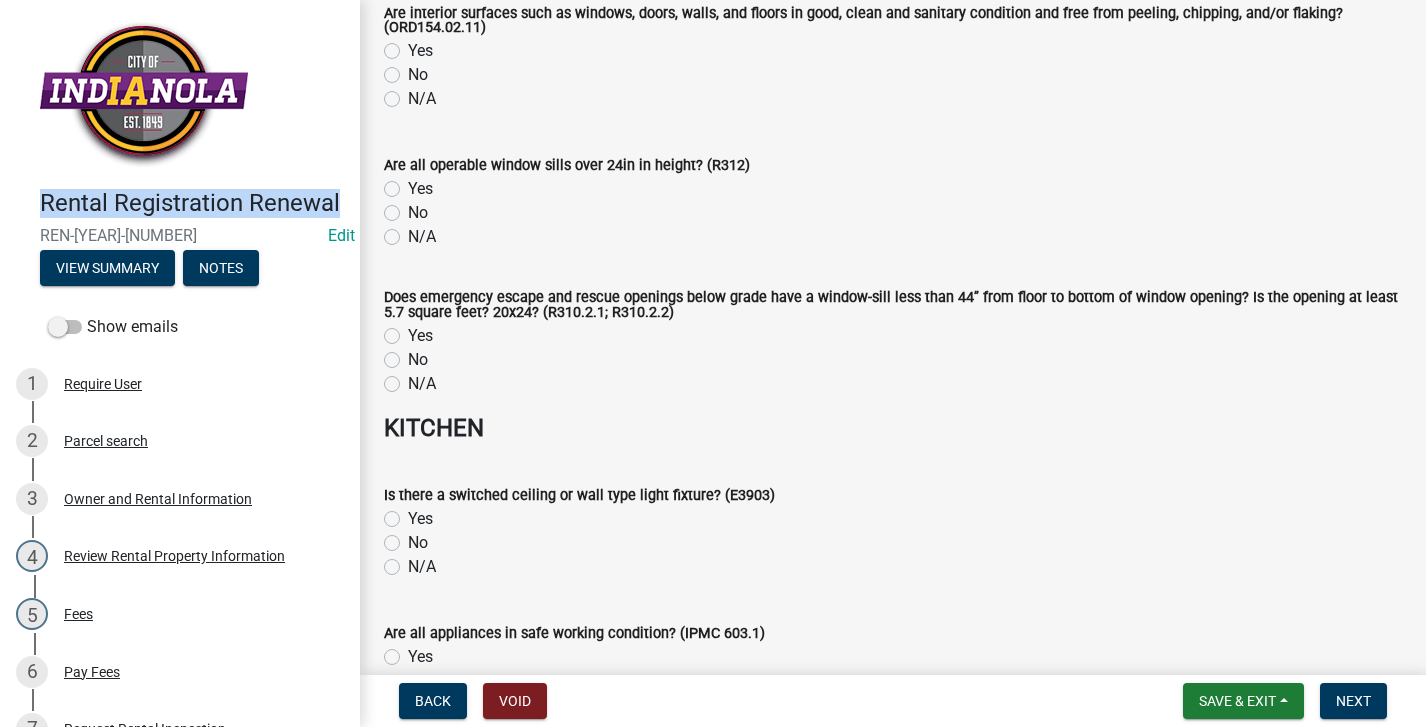 scroll, scrollTop: 9184, scrollLeft: 0, axis: vertical 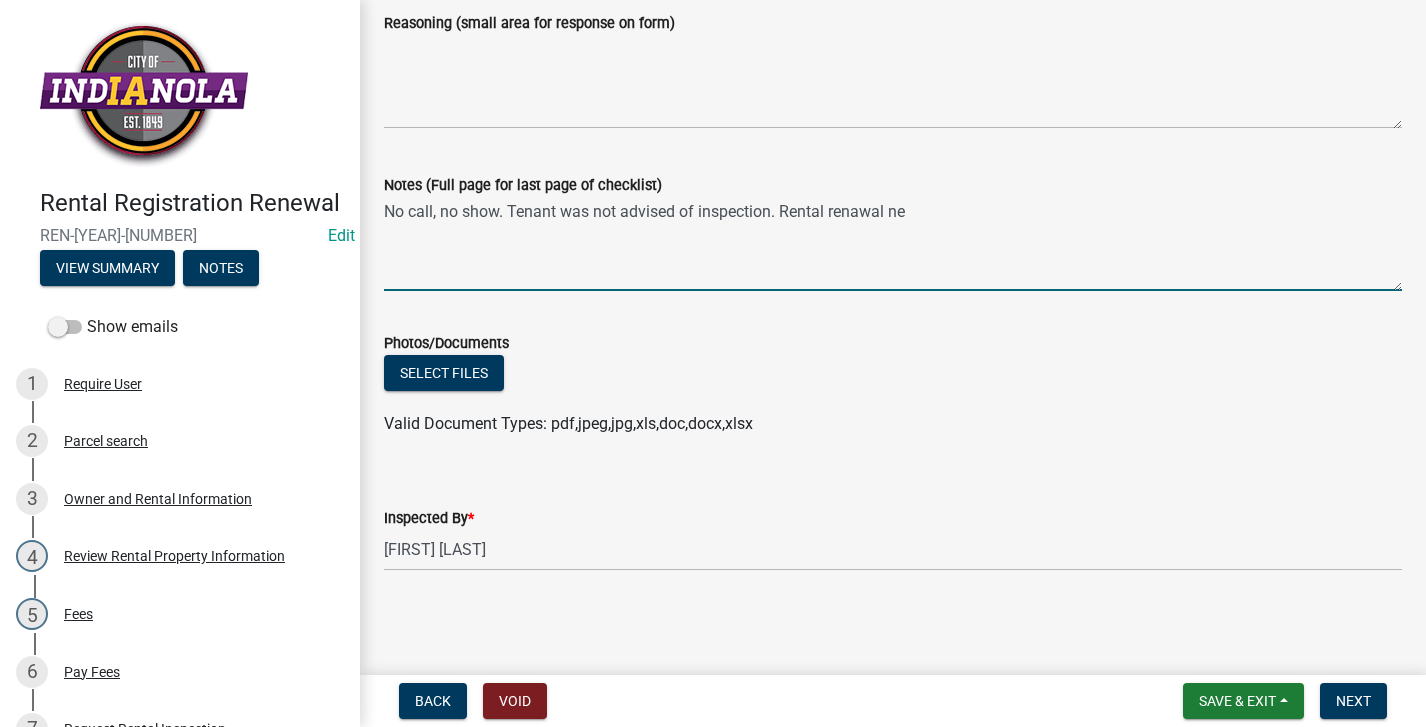 drag, startPoint x: 920, startPoint y: 205, endPoint x: 801, endPoint y: 211, distance: 119.15116 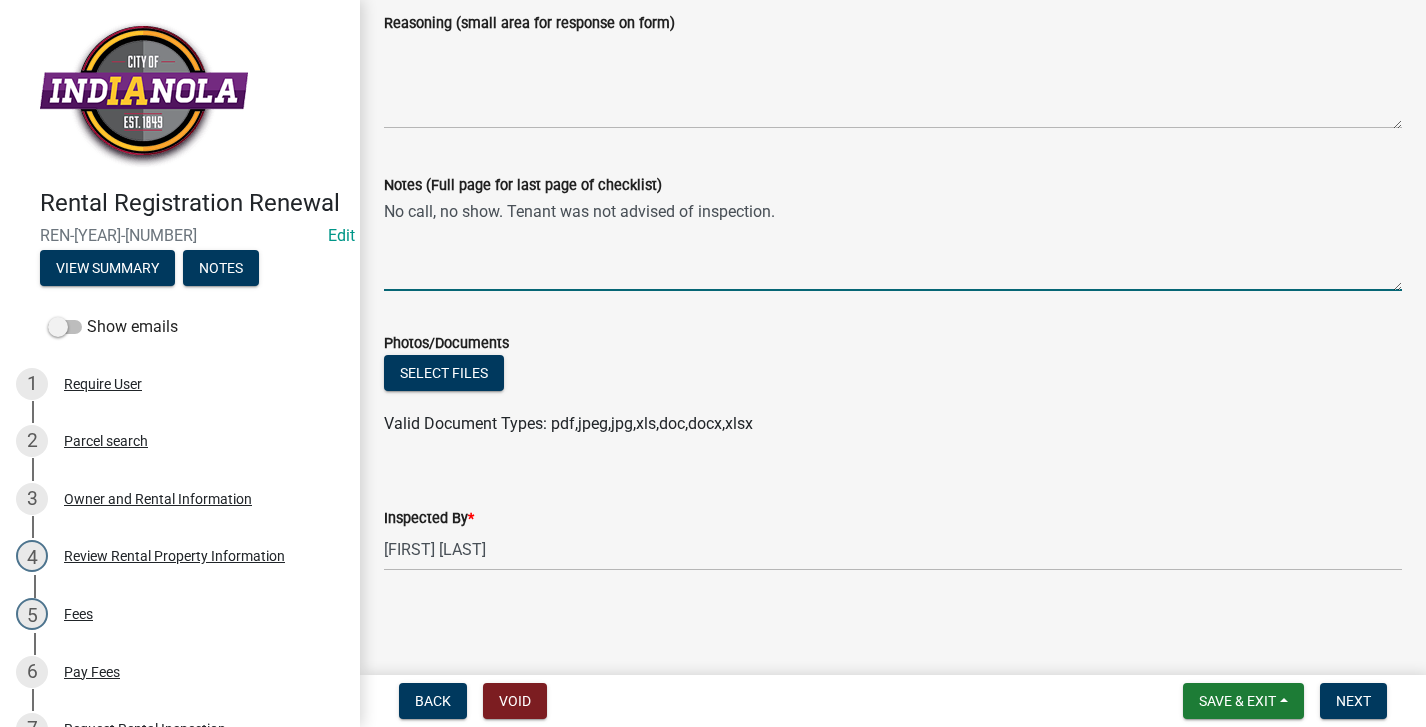 paste on "Rental Registration Renewal" 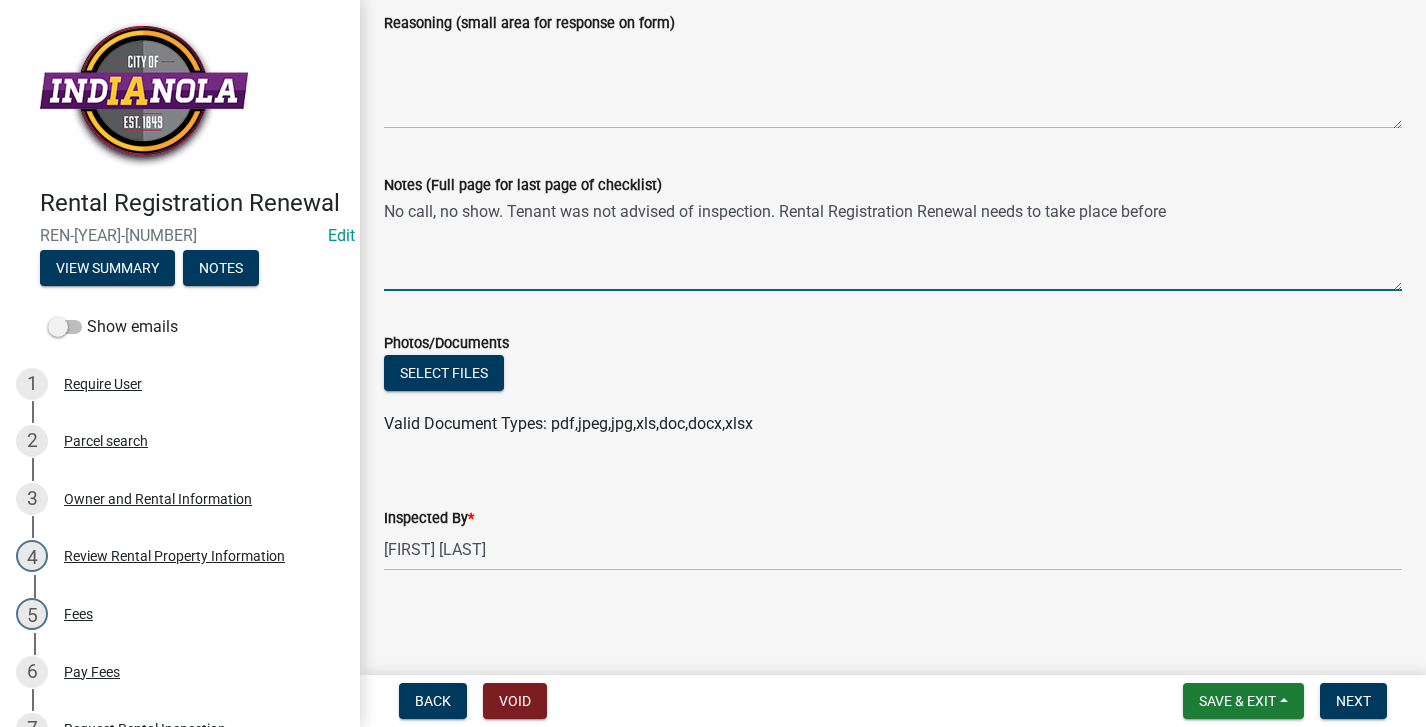 click on "No call, no show. Tenant was not advised of inspection. Rental Registration Renewal needs to take place before" at bounding box center (893, 244) 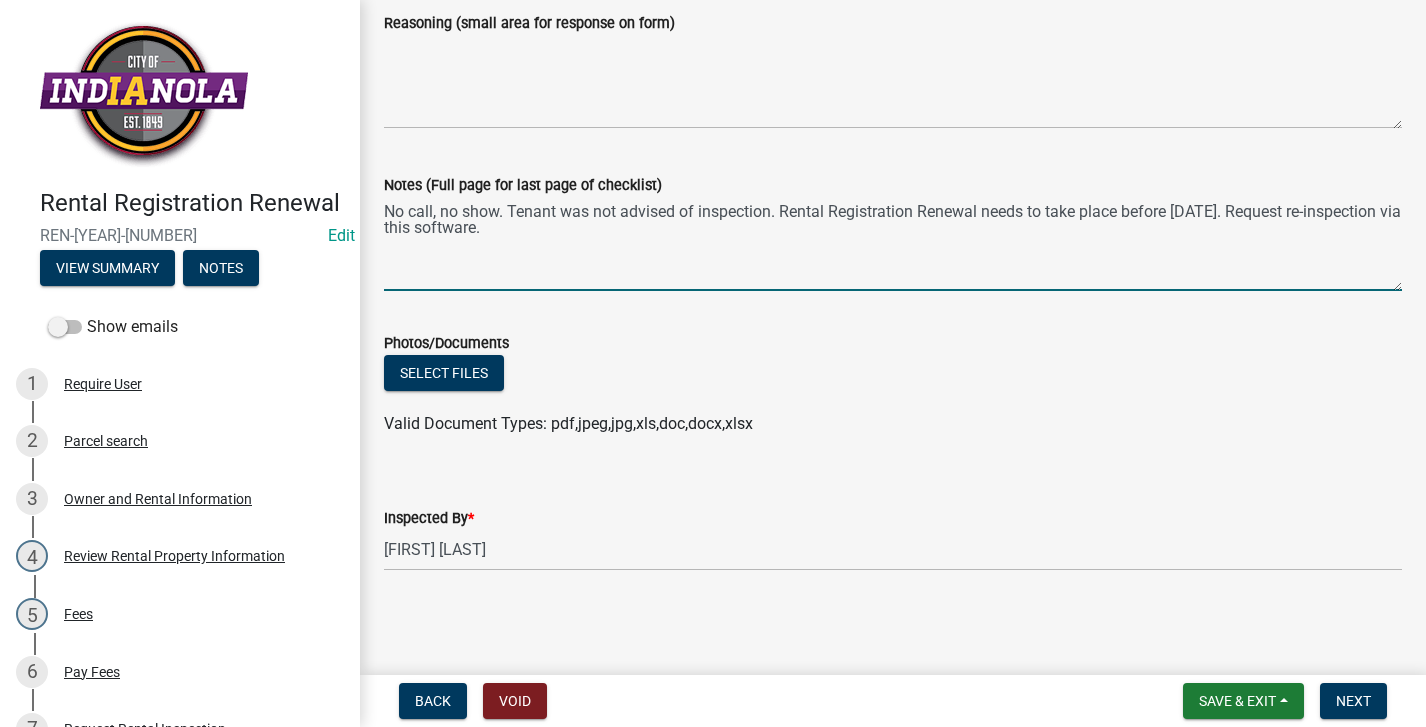 drag, startPoint x: 589, startPoint y: 233, endPoint x: 368, endPoint y: 209, distance: 222.29935 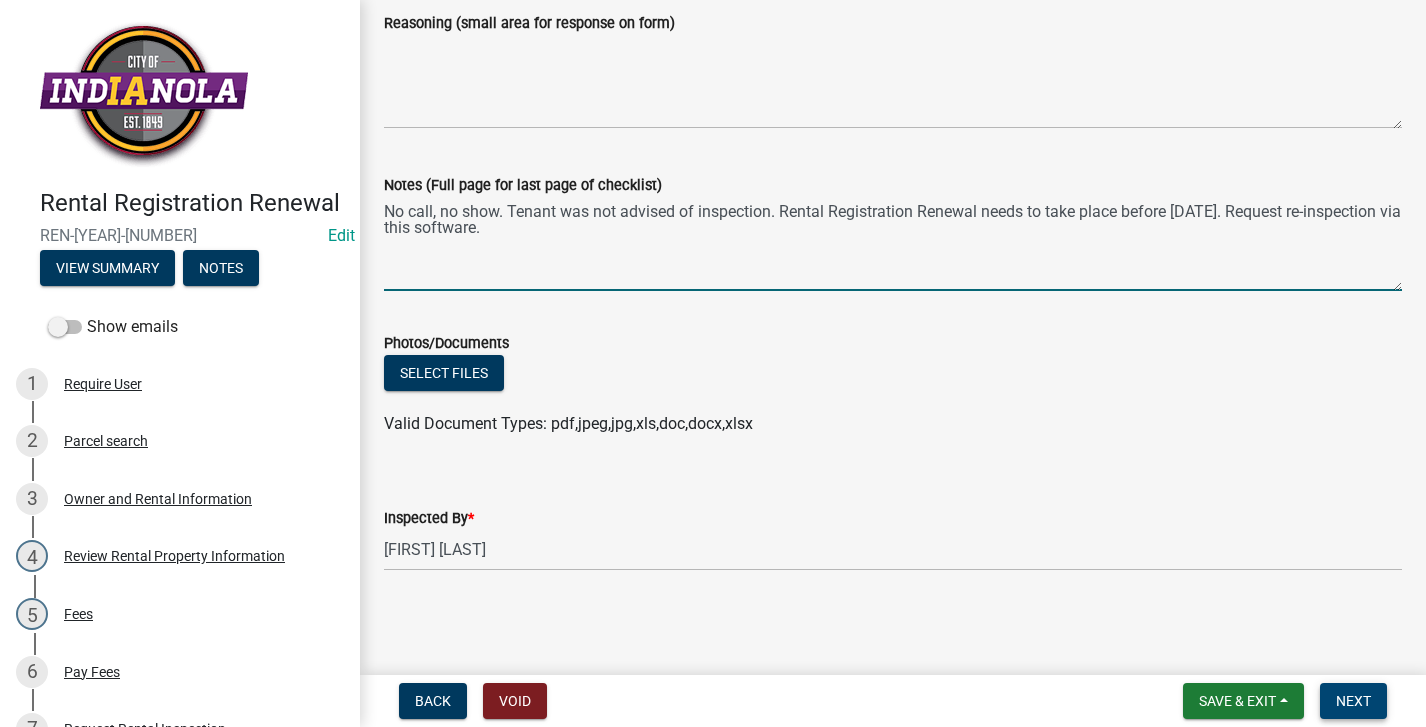 type on "No call, no show. Tenant was not advised of inspection. Rental Registration Renewal needs to take place before 8/18/25. Request re-inspection via this software." 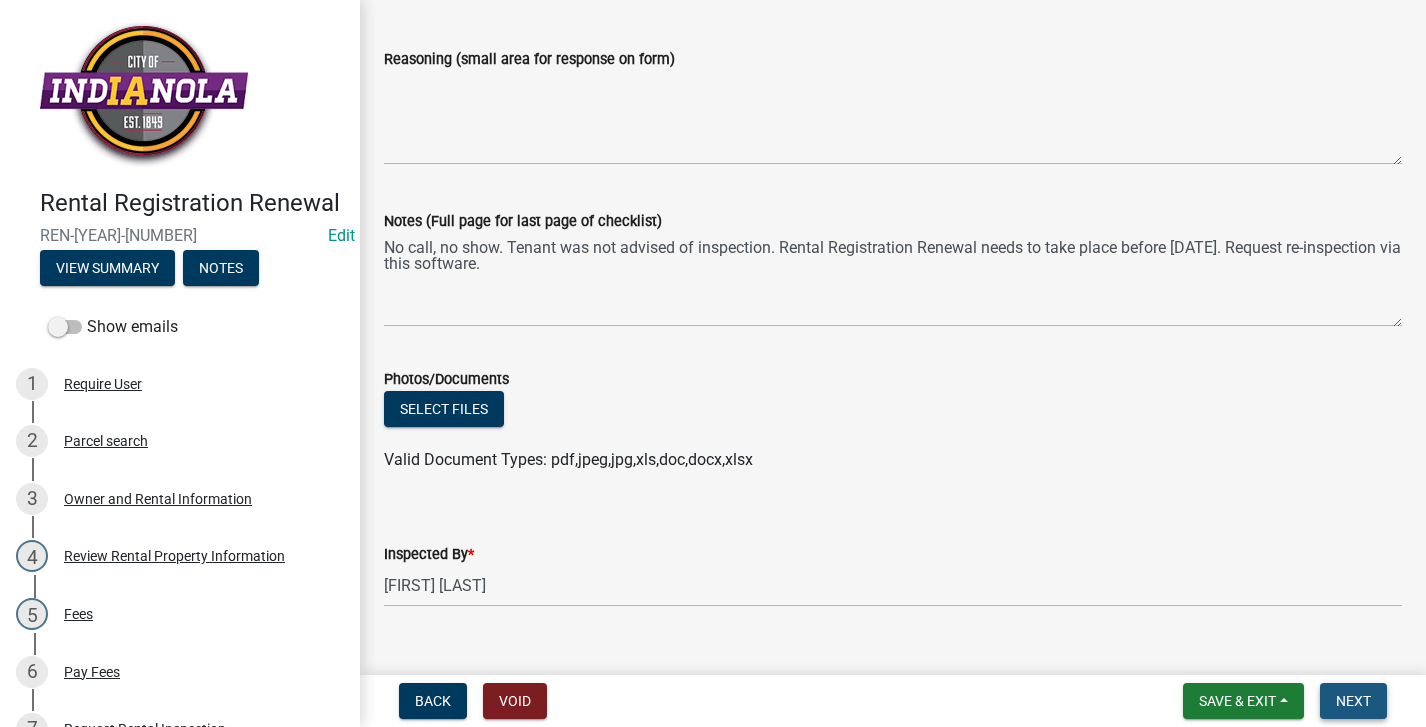 scroll, scrollTop: 9224, scrollLeft: 0, axis: vertical 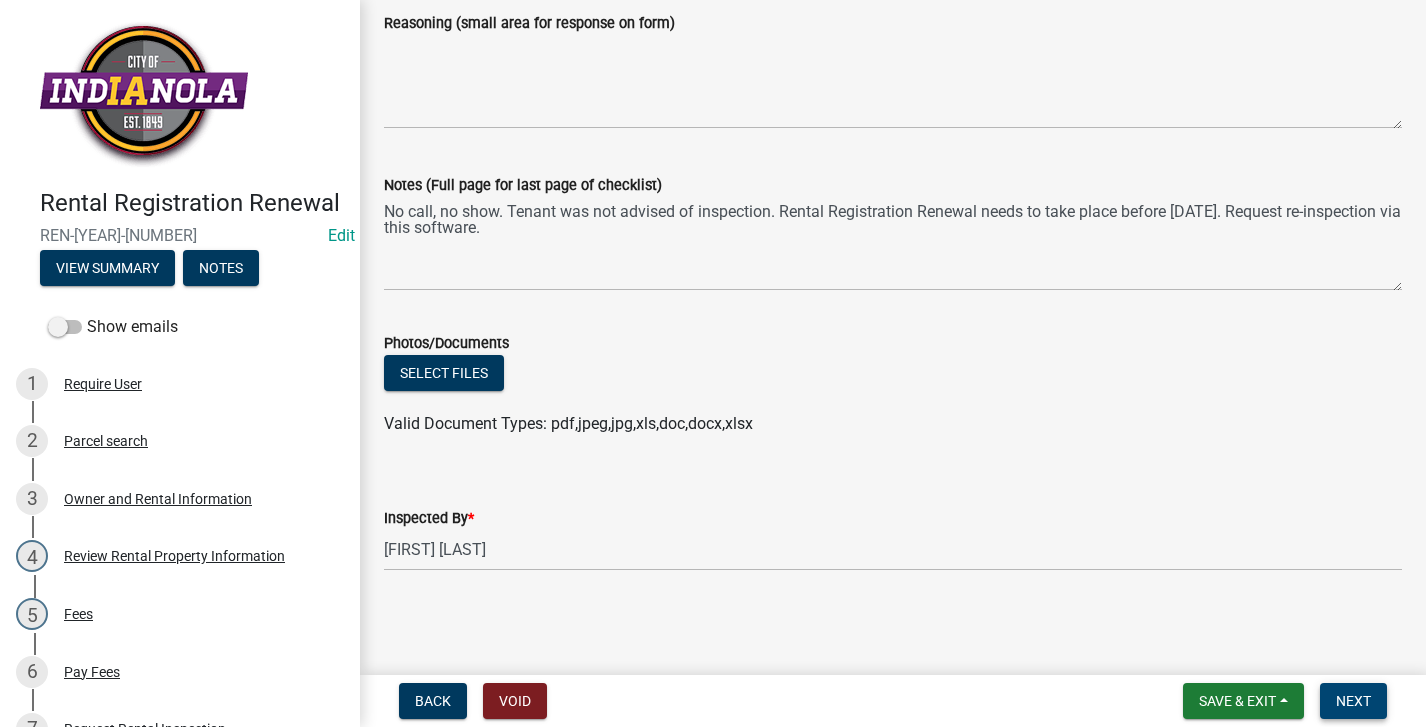 click on "Next" at bounding box center [1353, 701] 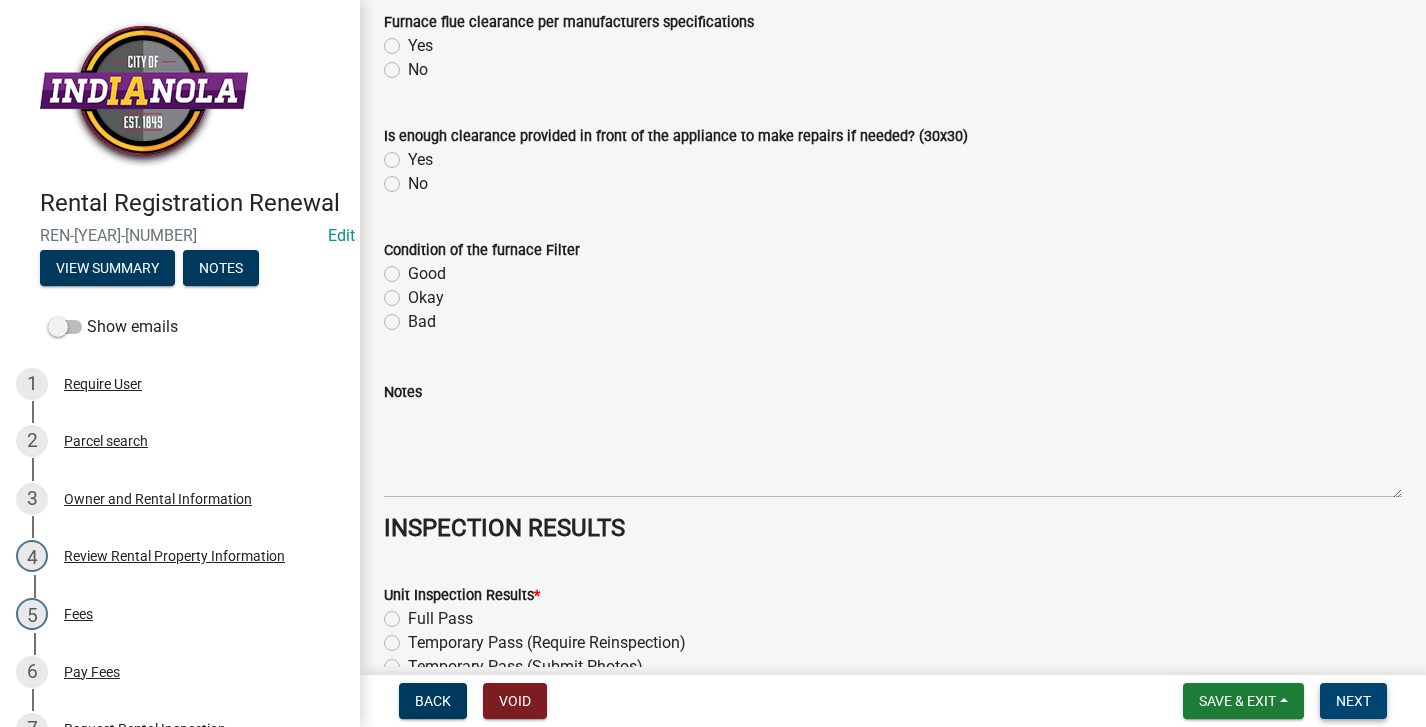 scroll, scrollTop: 8724, scrollLeft: 0, axis: vertical 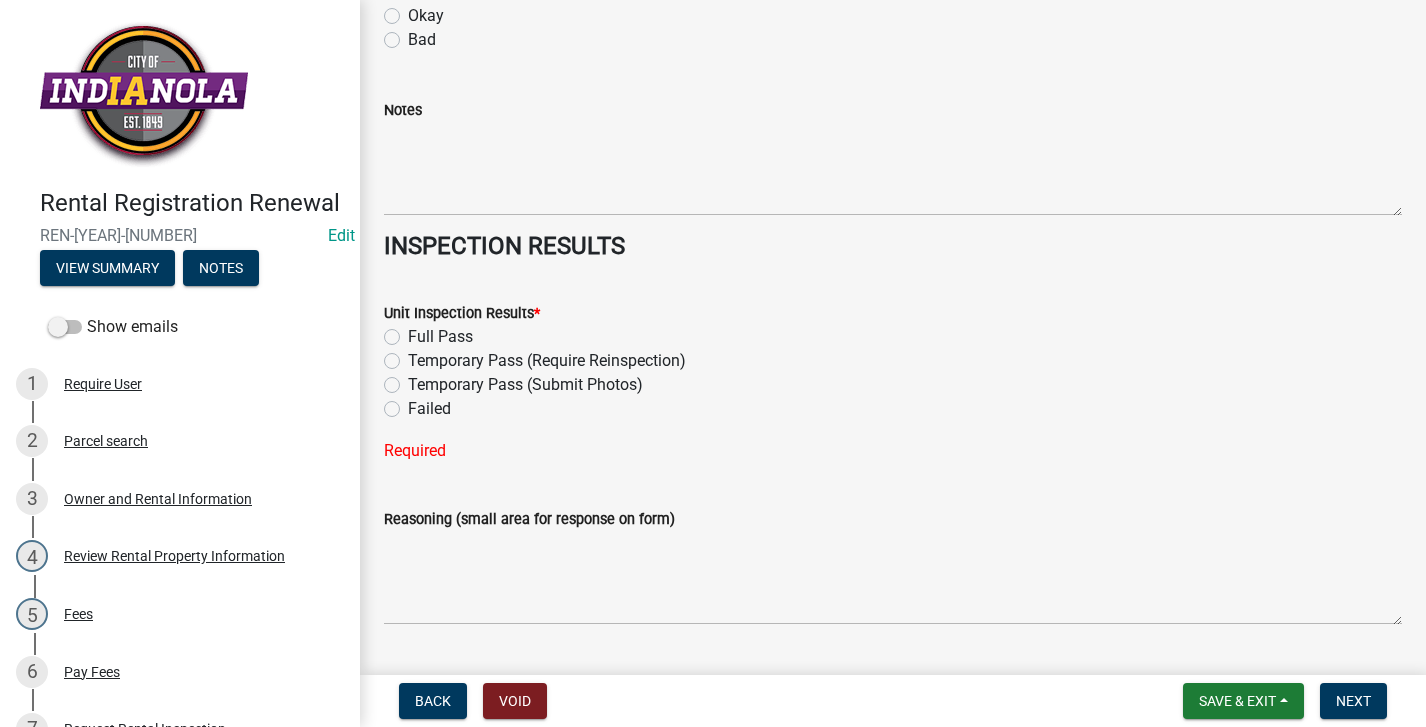click on "Failed" 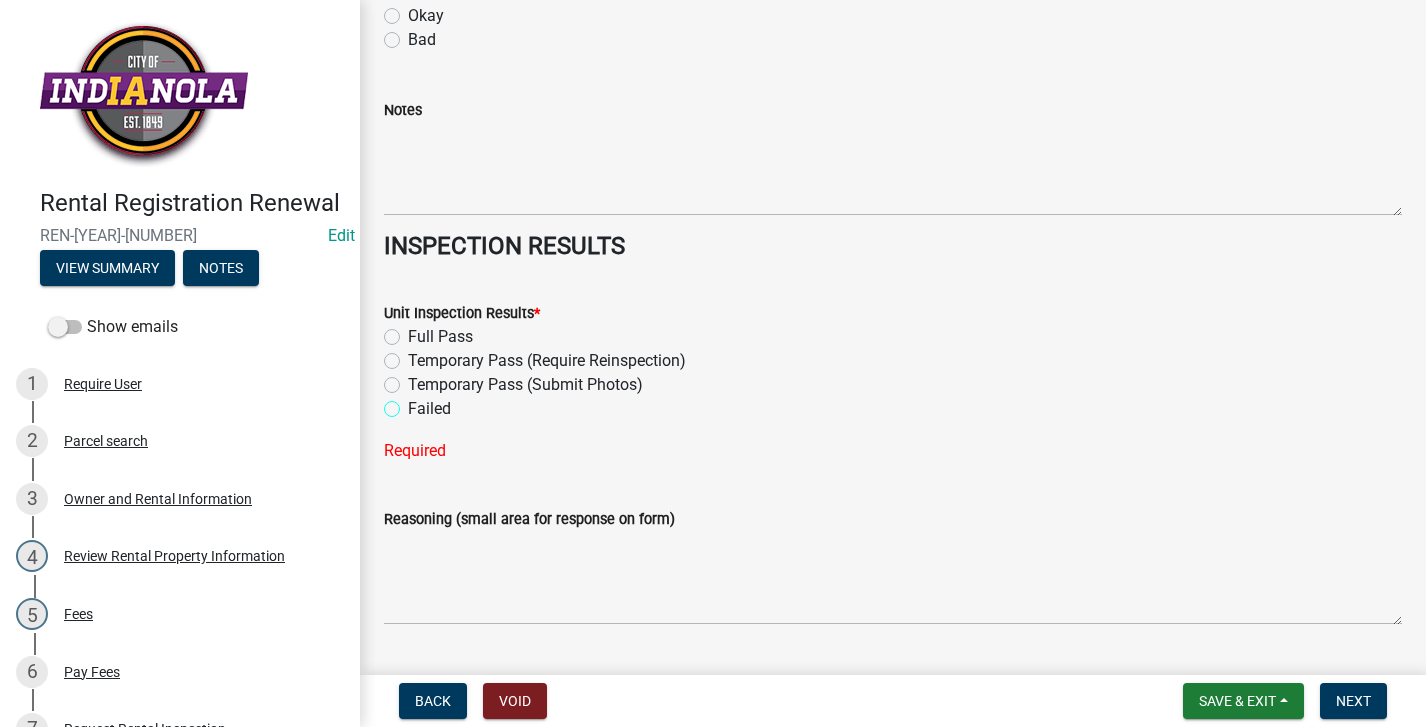 click on "Failed" at bounding box center (414, 403) 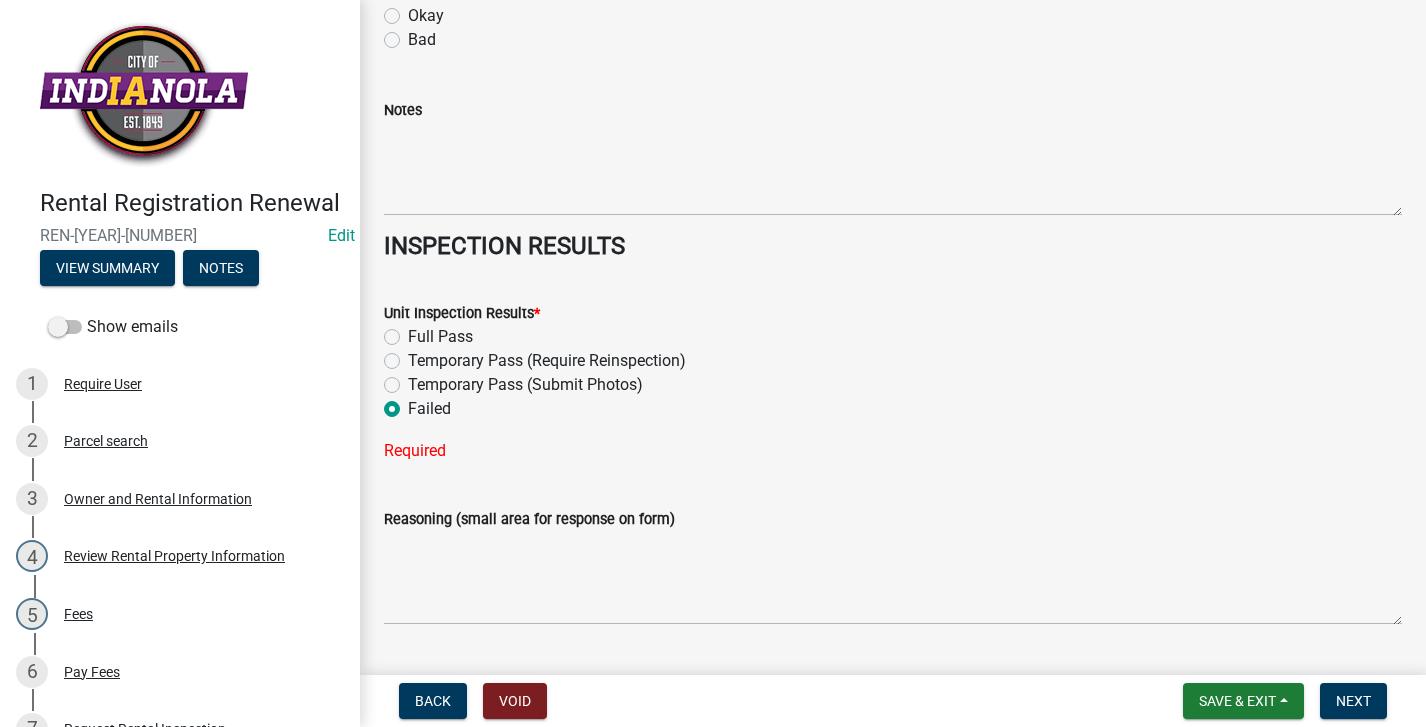 radio on "true" 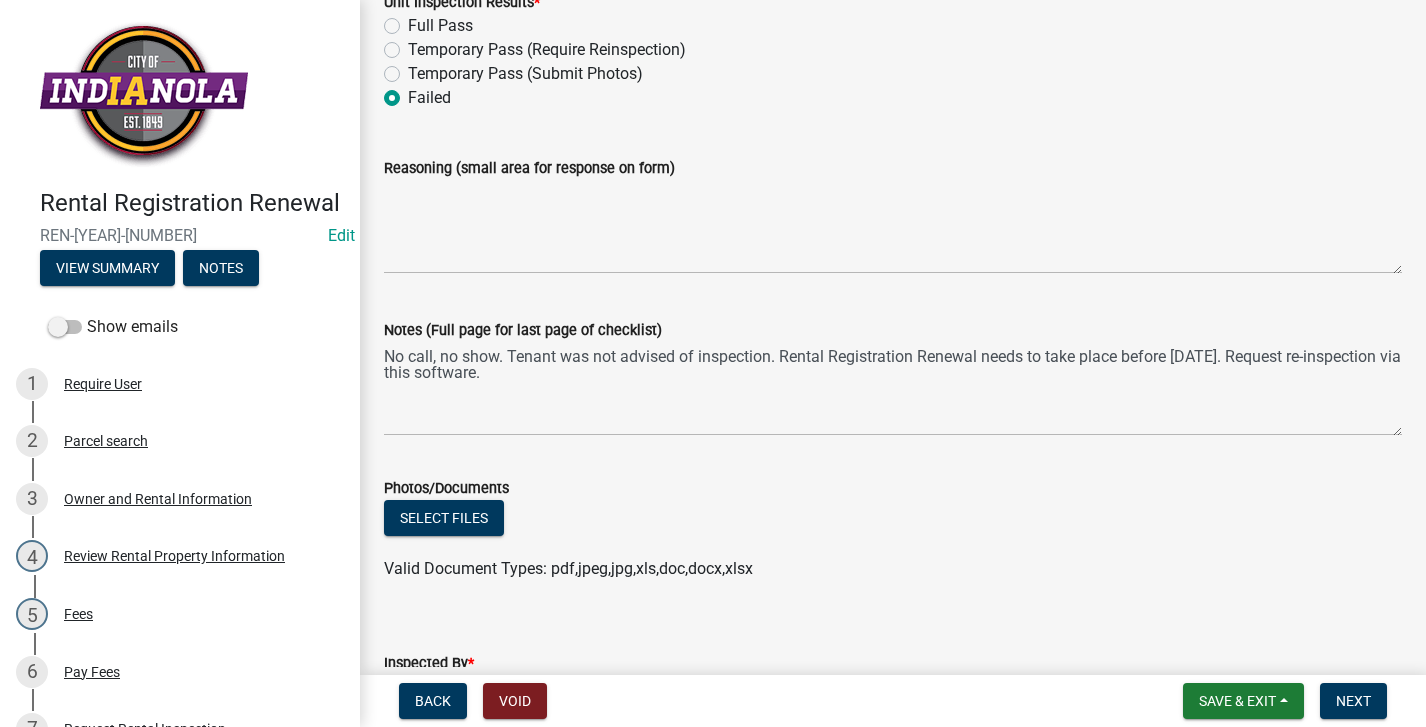 scroll, scrollTop: 9184, scrollLeft: 0, axis: vertical 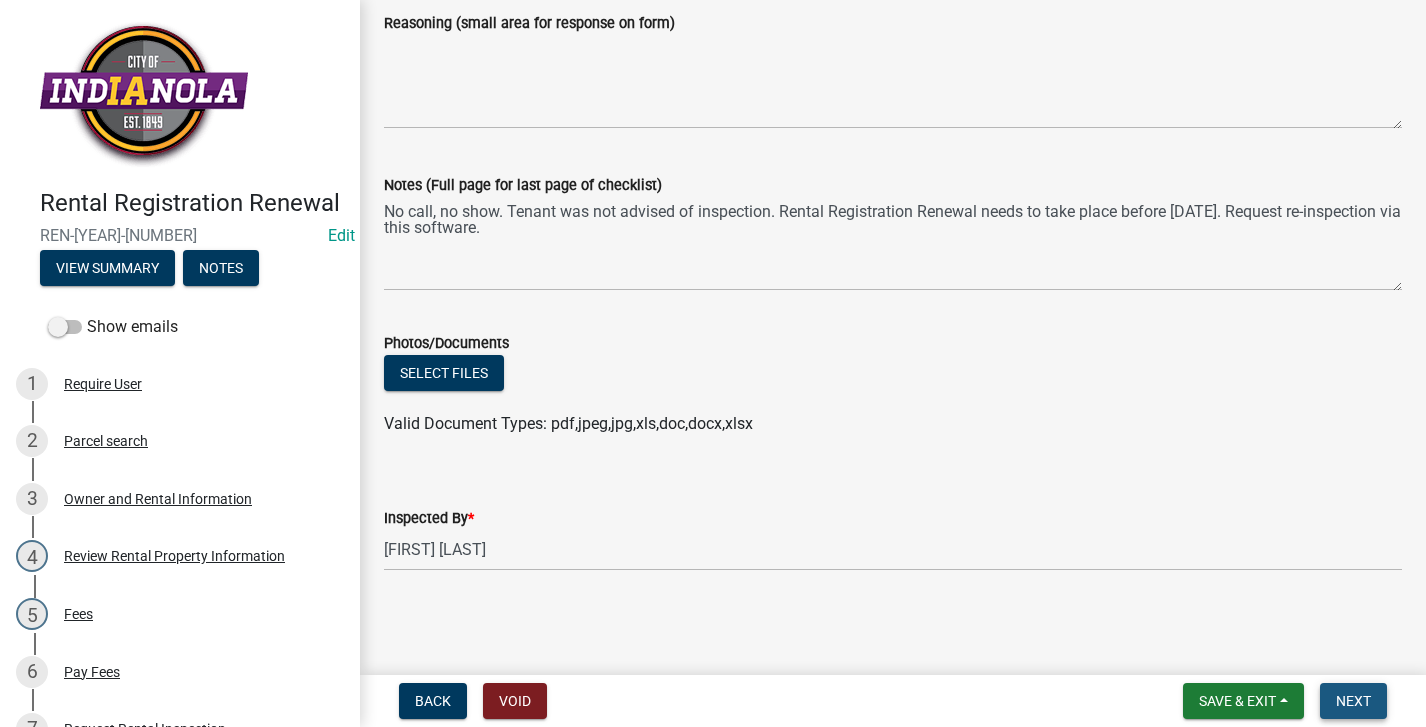 click on "Next" at bounding box center (1353, 701) 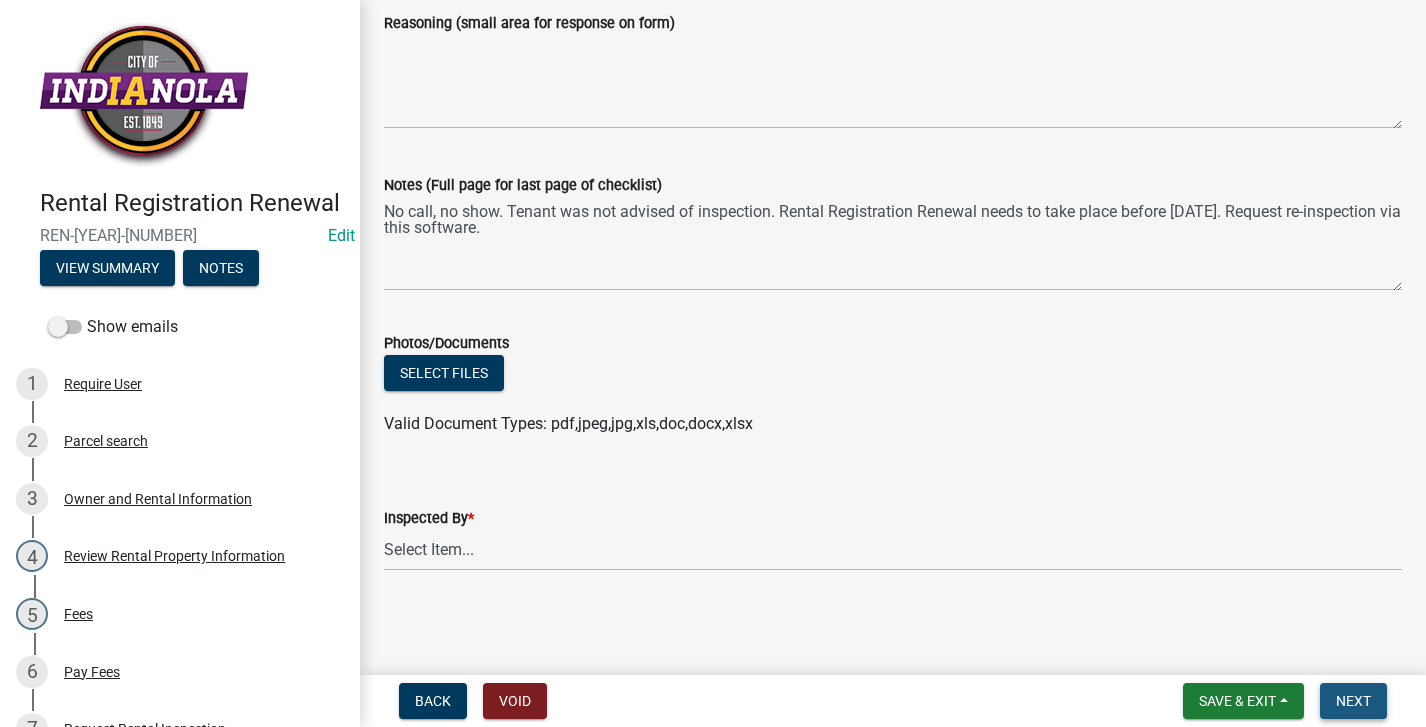 scroll, scrollTop: 0, scrollLeft: 0, axis: both 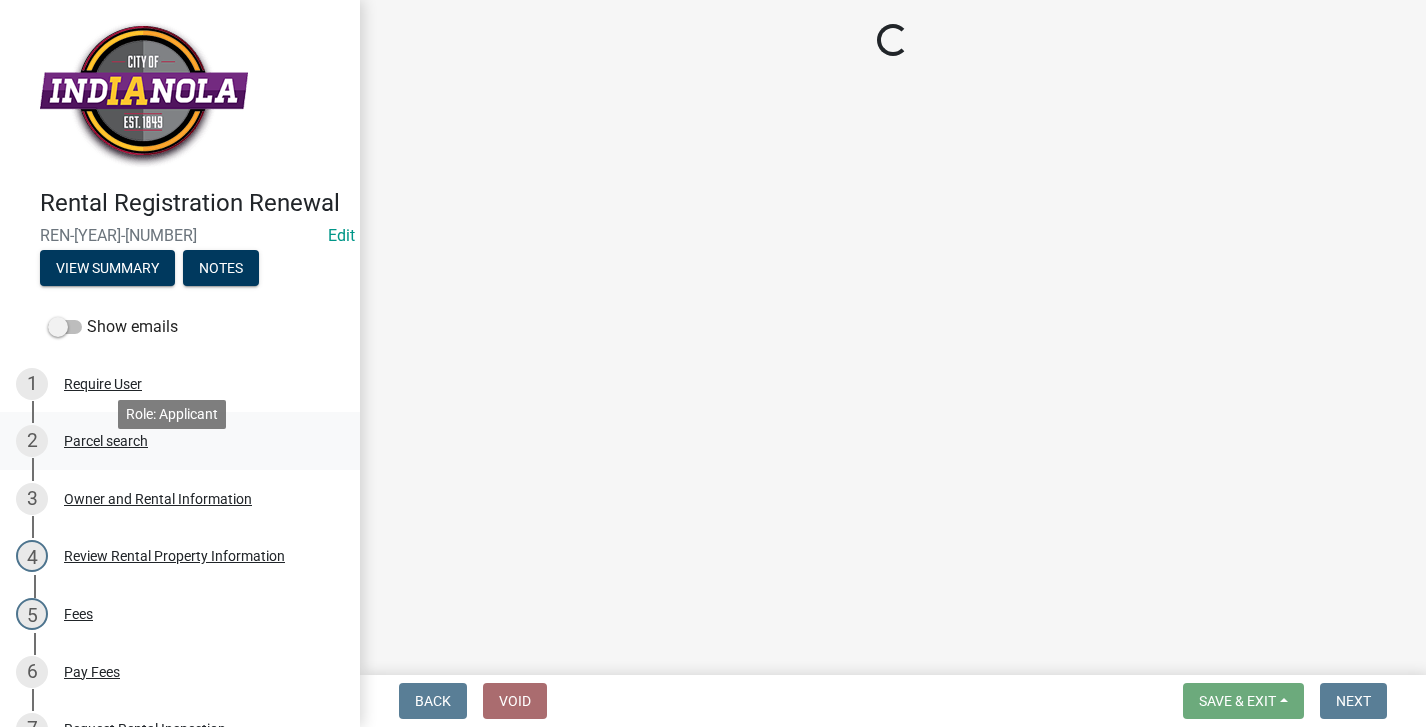 select on "3237a74e-59b5-424e-94fe-d72df491538c" 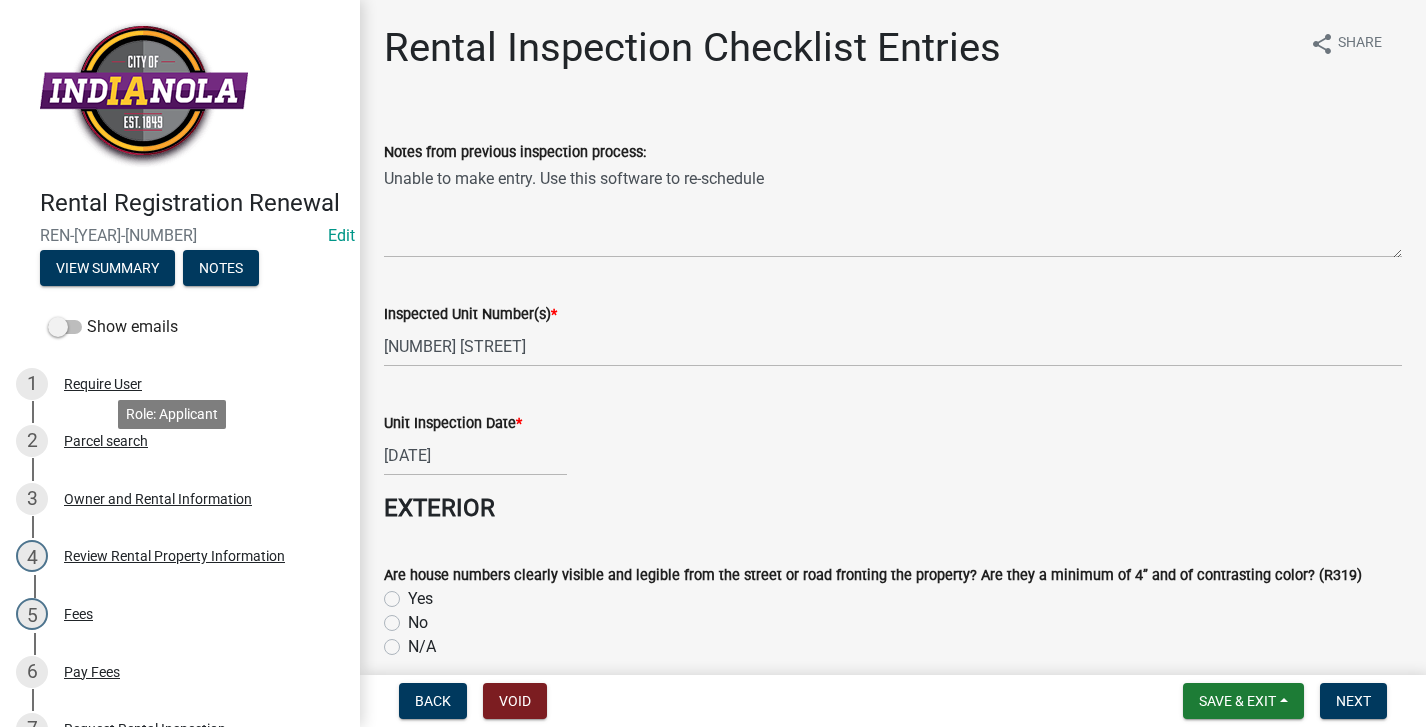click on "Parcel search" at bounding box center (106, 441) 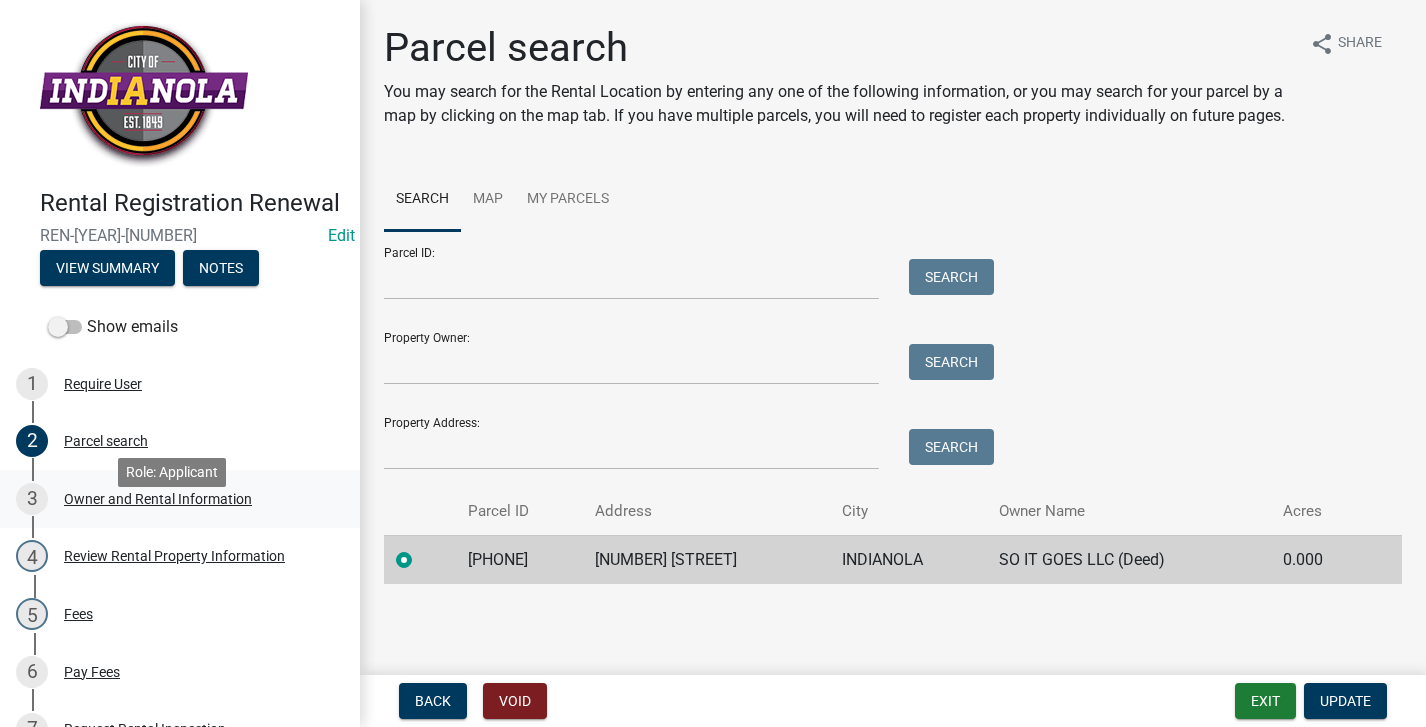 click on "Owner and Rental Information" at bounding box center (158, 499) 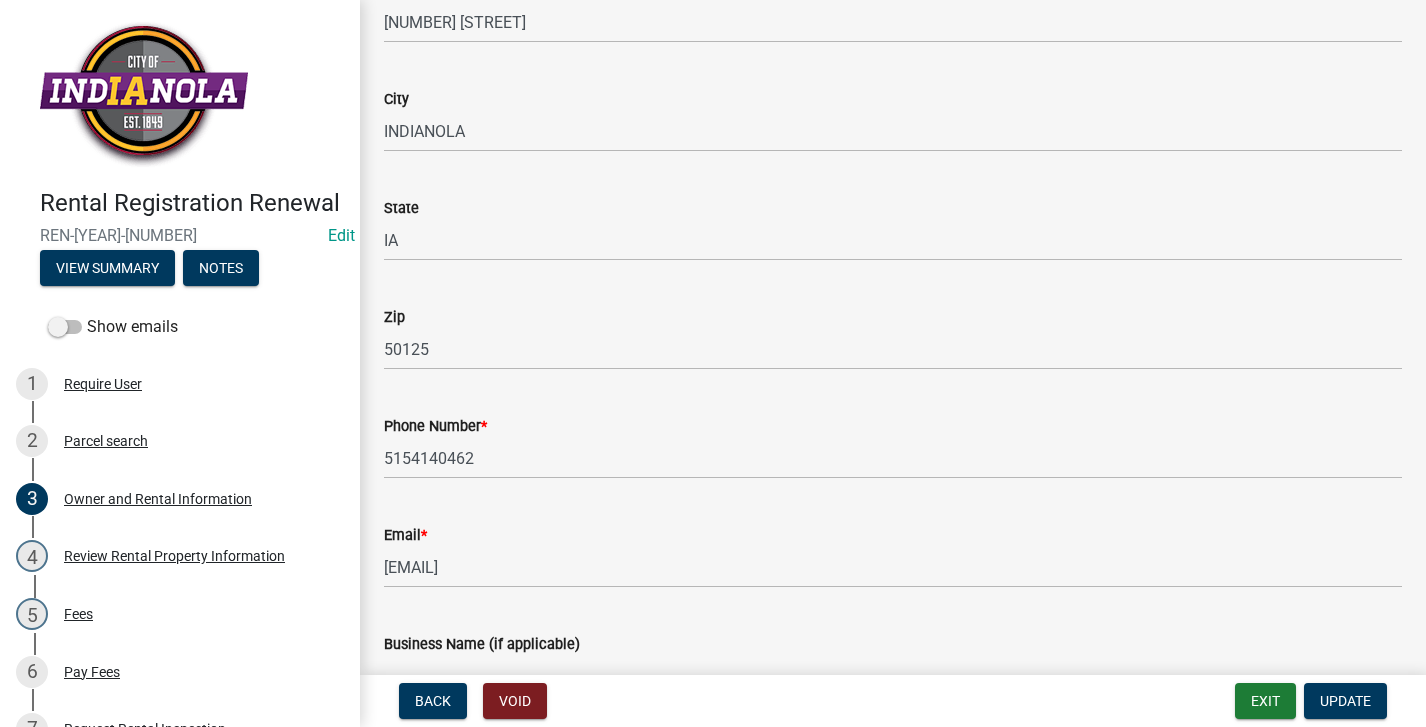 scroll, scrollTop: 0, scrollLeft: 0, axis: both 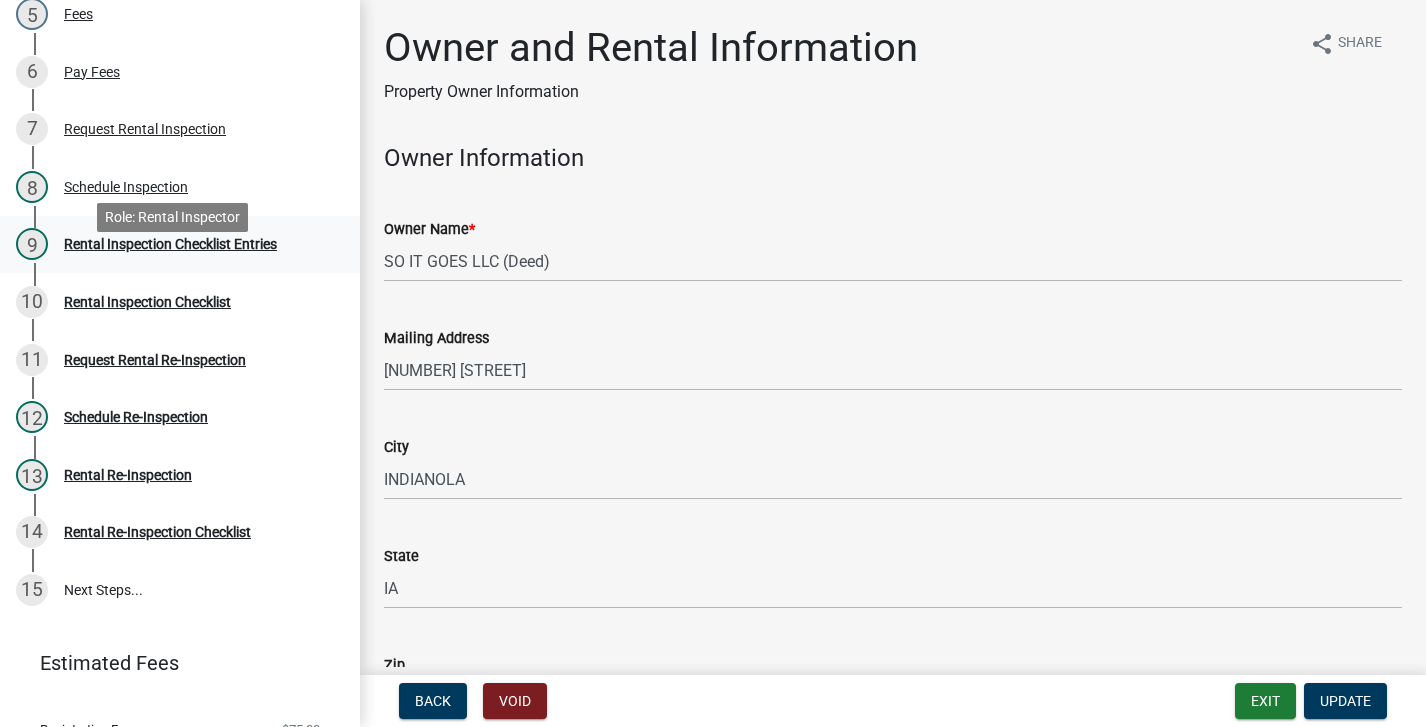 click on "Rental Inspection Checklist Entries" at bounding box center [170, 244] 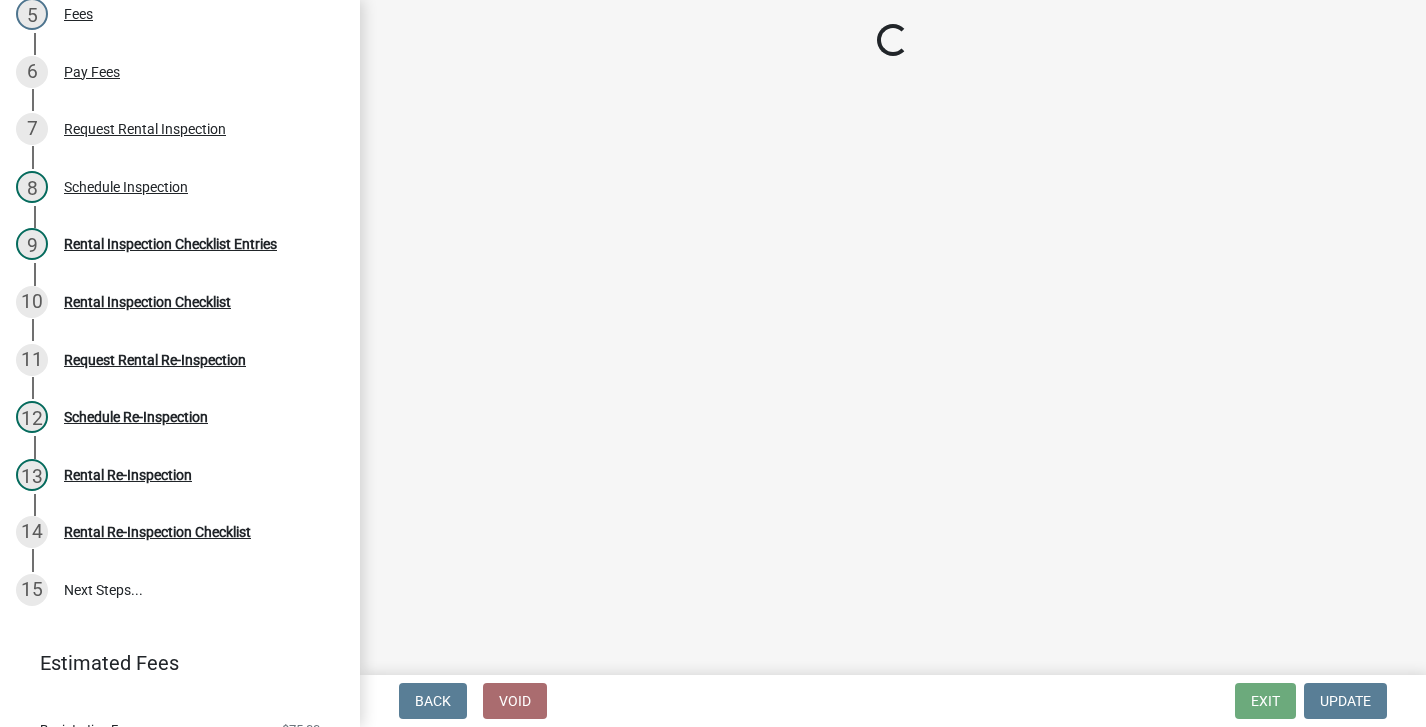 select on "3237a74e-59b5-424e-94fe-d72df491538c" 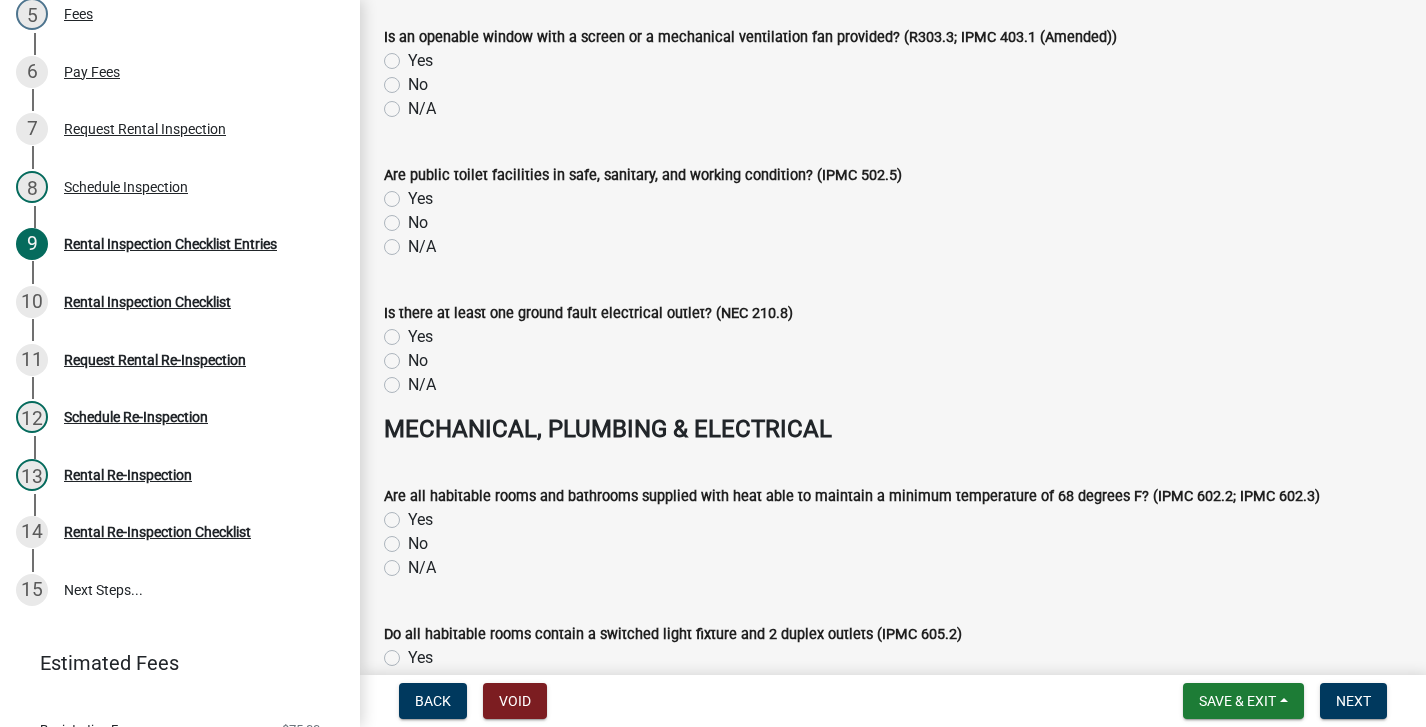 scroll, scrollTop: 5200, scrollLeft: 0, axis: vertical 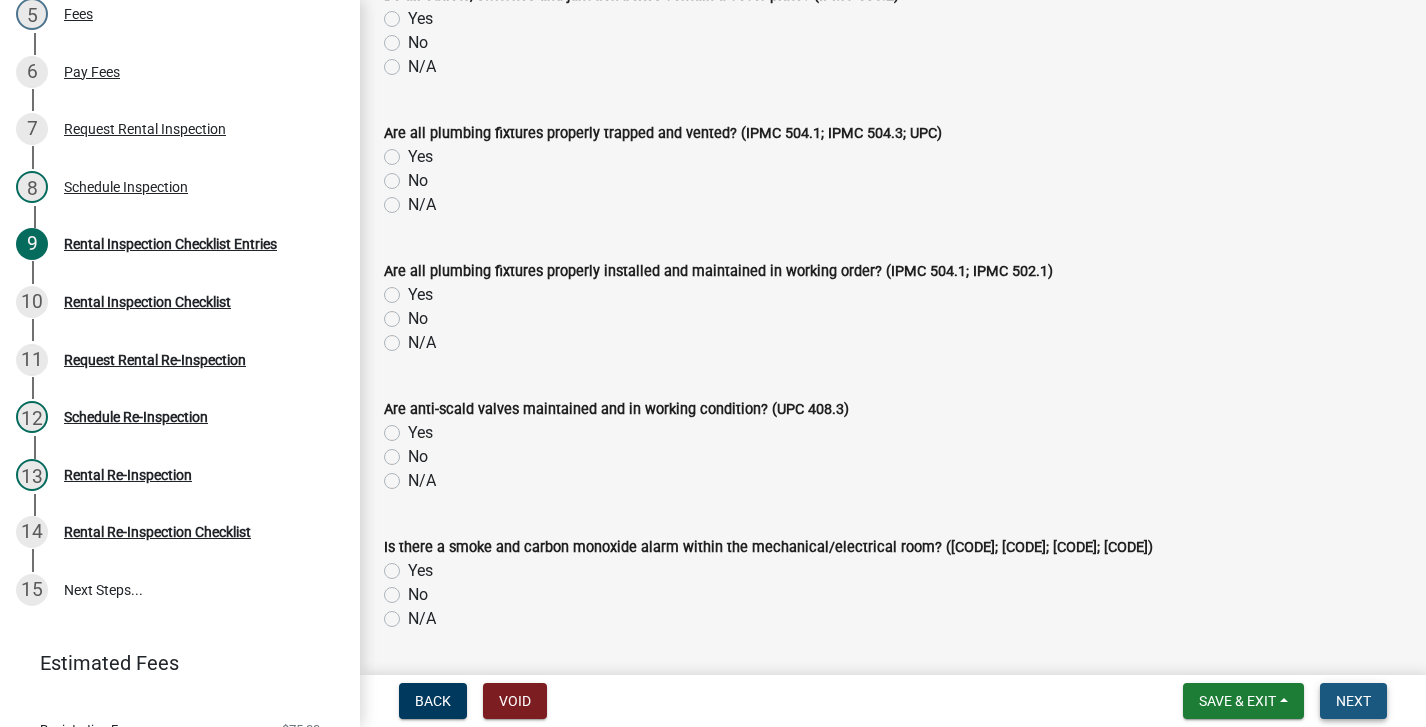 click on "Next" at bounding box center [1353, 701] 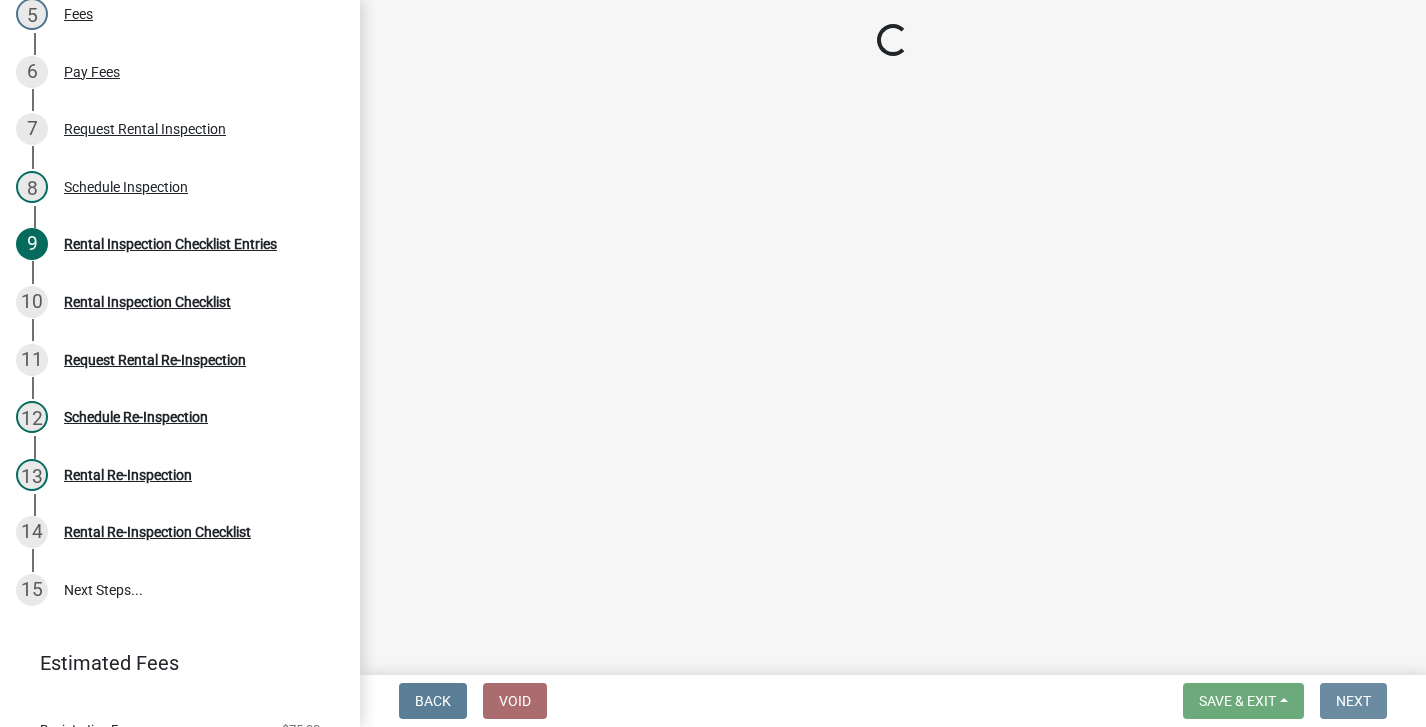 scroll, scrollTop: 0, scrollLeft: 0, axis: both 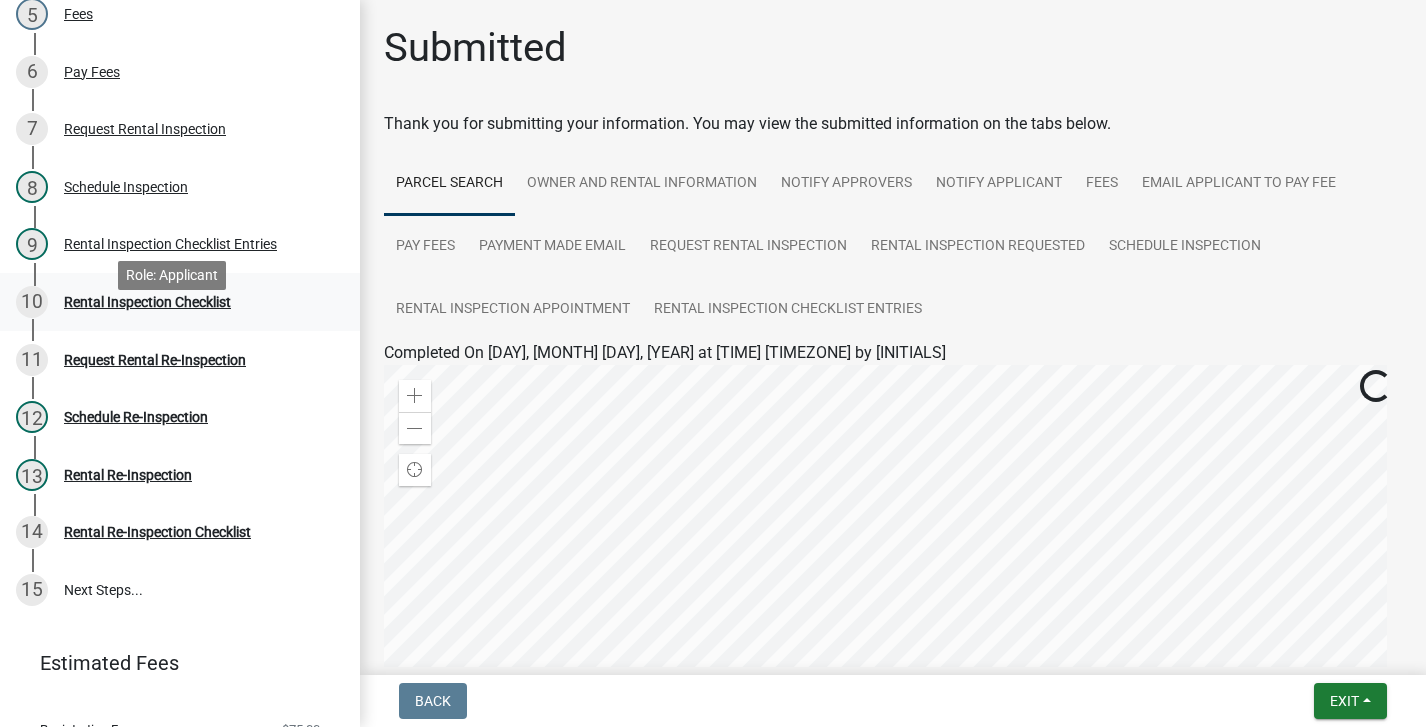 click on "10     Rental Inspection Checklist" at bounding box center (172, 302) 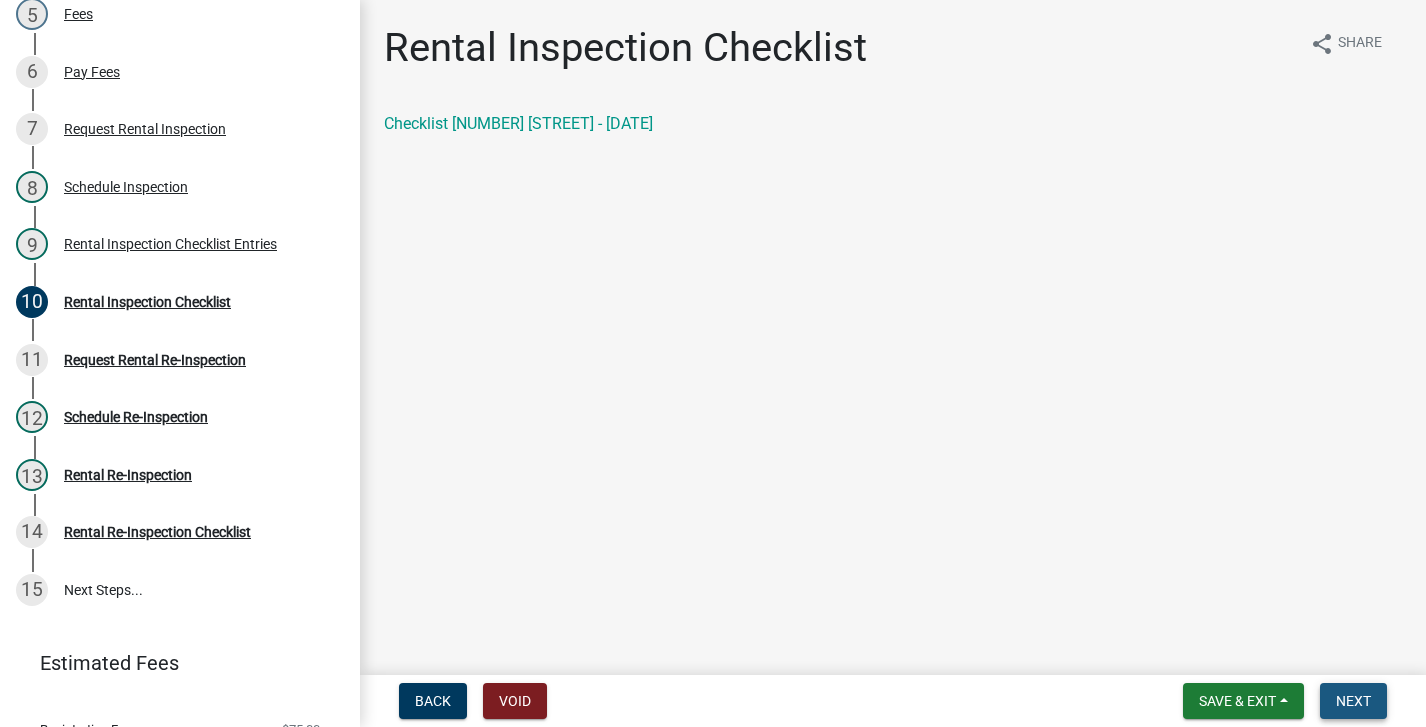 click on "Next" at bounding box center [1353, 701] 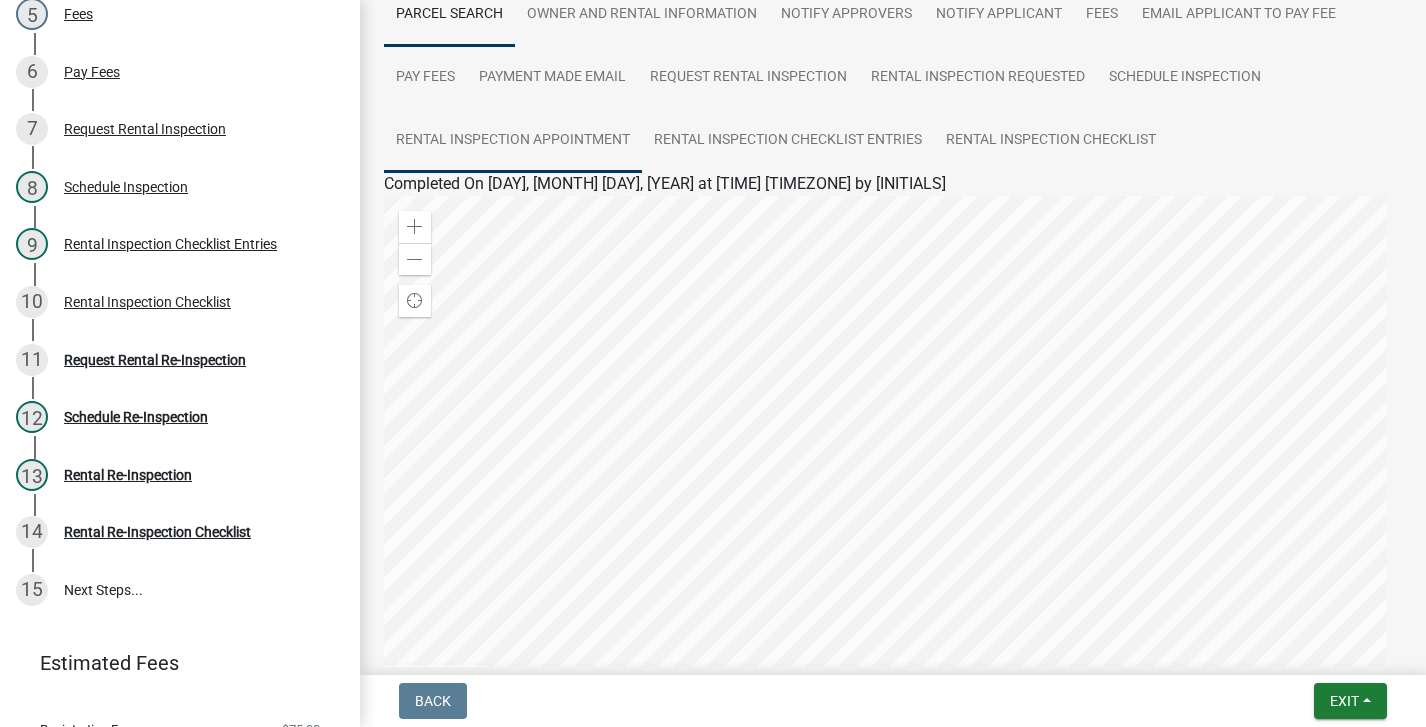 scroll, scrollTop: 414, scrollLeft: 0, axis: vertical 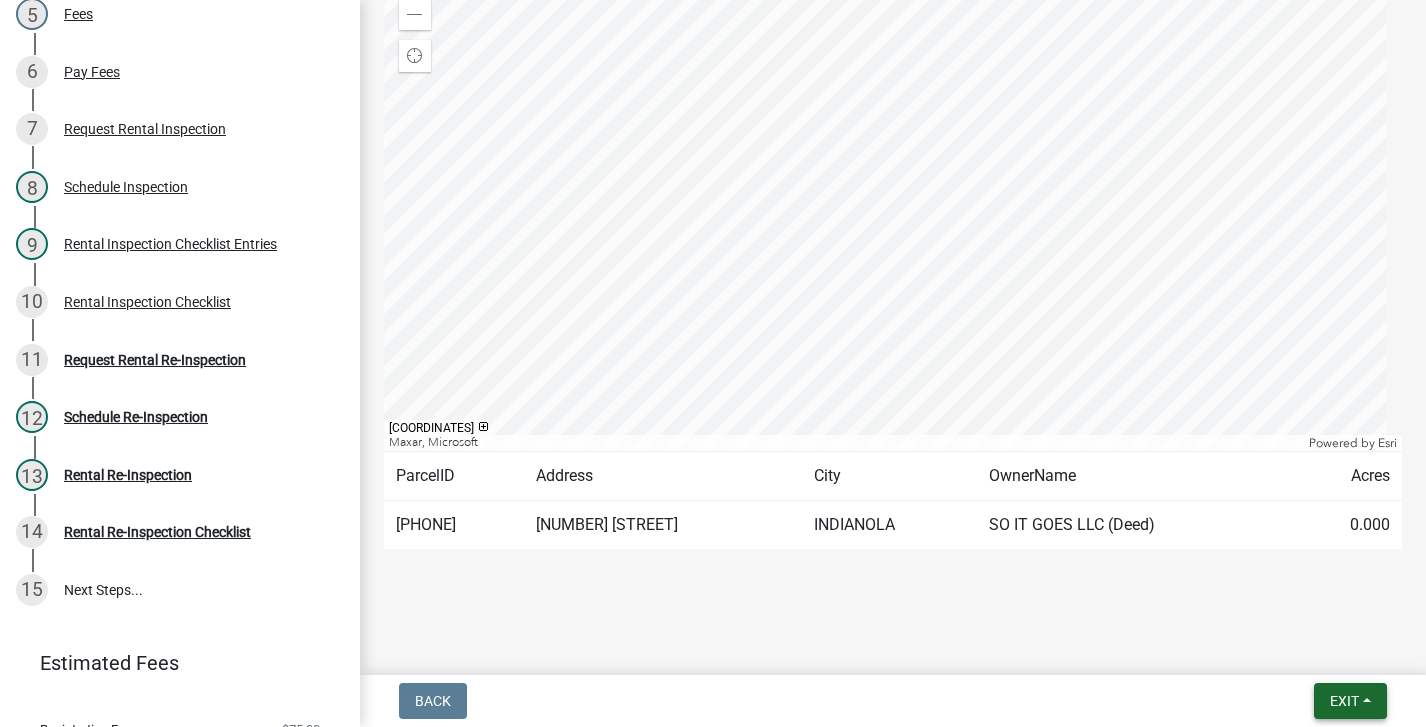 click on "Exit" at bounding box center [1350, 701] 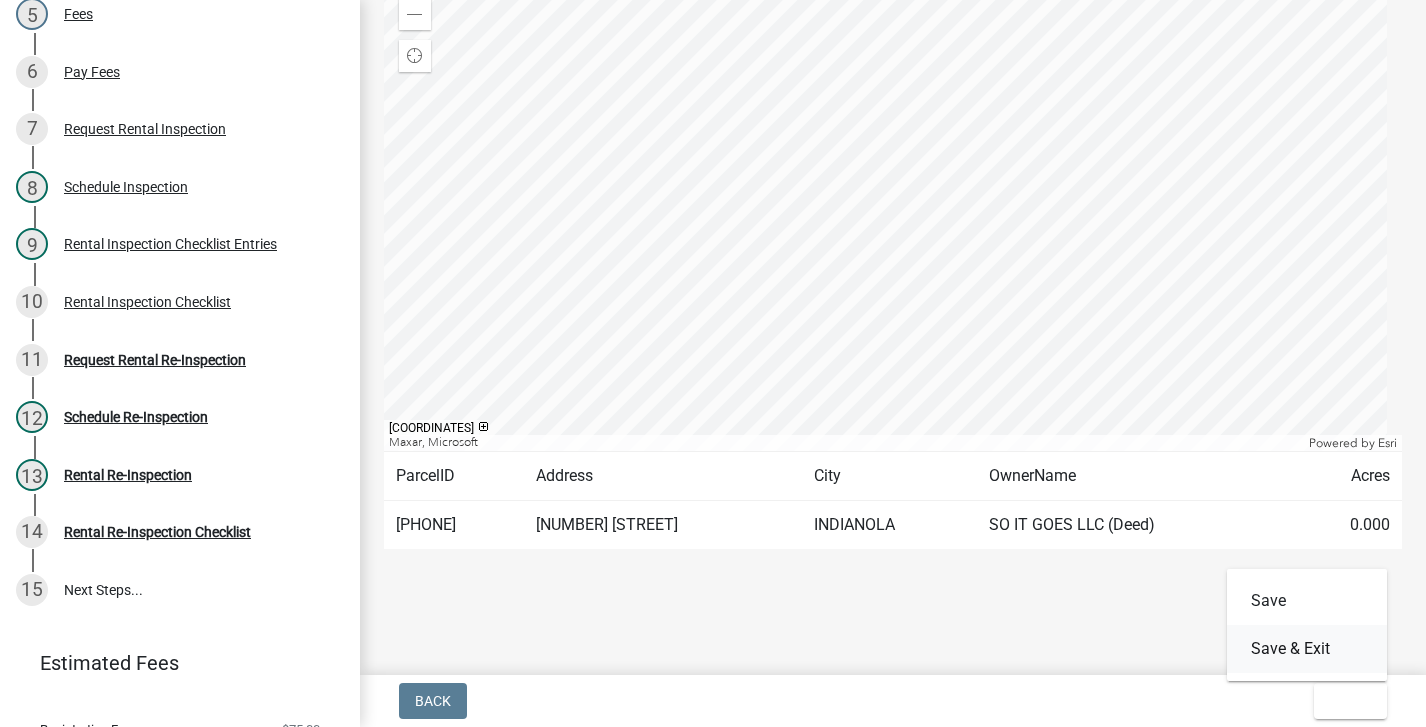 click on "Save & Exit" at bounding box center (1307, 649) 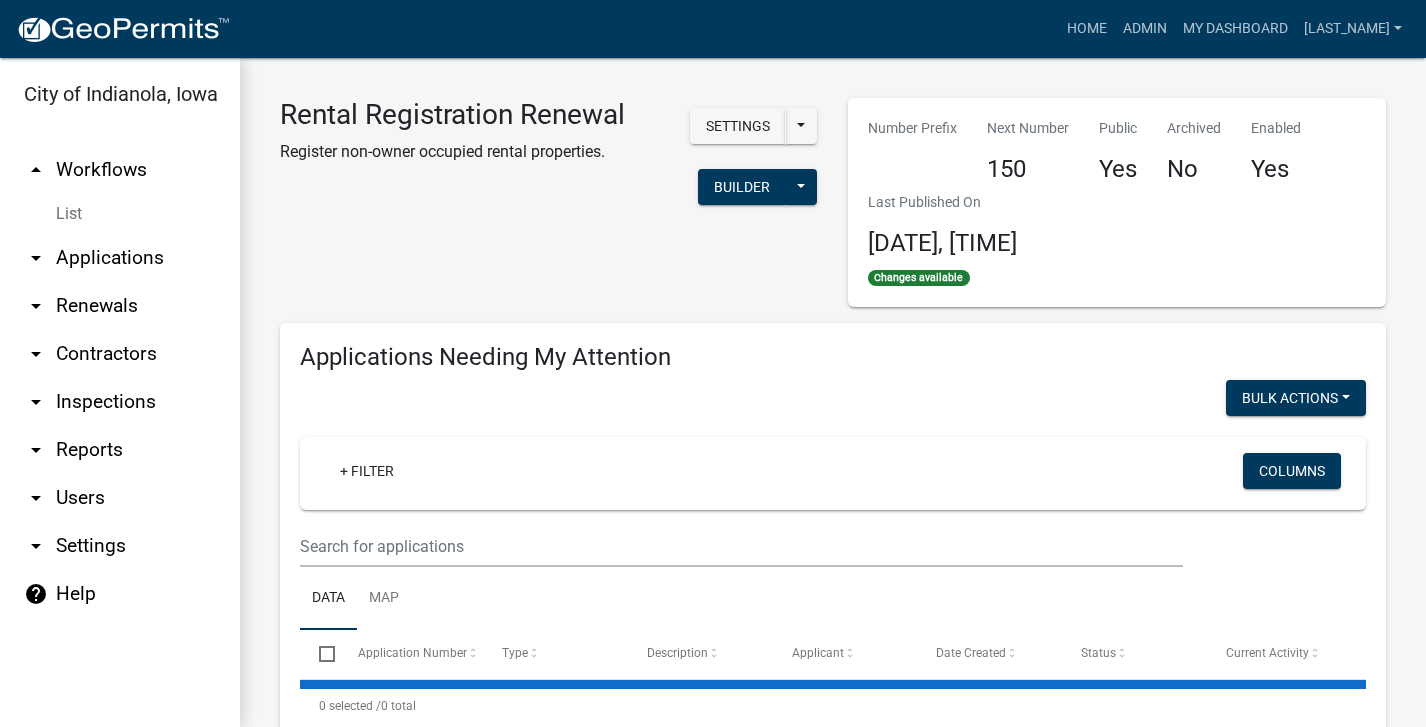 select on "3: 100" 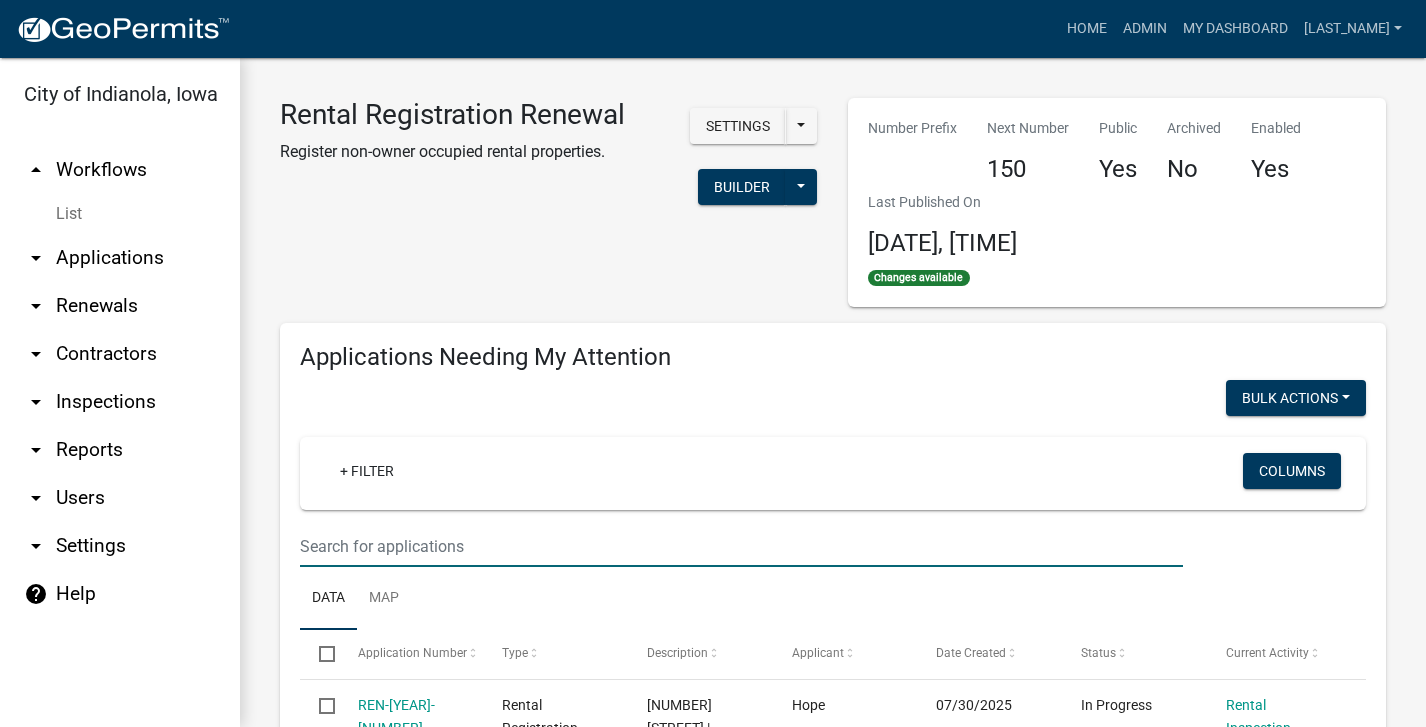 click at bounding box center [741, 546] 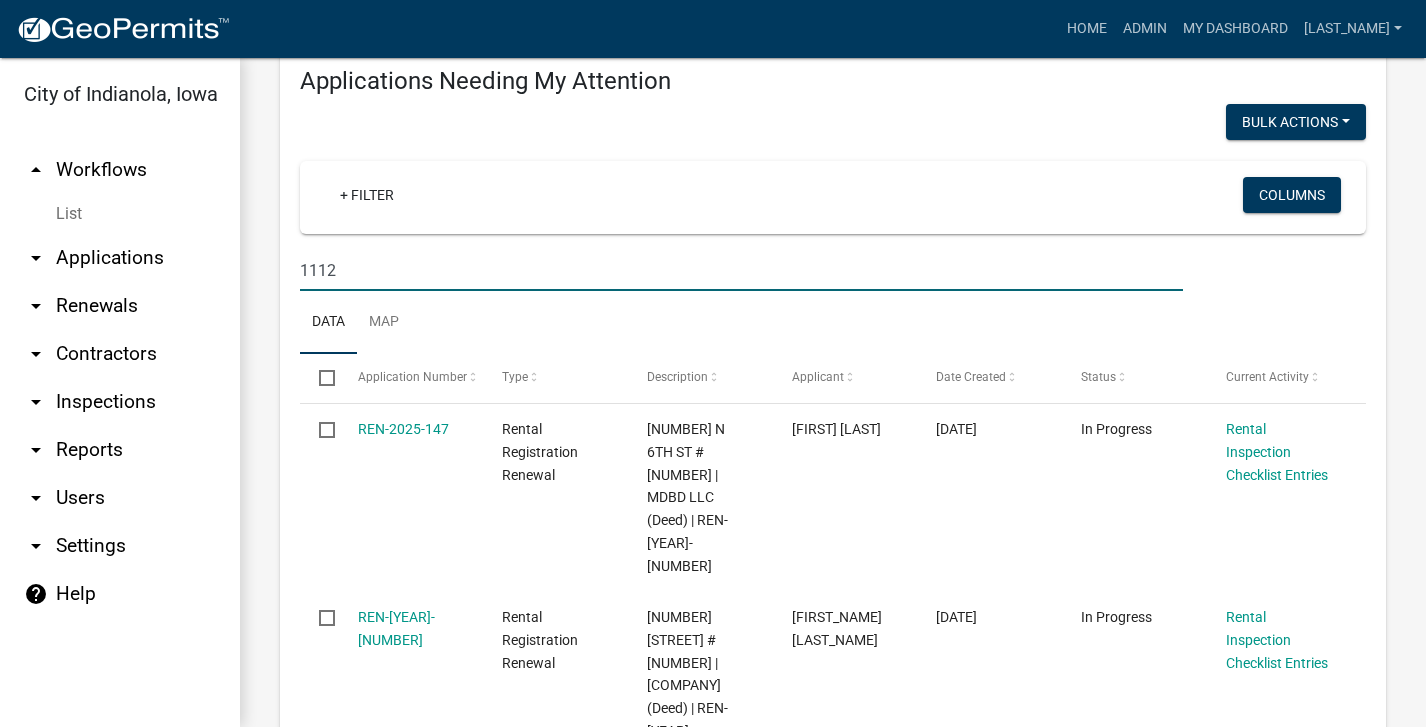 scroll, scrollTop: 300, scrollLeft: 0, axis: vertical 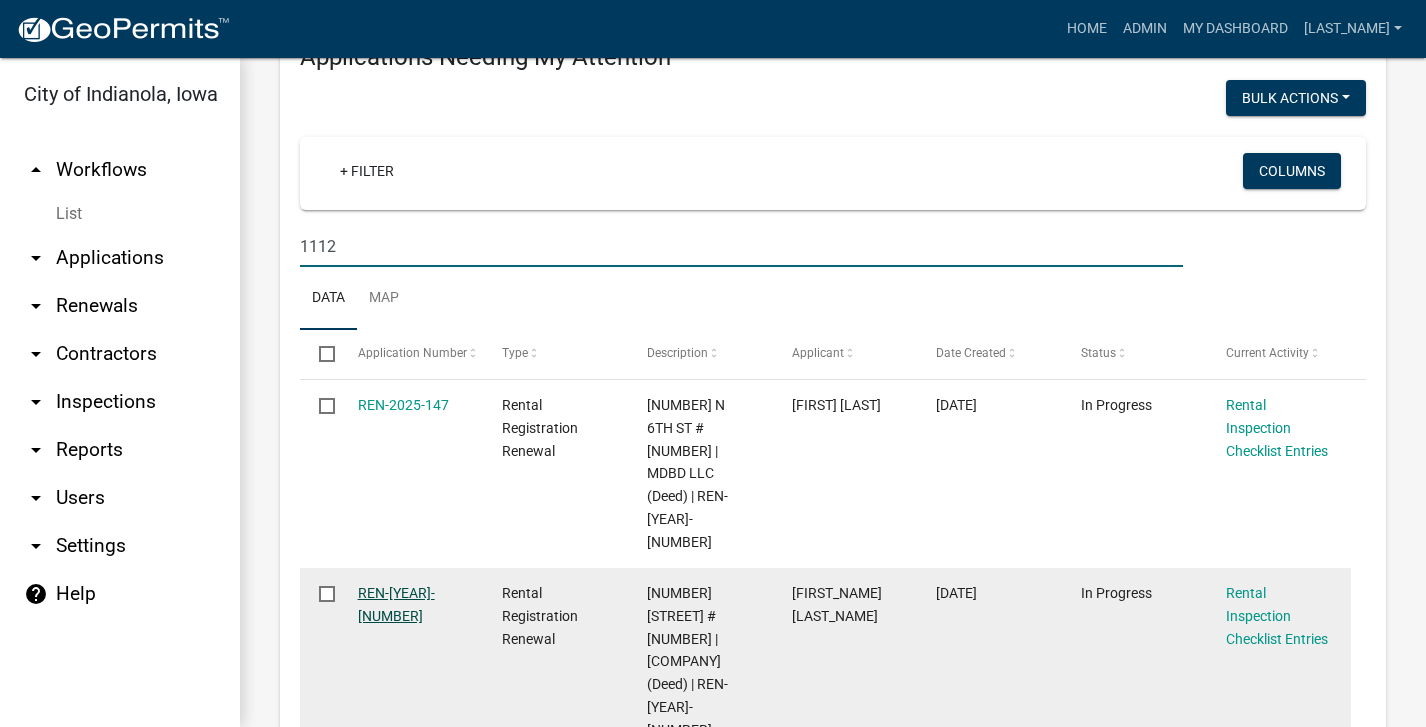 type on "1112" 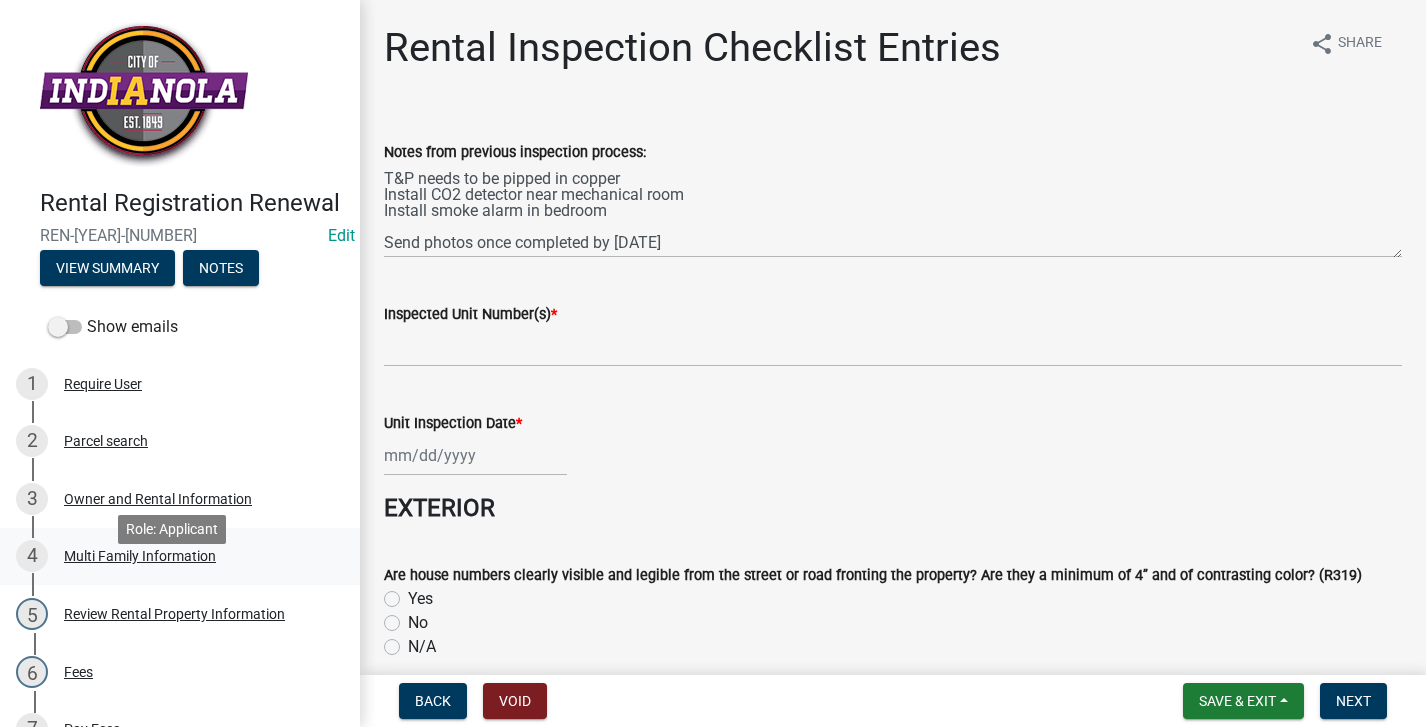 click on "Multi Family Information" at bounding box center [140, 556] 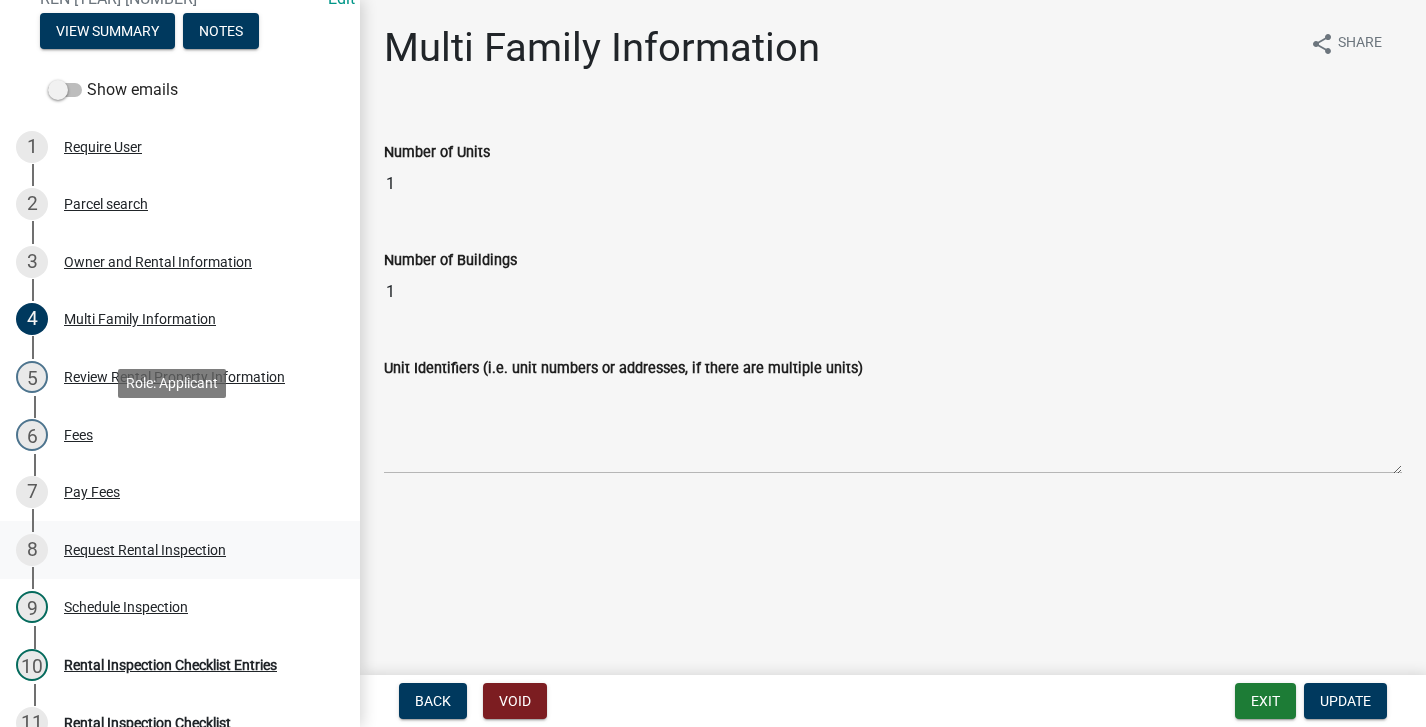 scroll, scrollTop: 300, scrollLeft: 0, axis: vertical 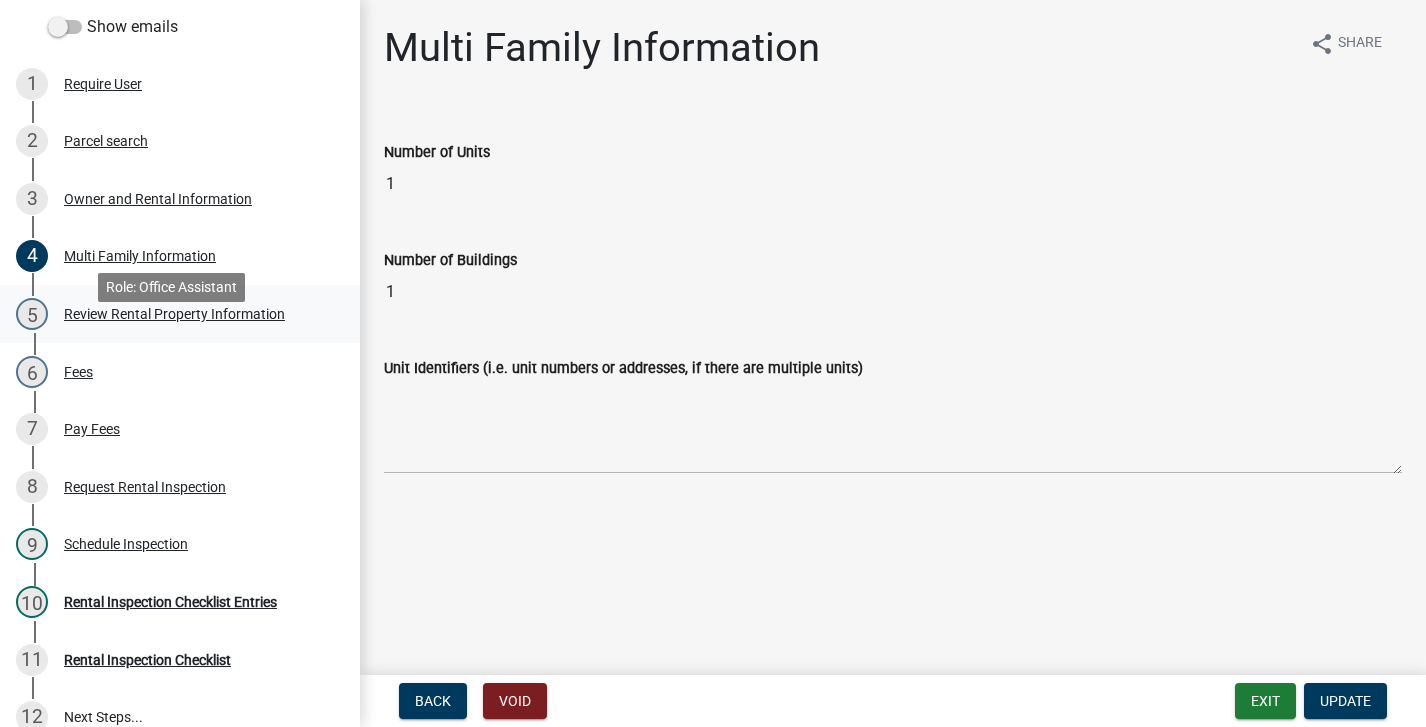 click on "Review Rental Property Information" at bounding box center [174, 314] 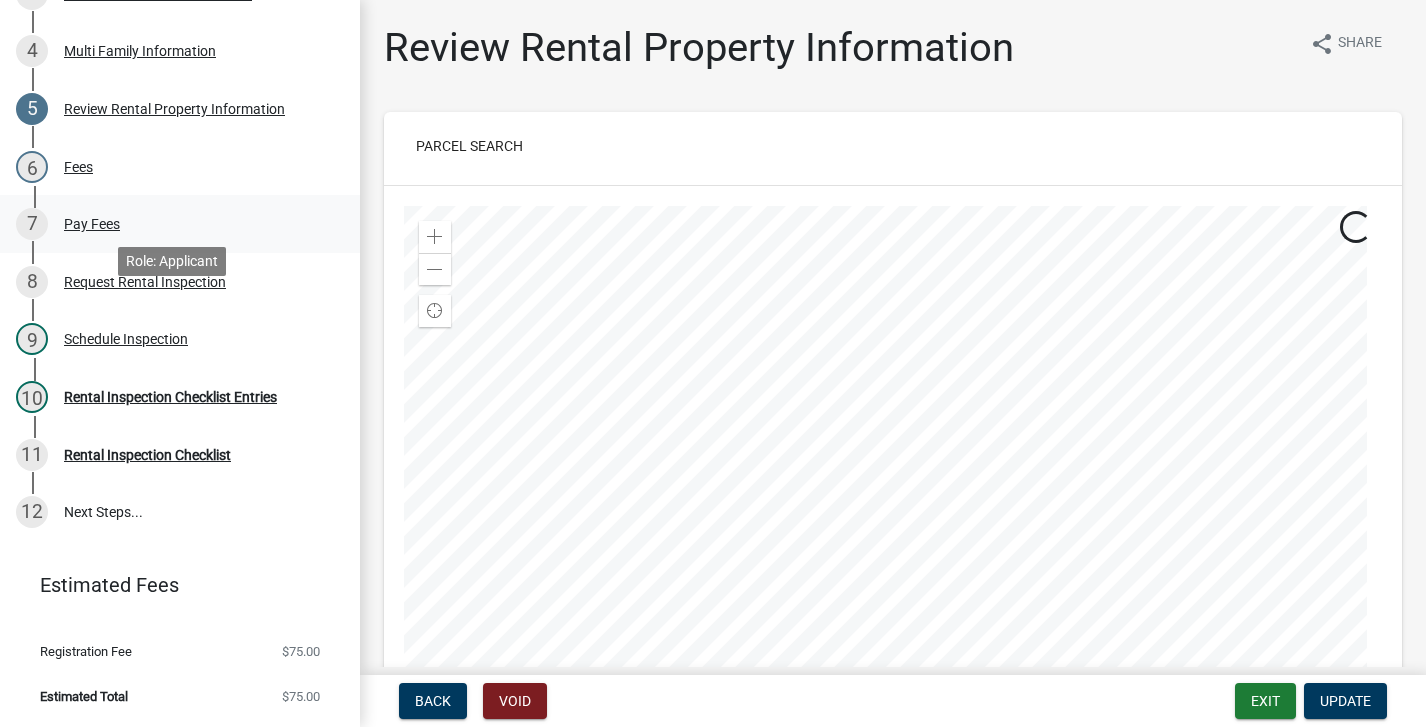 scroll, scrollTop: 534, scrollLeft: 0, axis: vertical 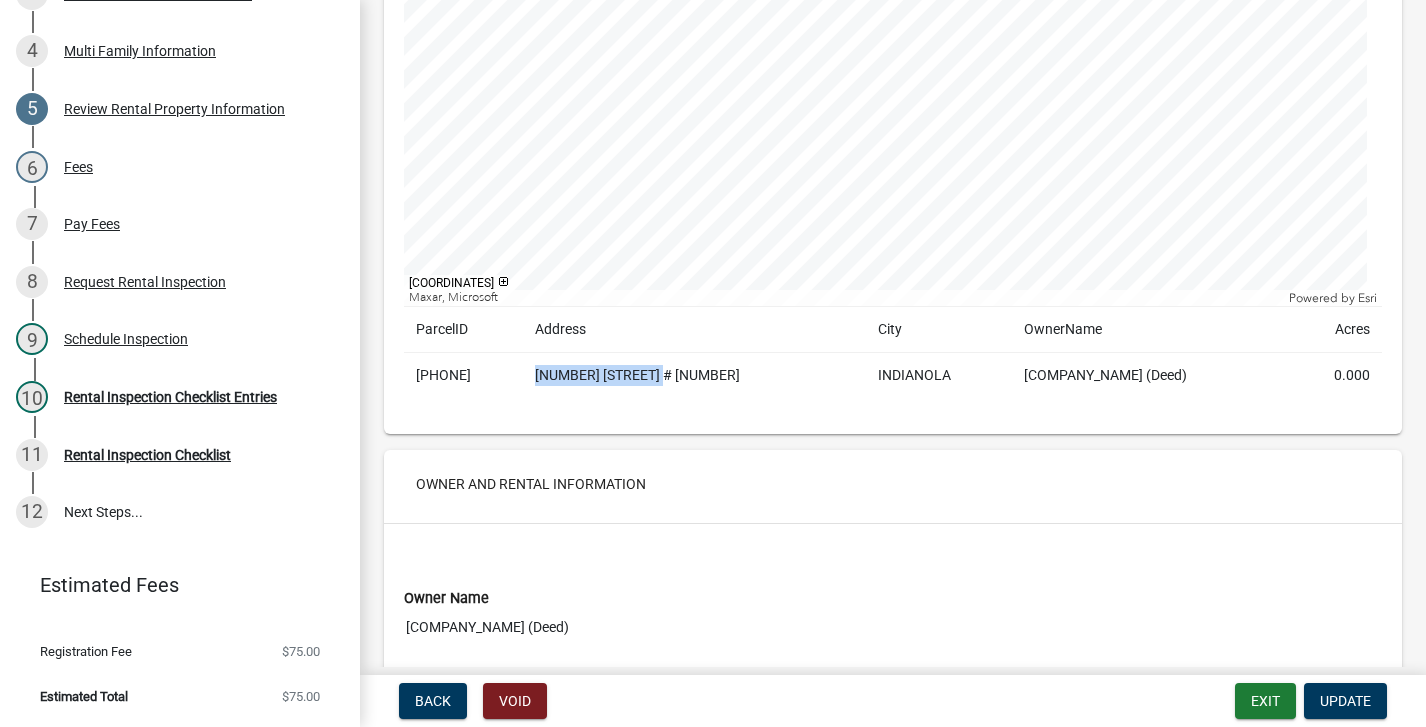 drag, startPoint x: 722, startPoint y: 379, endPoint x: 576, endPoint y: 392, distance: 146.57762 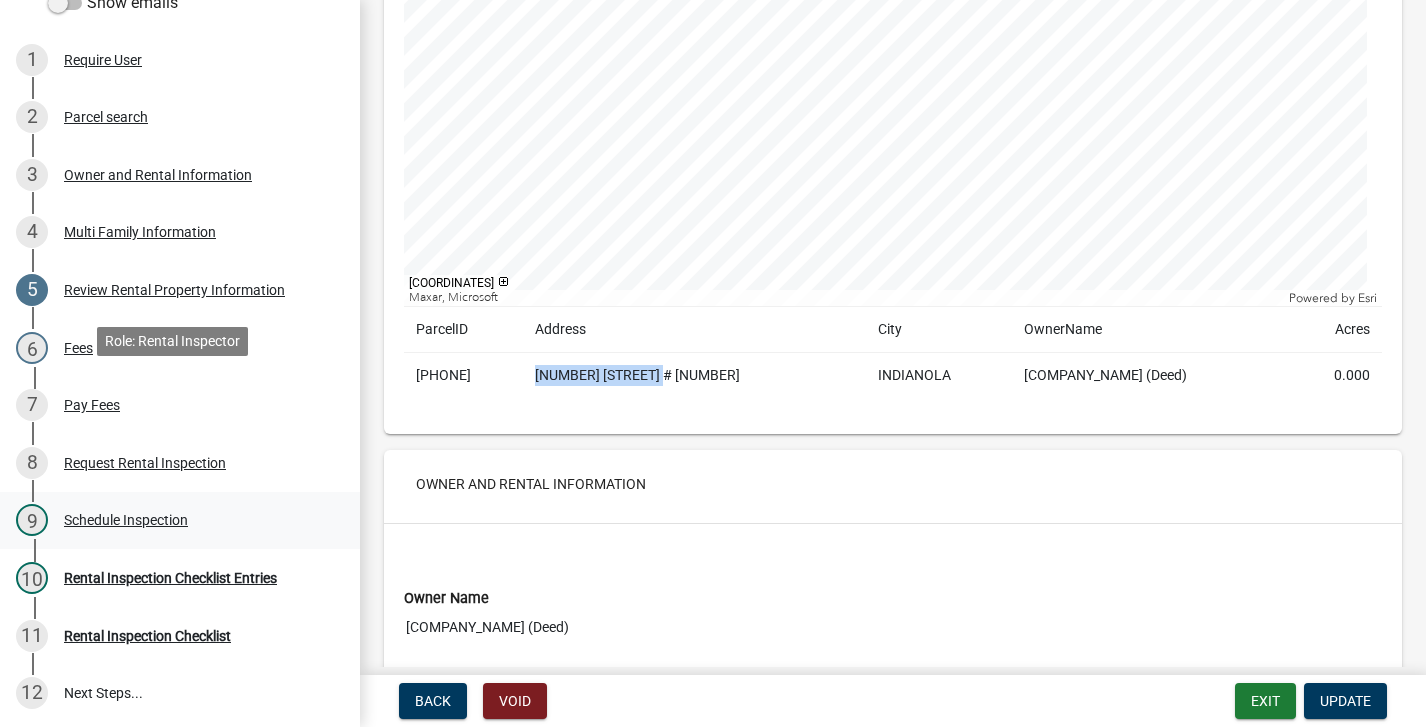 scroll, scrollTop: 134, scrollLeft: 0, axis: vertical 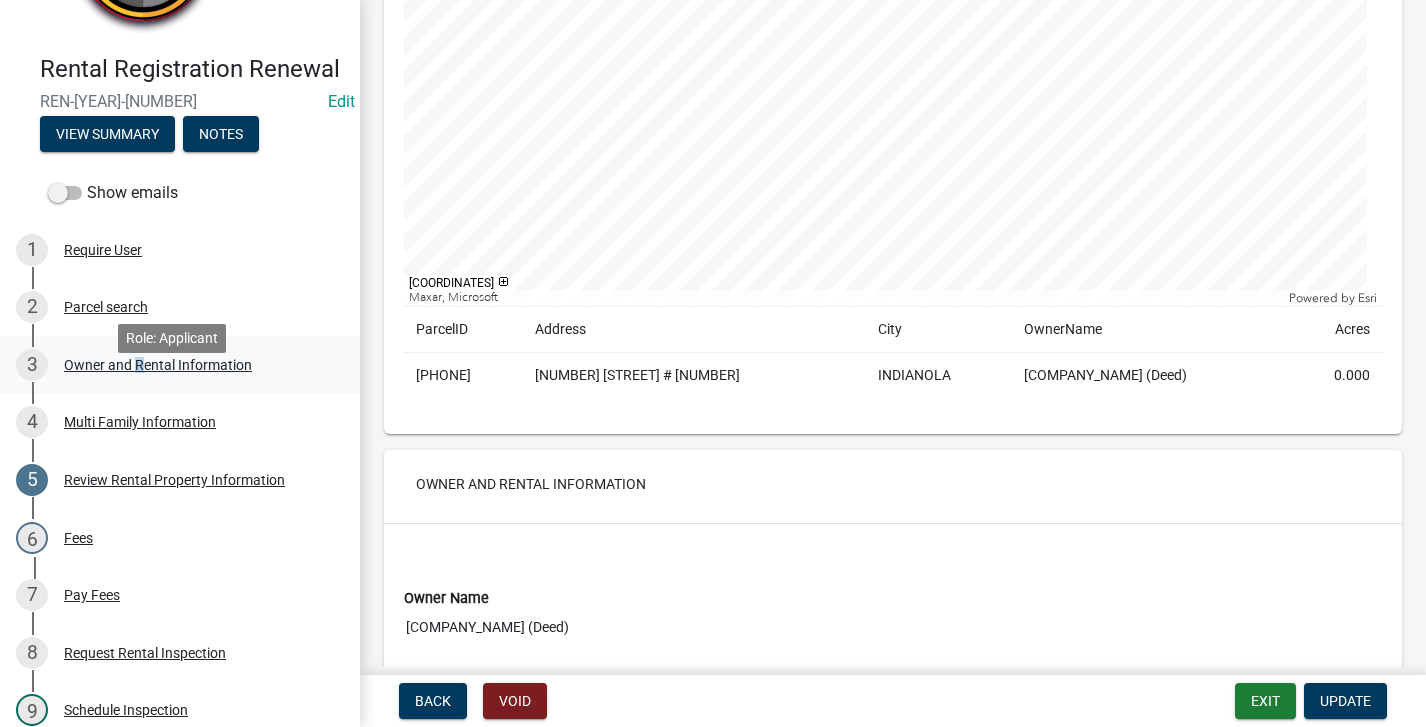 click on "3     Owner and Rental Information" at bounding box center (172, 365) 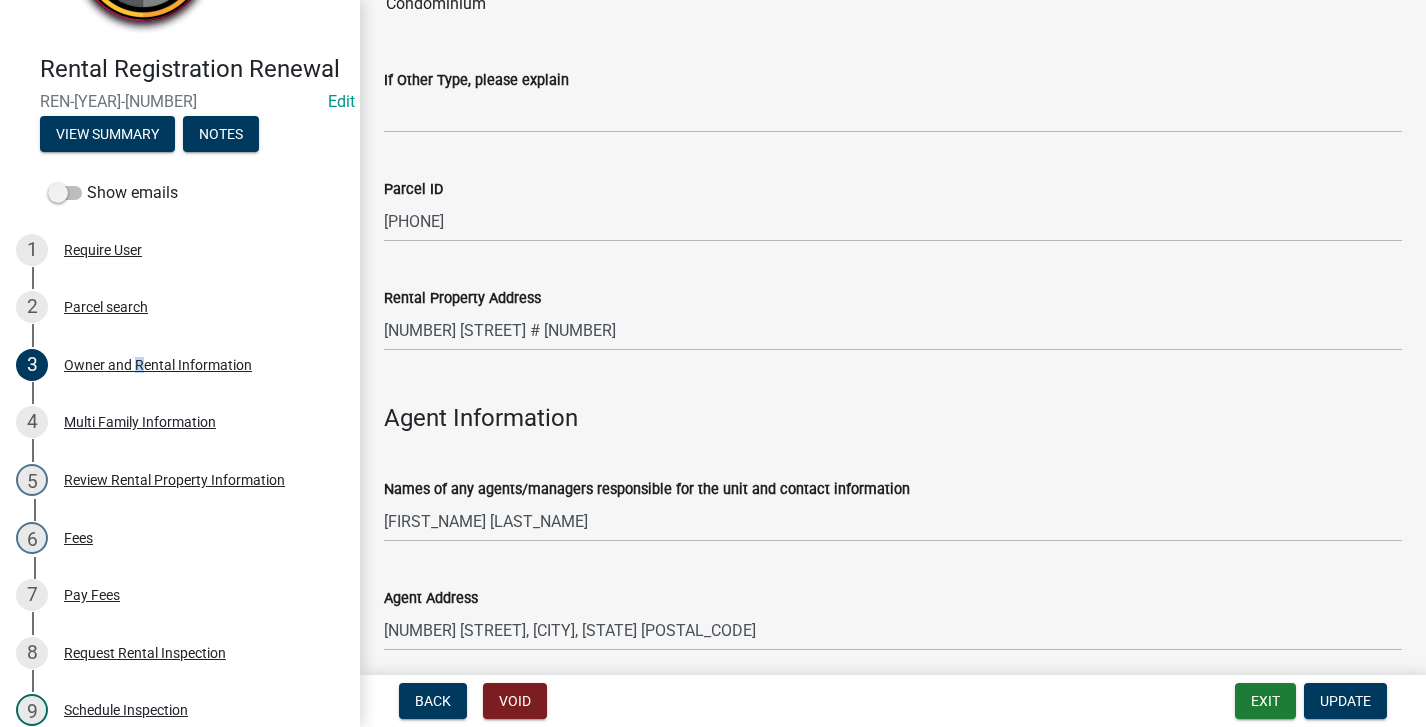 scroll, scrollTop: 1996, scrollLeft: 0, axis: vertical 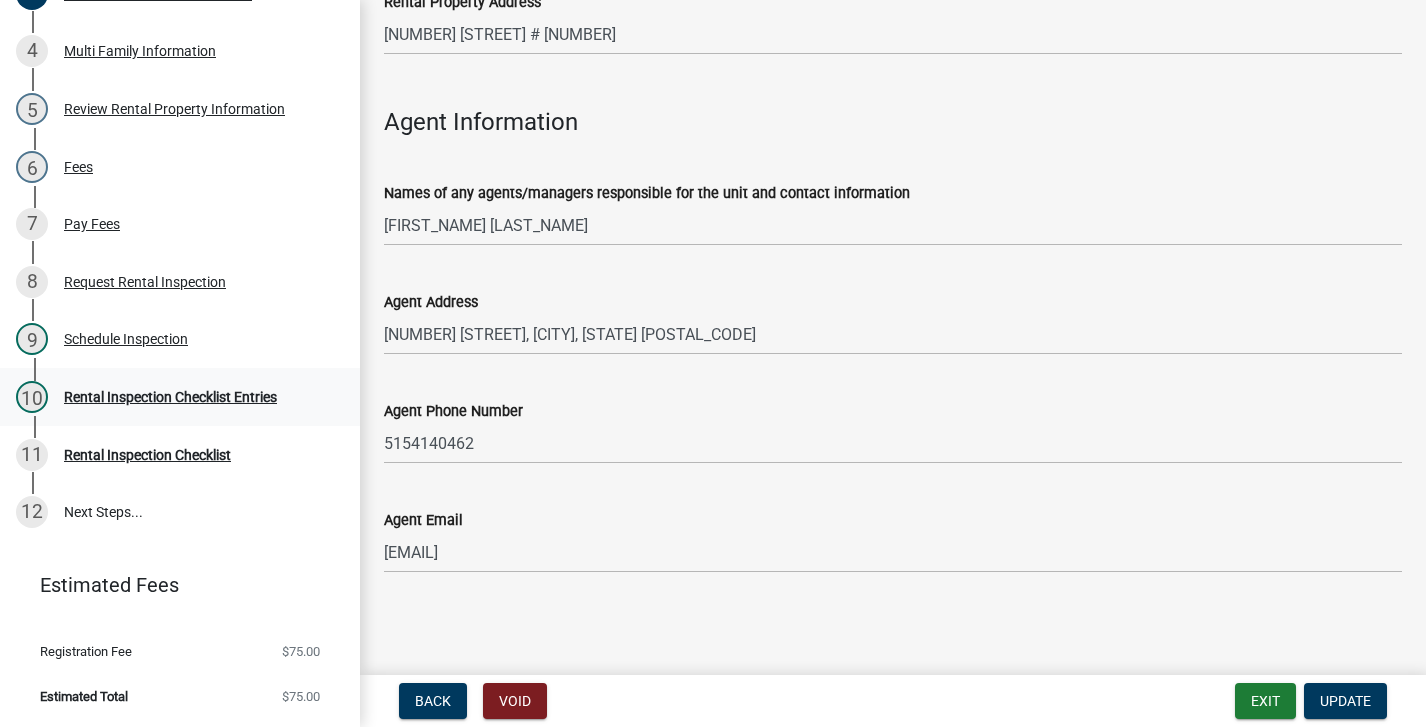 click on "10     Rental Inspection Checklist Entries" at bounding box center (172, 397) 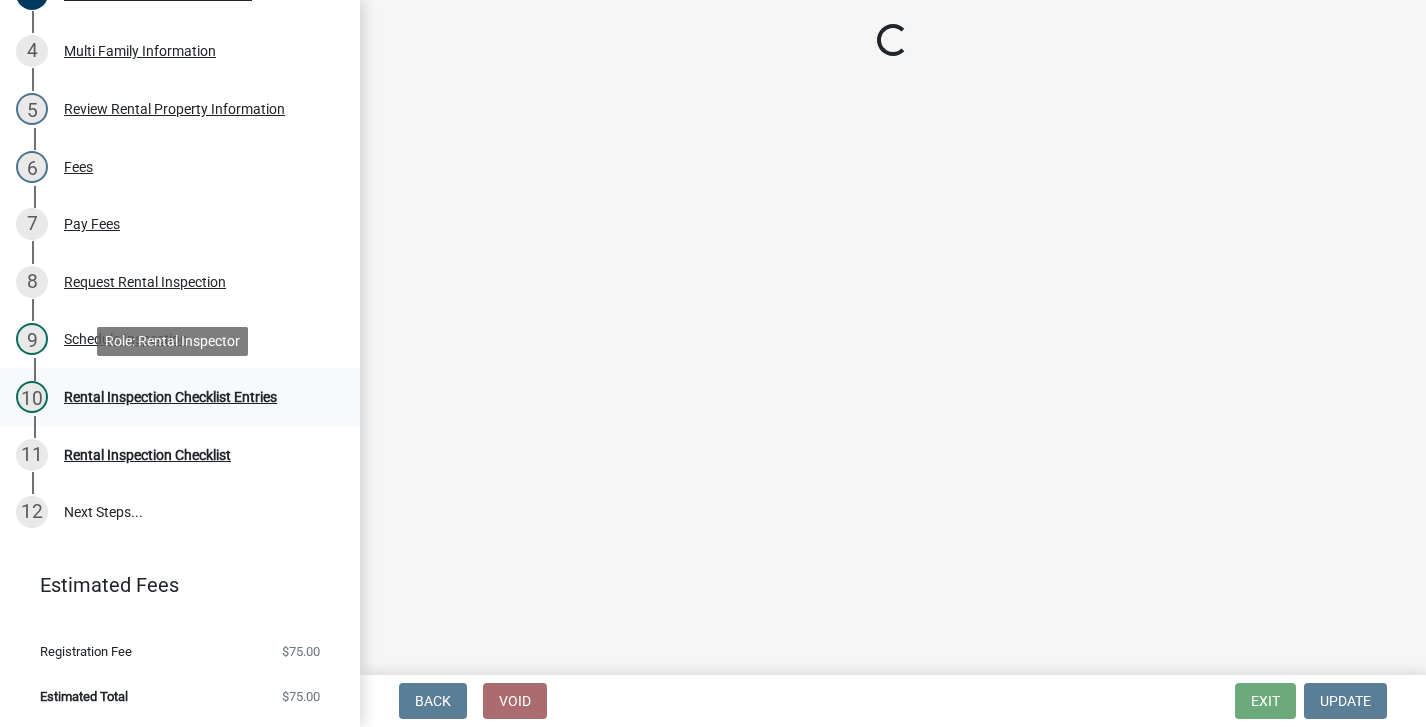 scroll, scrollTop: 0, scrollLeft: 0, axis: both 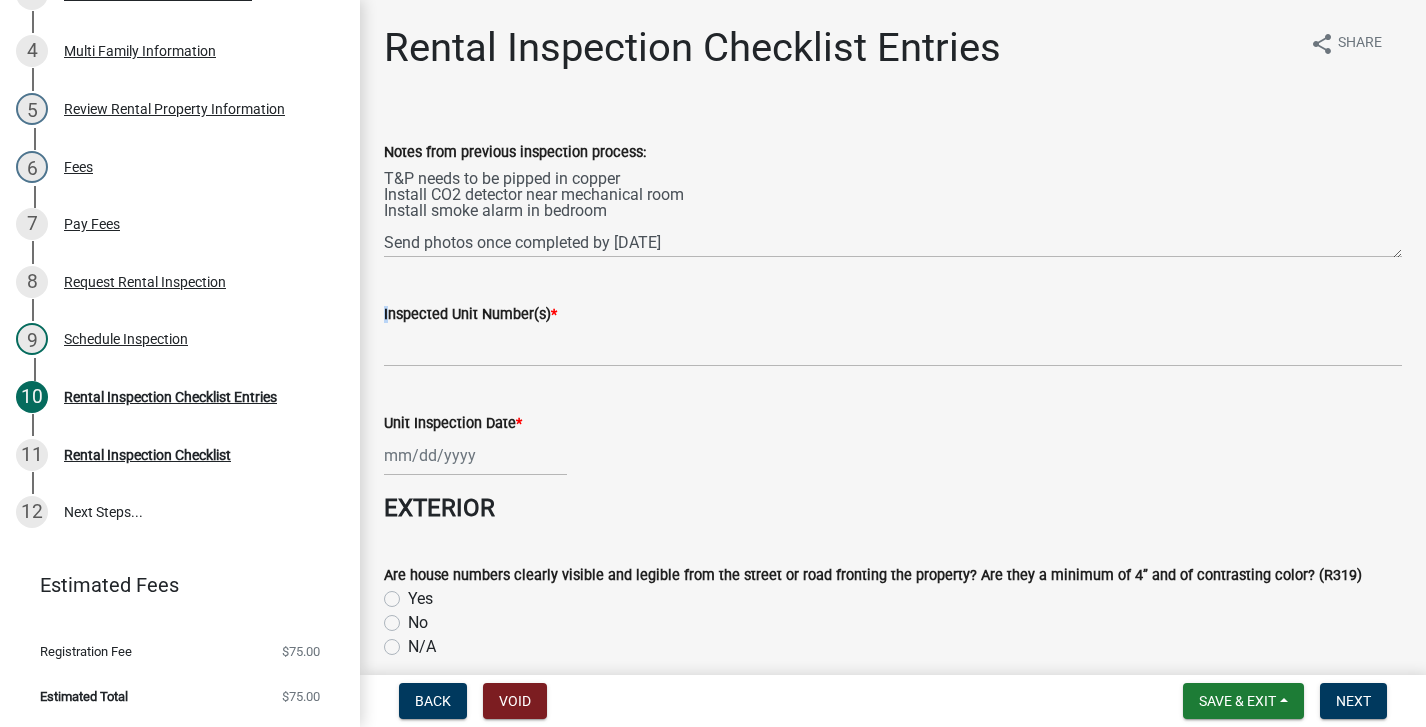 drag, startPoint x: 438, startPoint y: 293, endPoint x: 413, endPoint y: 360, distance: 71.51224 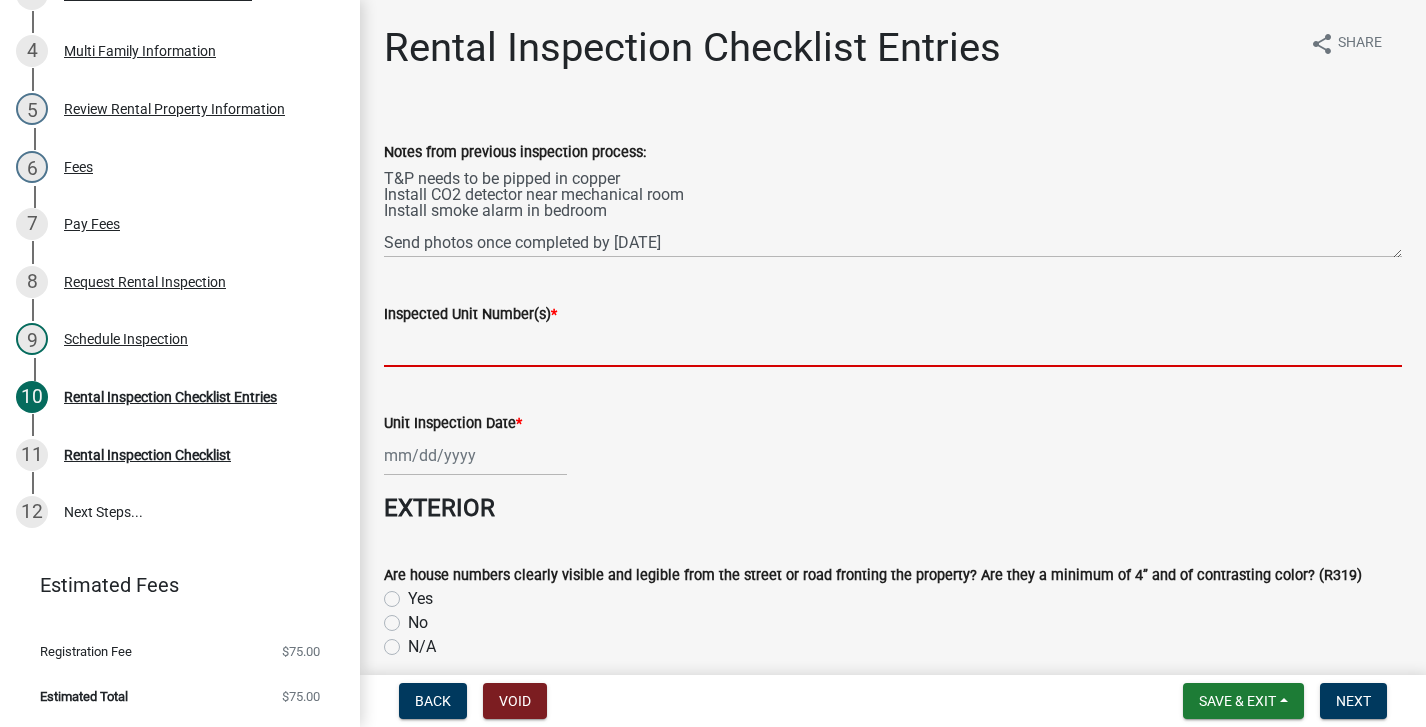 click on "Inspected Unit Number(s)  *" at bounding box center (893, 346) 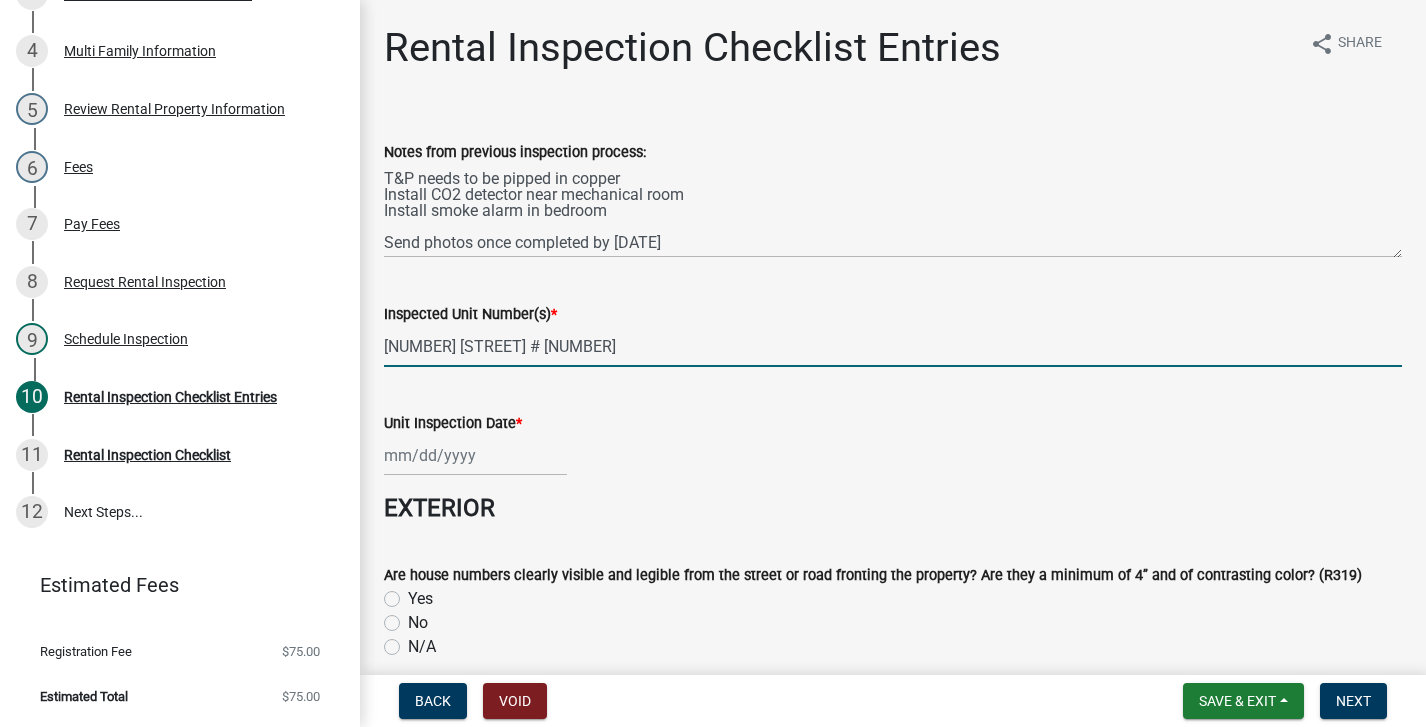 type on "1112 N 6TH ST # 62" 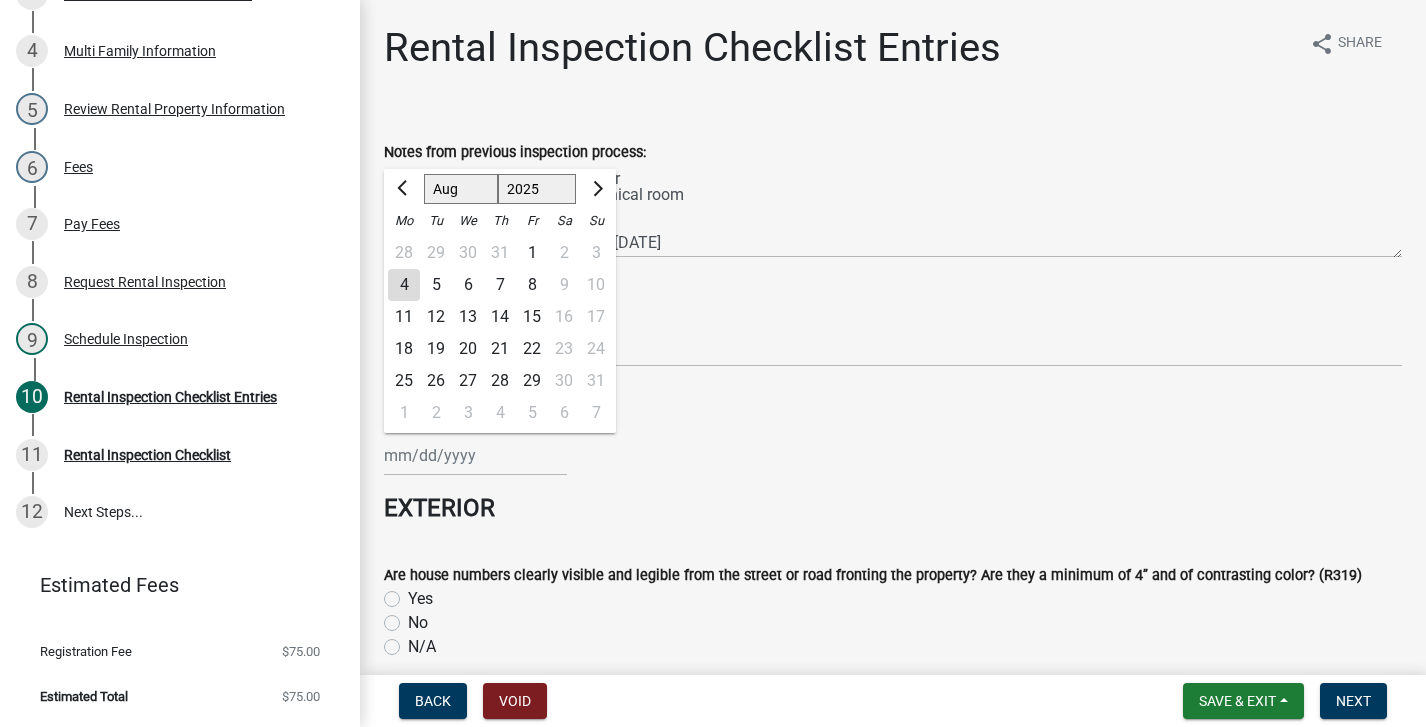 click on "4" 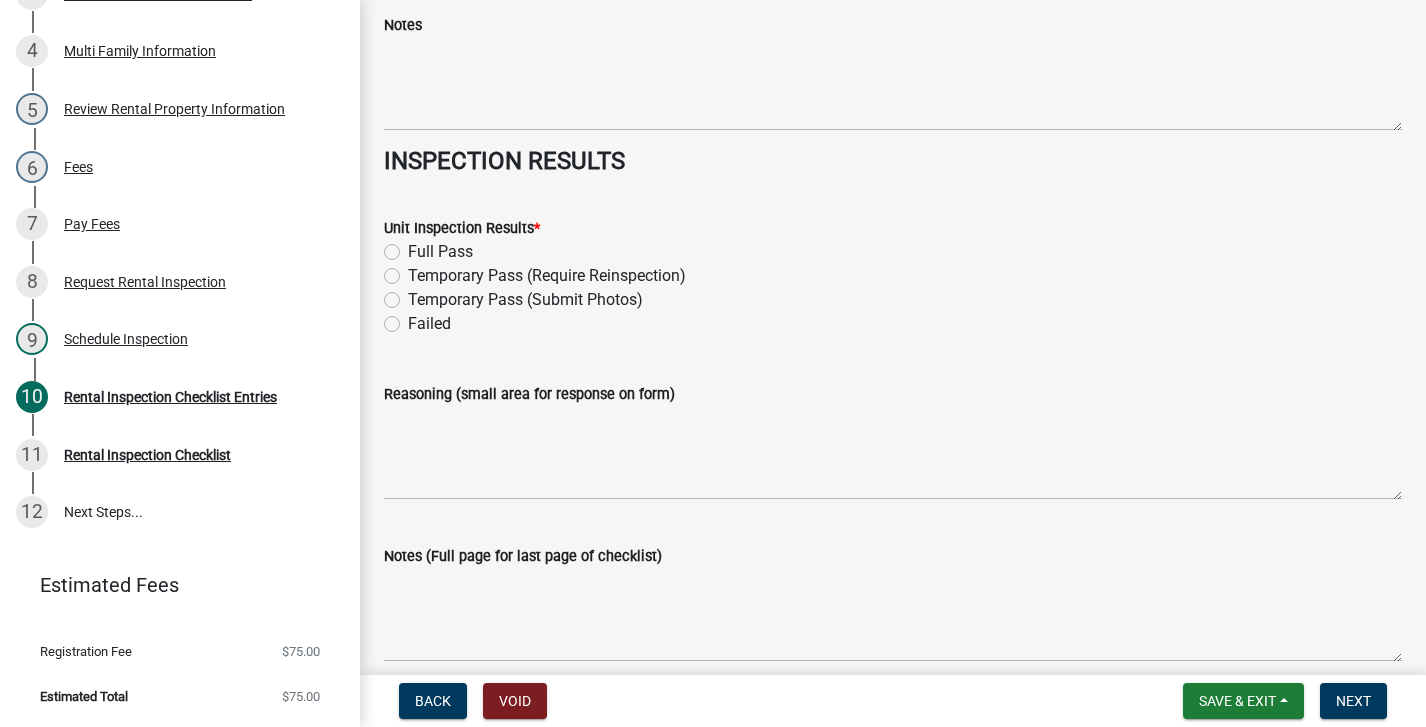 scroll, scrollTop: 9184, scrollLeft: 0, axis: vertical 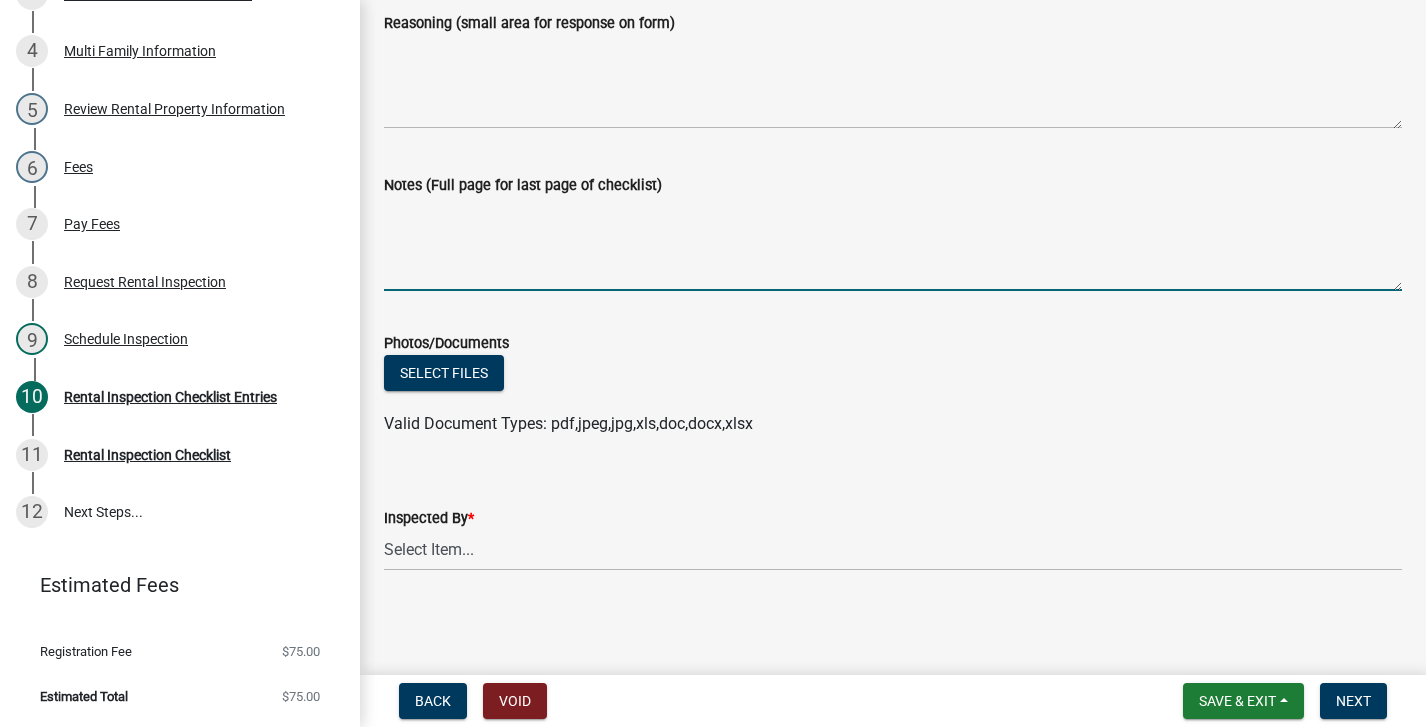 click on "Notes (Full page for last page of checklist)" at bounding box center (893, 244) 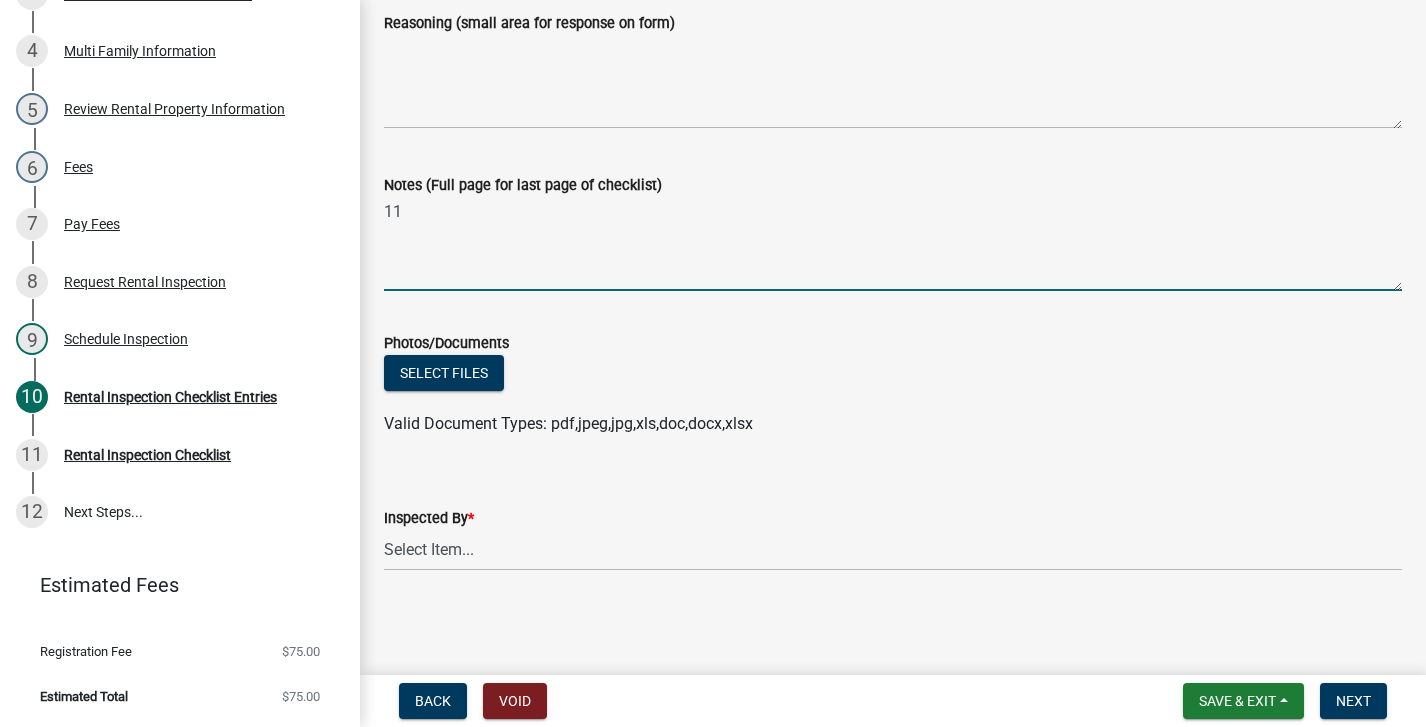 type on "1" 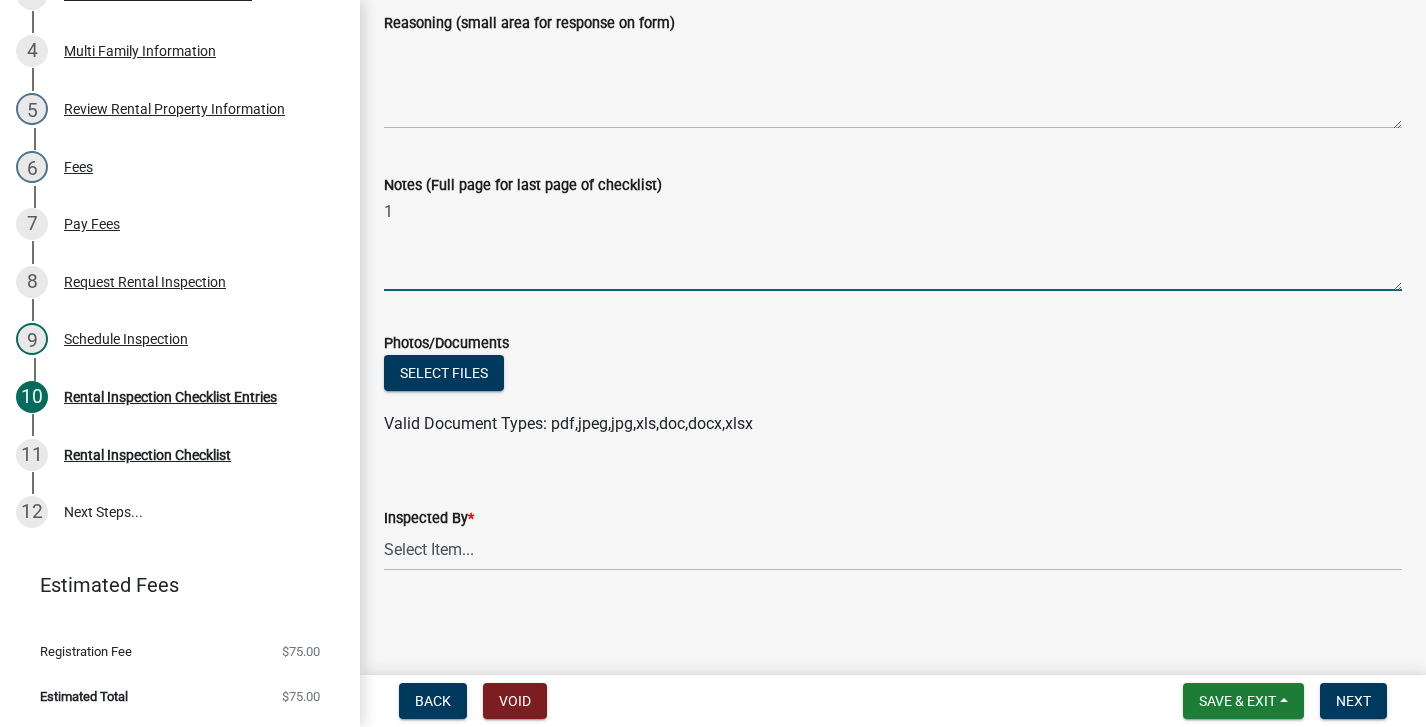 type 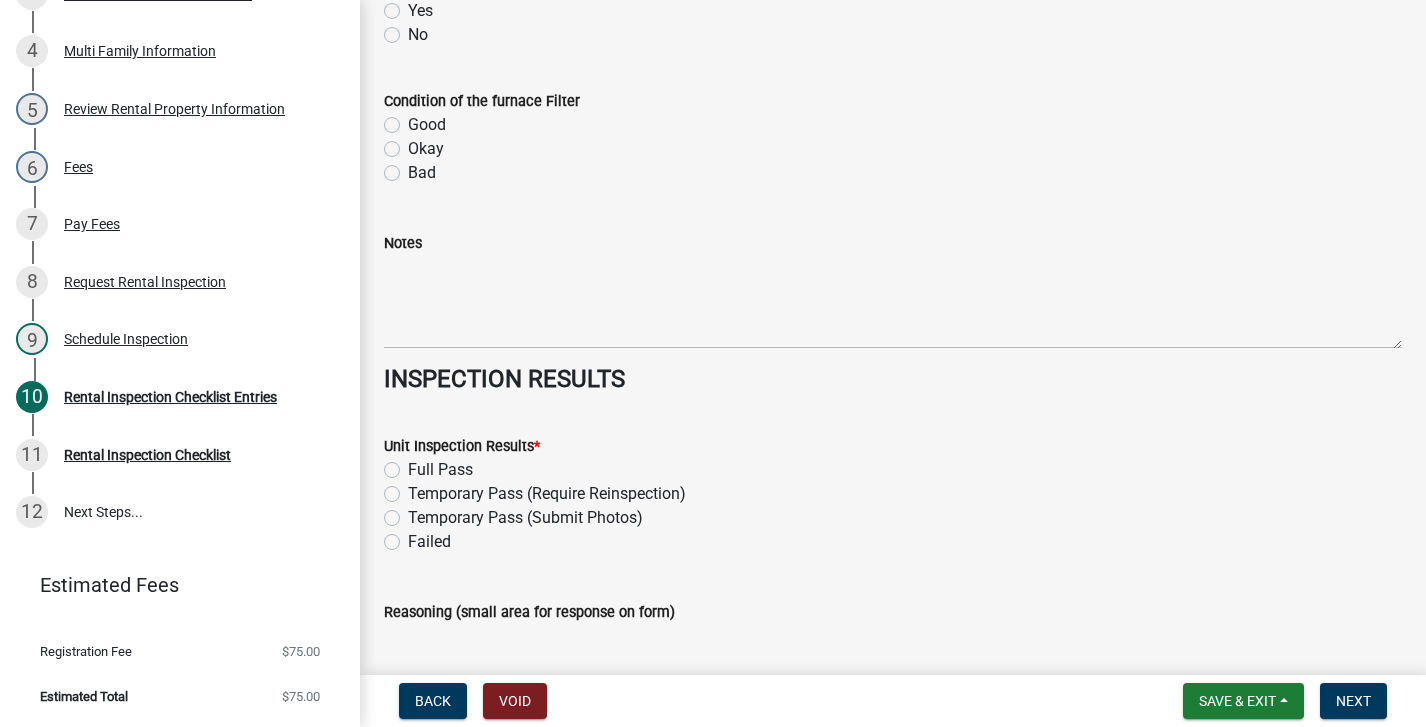scroll, scrollTop: 8584, scrollLeft: 0, axis: vertical 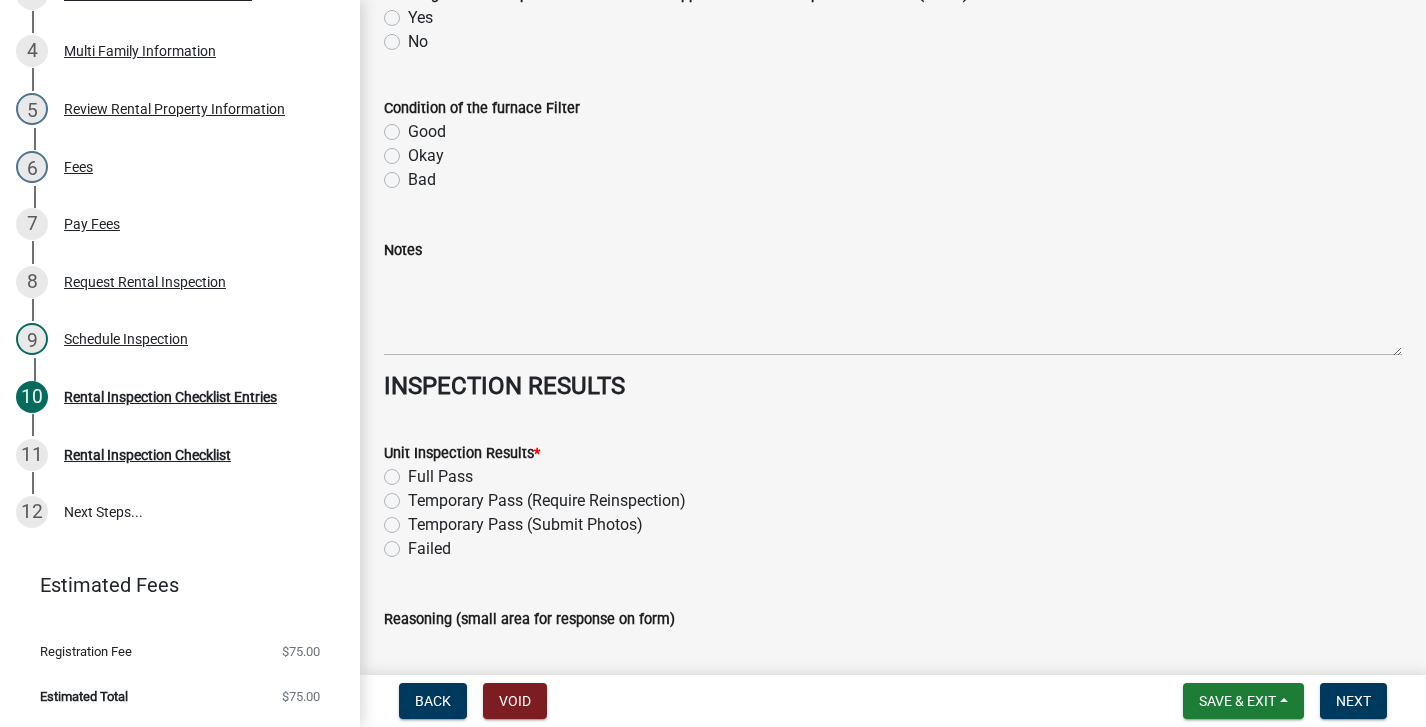 click on "Failed" 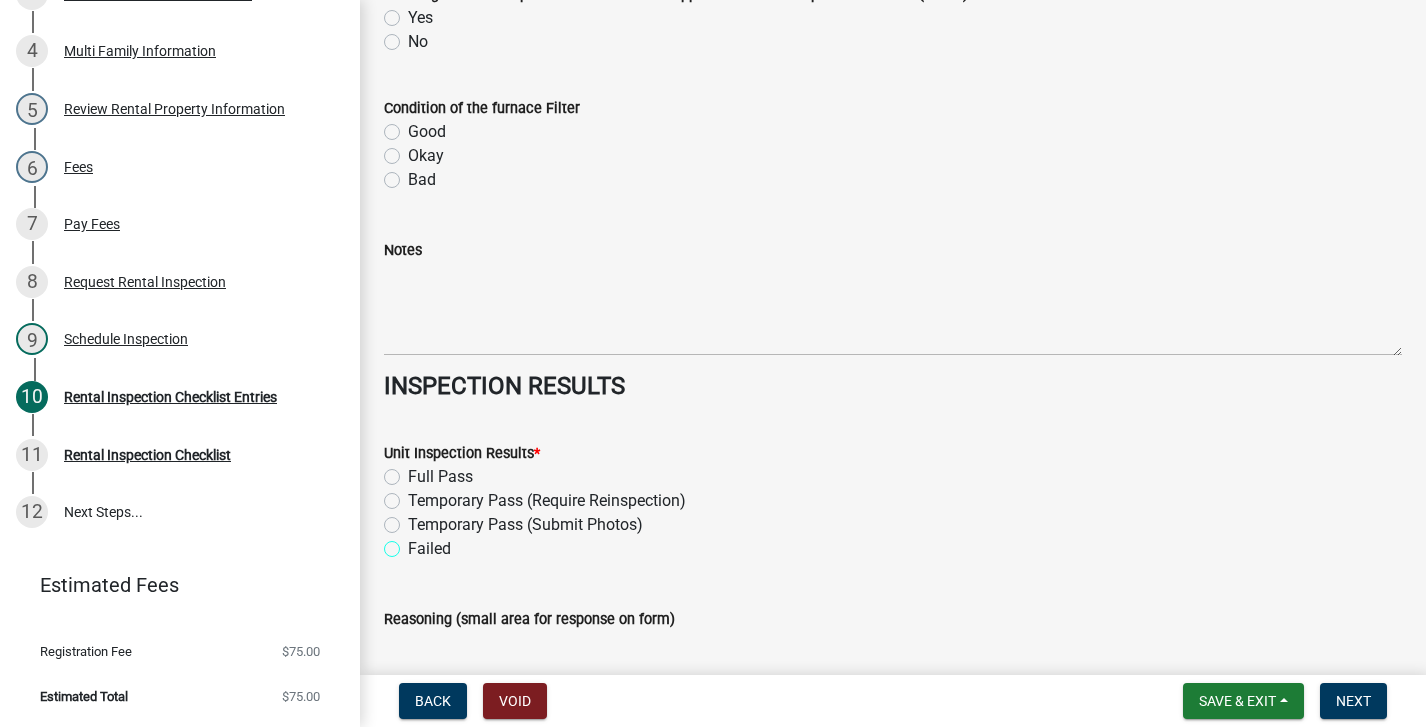 click on "Failed" at bounding box center (414, 543) 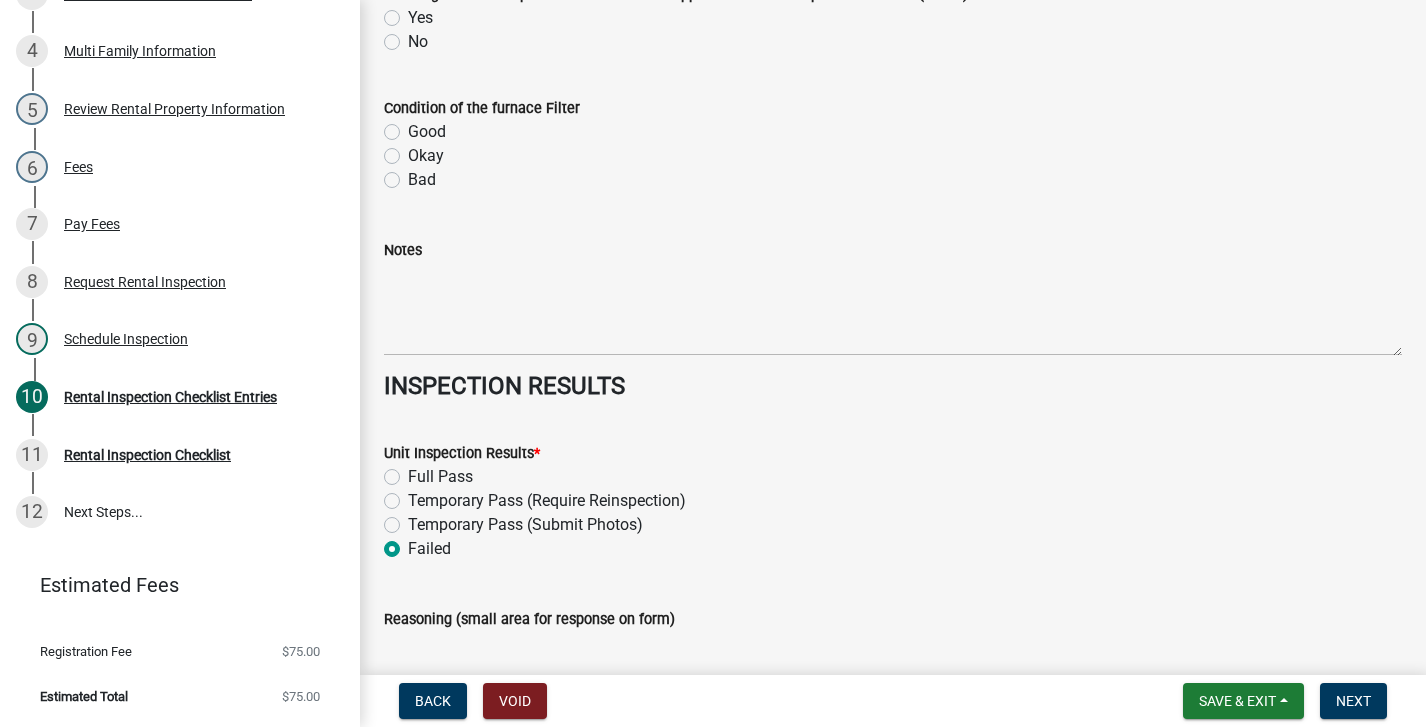 radio on "true" 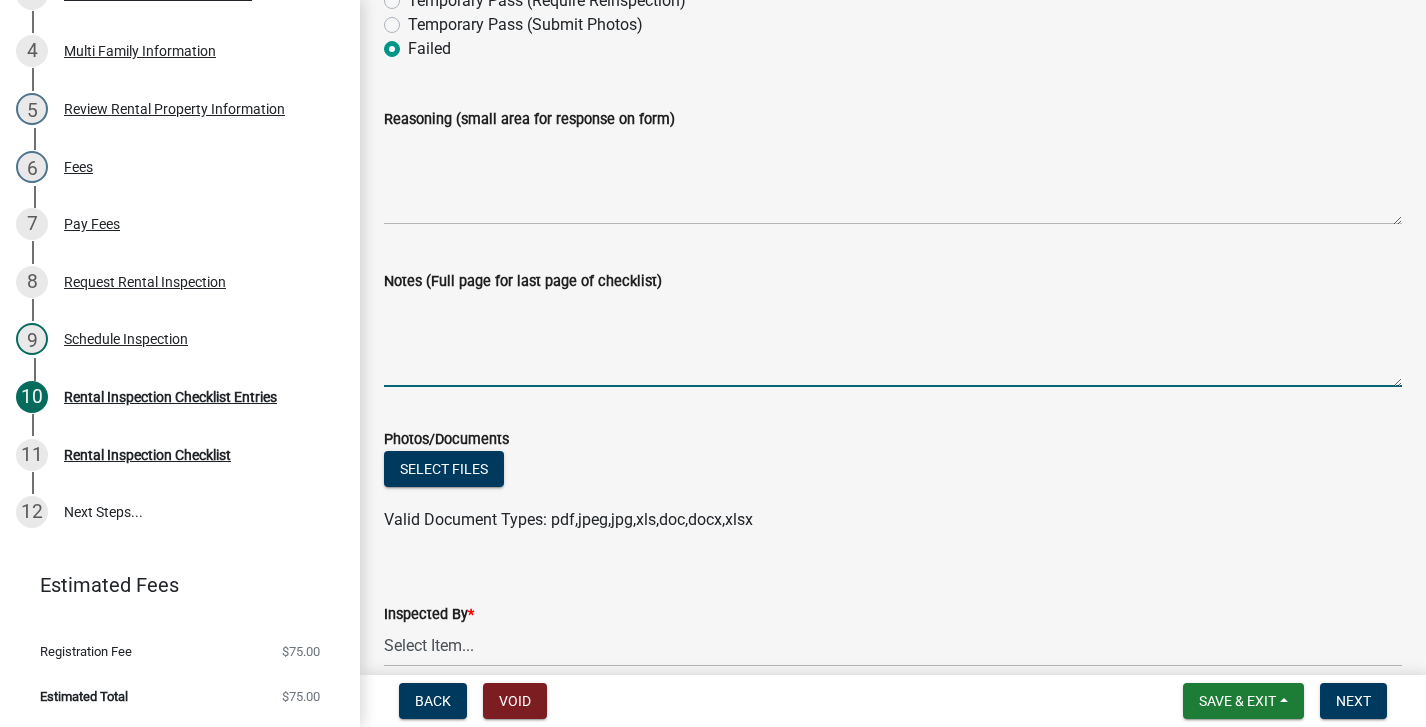 click on "Notes (Full page for last page of checklist)" at bounding box center [893, 340] 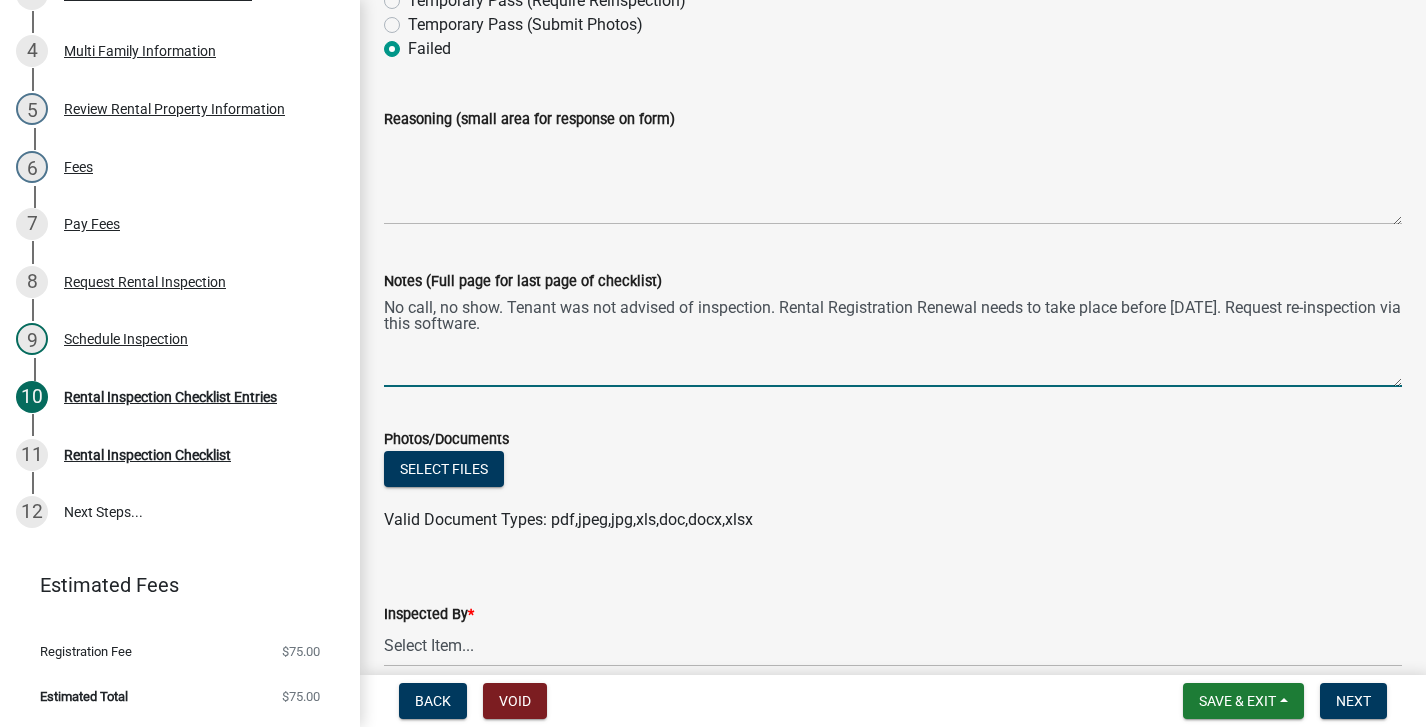 click on "No call, no show. Tenant was not advised of inspection. Rental Registration Renewal needs to take place before 8/18/25. Request re-inspection via this software." at bounding box center (893, 340) 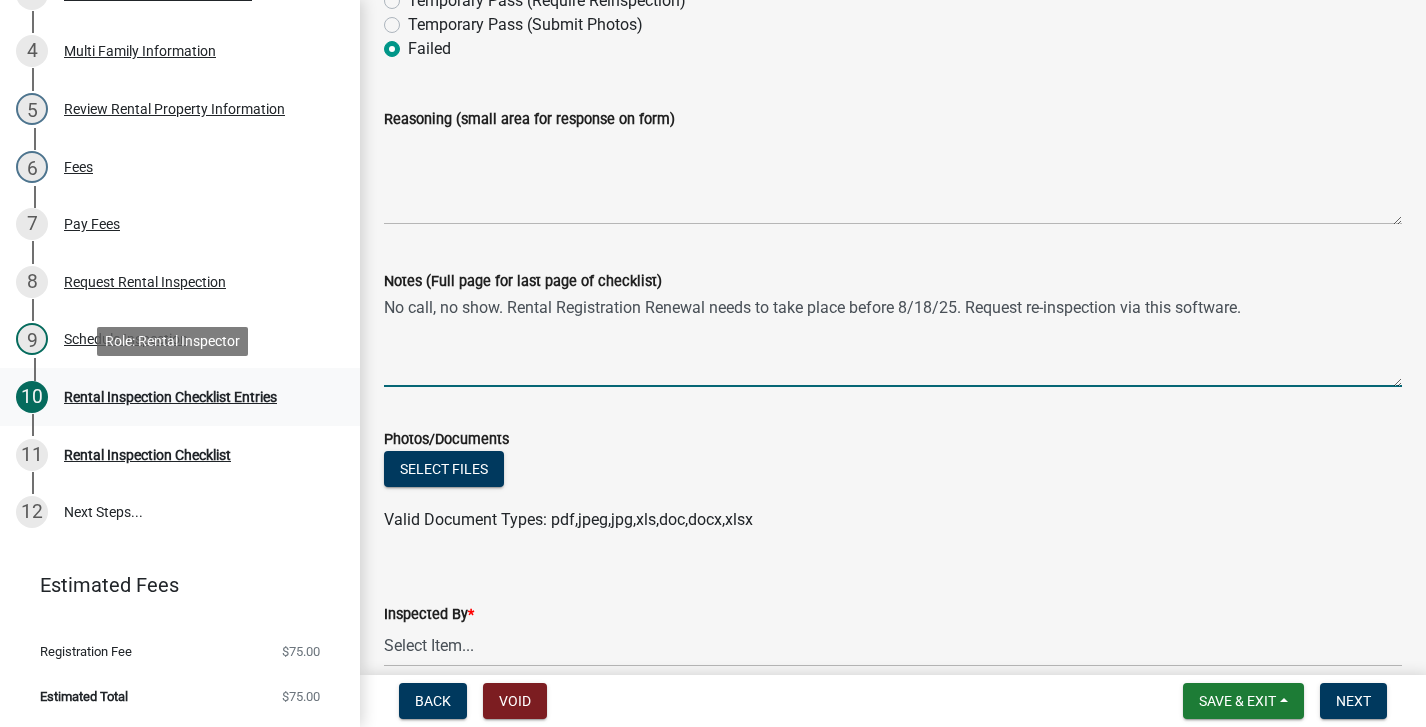 drag, startPoint x: 1252, startPoint y: 313, endPoint x: 340, endPoint y: 388, distance: 915.0787 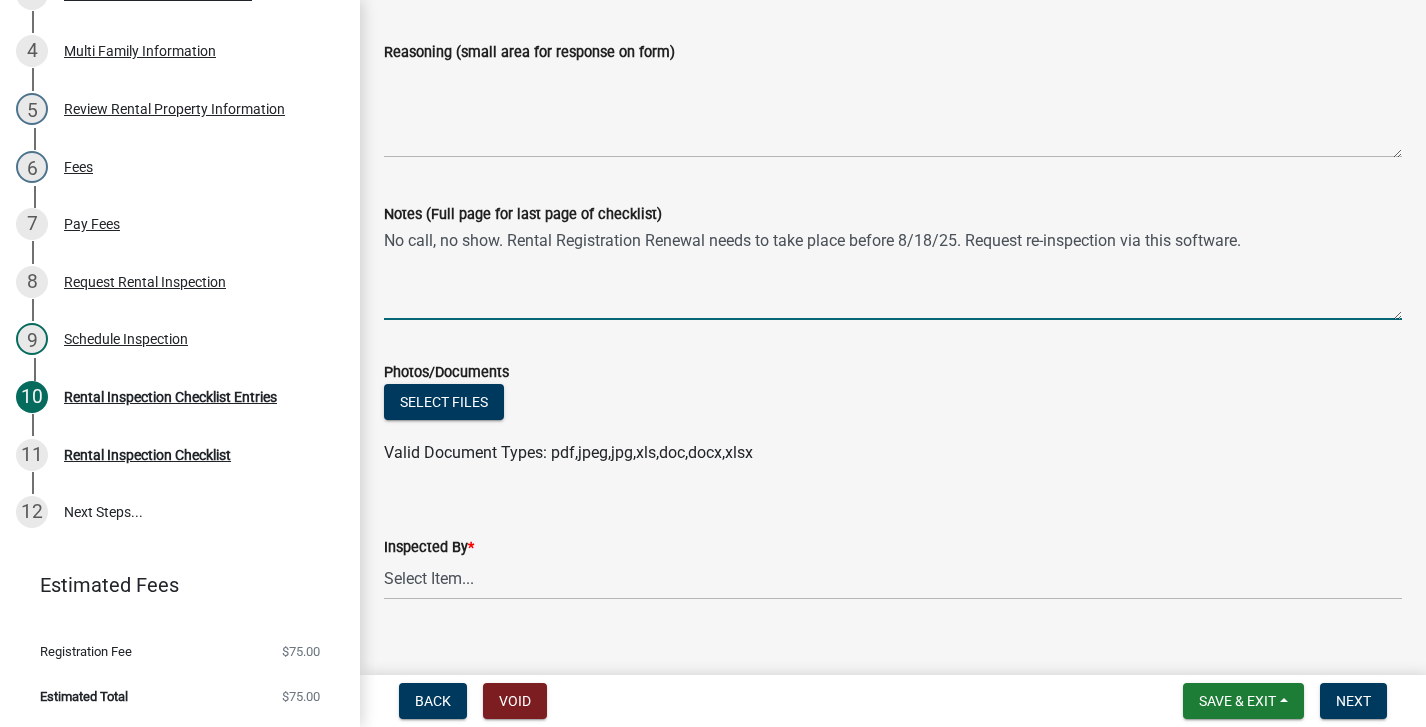 scroll, scrollTop: 9184, scrollLeft: 0, axis: vertical 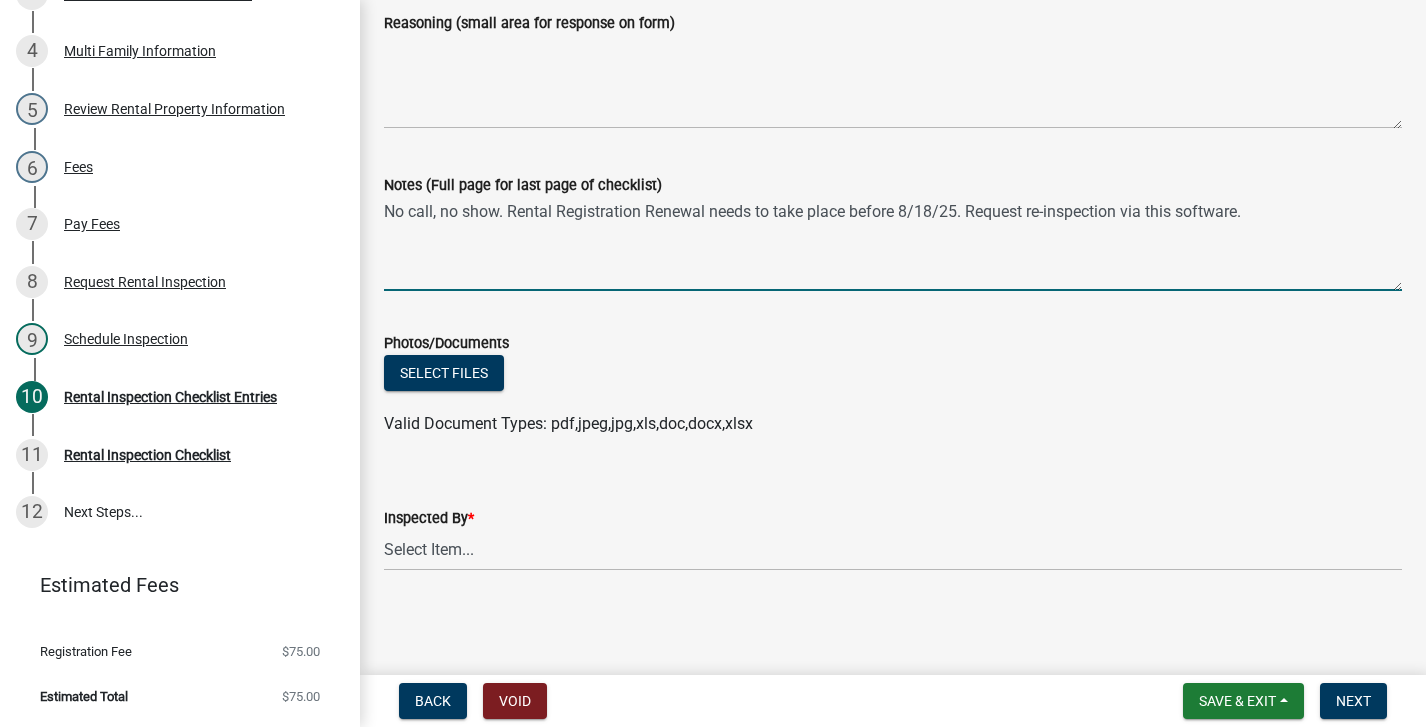 type on "No call, no show. Rental Registration Renewal needs to take place before 8/18/25. Request re-inspection via this software." 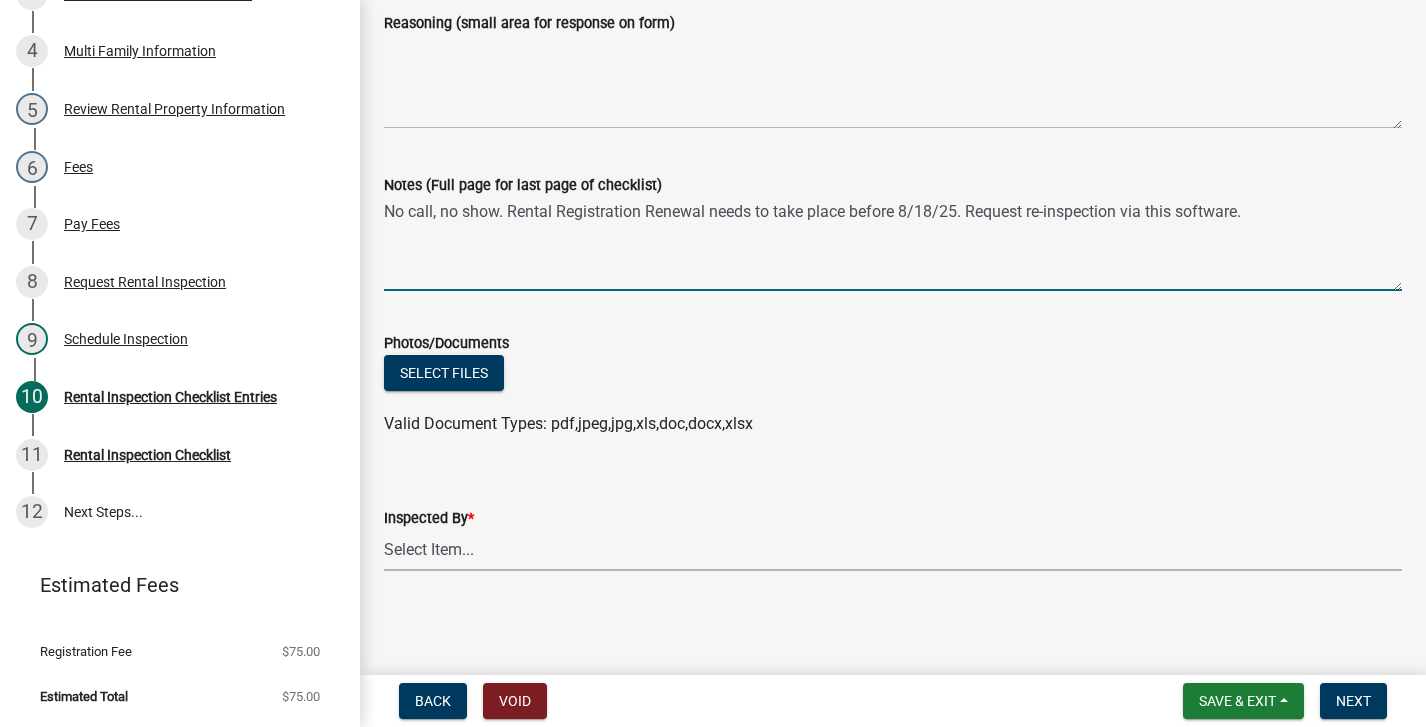 click on "Select Item...   [FIRST] [LAST]   [FIRST] [LAST]   [FIRST] [LAST]   [FIRST] [LAST]" at bounding box center (893, 550) 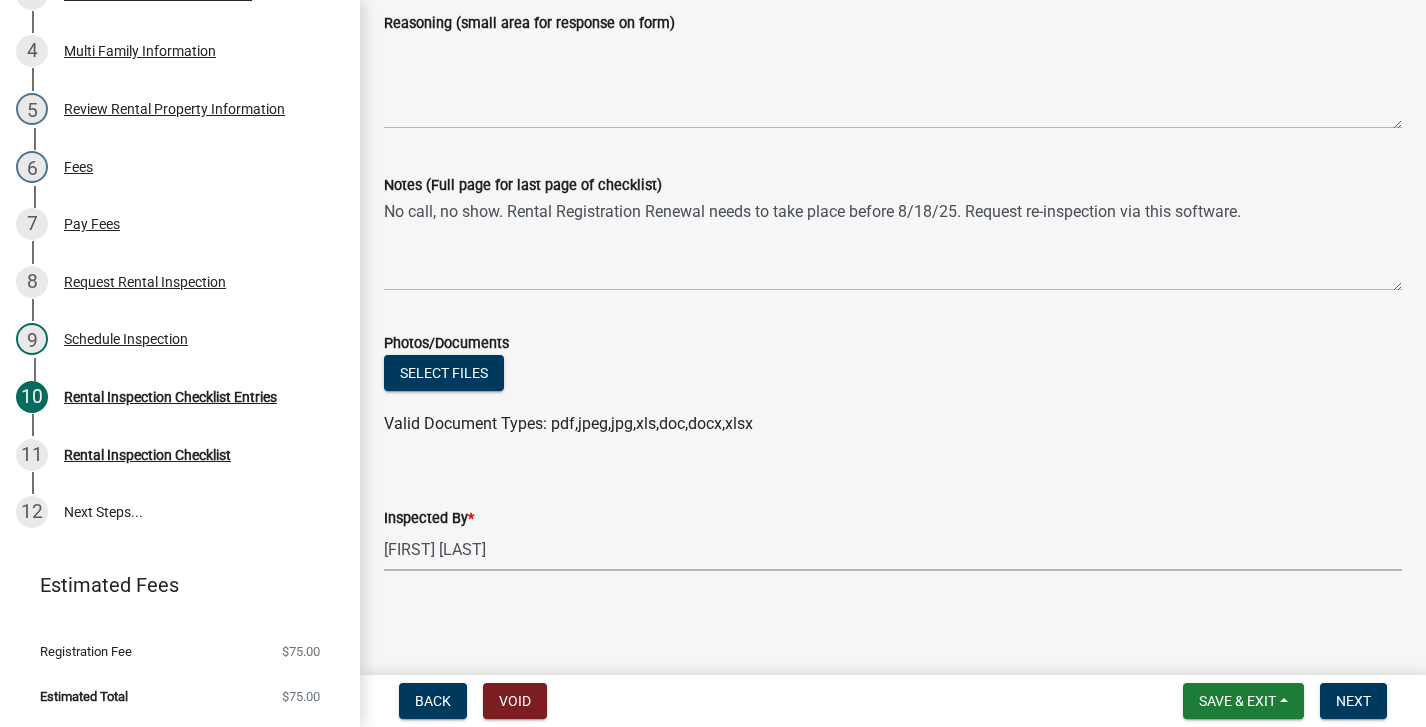 click on "Select Item...   [FIRST] [LAST]   [FIRST] [LAST]   [FIRST] [LAST]   [FIRST] [LAST]" at bounding box center [893, 550] 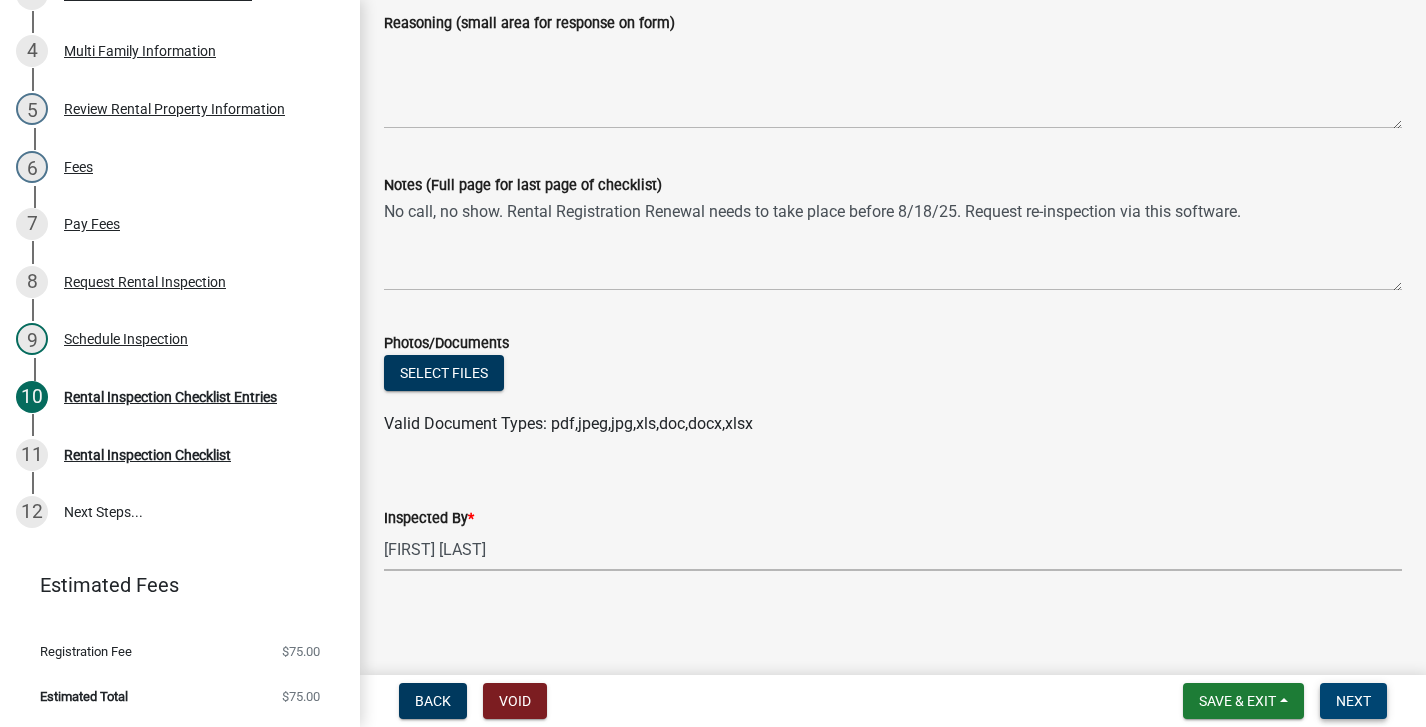 click on "Next" at bounding box center (1353, 701) 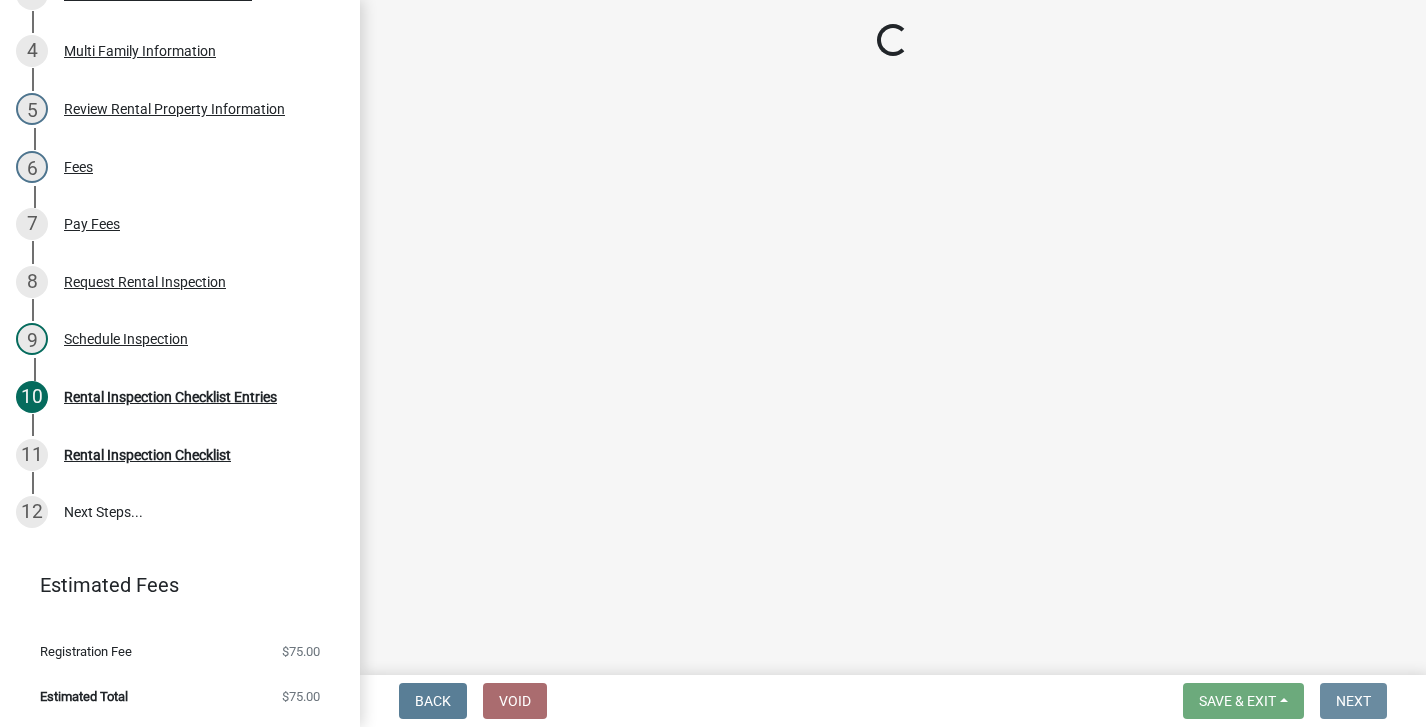 scroll, scrollTop: 0, scrollLeft: 0, axis: both 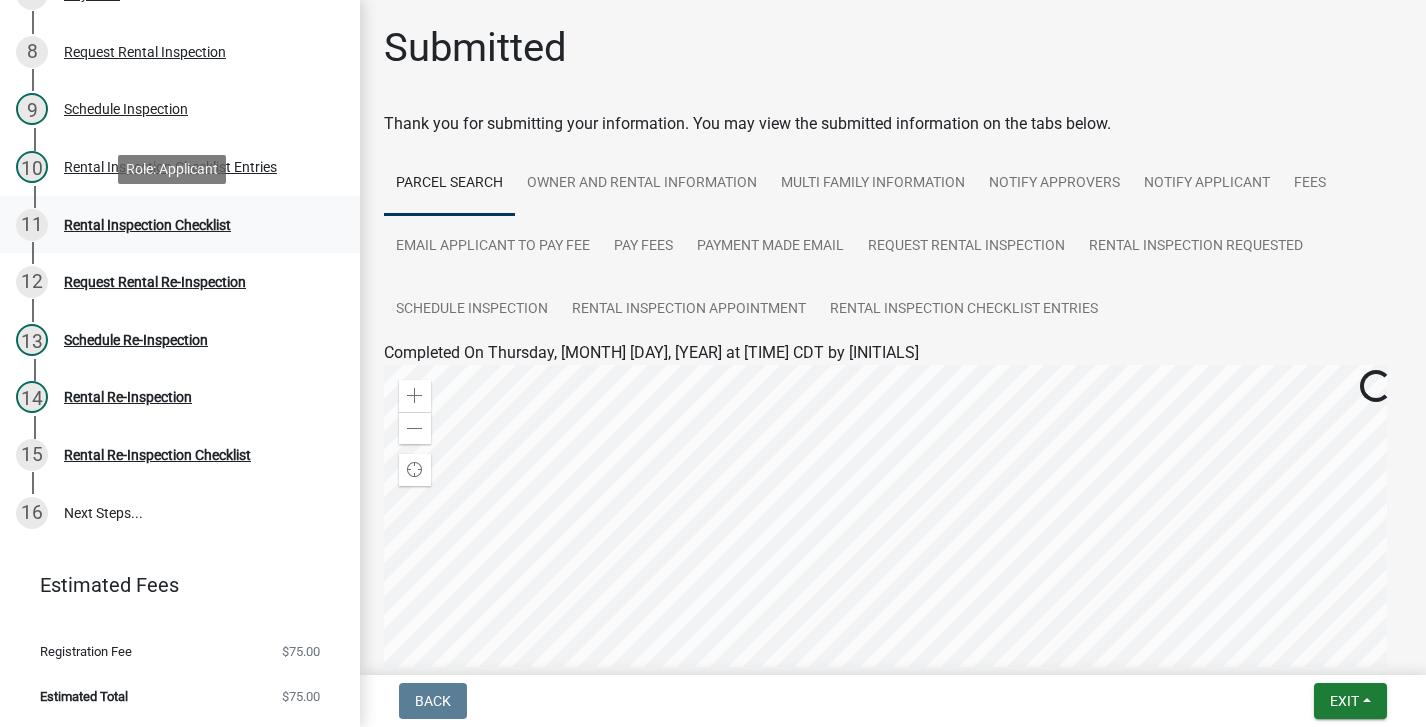 click on "Rental Inspection Checklist" at bounding box center [147, 225] 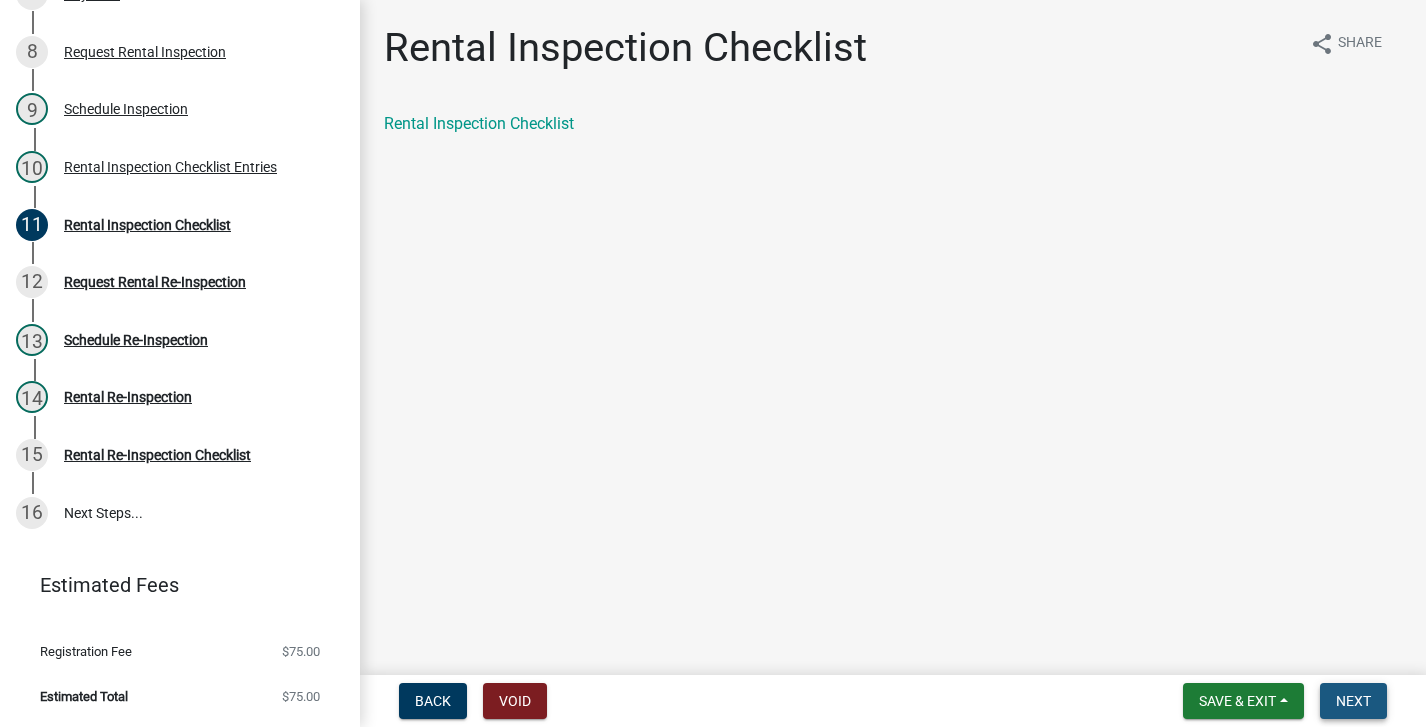 click on "Next" at bounding box center (1353, 701) 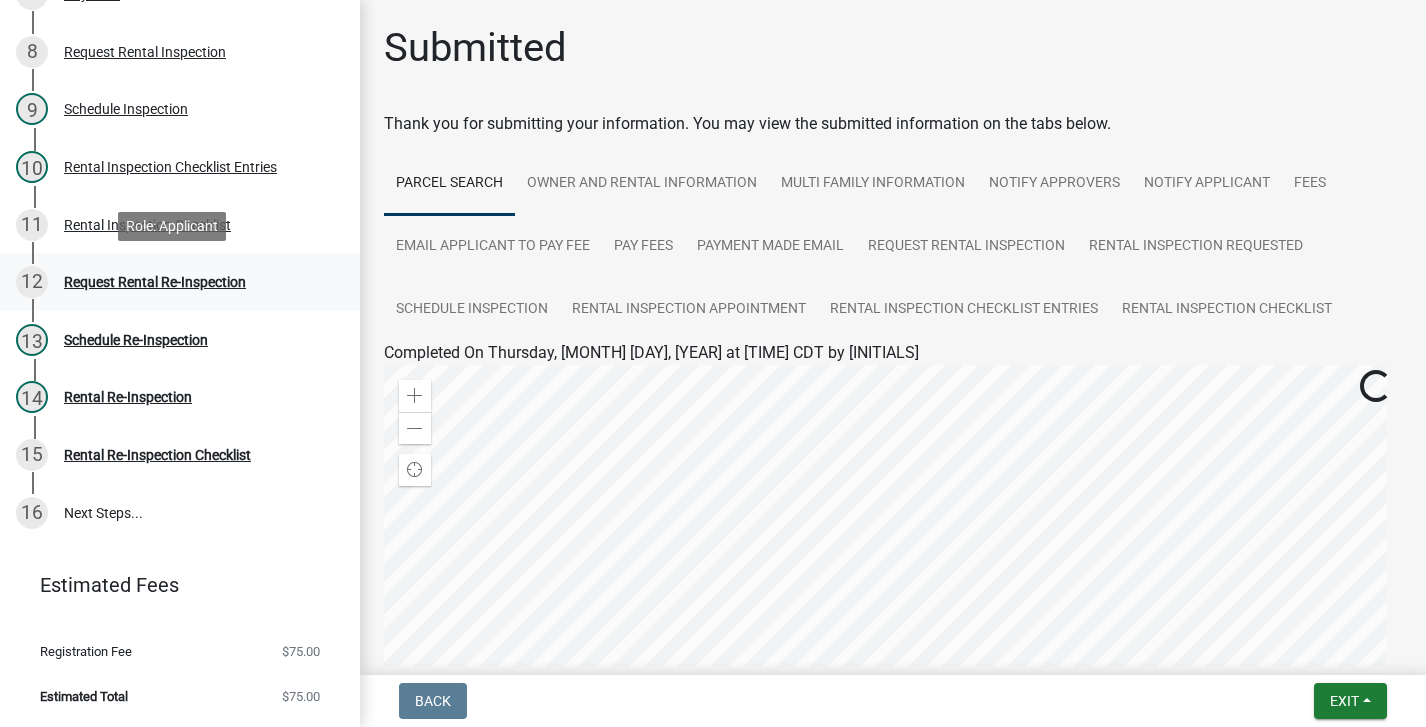 click on "12     Request Rental Re-Inspection" at bounding box center [172, 282] 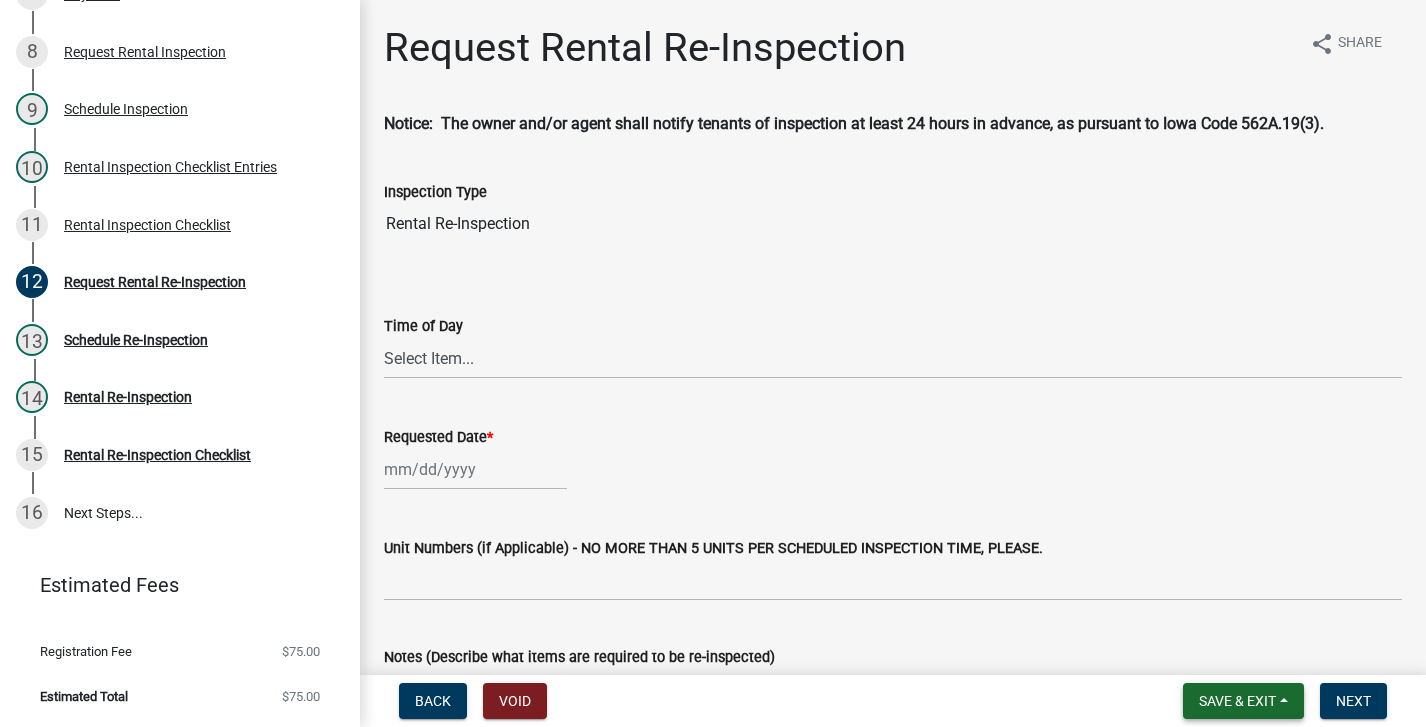 click on "Save & Exit" at bounding box center [1243, 701] 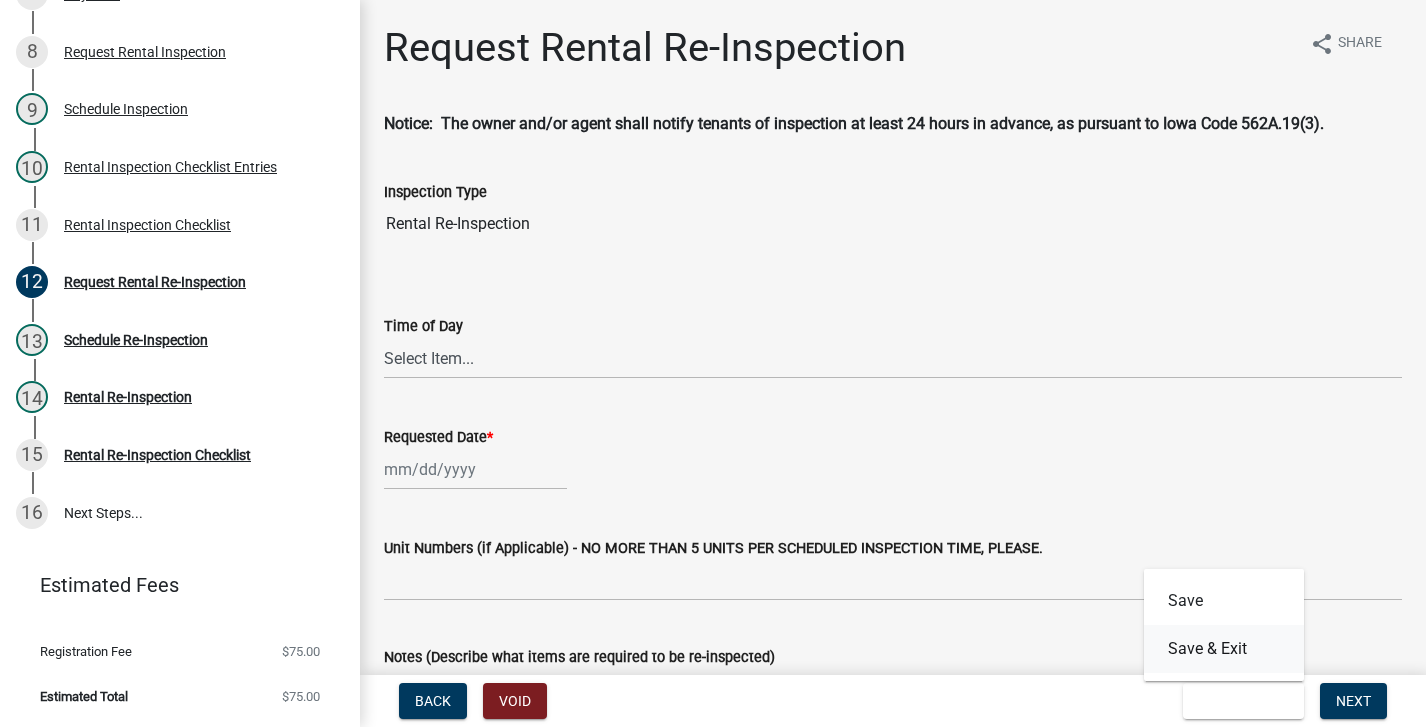click on "Save & Exit" at bounding box center (1224, 649) 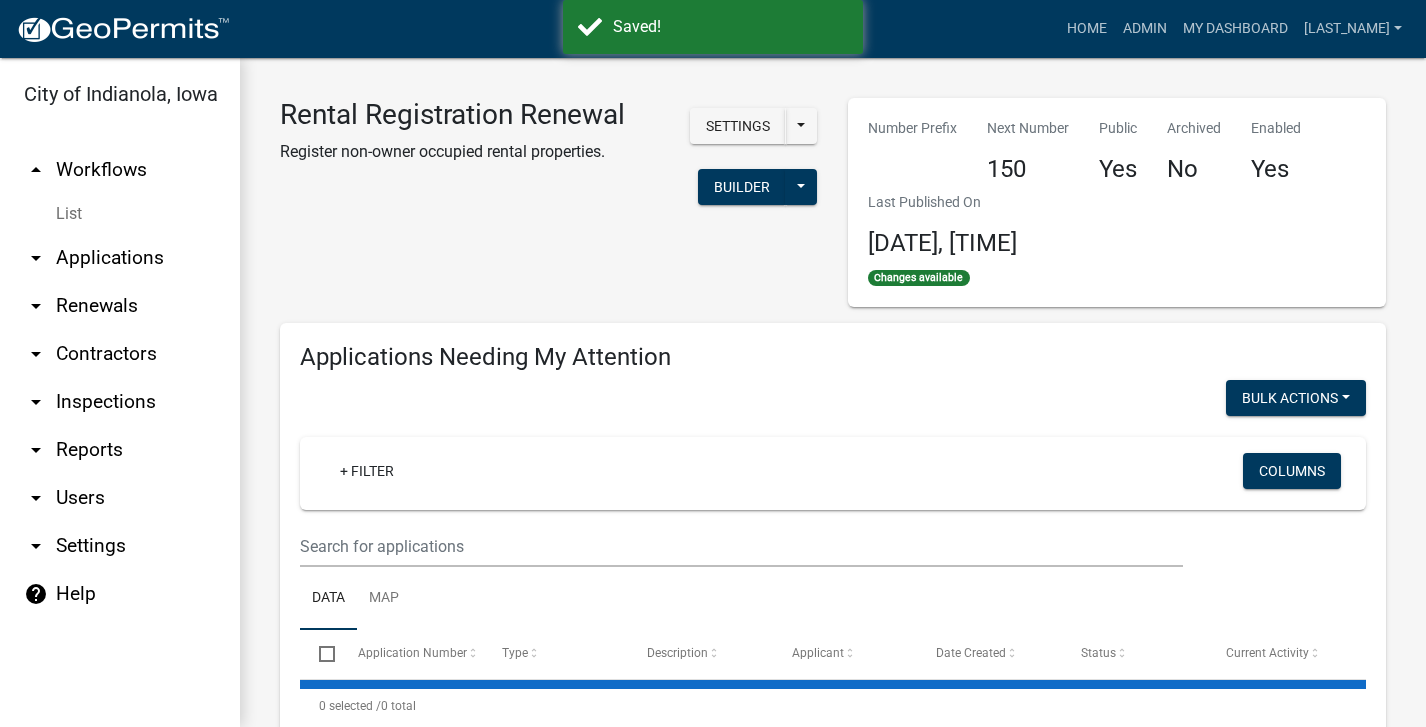 select on "3: 100" 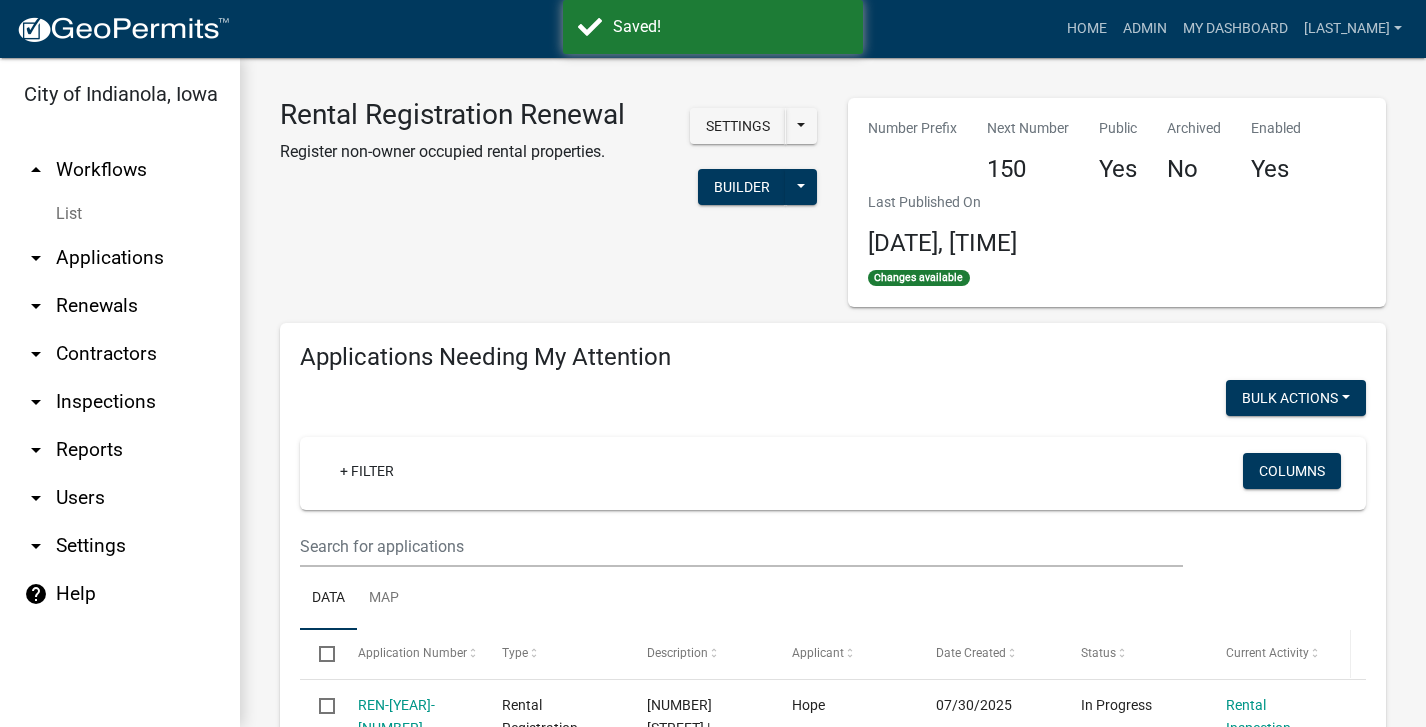 select on "3: 100" 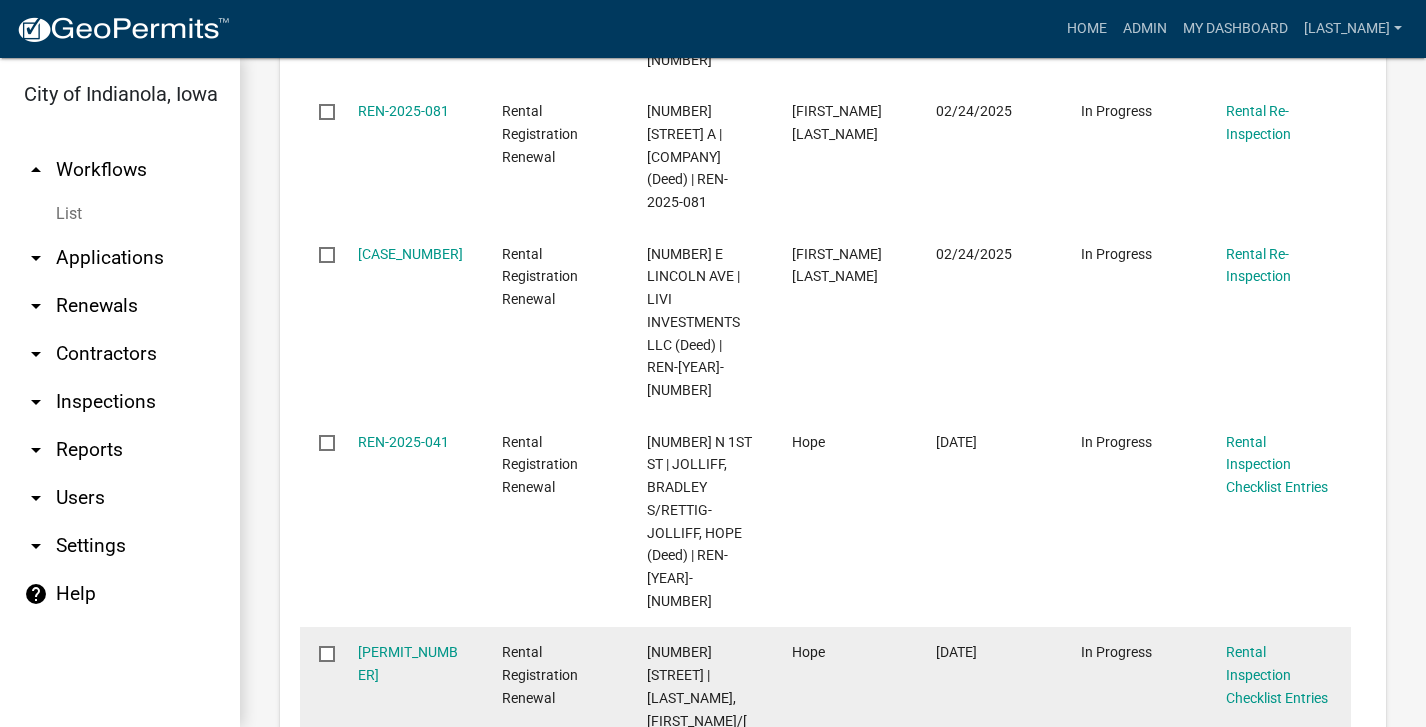 scroll, scrollTop: 5800, scrollLeft: 0, axis: vertical 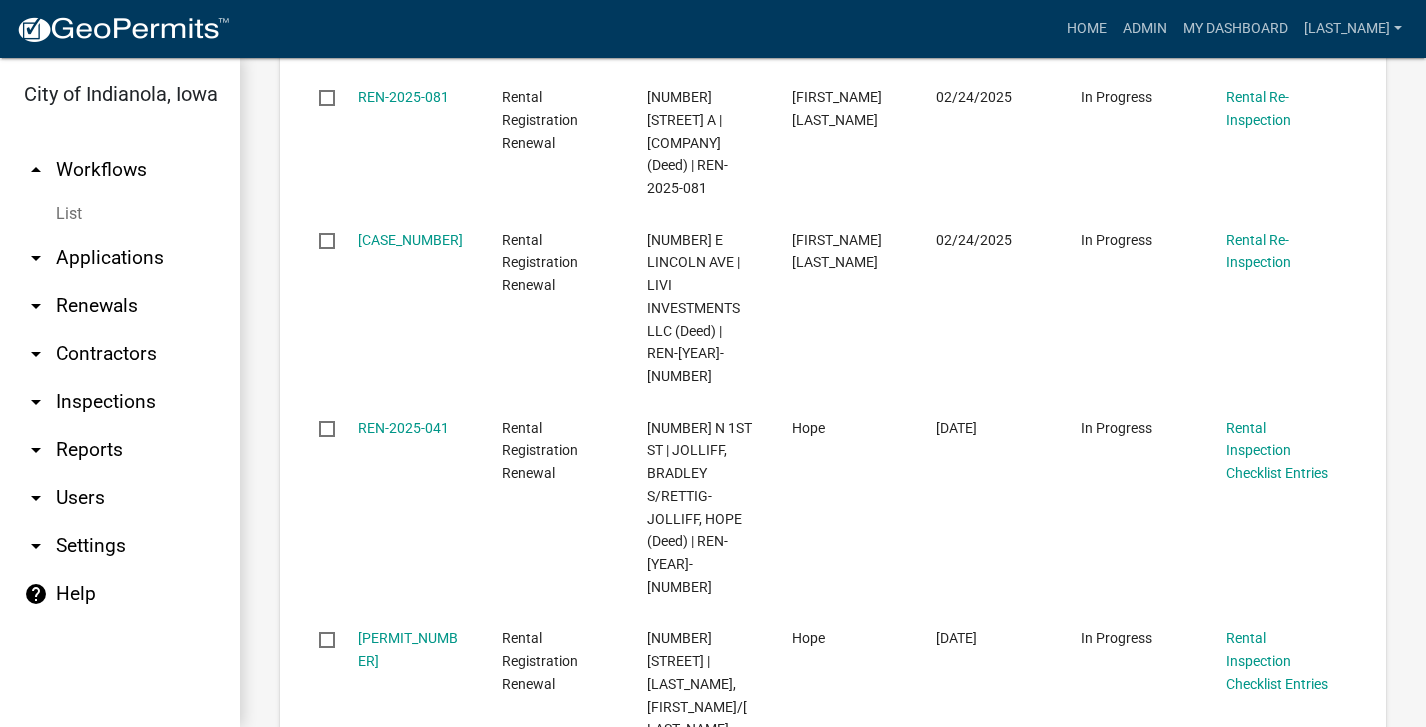 click at bounding box center [741, 1390] 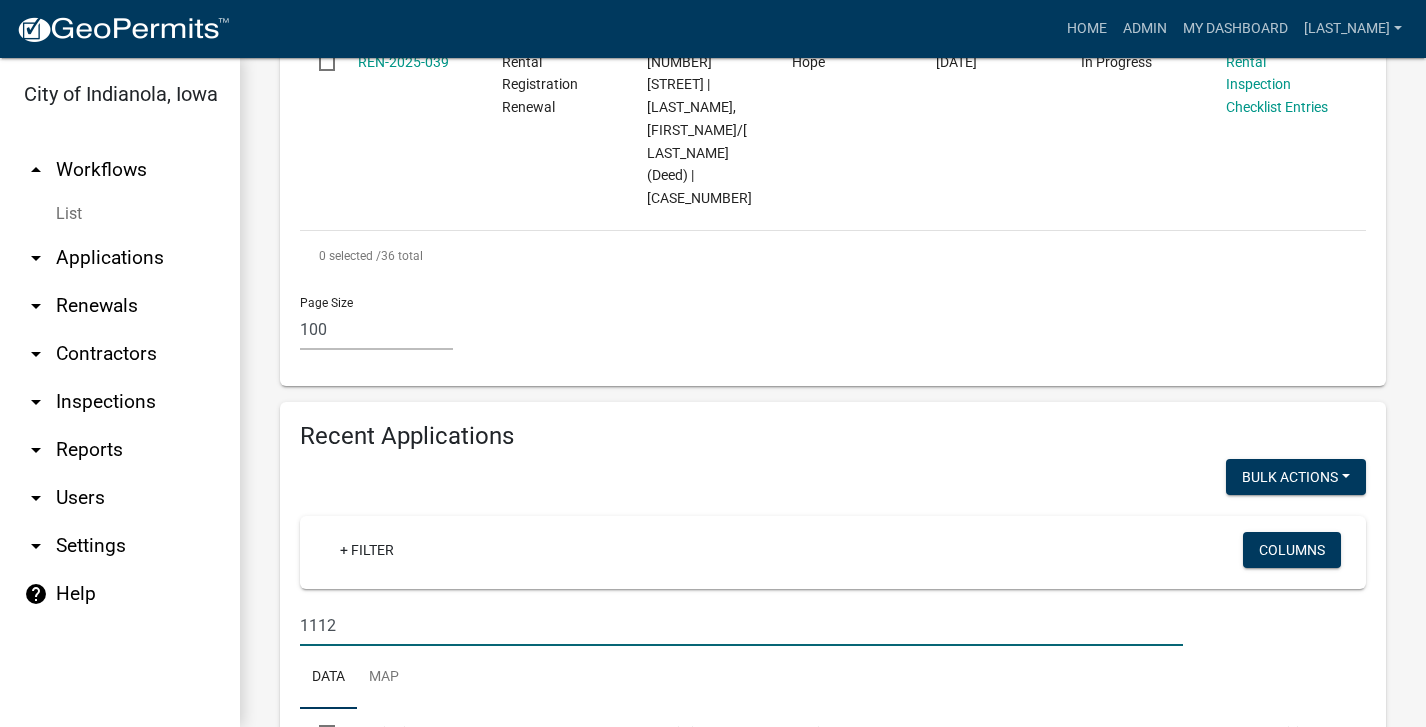 scroll, scrollTop: 6600, scrollLeft: 0, axis: vertical 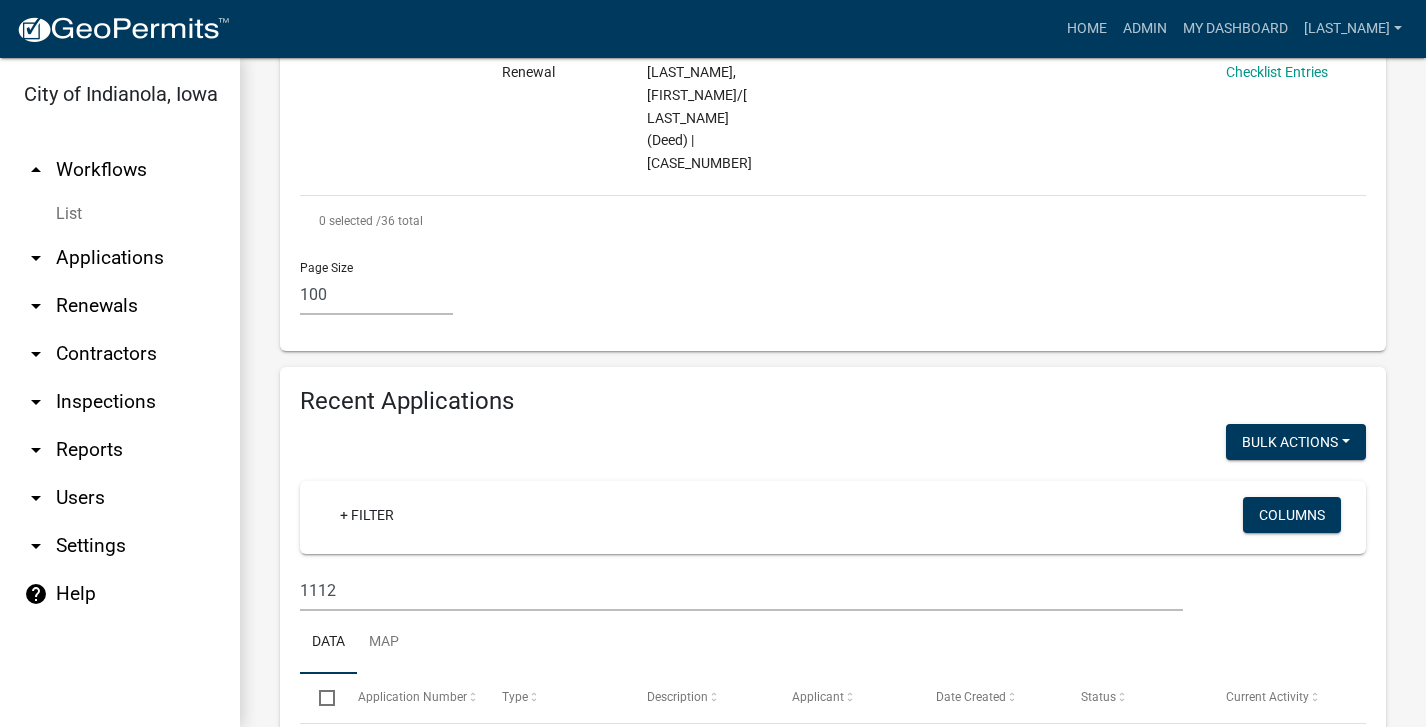 click on "REN-2025-111" 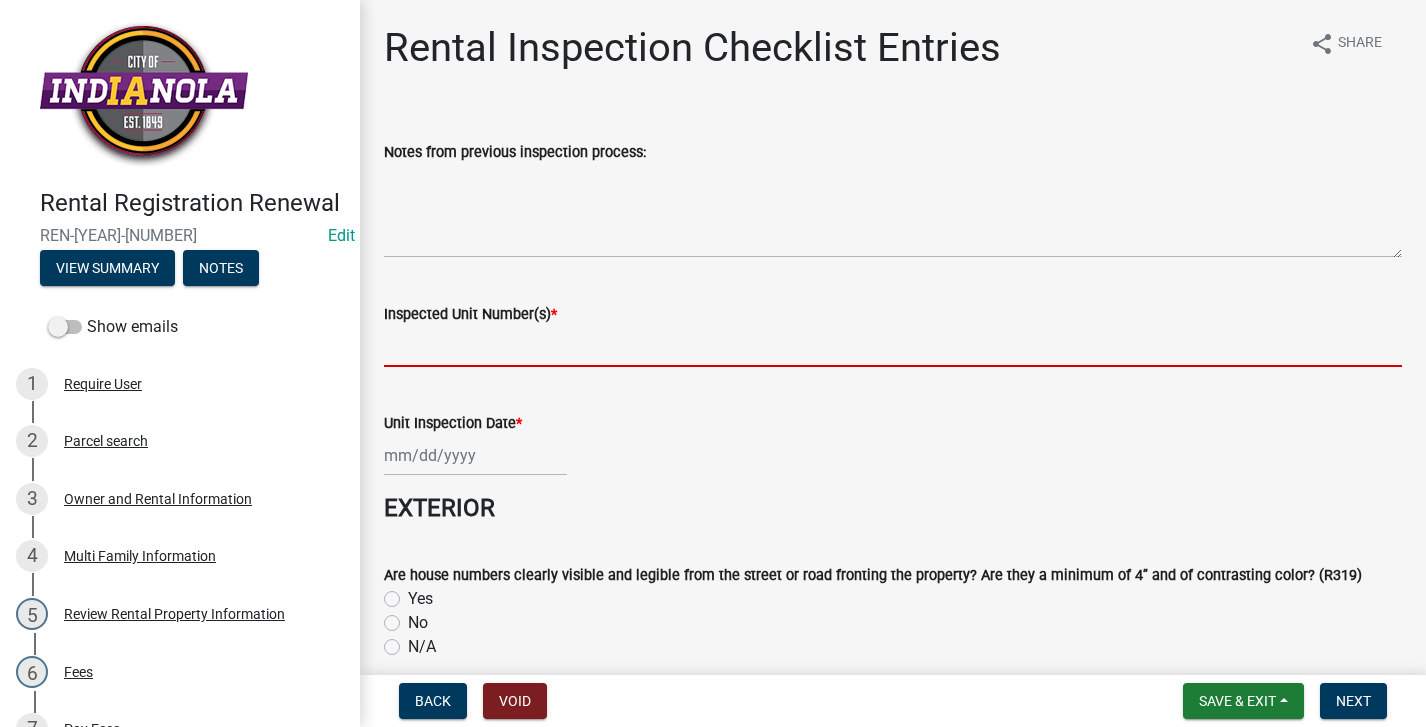 click on "Inspected Unit Number(s)  *" at bounding box center [893, 346] 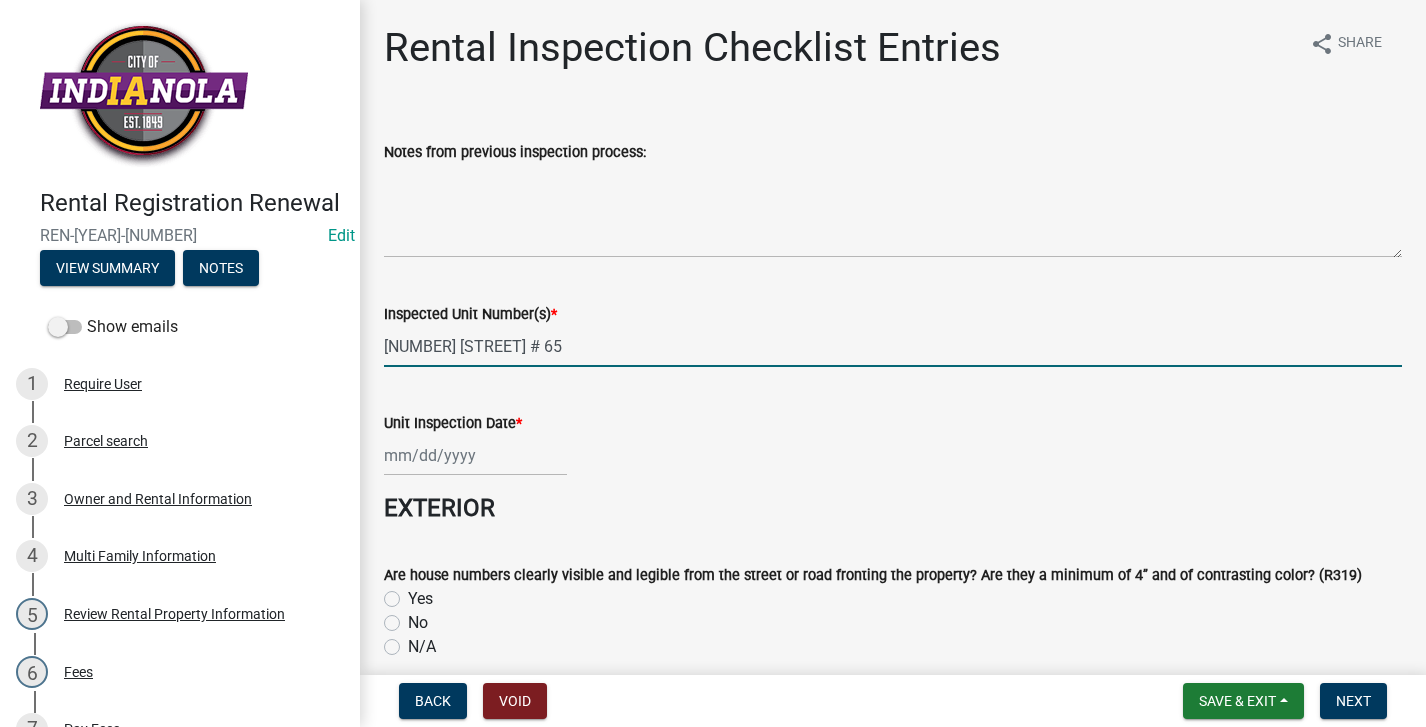 type on "1112 N 6TH ST # 65" 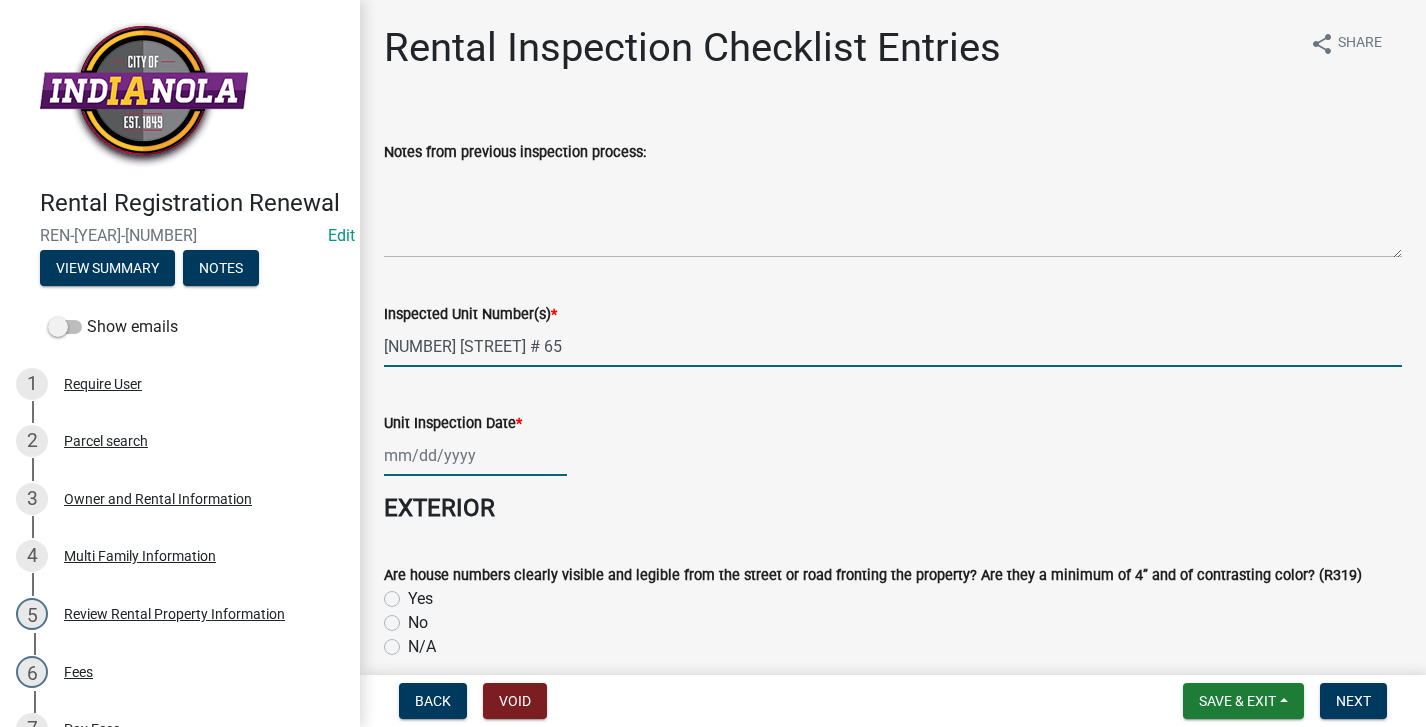 click 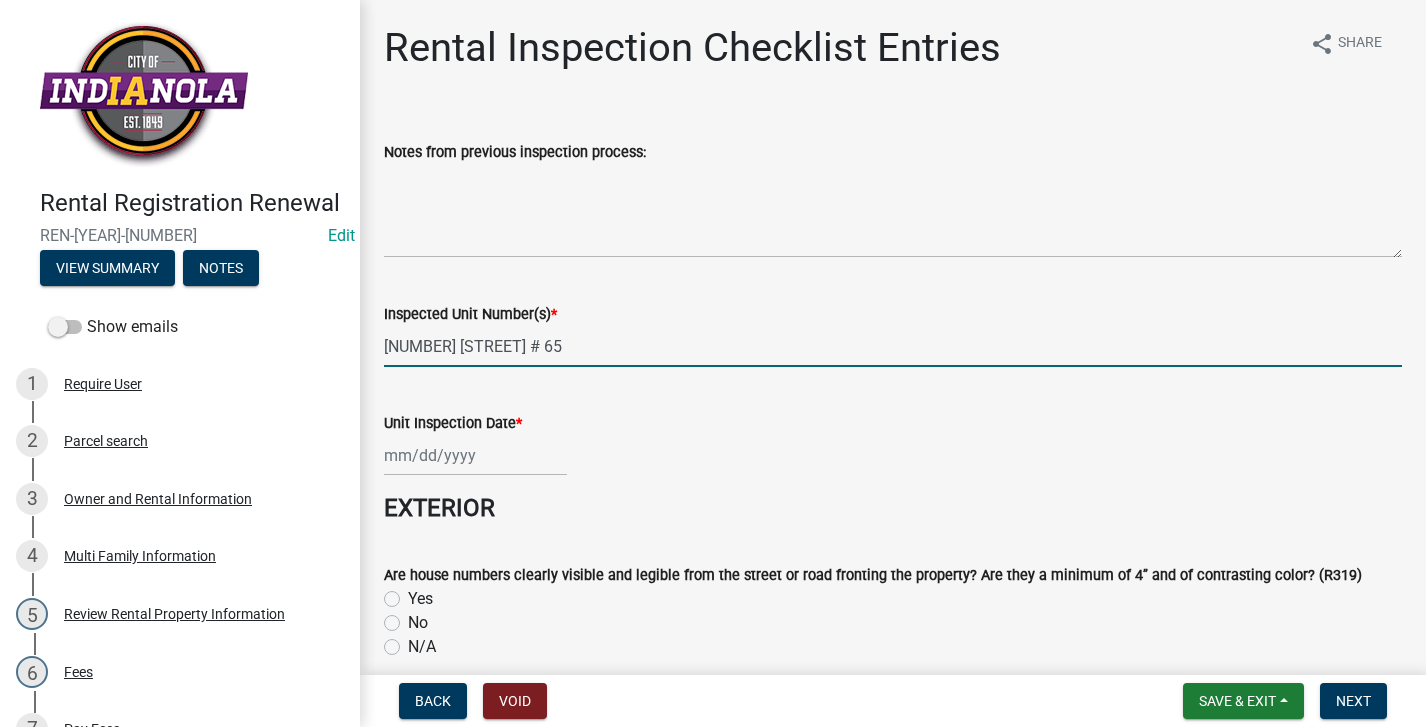 select on "8" 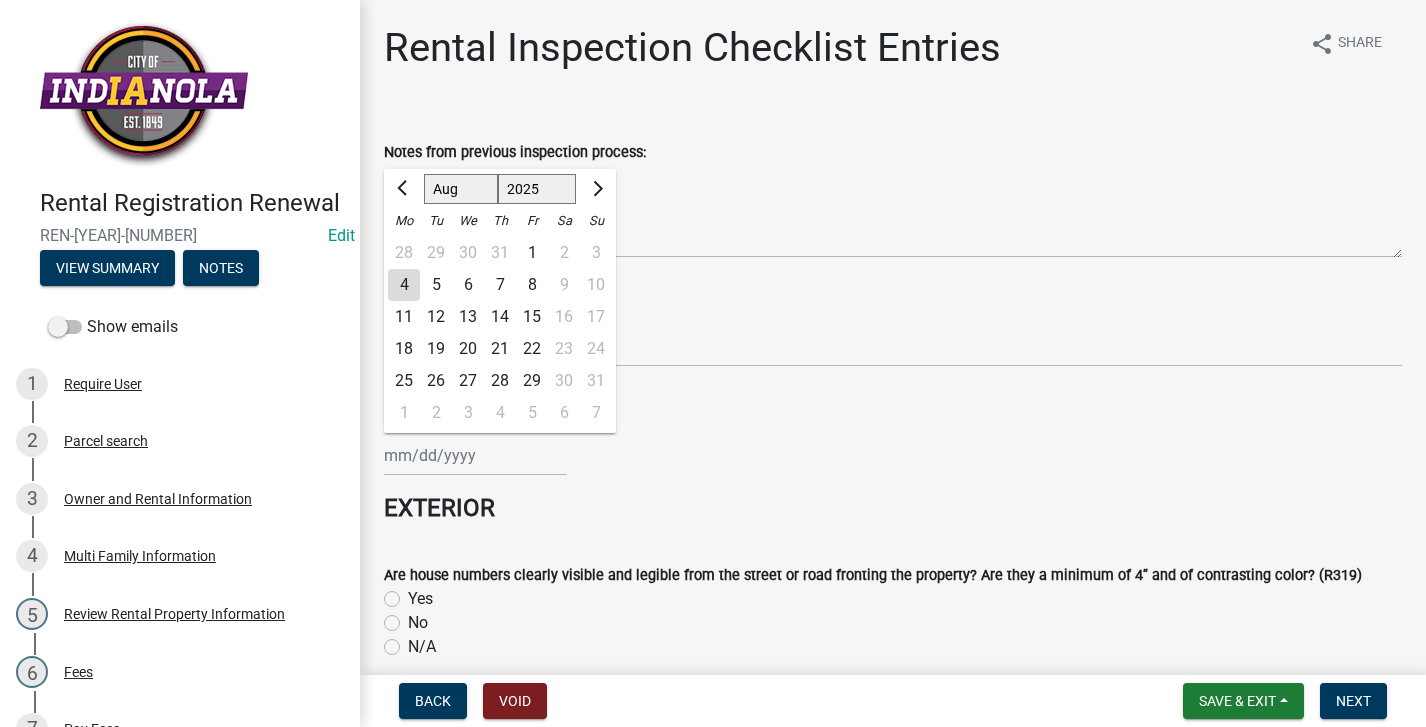 click on "4" 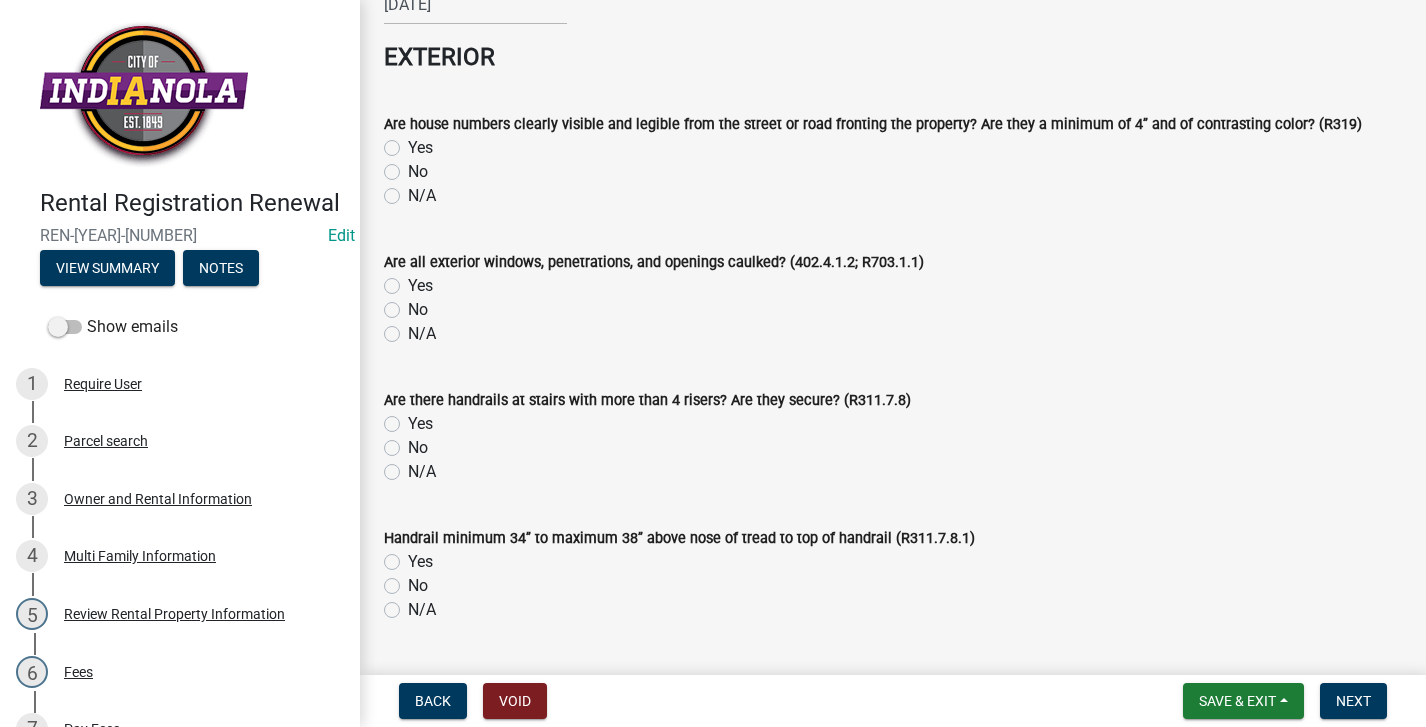 scroll, scrollTop: 400, scrollLeft: 0, axis: vertical 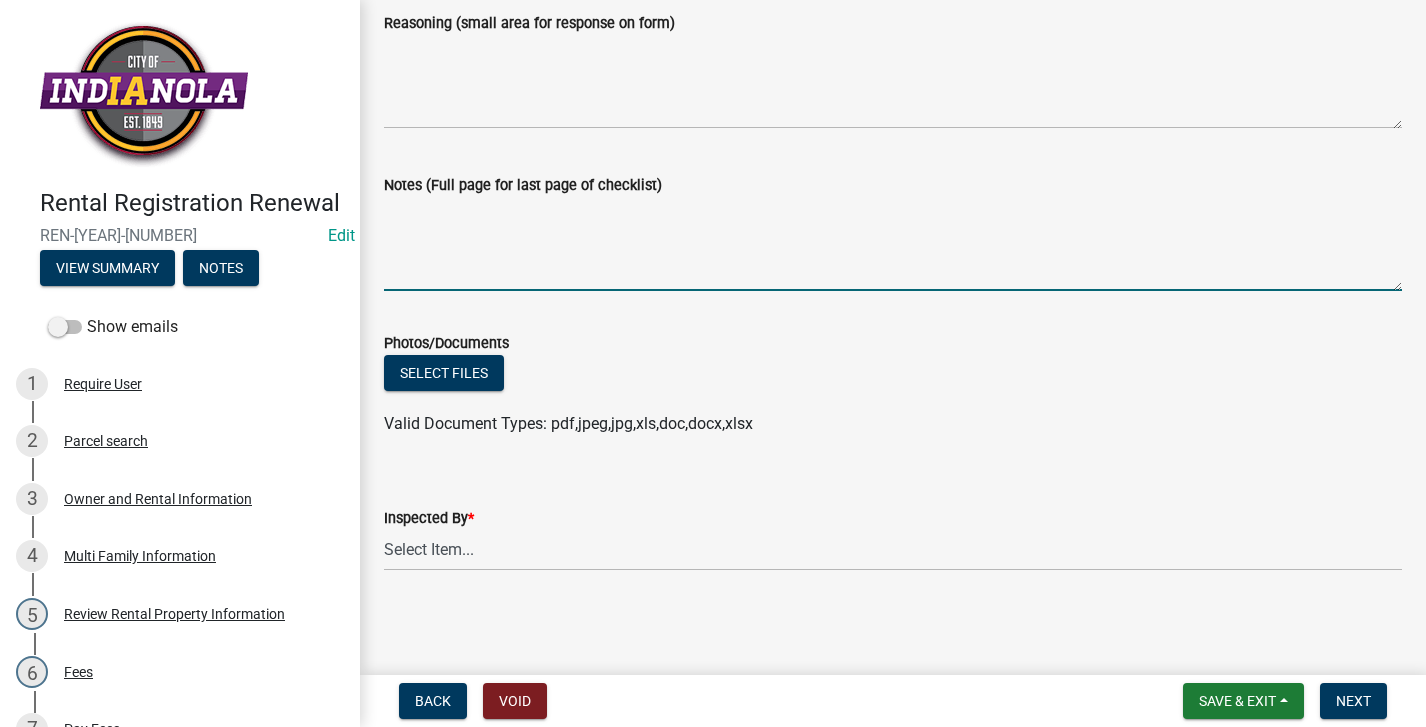 click on "Notes (Full page for last page of checklist)" at bounding box center (893, 244) 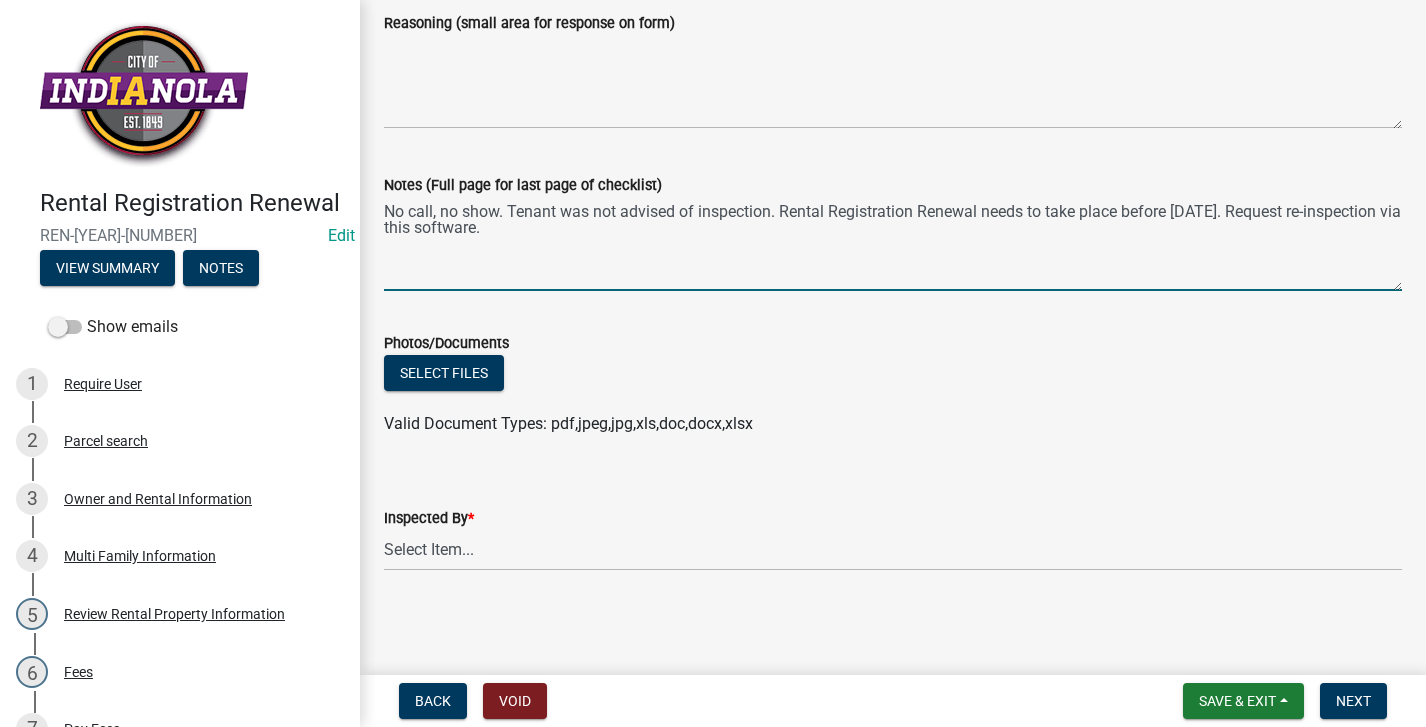 click on "No call, no show. Tenant was not advised of inspection. Rental Registration Renewal needs to take place before 8/18/25. Request re-inspection via this software." at bounding box center [893, 244] 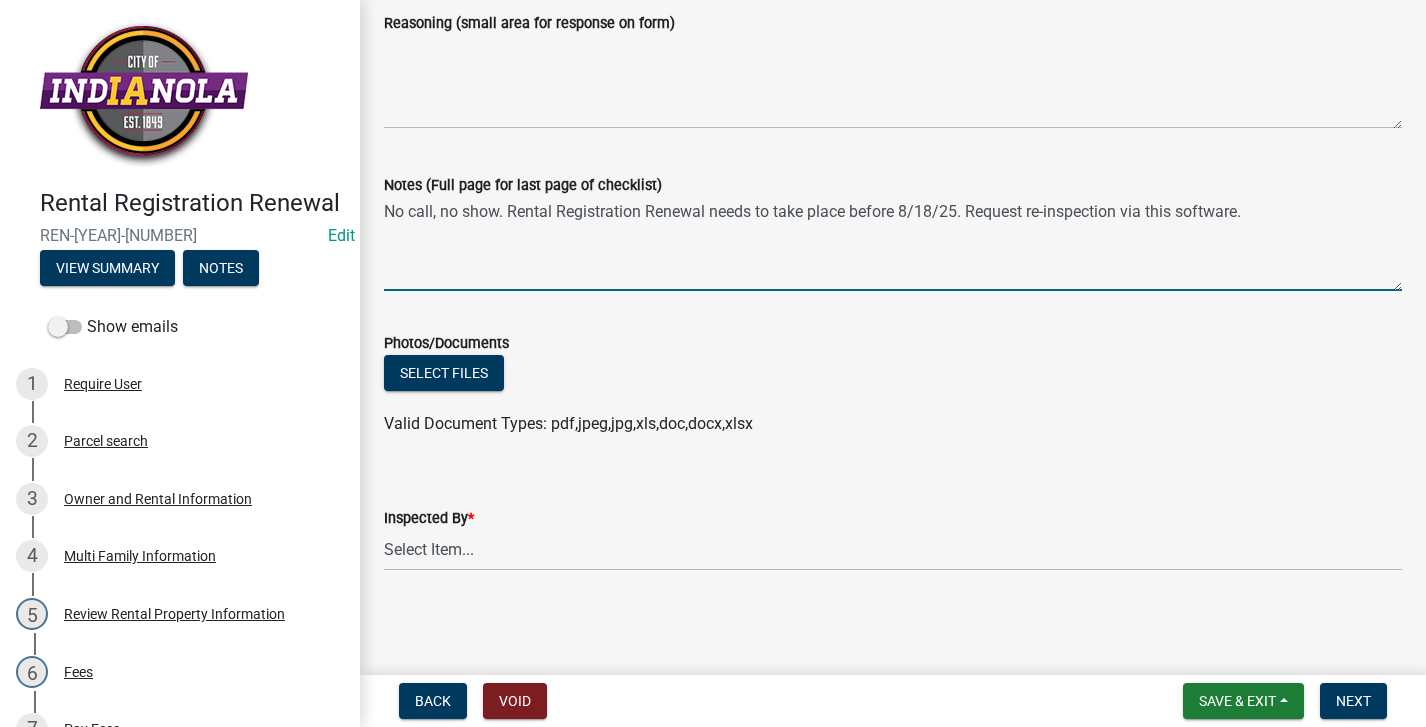 type on "No call, no show. Rental Registration Renewal needs to take place before 8/18/25. Request re-inspection via this software." 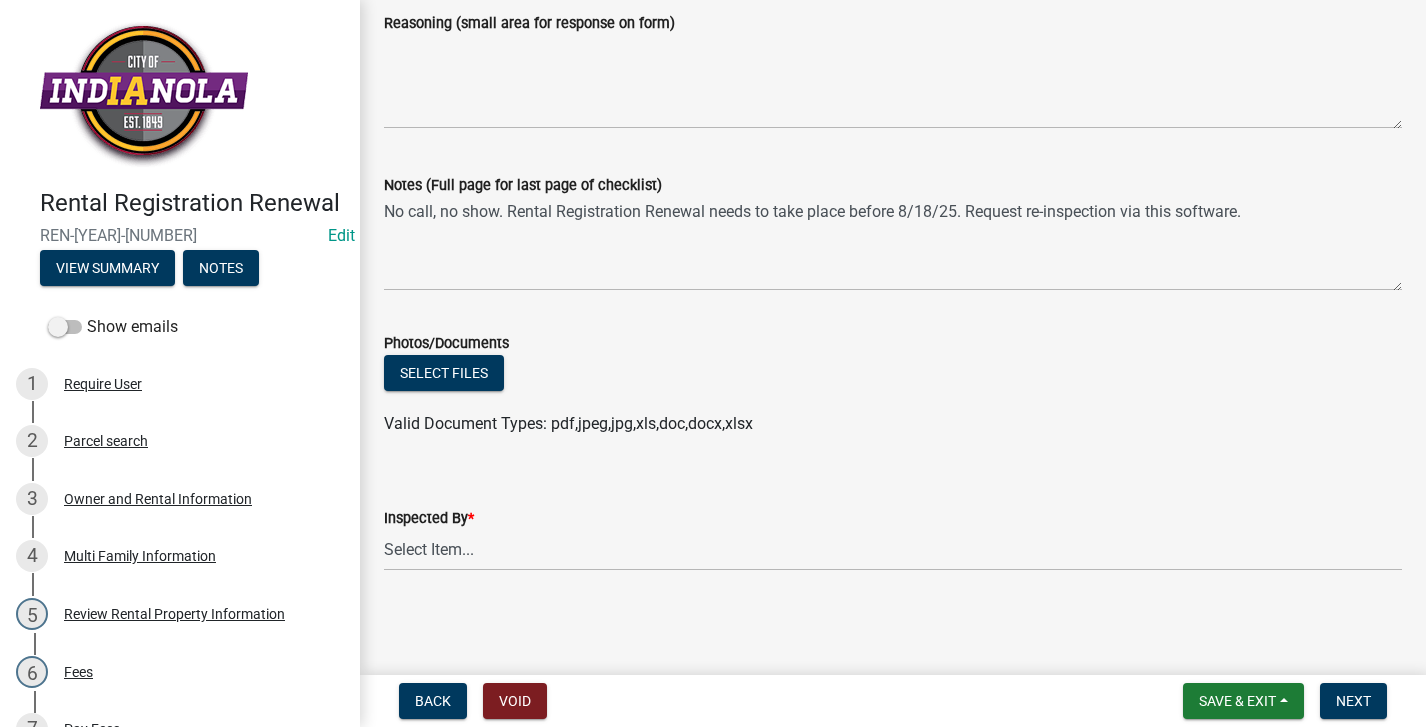 click on "Inspected By  *  Select Item...   Timothy Little   Emily Rizvic   Michael Visser   Tara Bosteder" 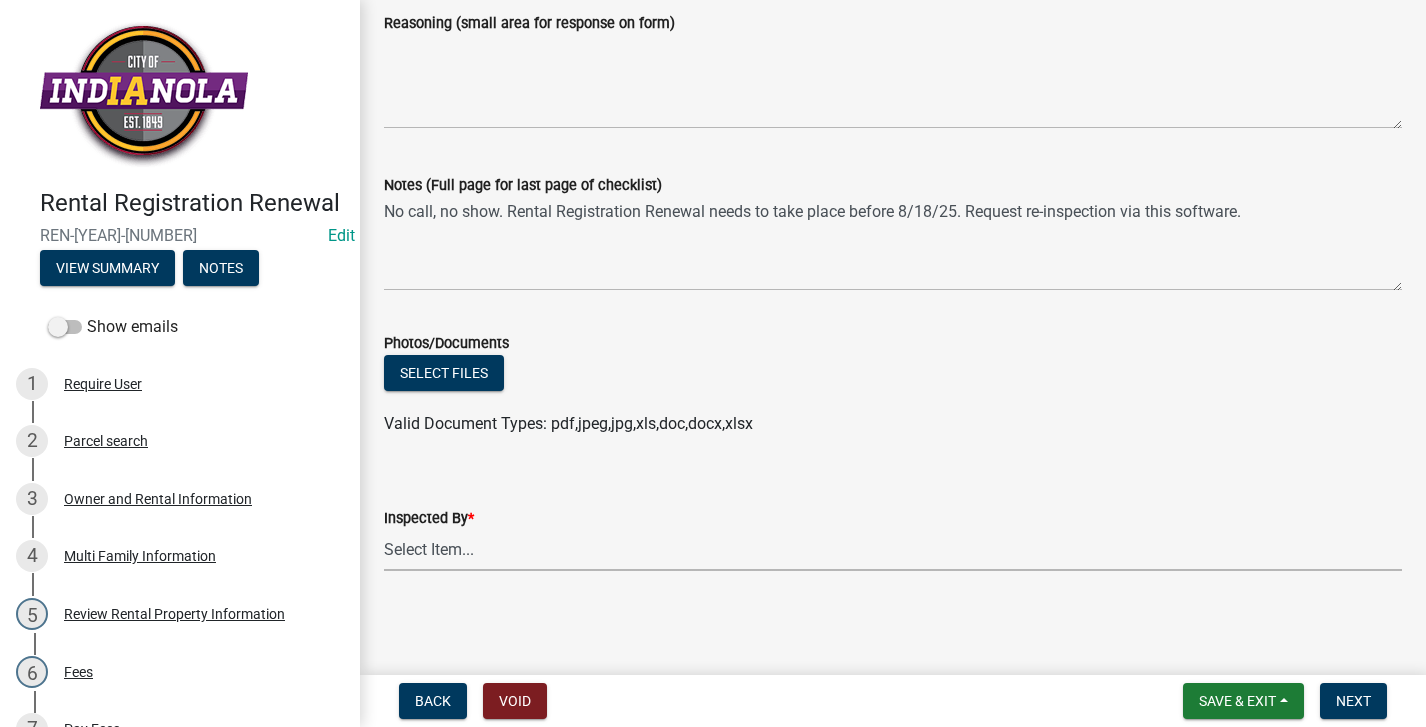 click on "Select Item...   [FIRST] [LAST]   [FIRST] [LAST]   [FIRST] [LAST]   [FIRST] [LAST]" at bounding box center (893, 550) 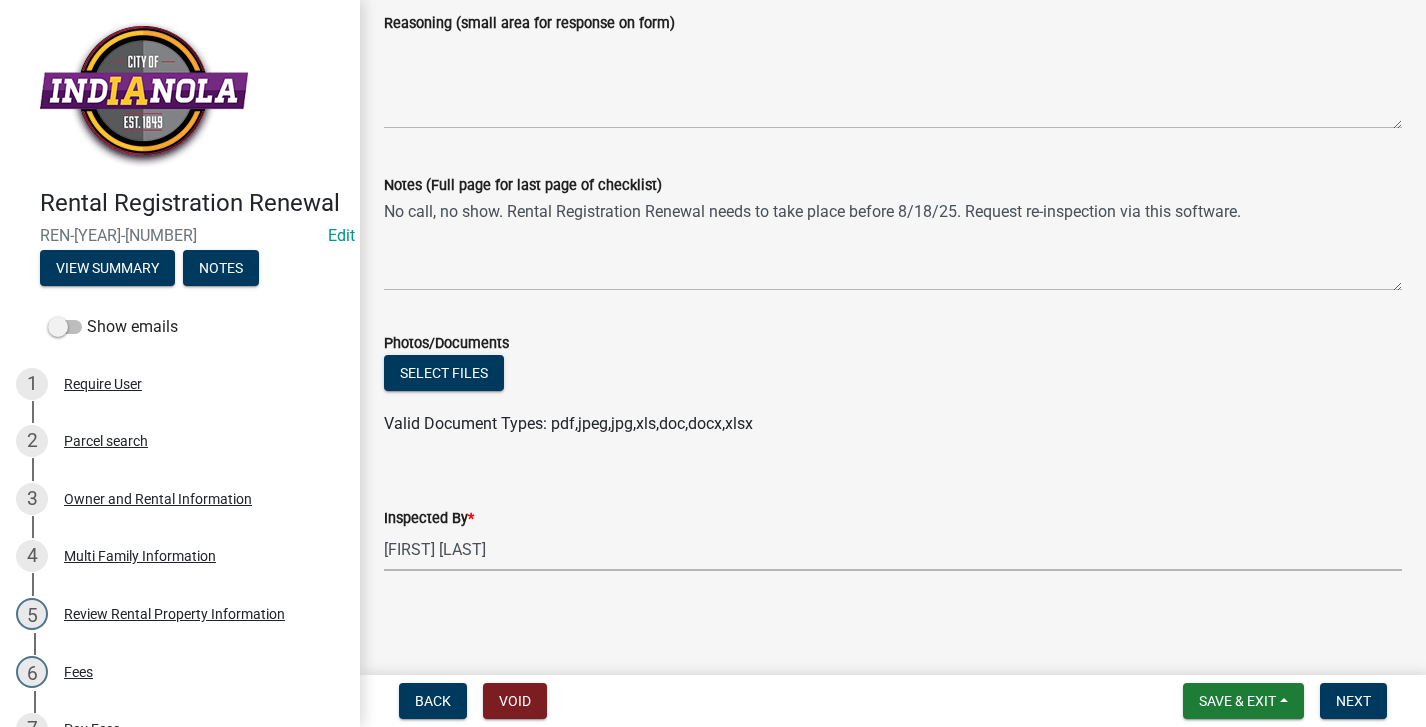 click on "Select Item...   [FIRST] [LAST]   [FIRST] [LAST]   [FIRST] [LAST]   [FIRST] [LAST]" at bounding box center [893, 550] 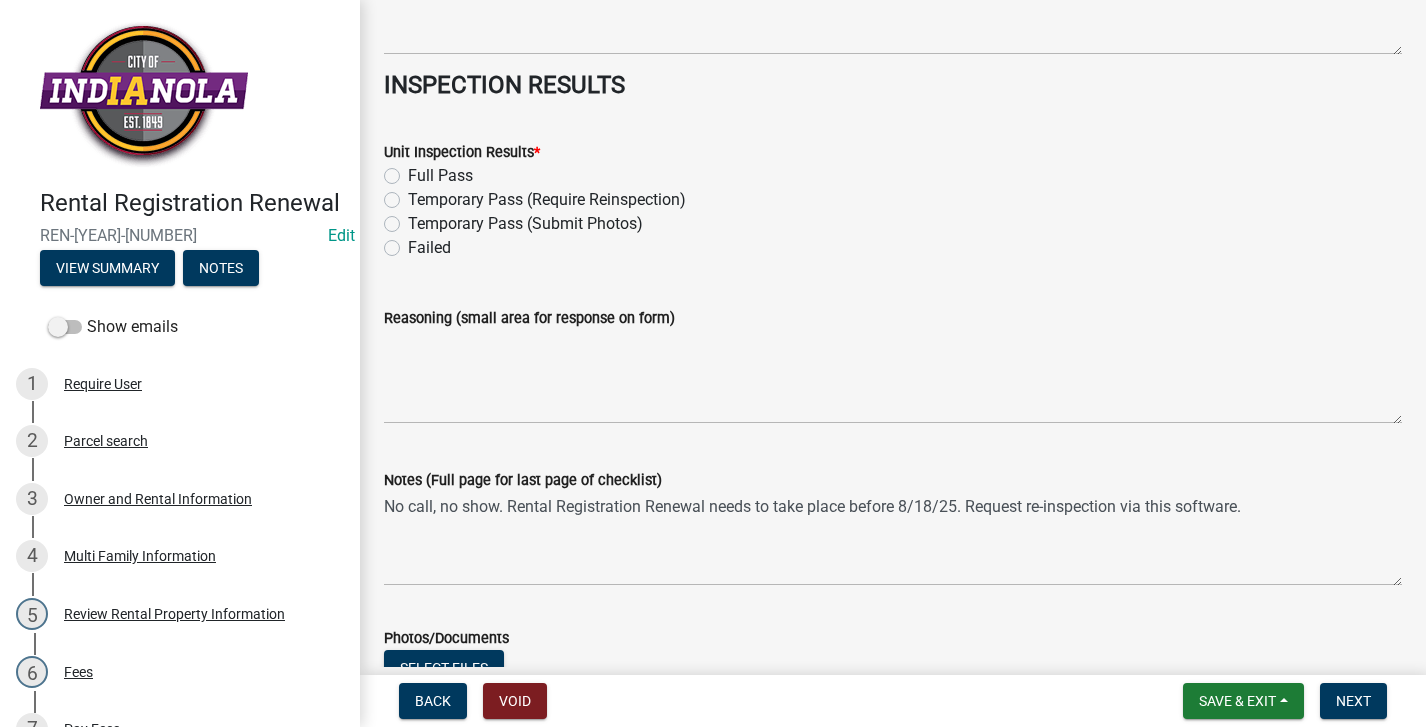scroll, scrollTop: 8884, scrollLeft: 0, axis: vertical 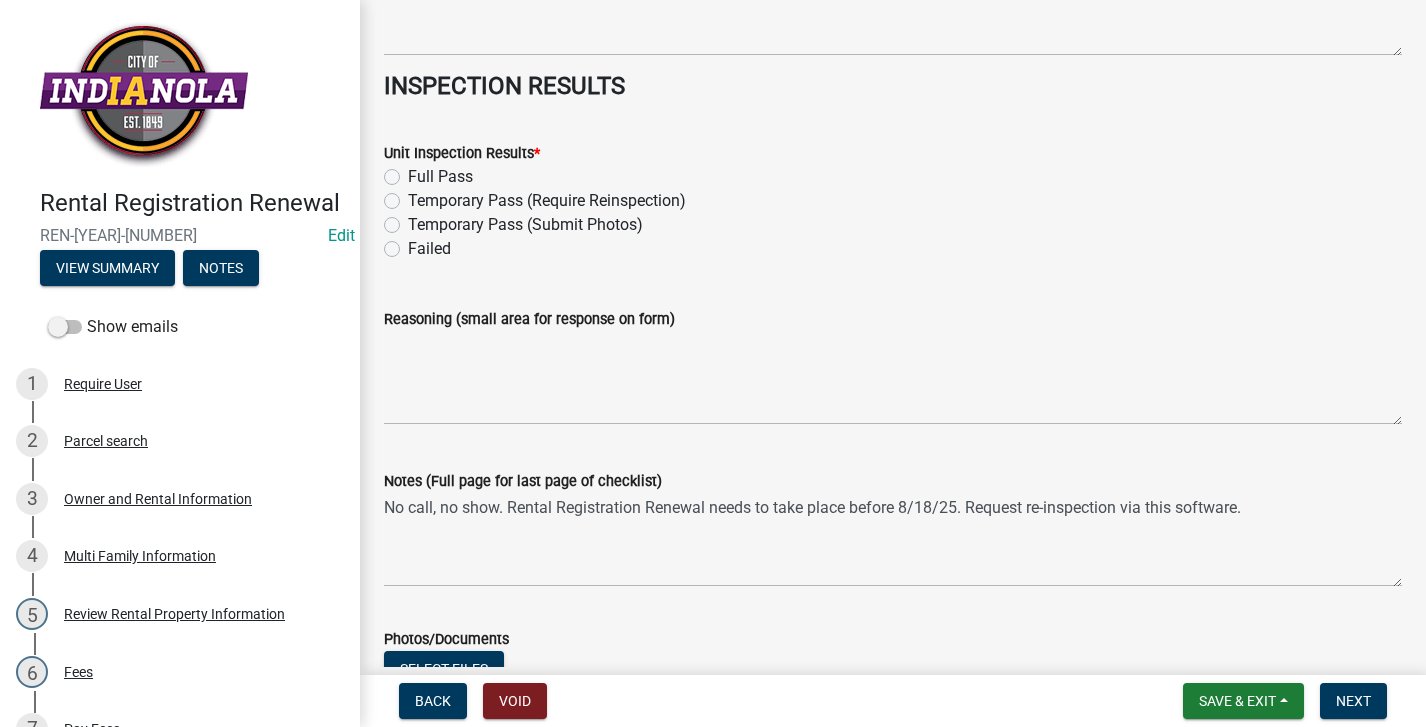 click on "Failed" 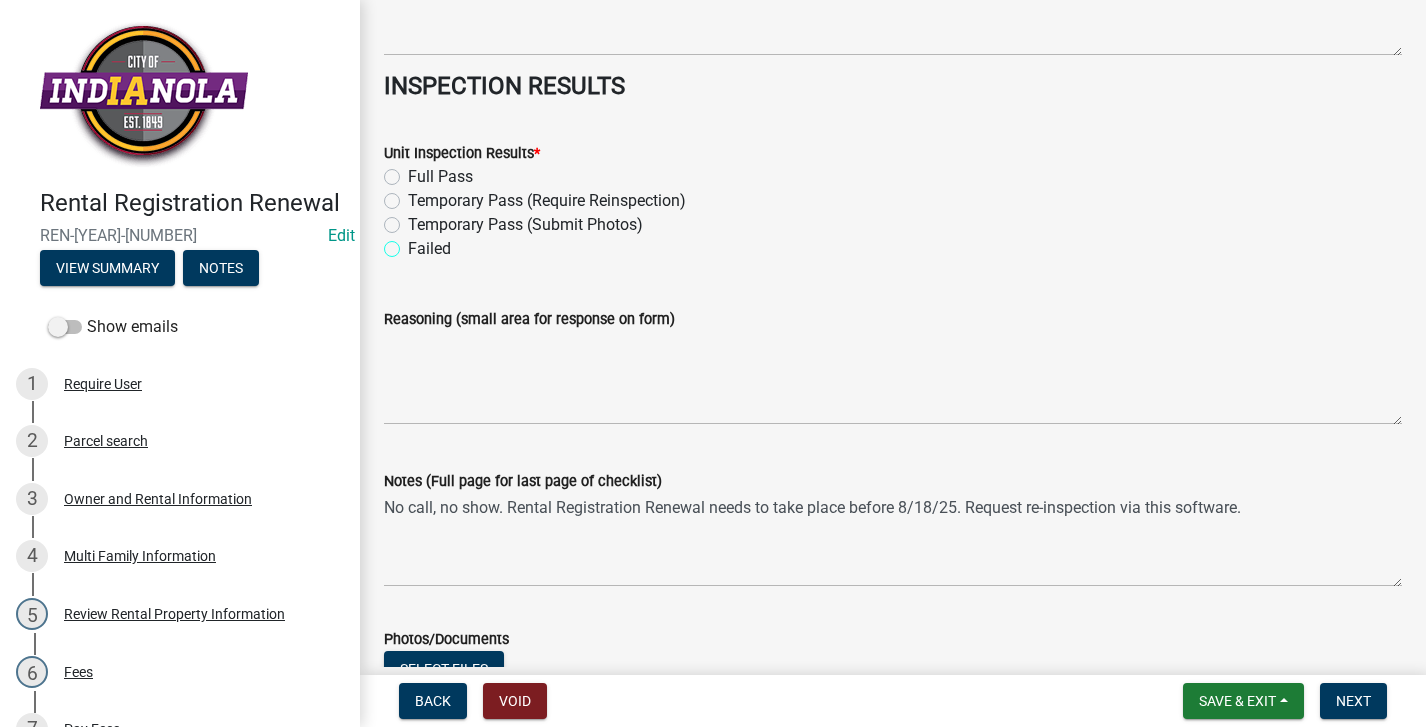 click on "Failed" at bounding box center [414, 243] 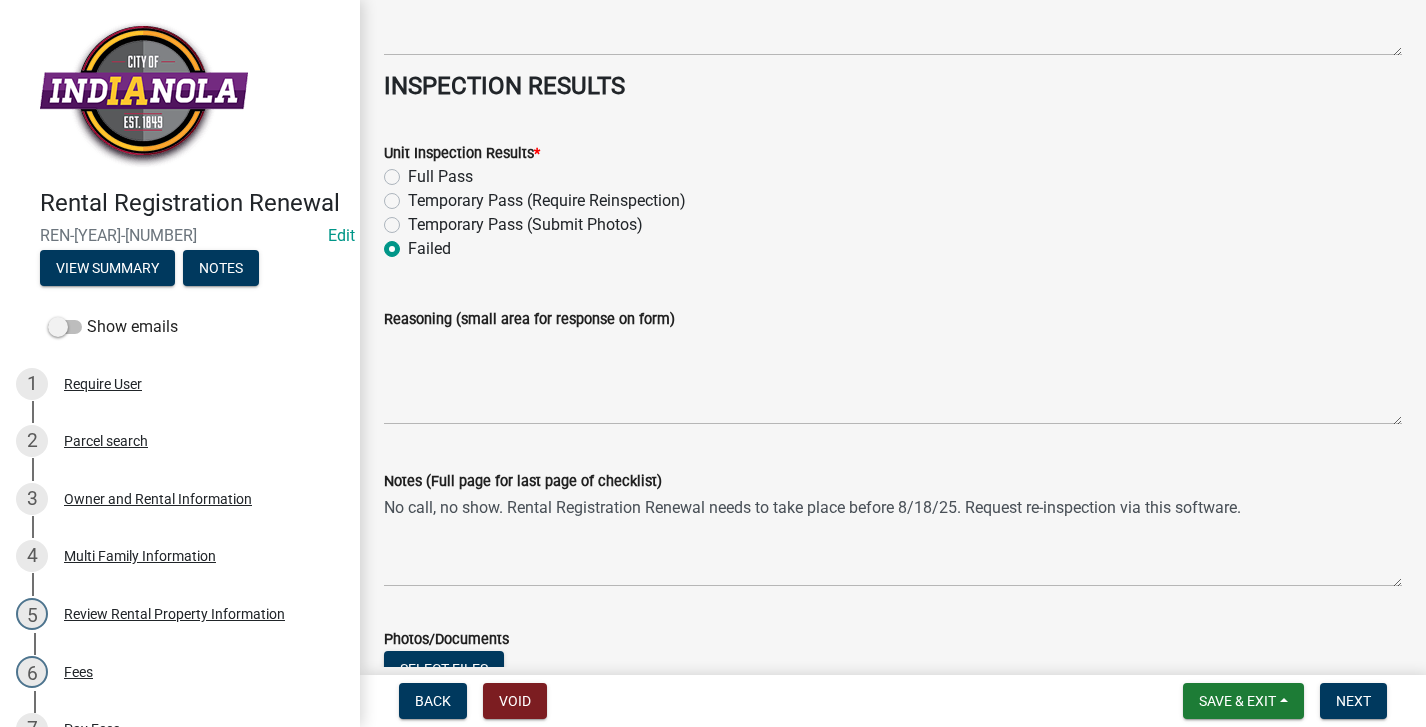 radio on "true" 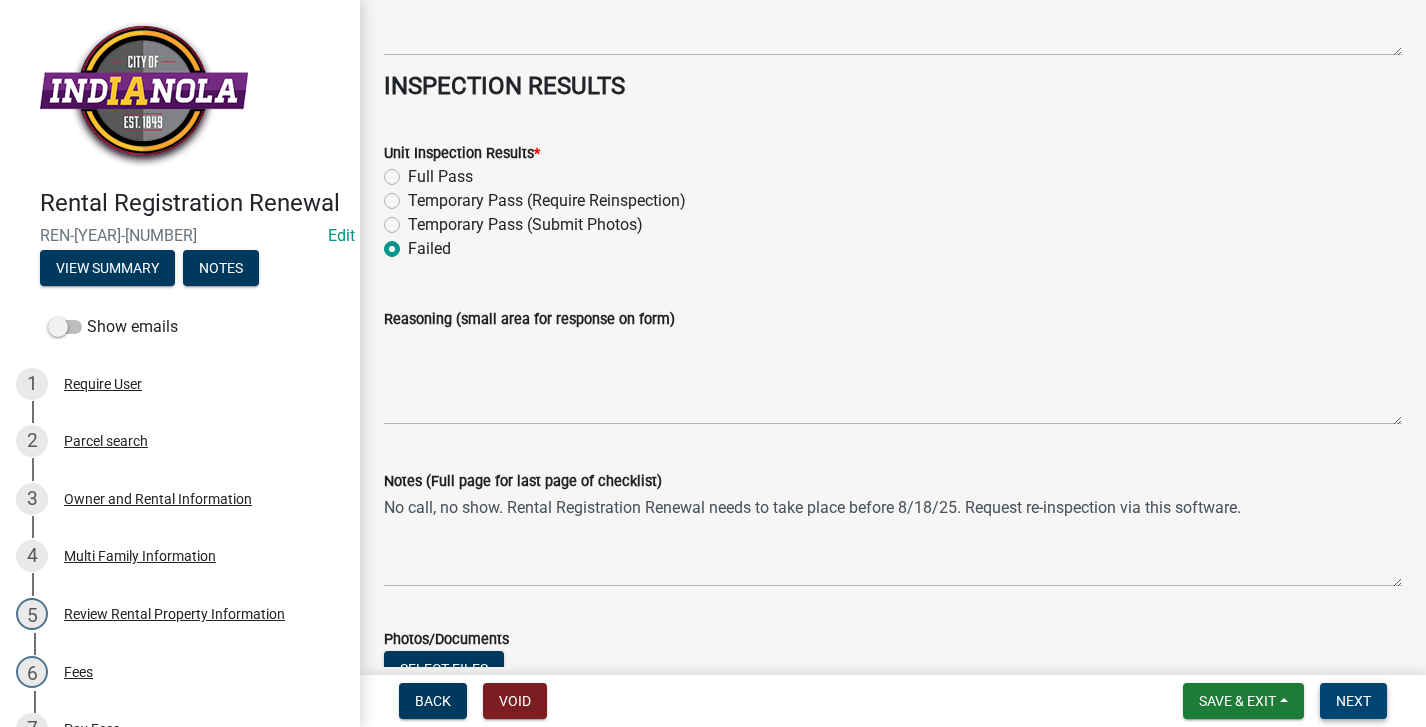 click on "Next" at bounding box center (1353, 701) 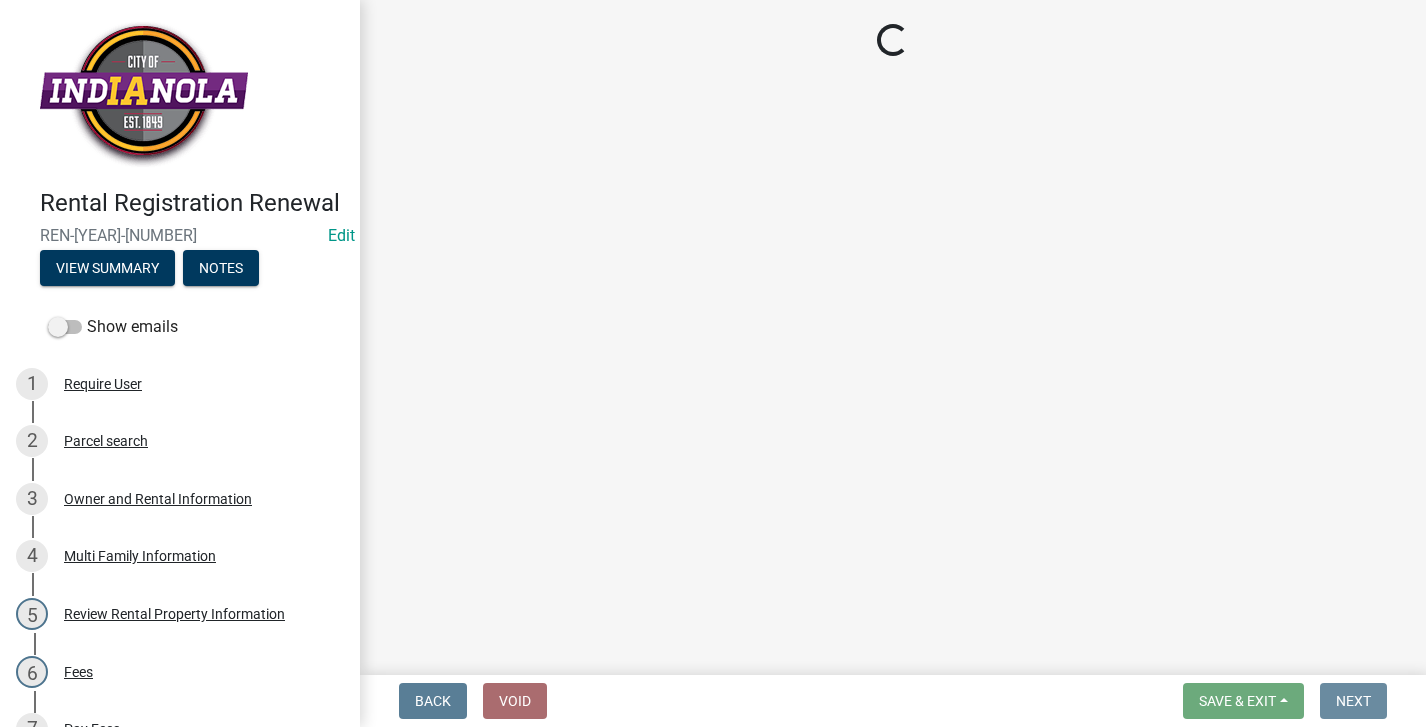 scroll, scrollTop: 0, scrollLeft: 0, axis: both 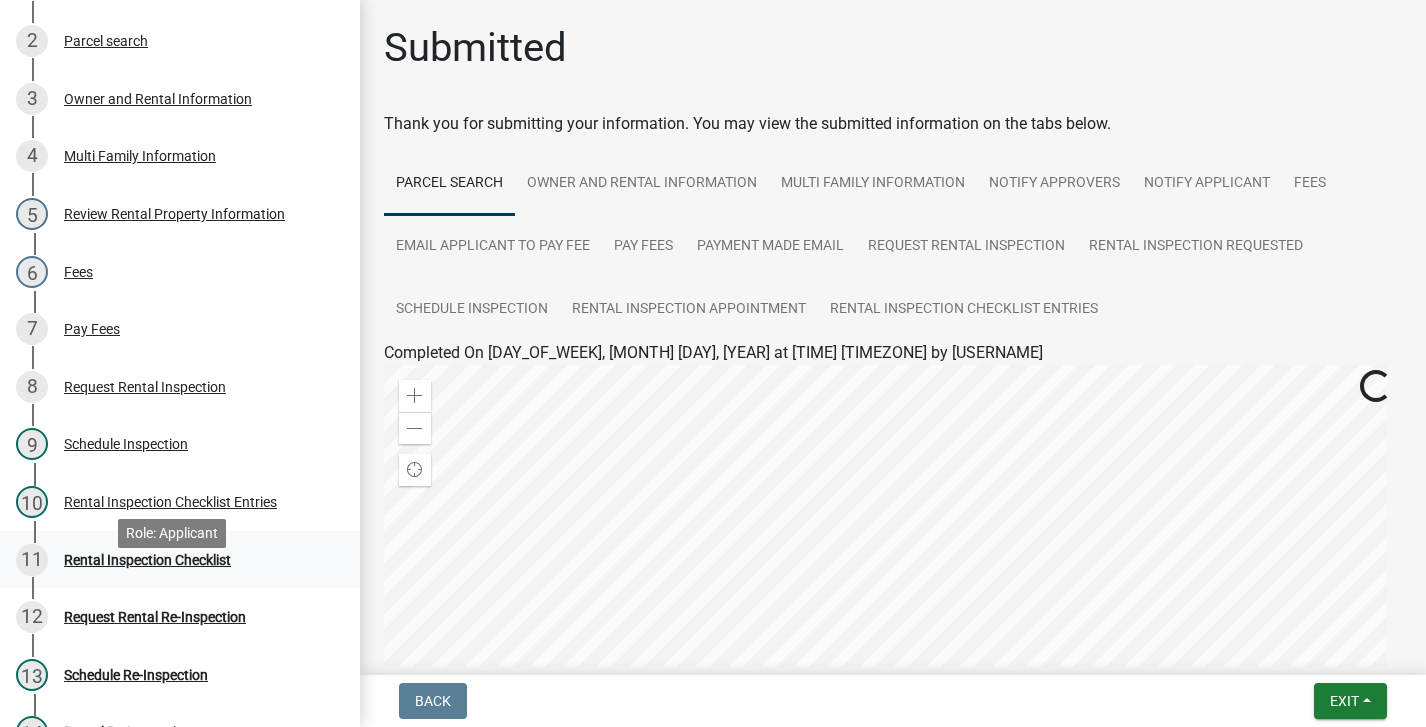 click on "11     Rental Inspection Checklist" at bounding box center (172, 560) 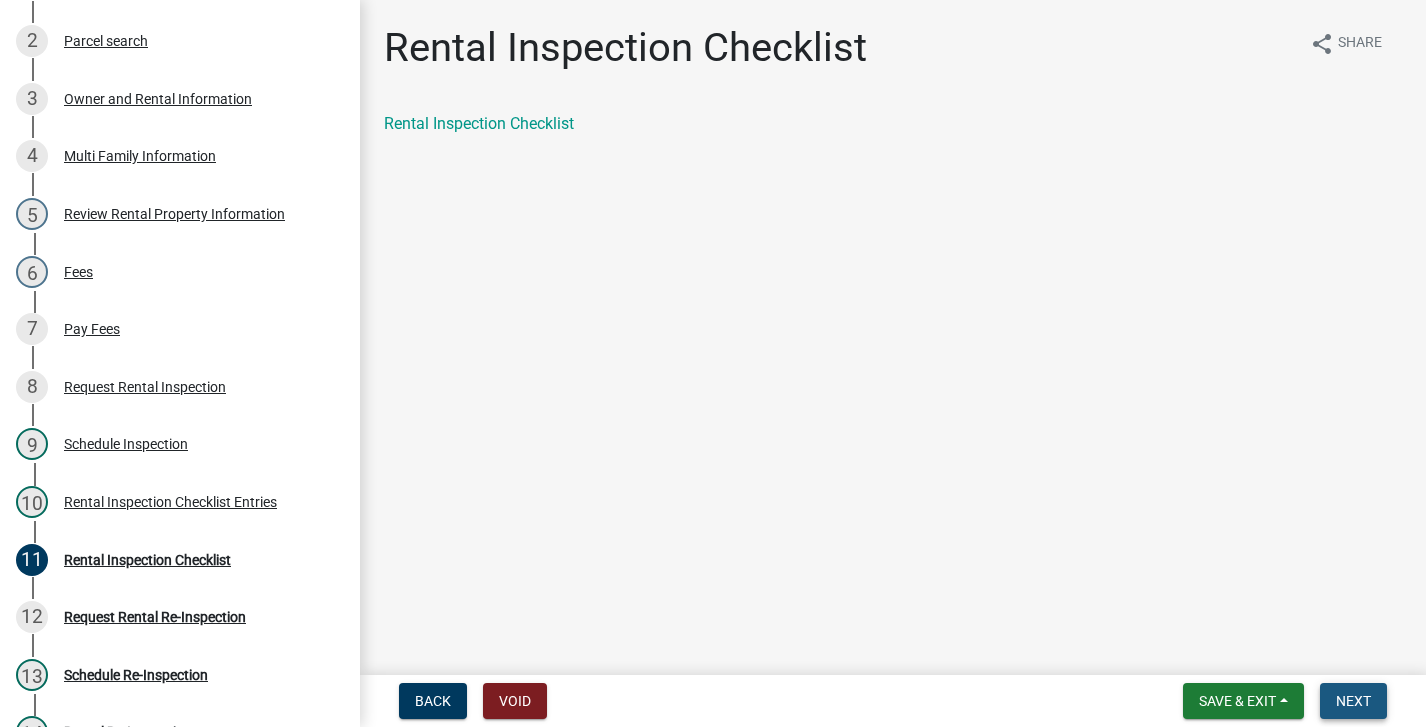 click on "Next" at bounding box center [1353, 701] 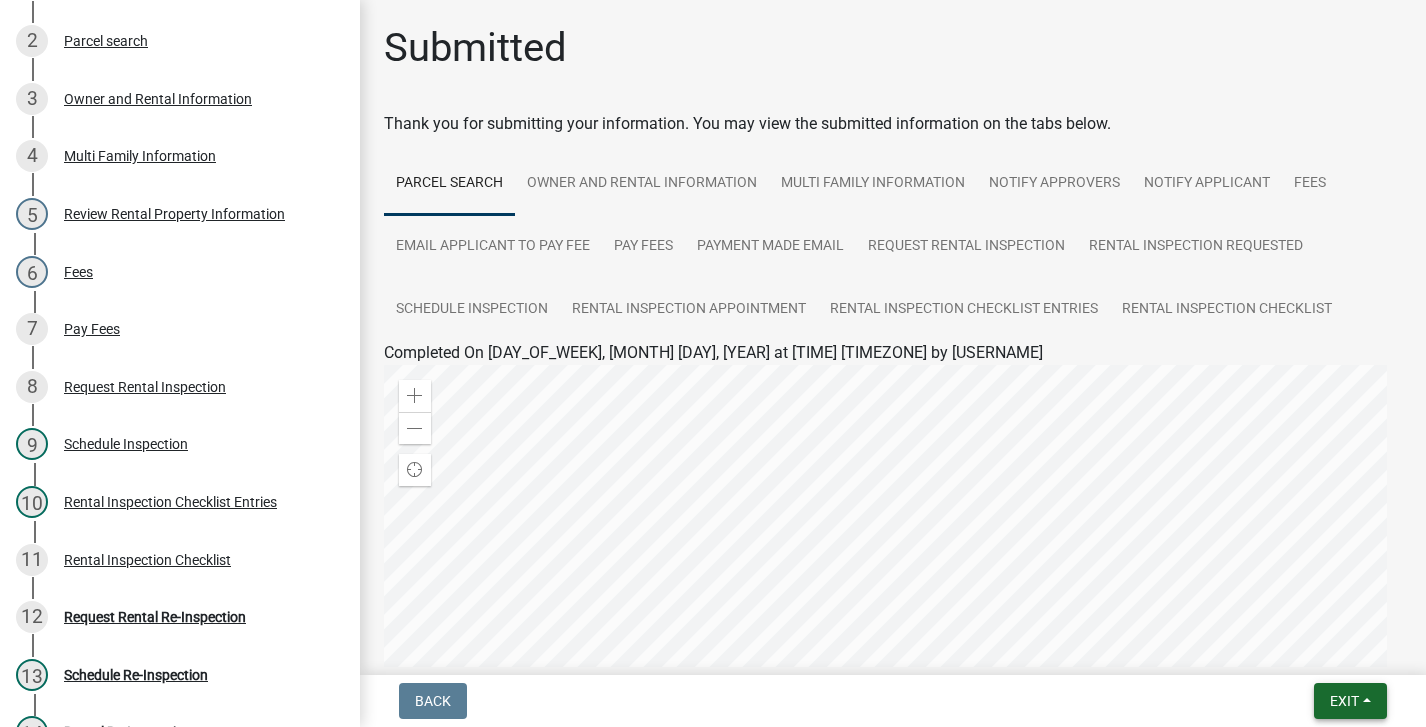 click on "Exit" at bounding box center (1344, 701) 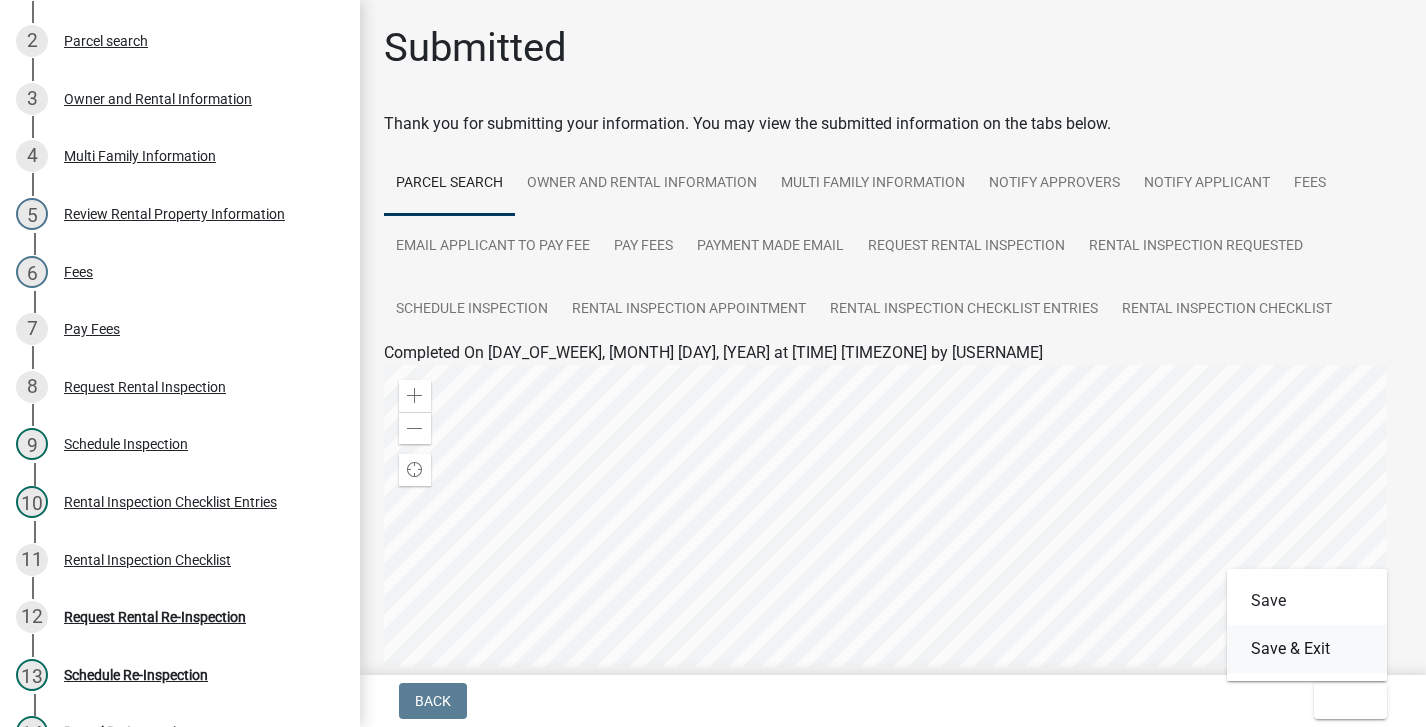 click on "Save & Exit" at bounding box center [1307, 649] 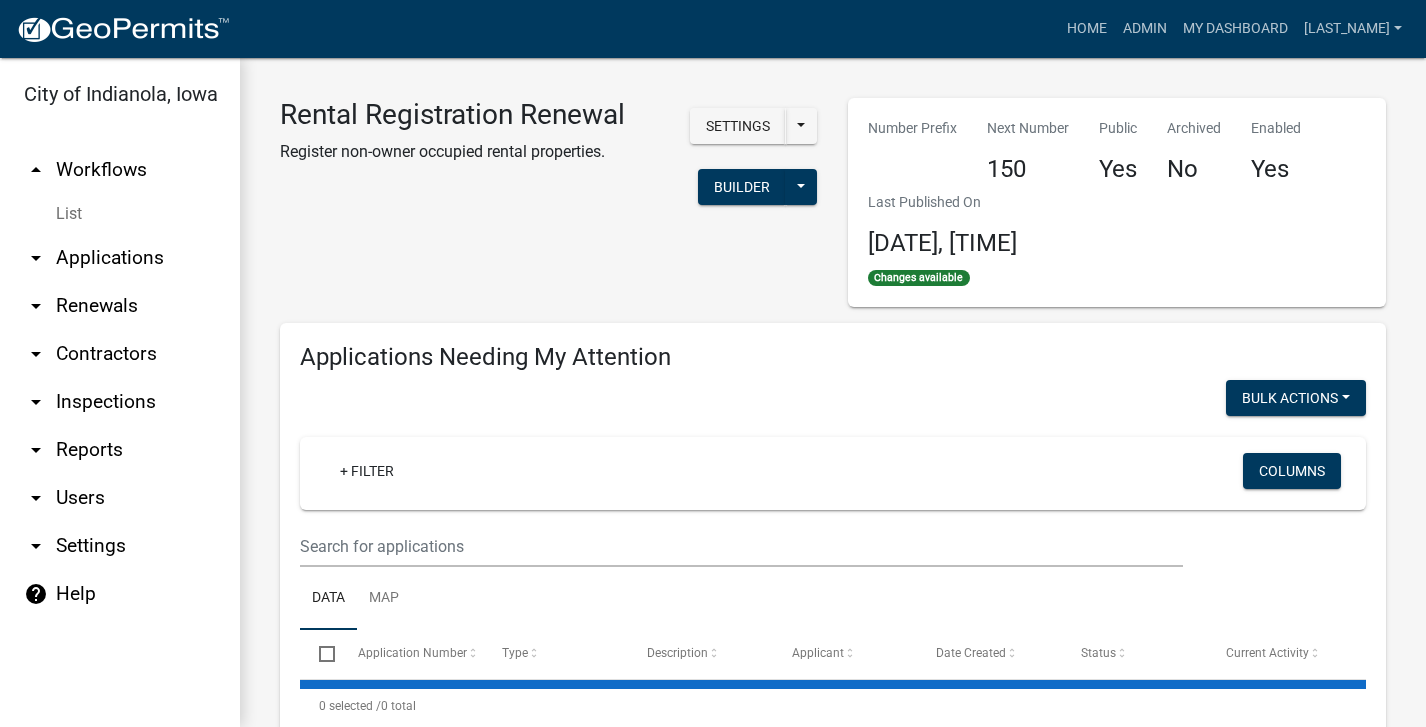 select on "3: 100" 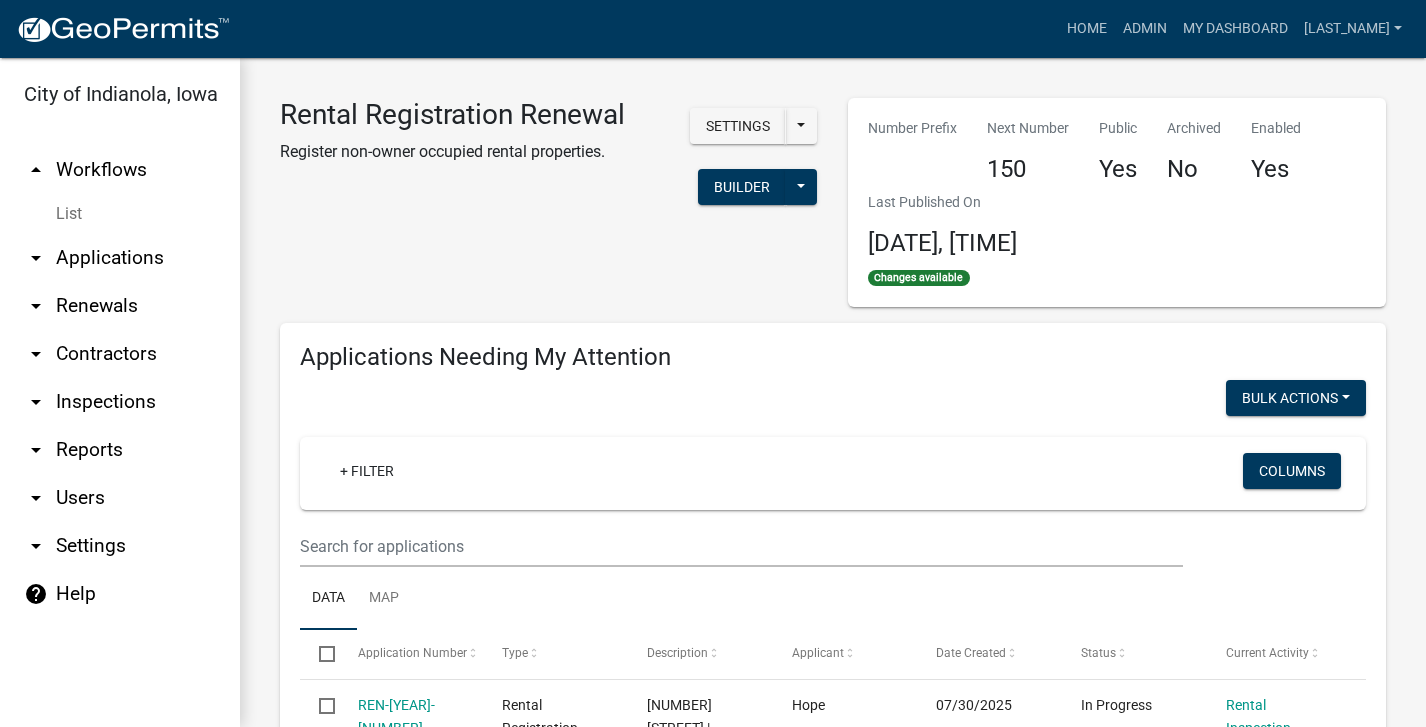 select on "3: 100" 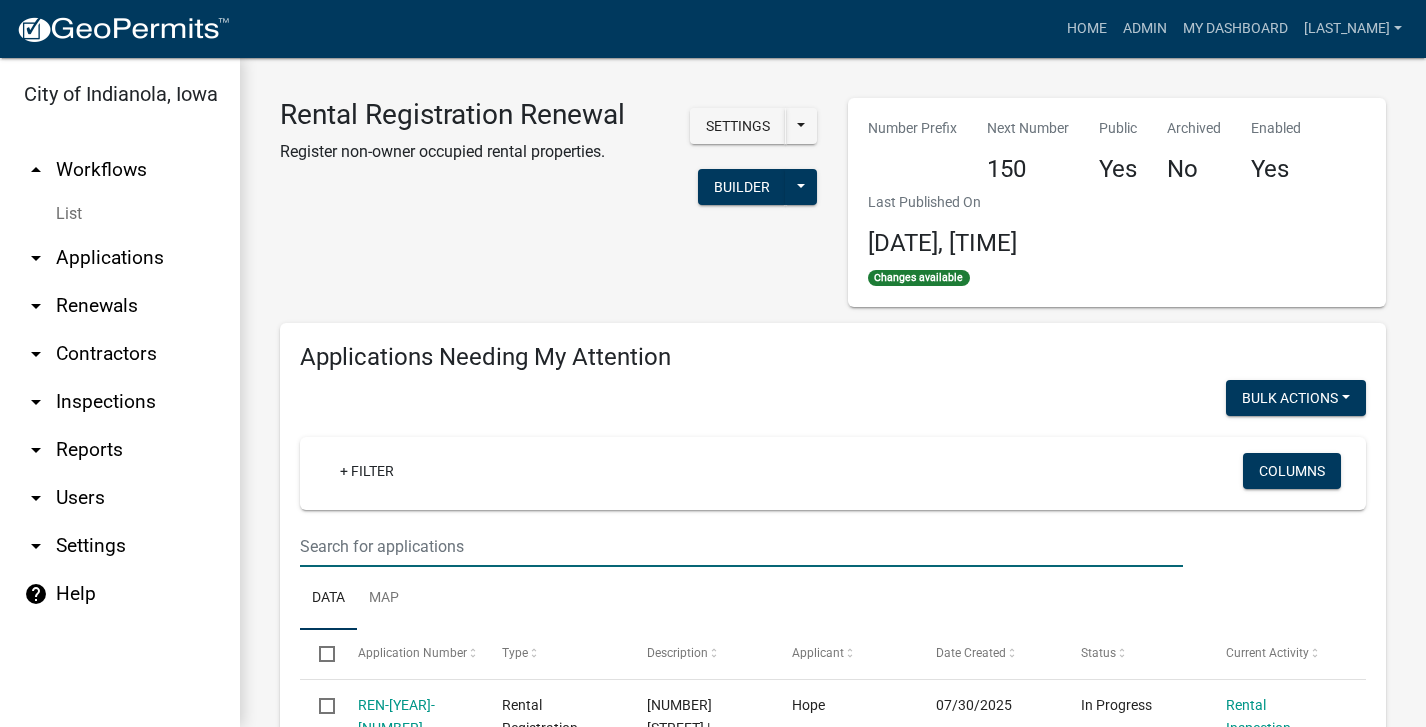 click at bounding box center [741, 546] 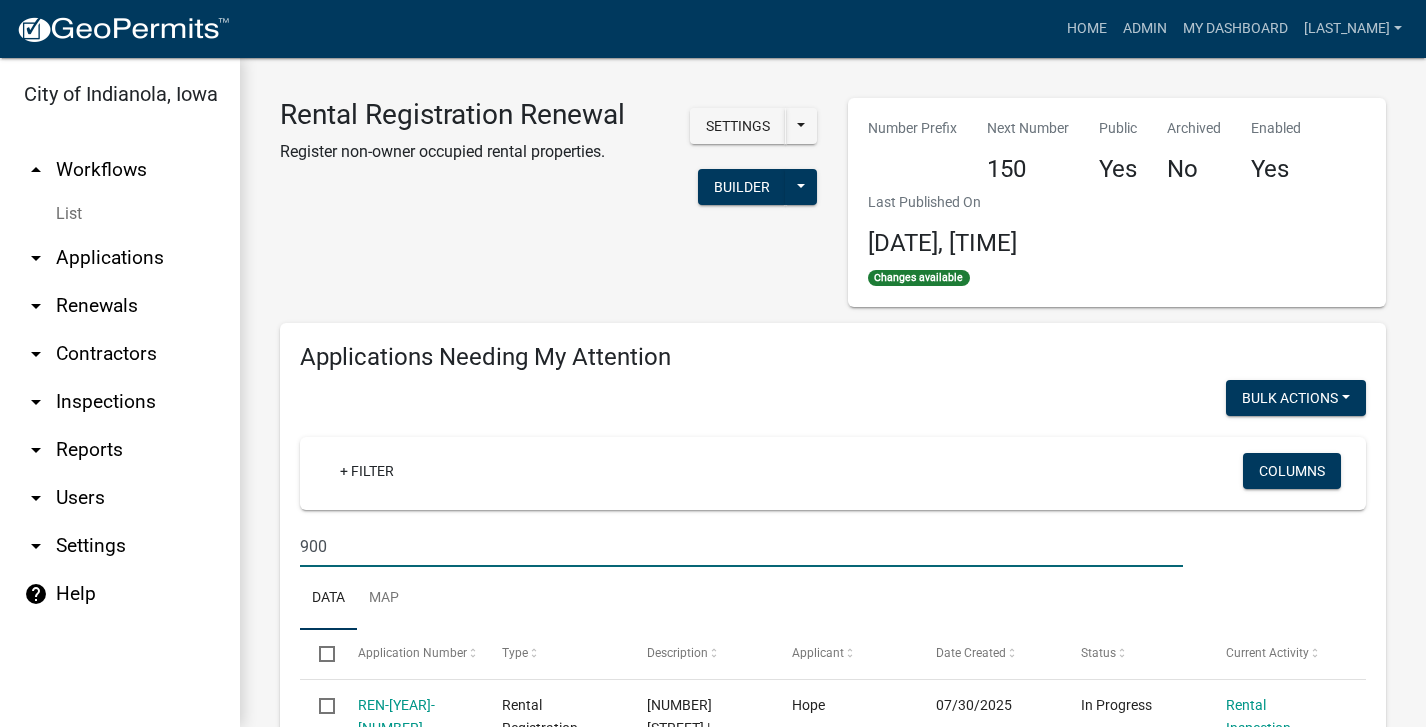 type on "900" 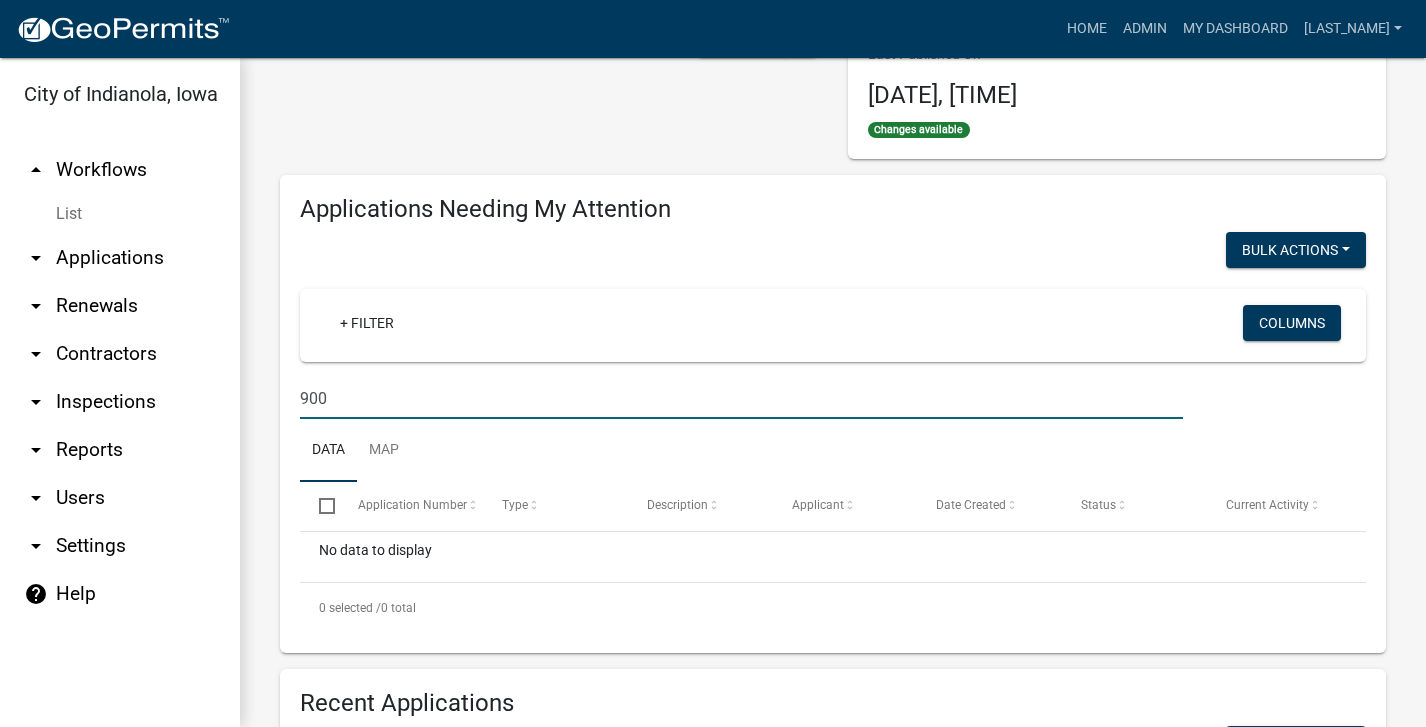 scroll, scrollTop: 500, scrollLeft: 0, axis: vertical 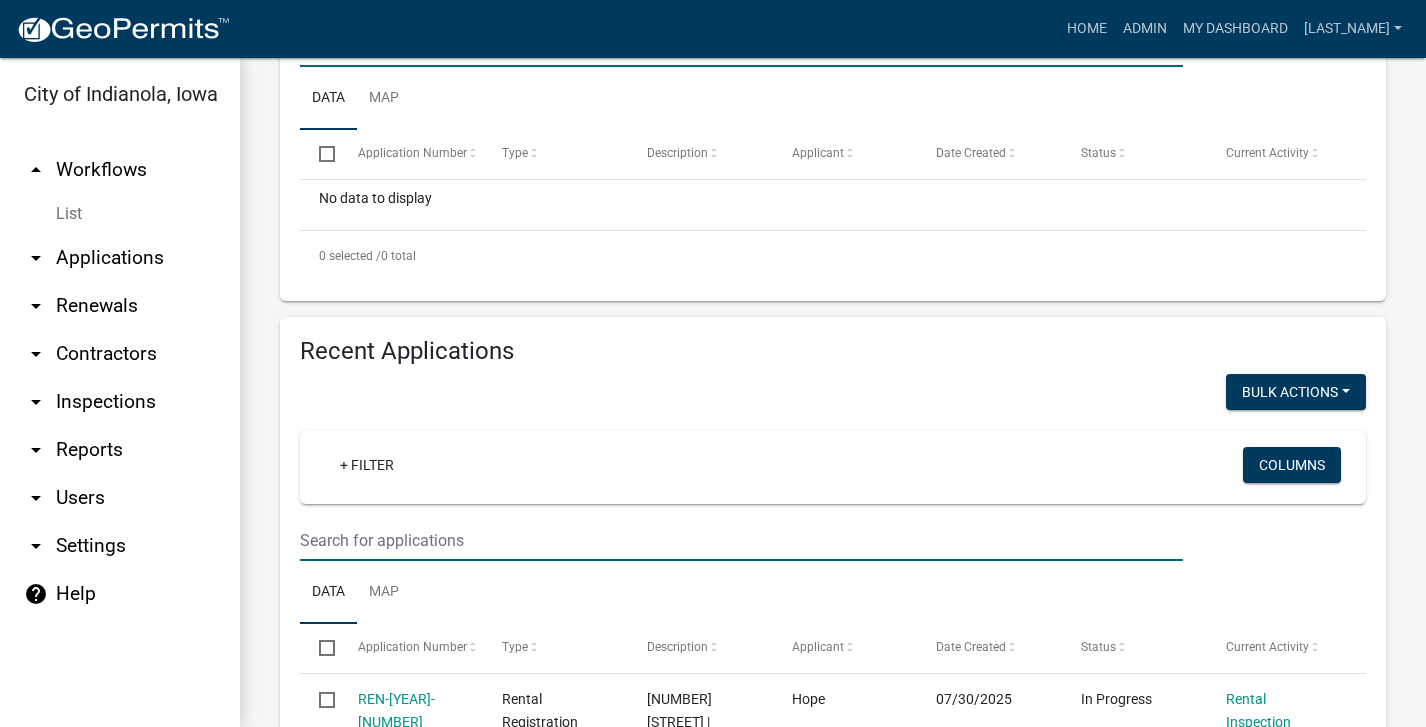 click at bounding box center (741, 540) 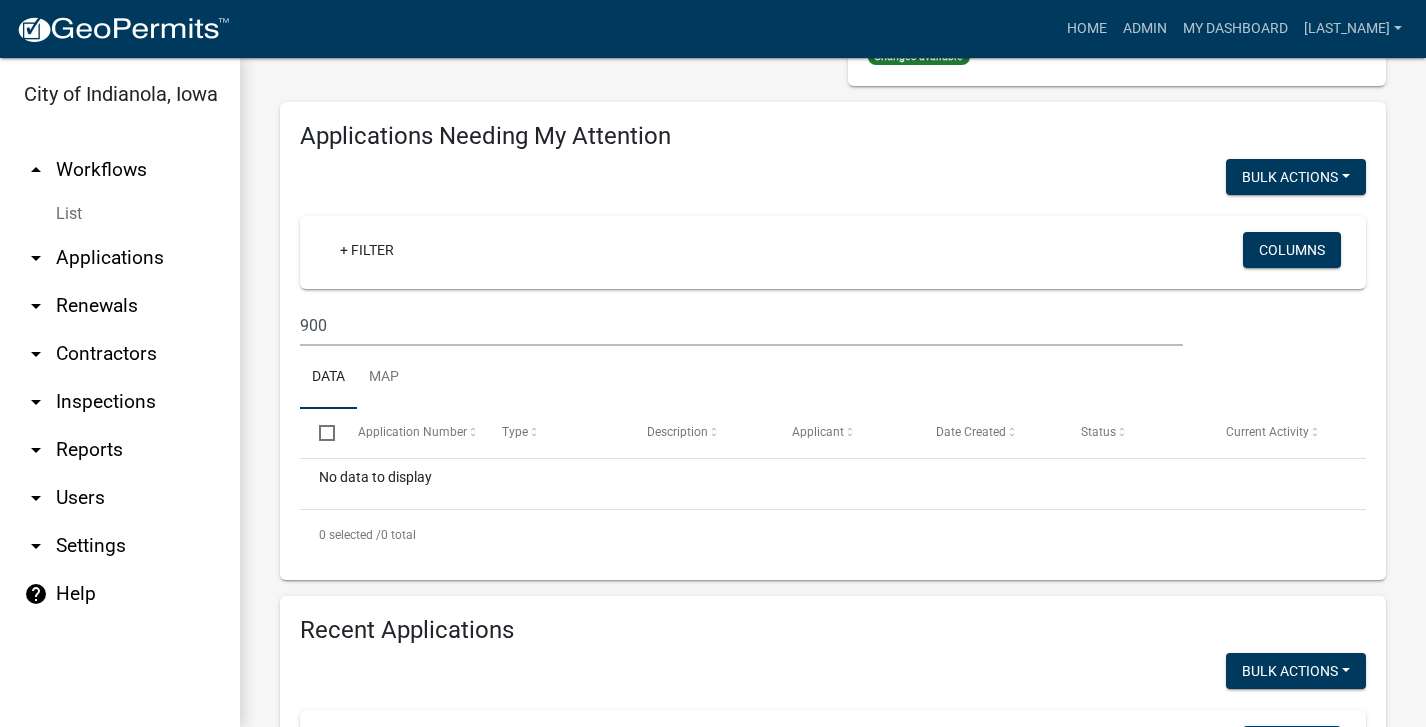 scroll, scrollTop: 400, scrollLeft: 0, axis: vertical 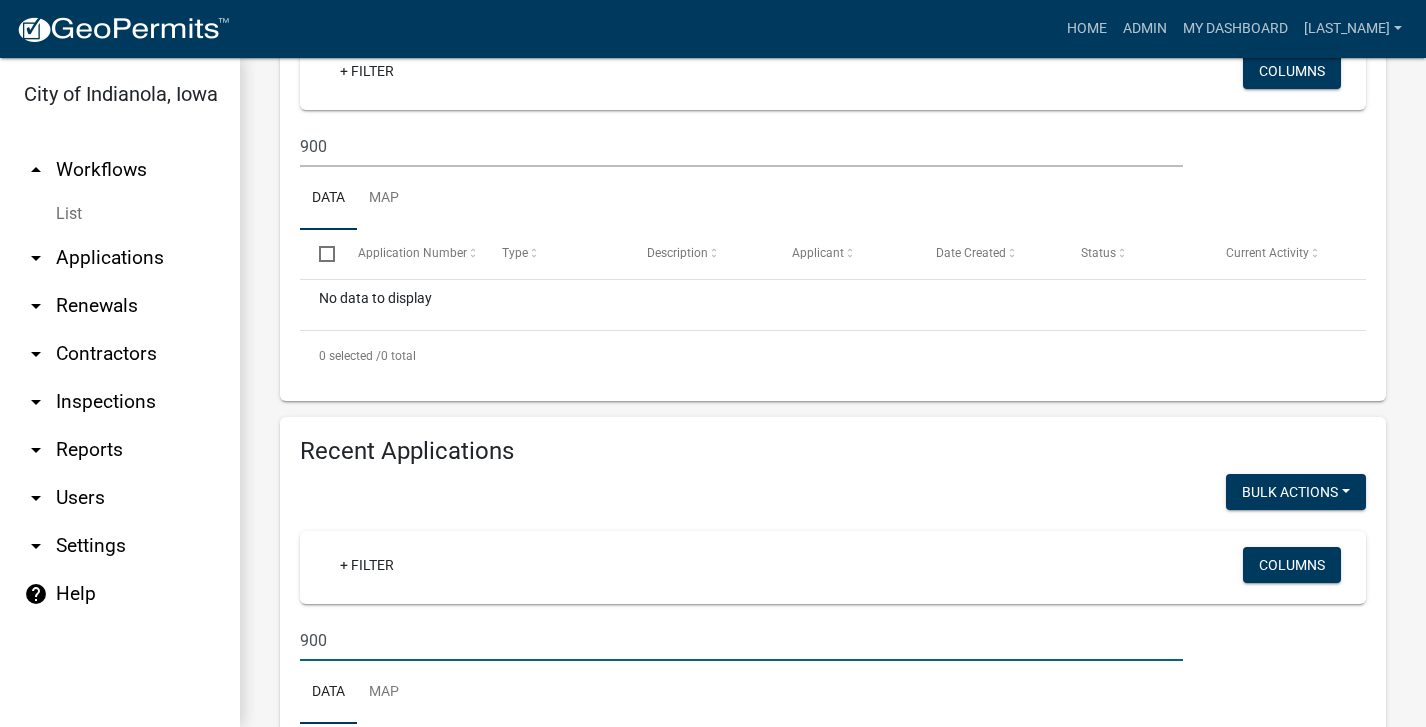 type on "900" 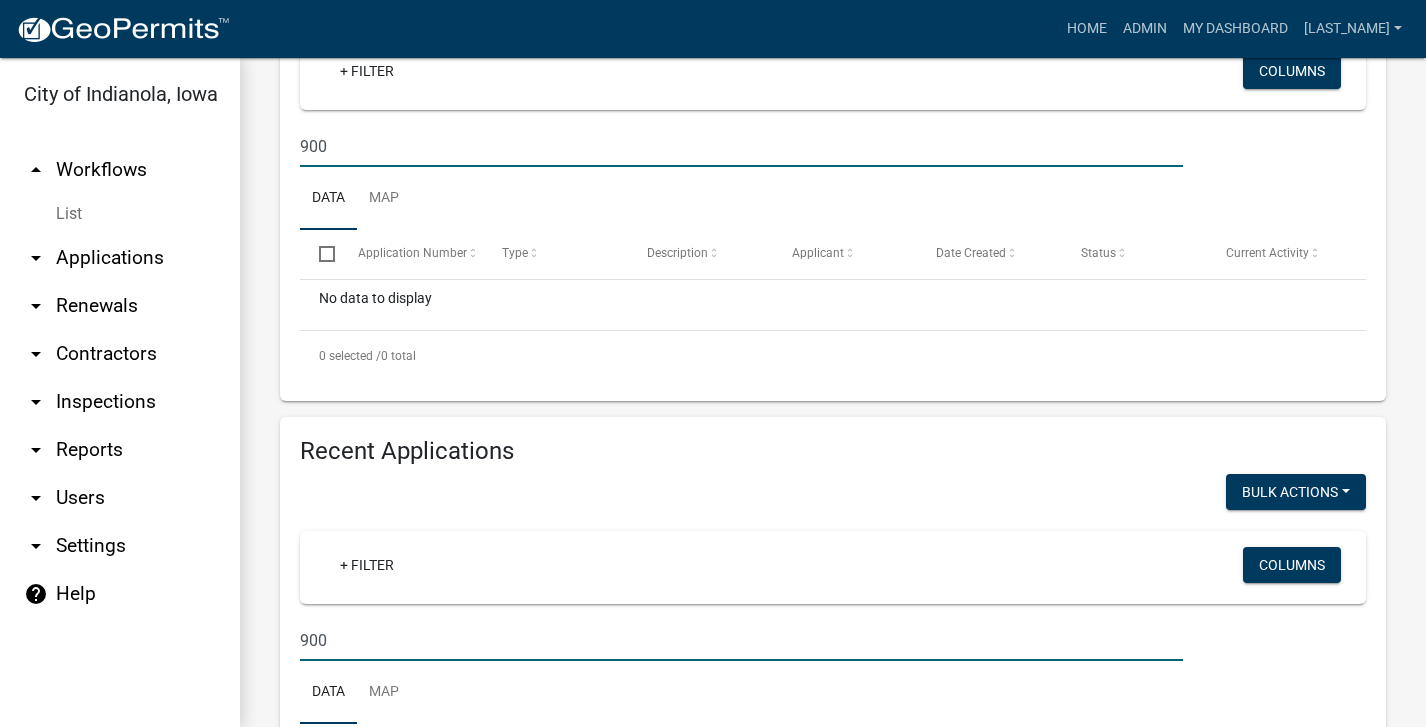 click on "900" at bounding box center [741, 146] 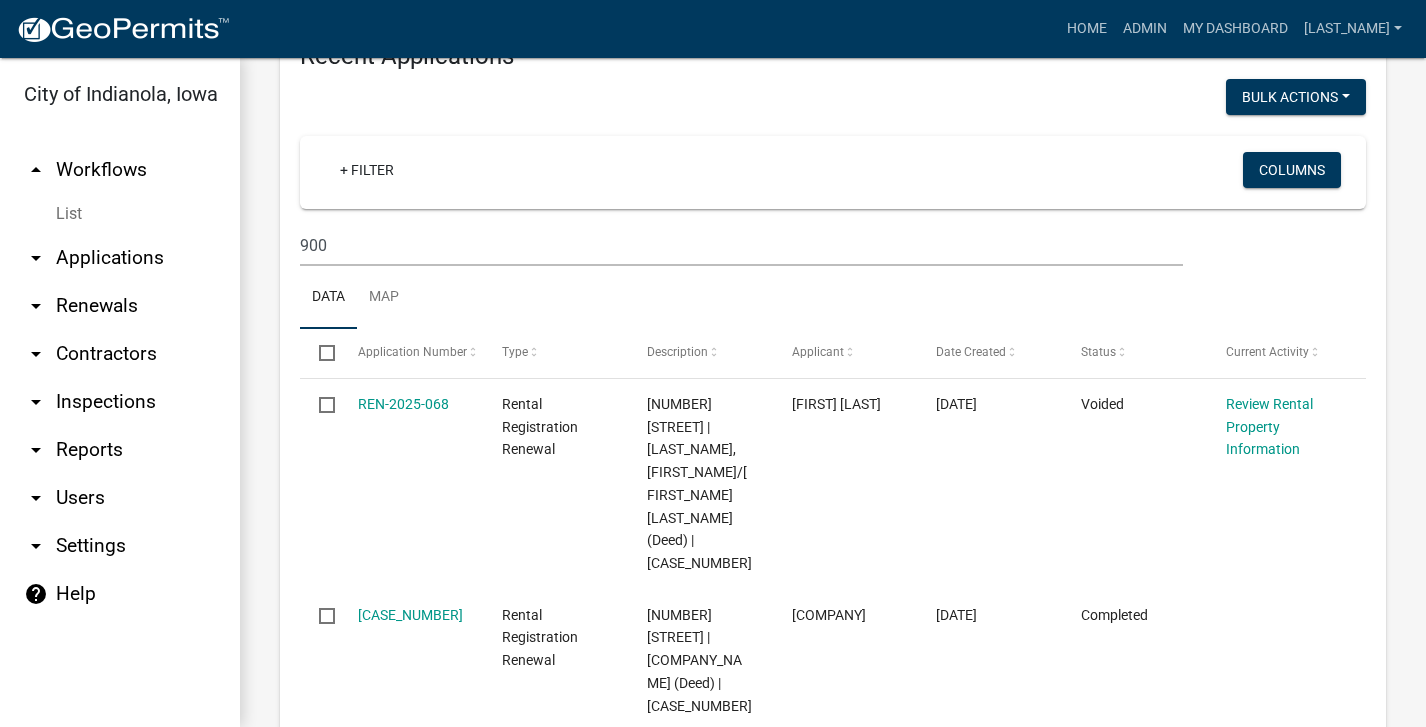 scroll, scrollTop: 900, scrollLeft: 0, axis: vertical 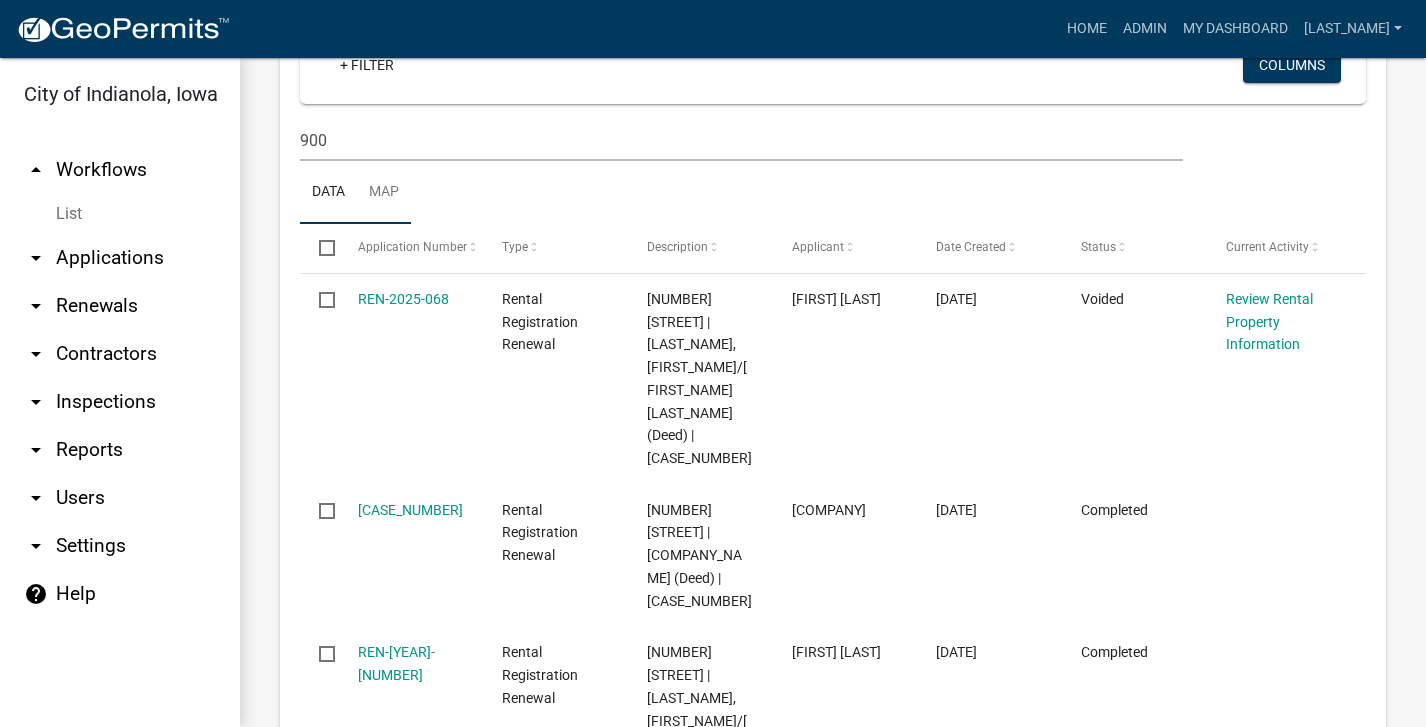 type on "900 N H" 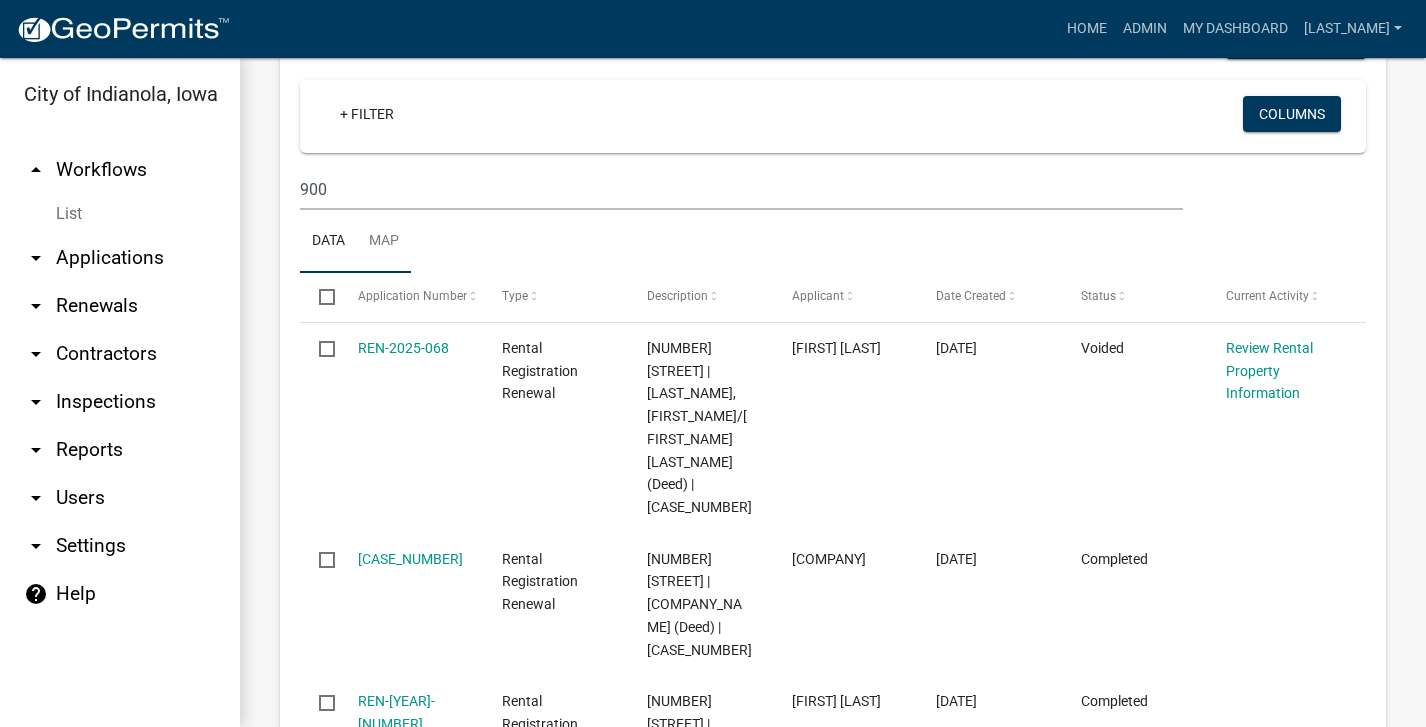 scroll, scrollTop: 900, scrollLeft: 0, axis: vertical 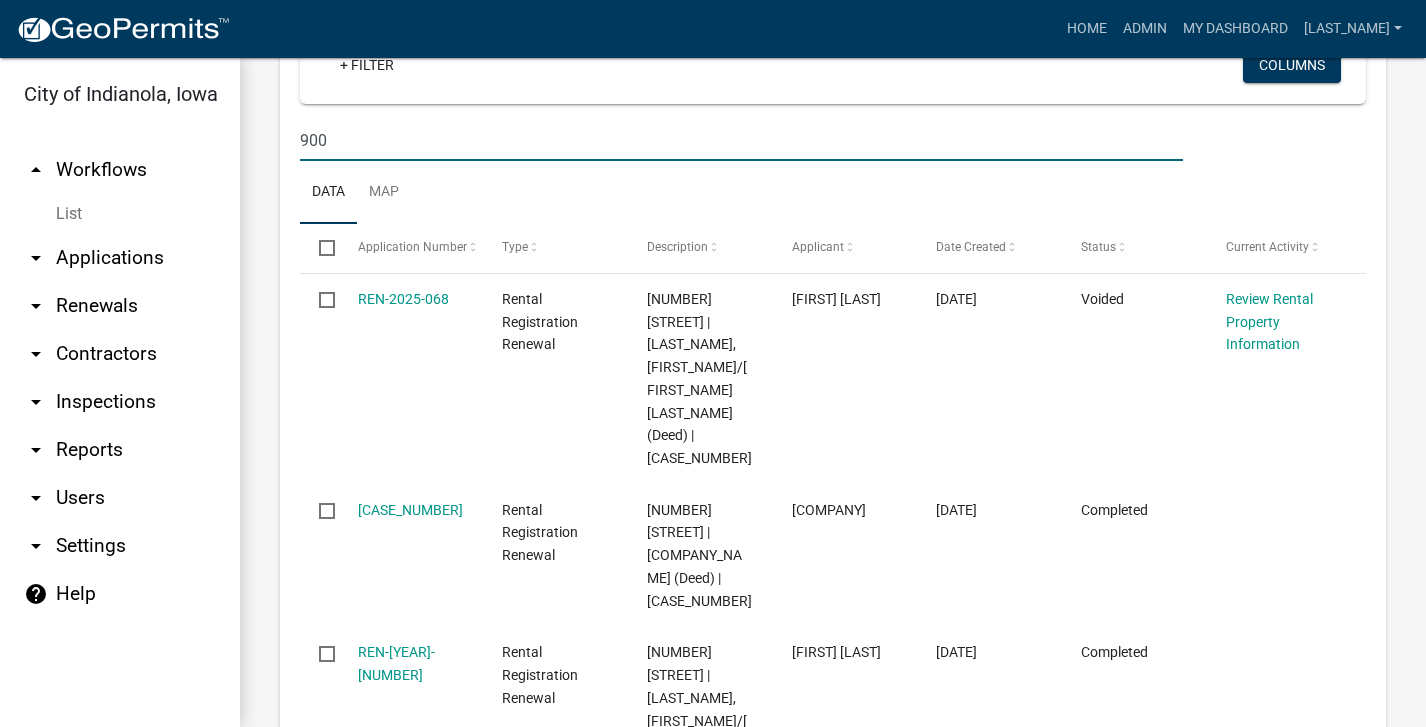 click on "900" at bounding box center [741, -354] 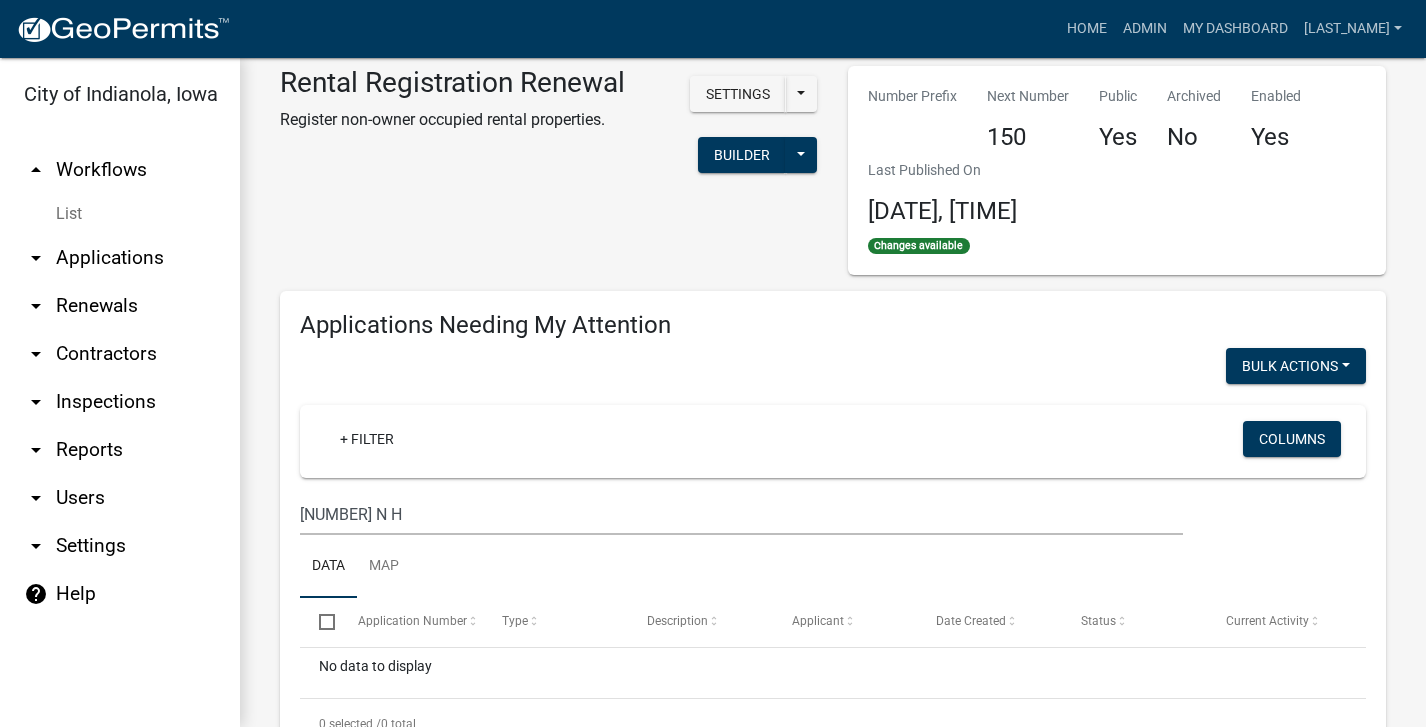 scroll, scrollTop: 0, scrollLeft: 0, axis: both 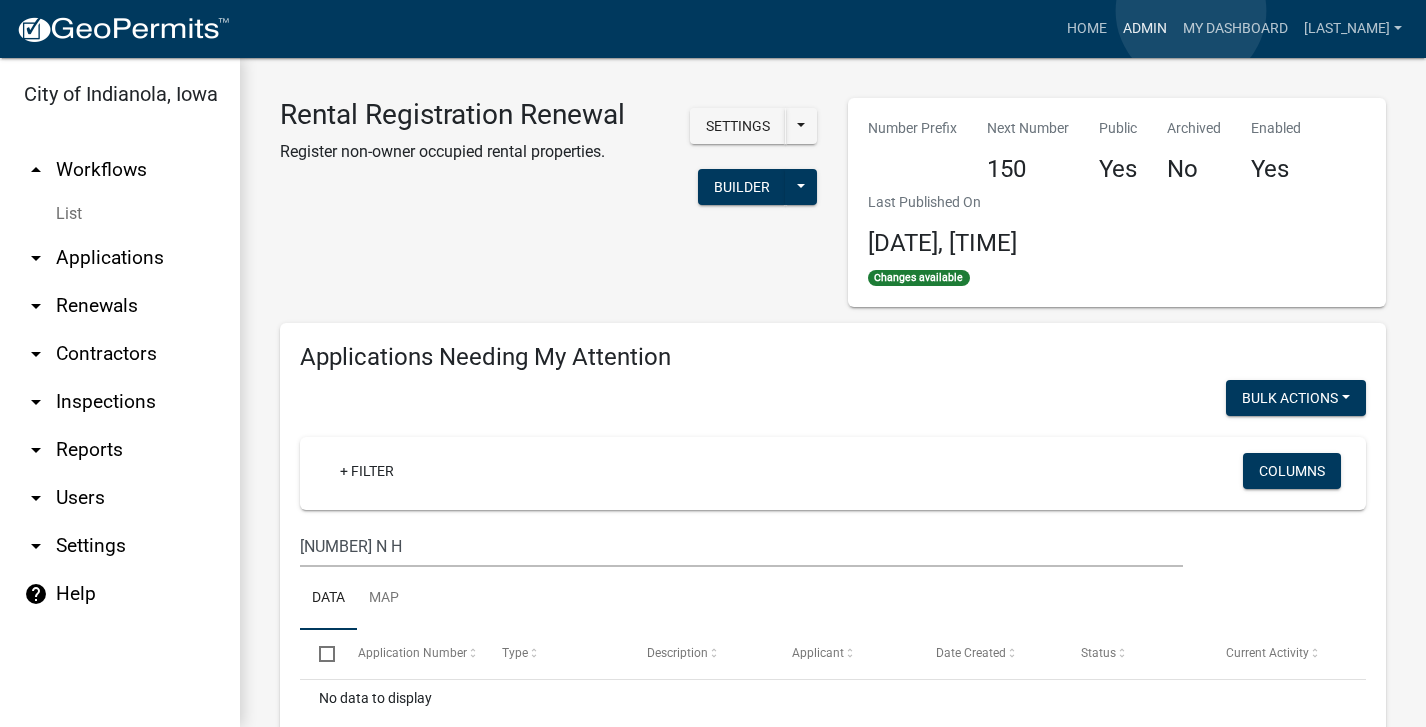 click on "Admin" at bounding box center [1145, 29] 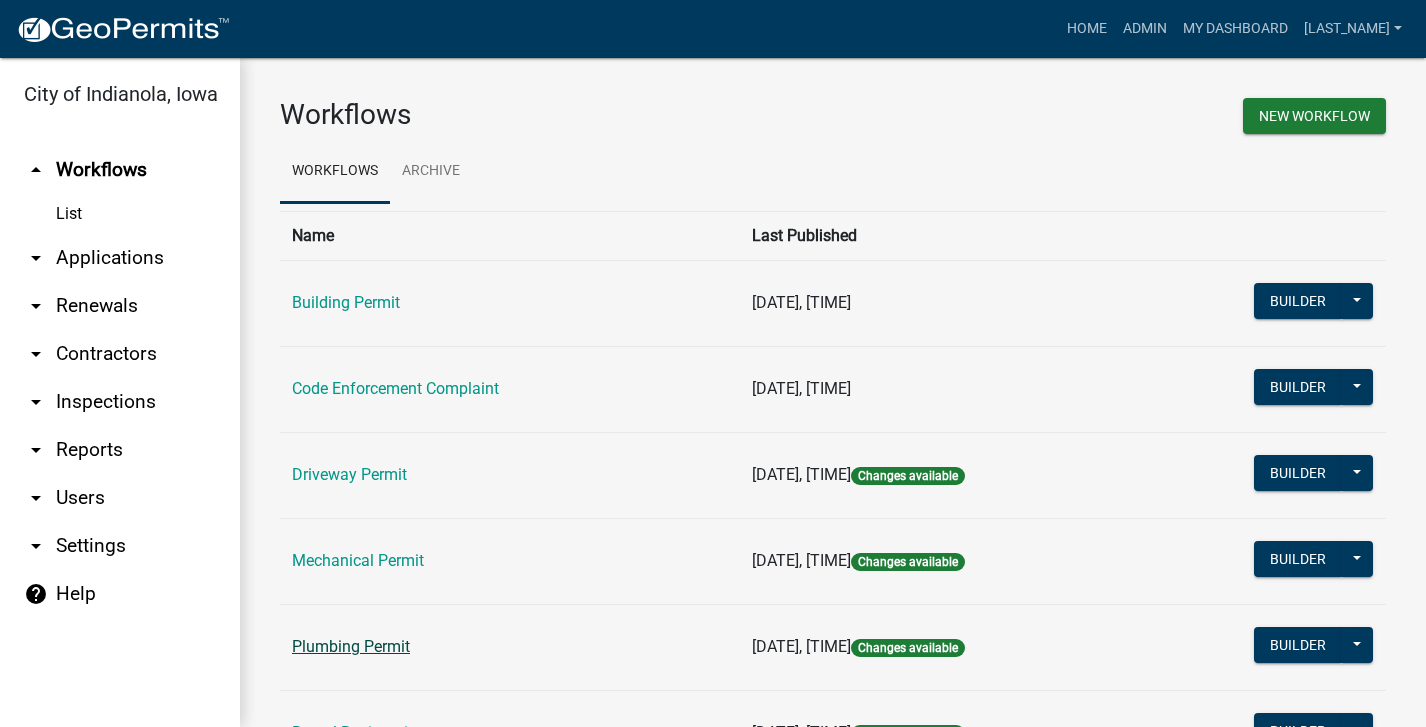 click on "Plumbing Permit" at bounding box center (351, 646) 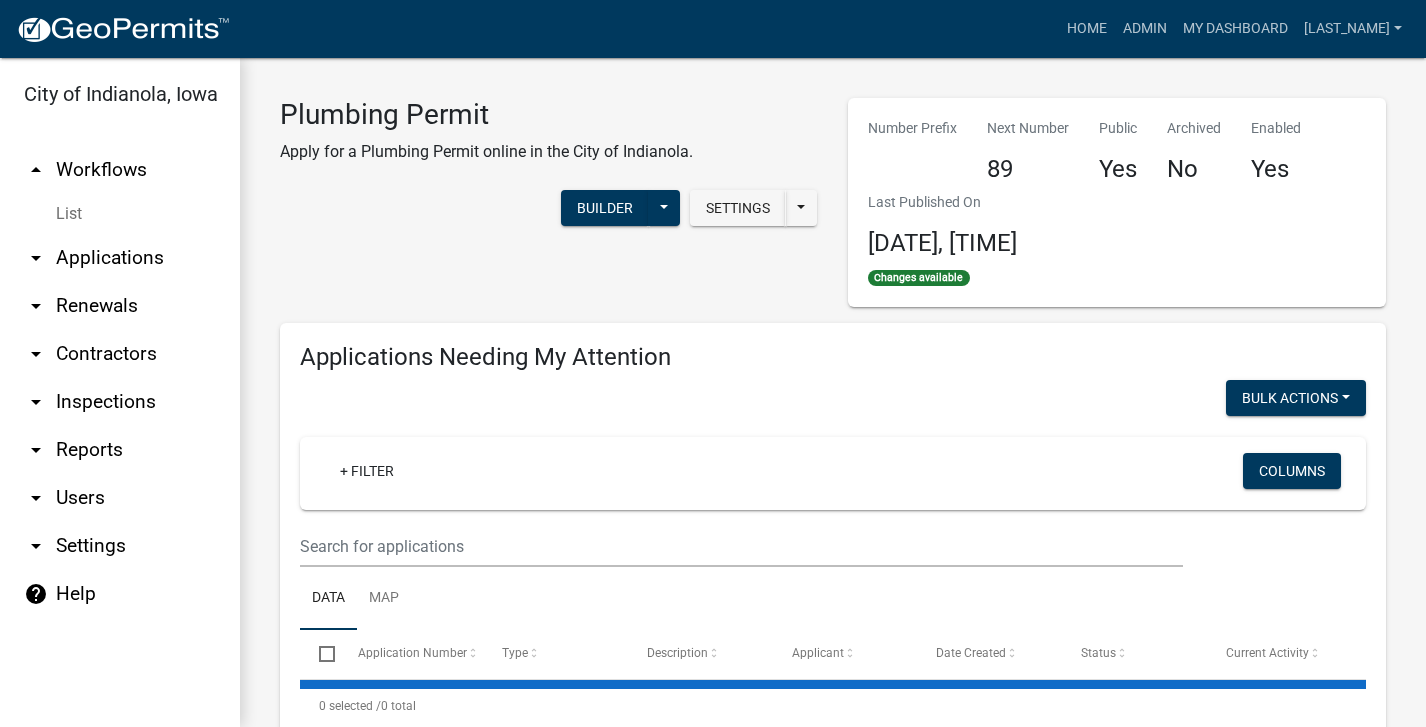 click on "Toggle drawer menu more_horiz  Home  Admin  My Dashboard   Visser  Admin Account Logout" 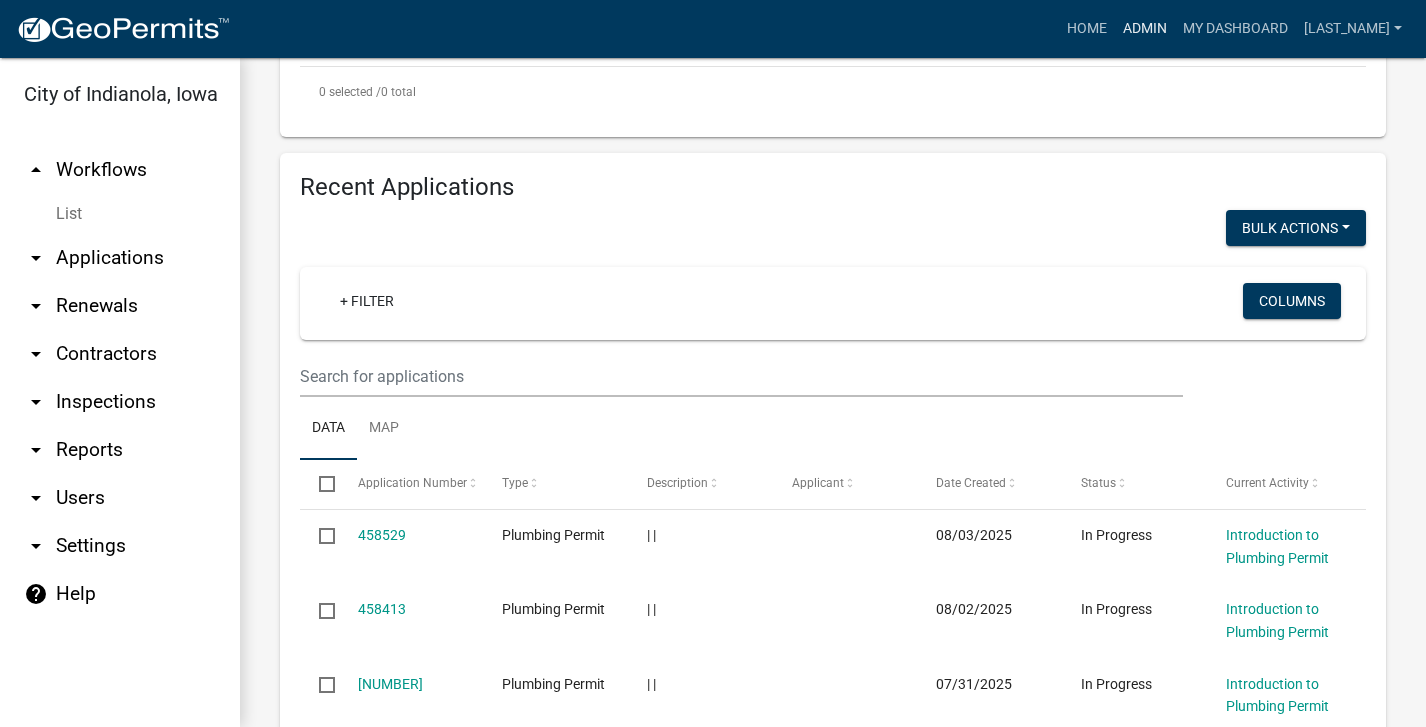scroll, scrollTop: 500, scrollLeft: 0, axis: vertical 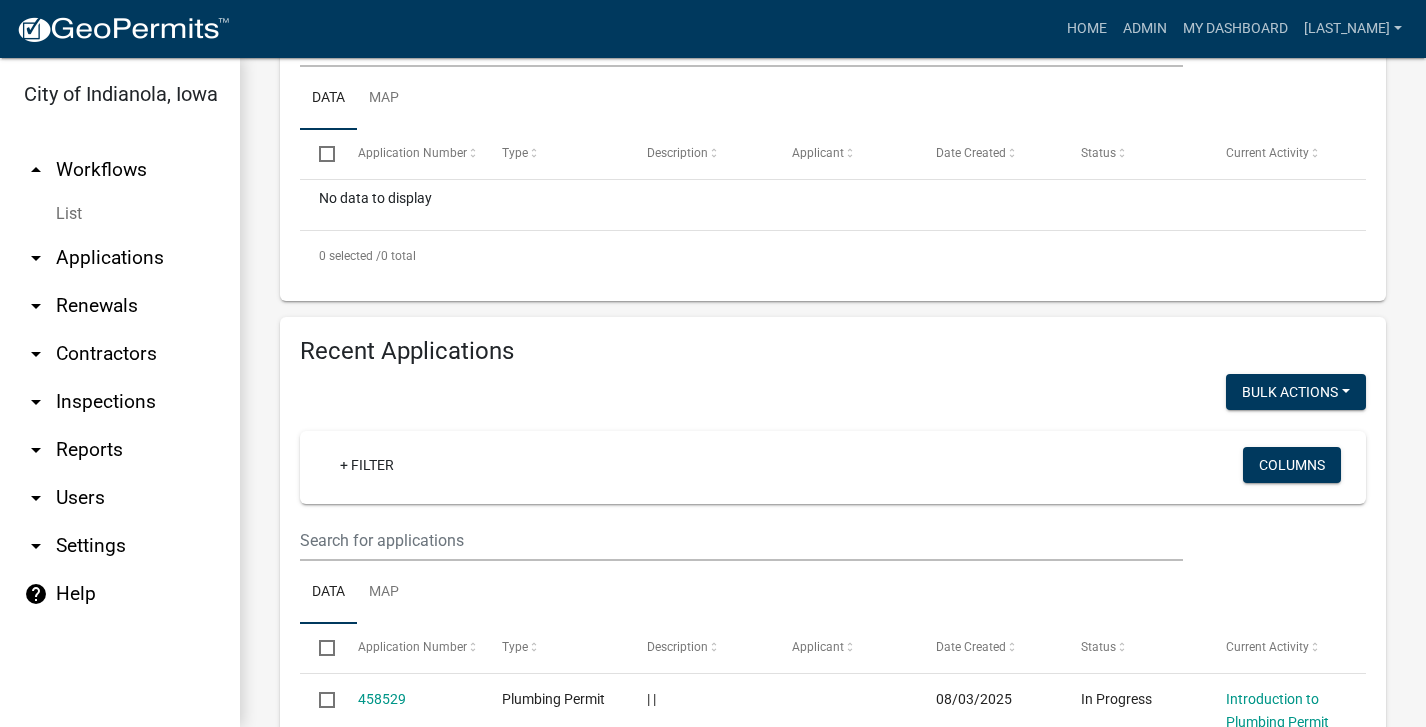 click on "Toggle drawer menu more_horiz  Home  Admin  My Dashboard   Visser  Admin Account Logout" 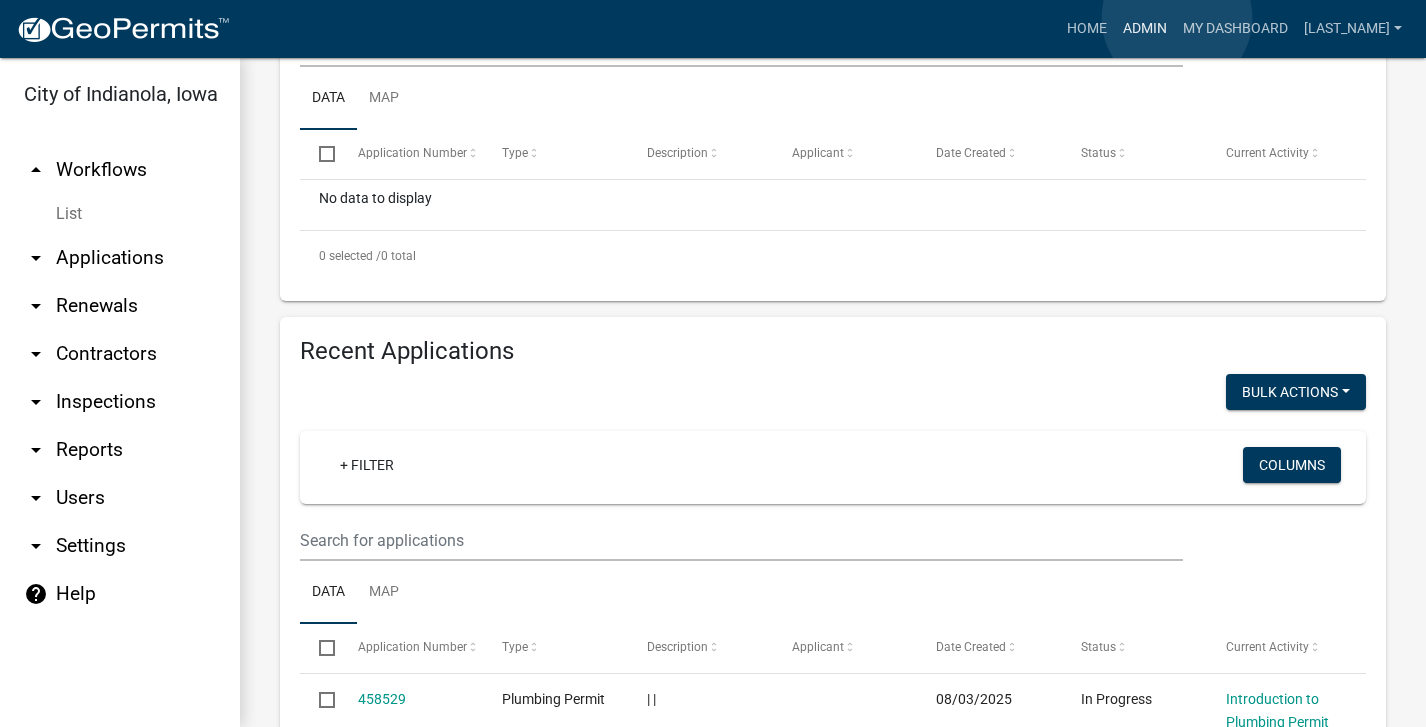 click on "Admin" at bounding box center (1145, 29) 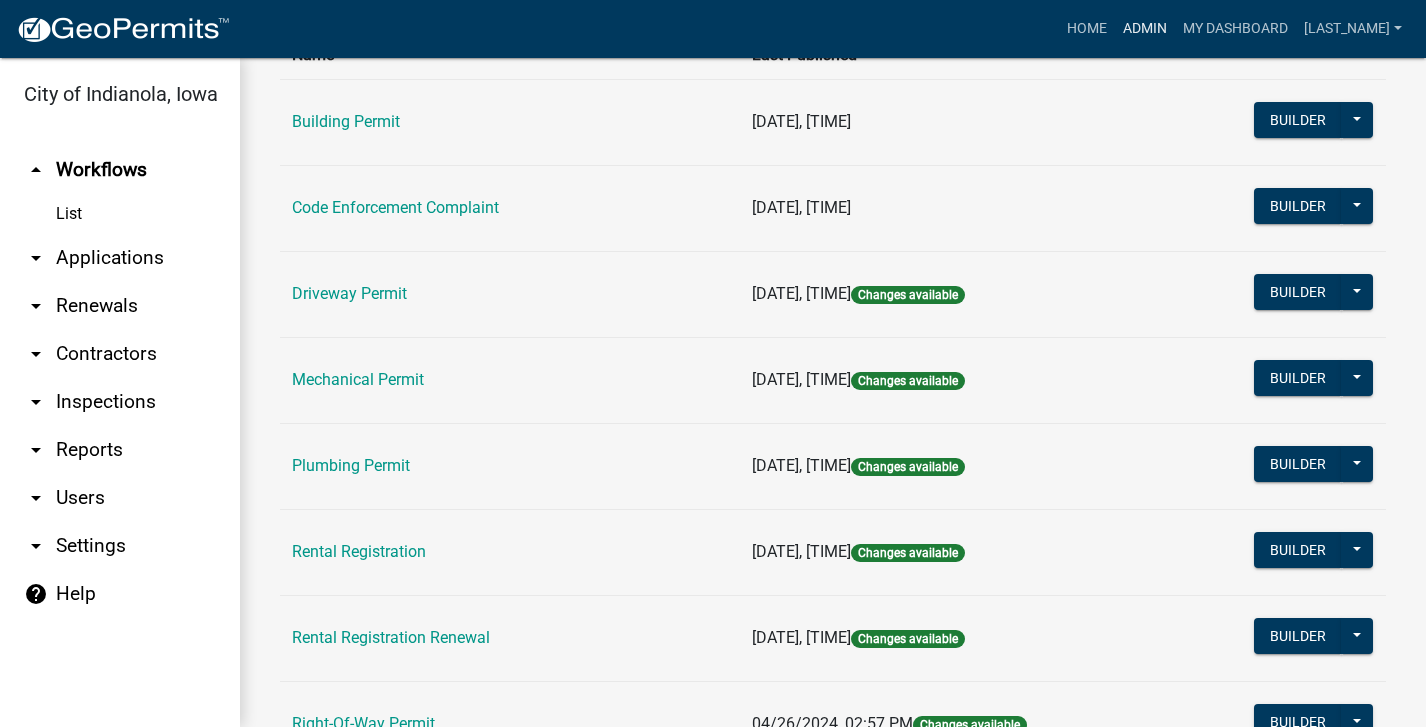 scroll, scrollTop: 300, scrollLeft: 0, axis: vertical 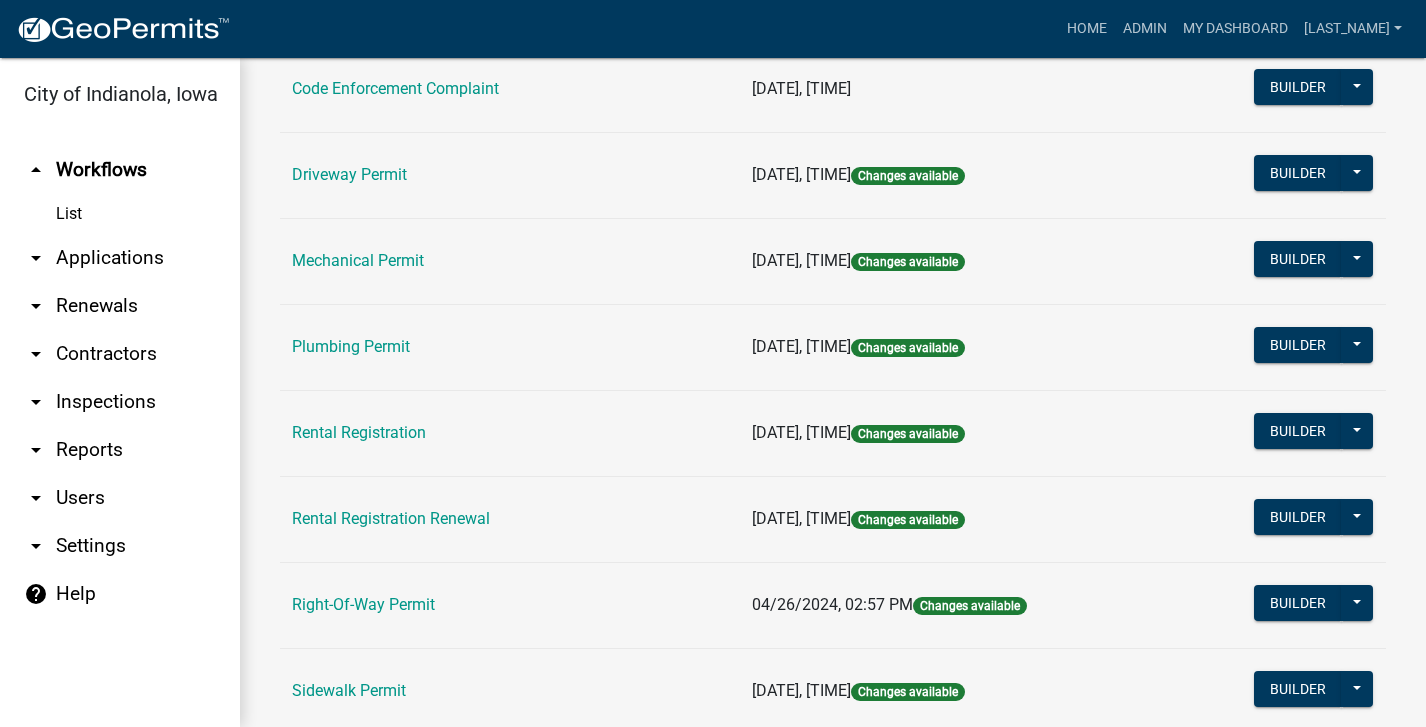 click on "Rental Registration" at bounding box center (359, 432) 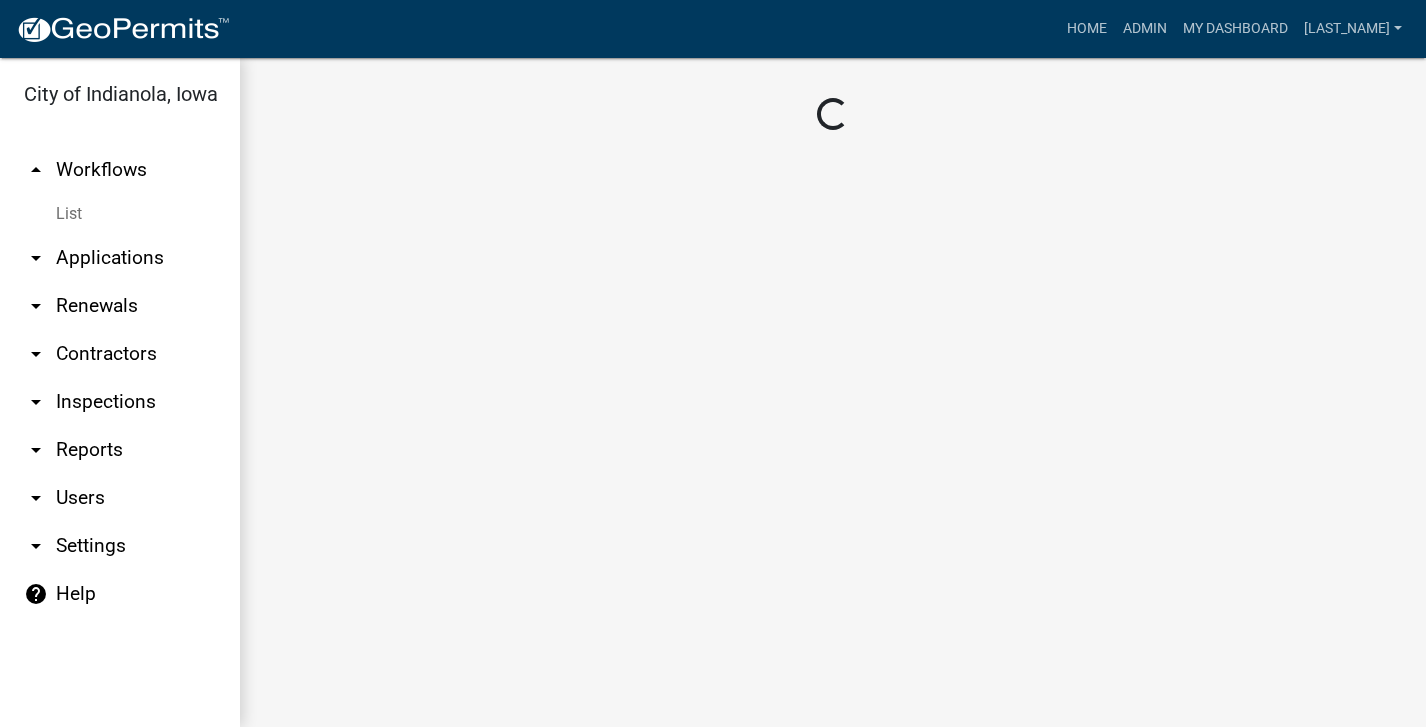 scroll, scrollTop: 0, scrollLeft: 0, axis: both 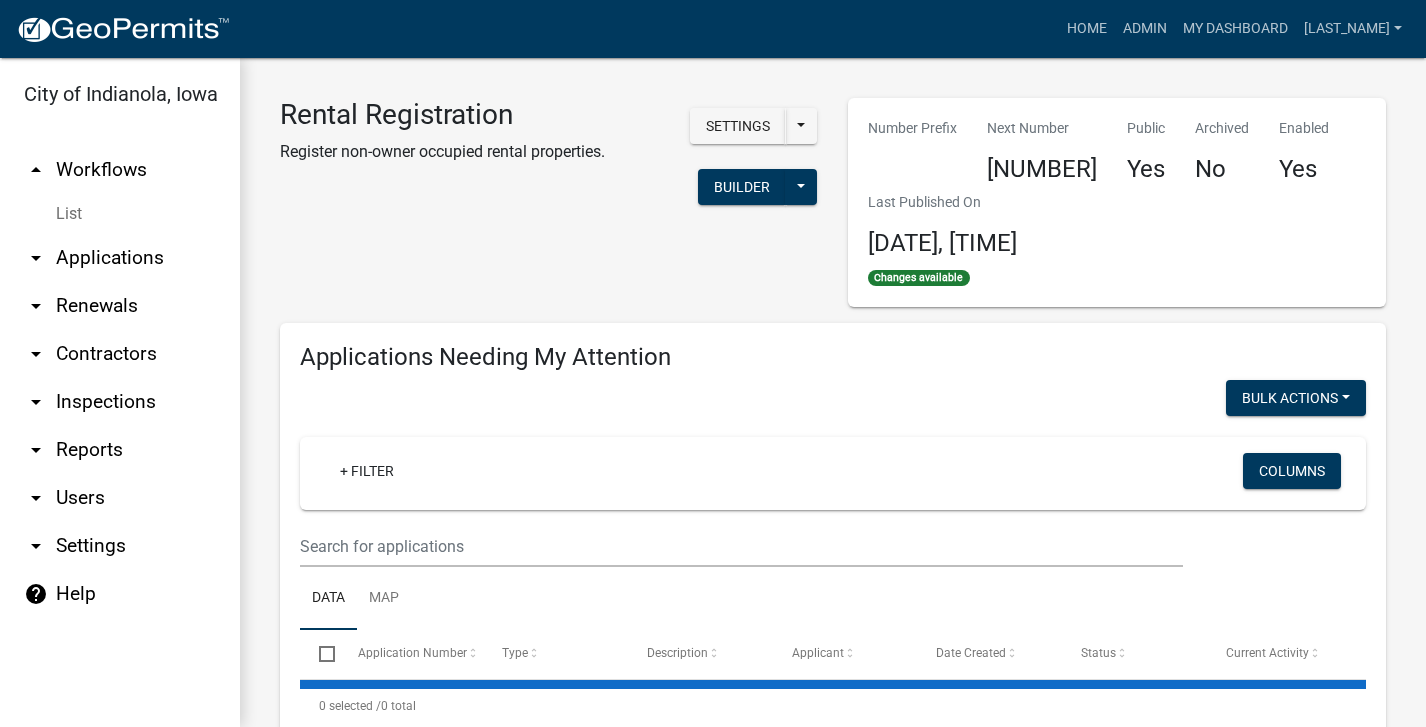 select on "3: 100" 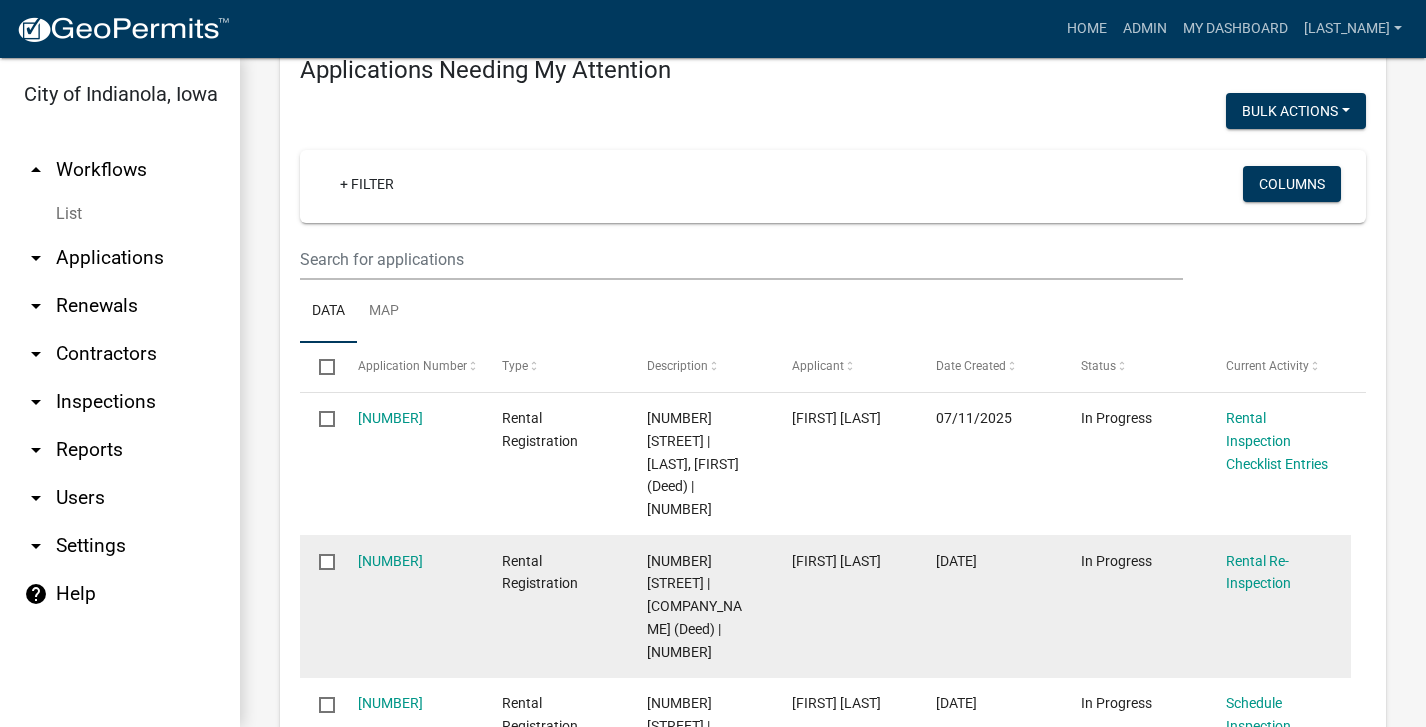 scroll, scrollTop: 400, scrollLeft: 0, axis: vertical 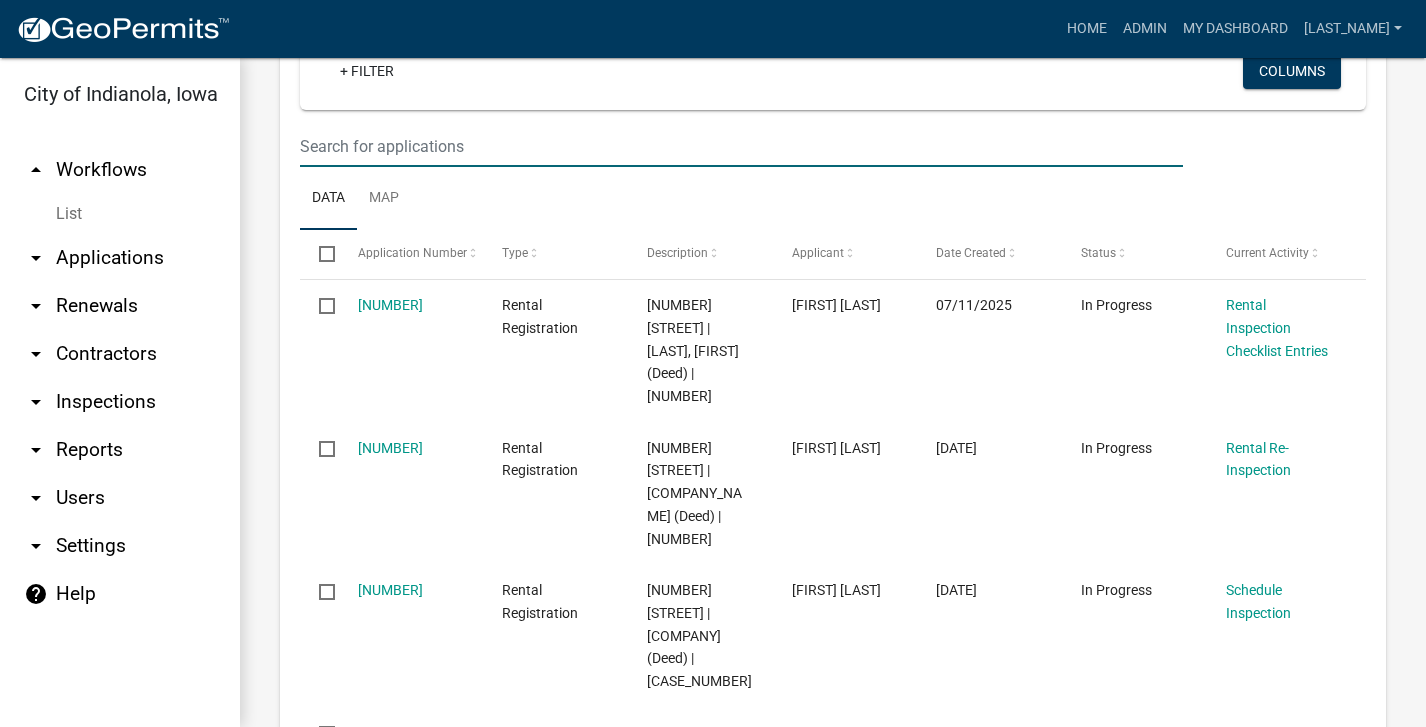 click at bounding box center [741, 146] 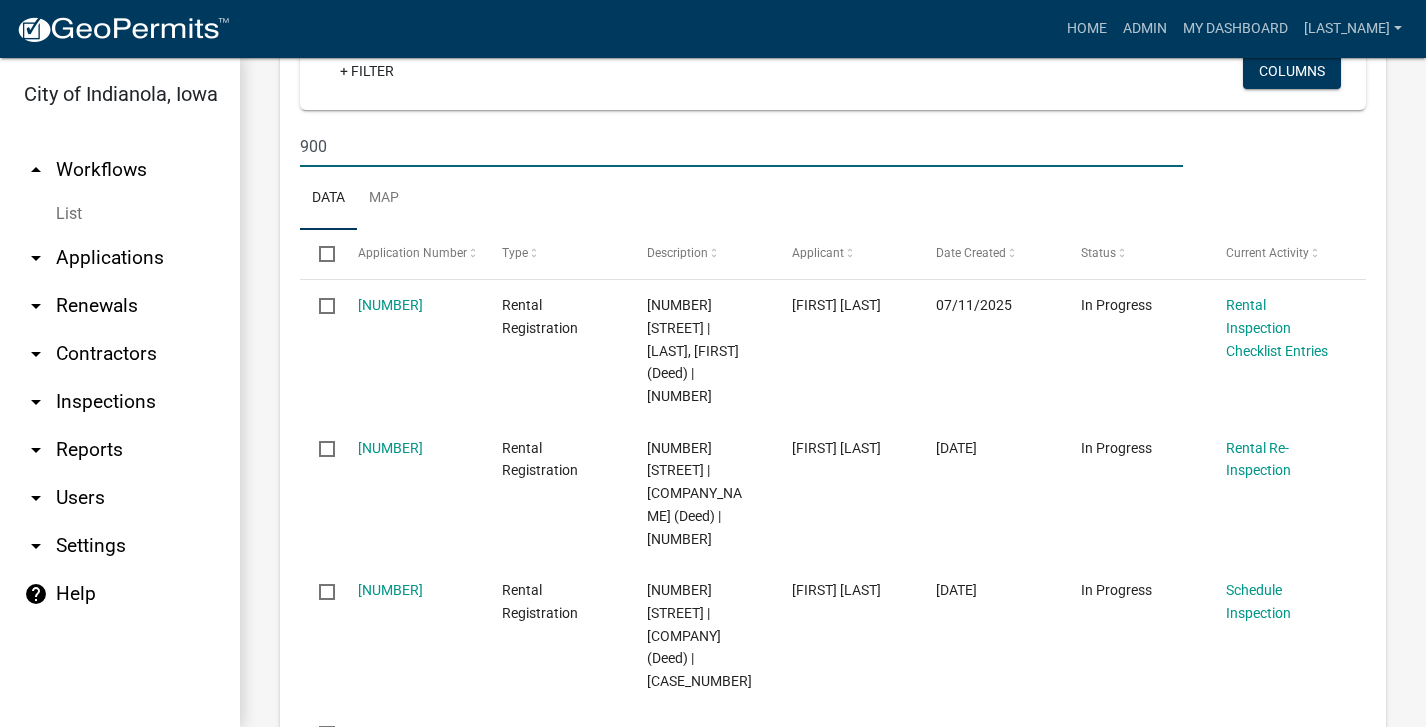 type on "900" 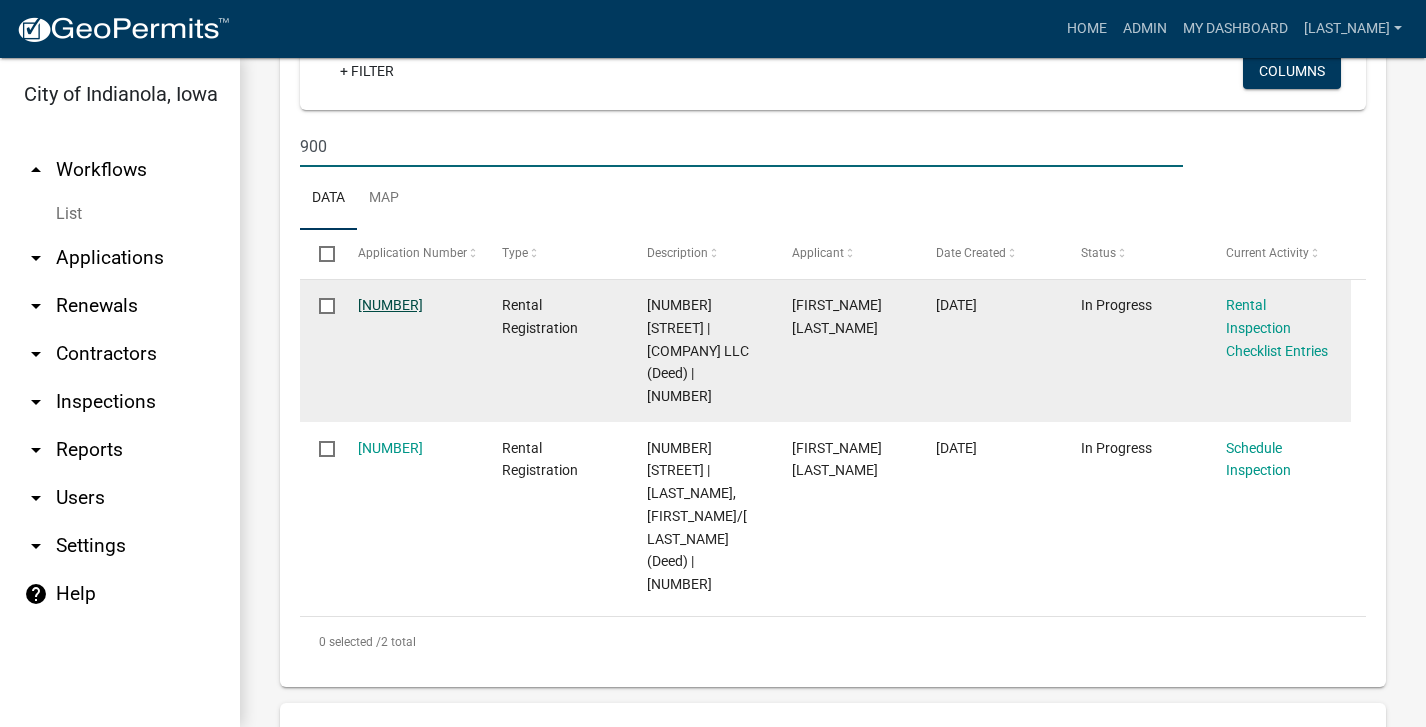 click on "323578" 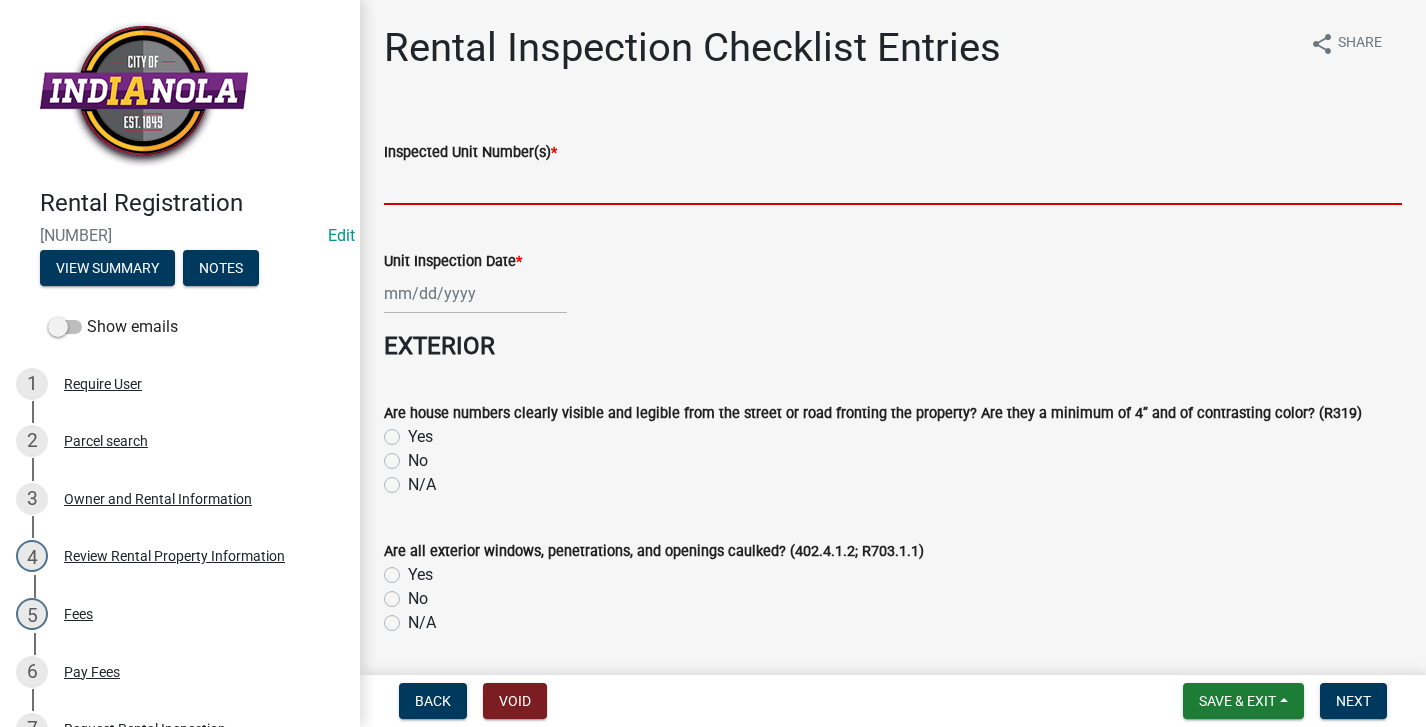 click on "Inspected Unit Number(s)  *" at bounding box center [893, 184] 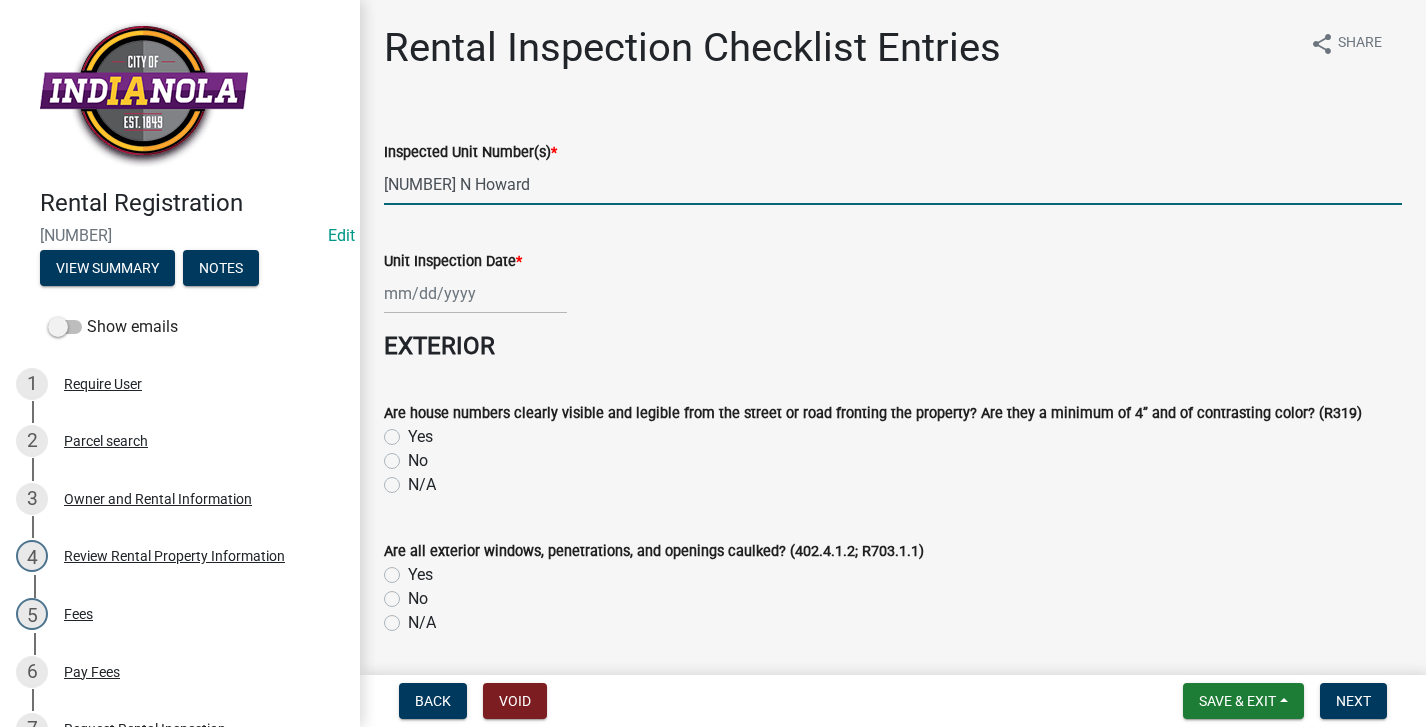 type on "900 N Howard" 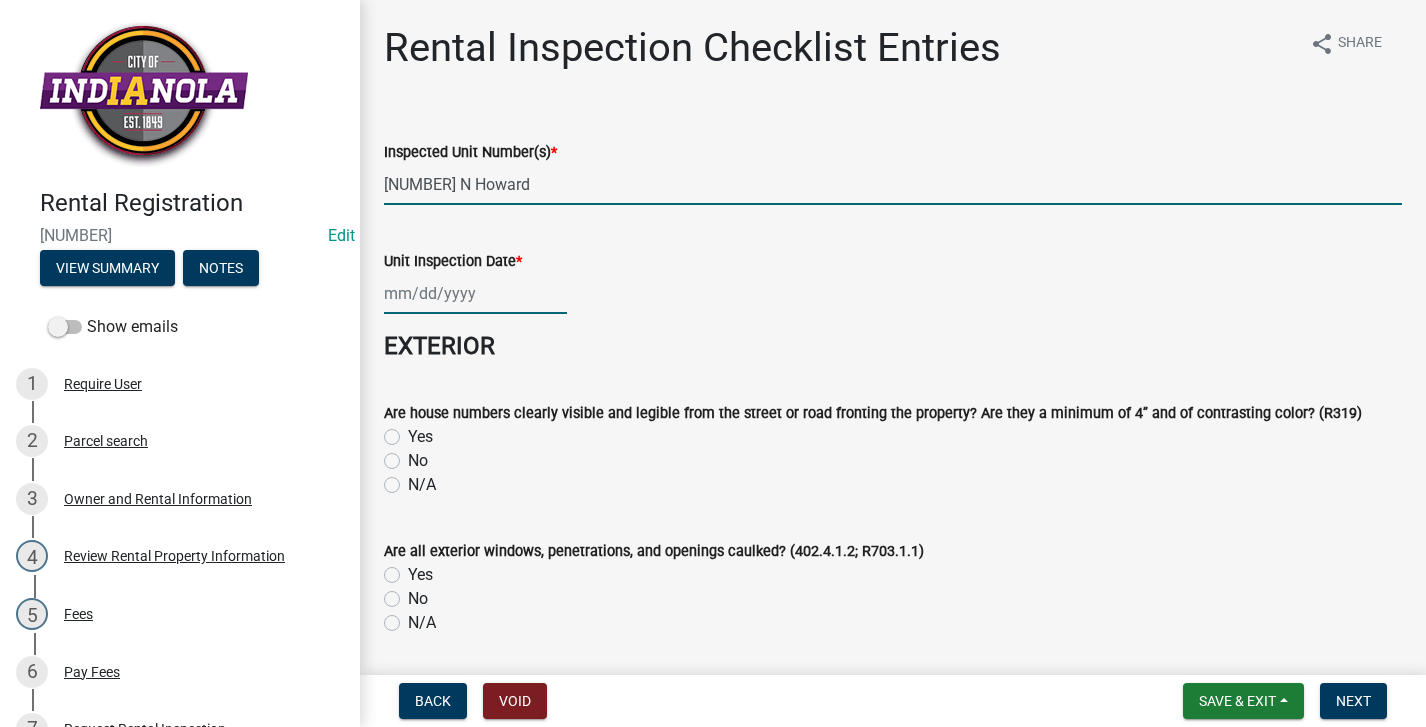 click 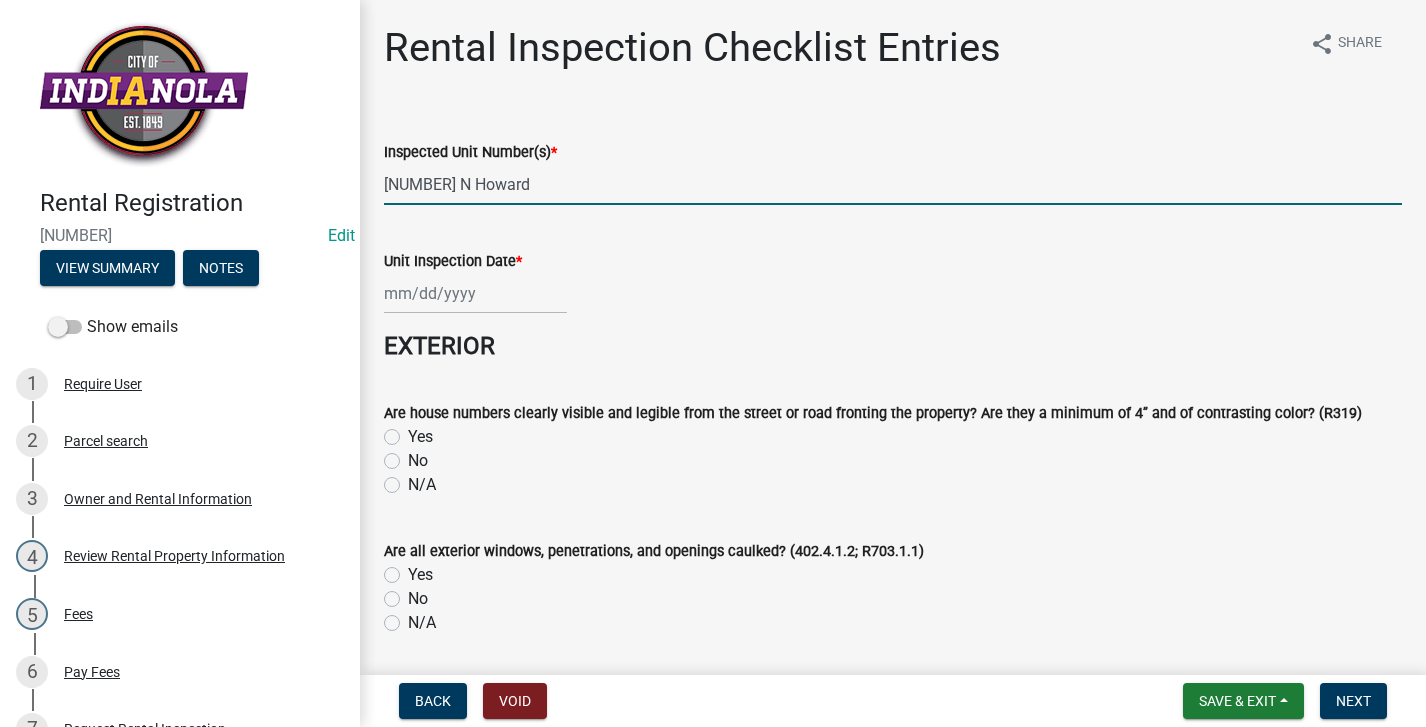 select on "8" 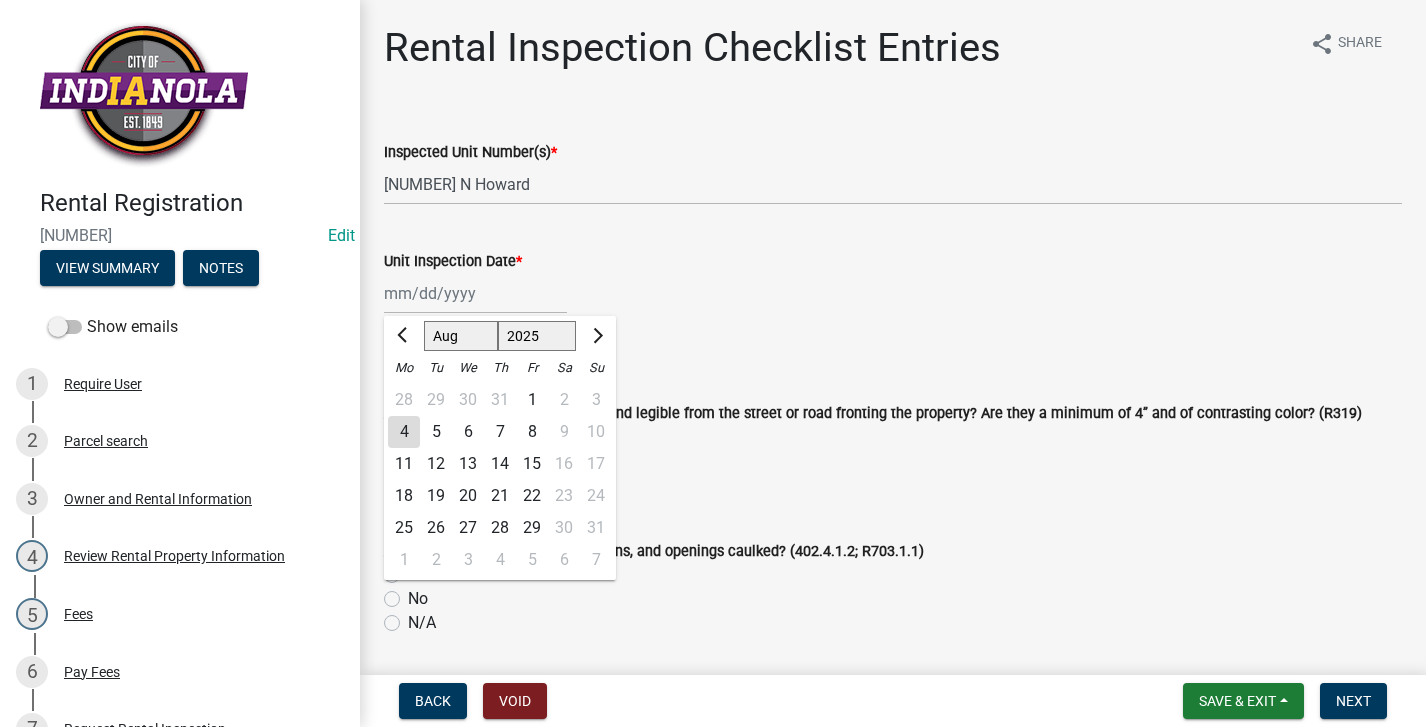 click on "4" 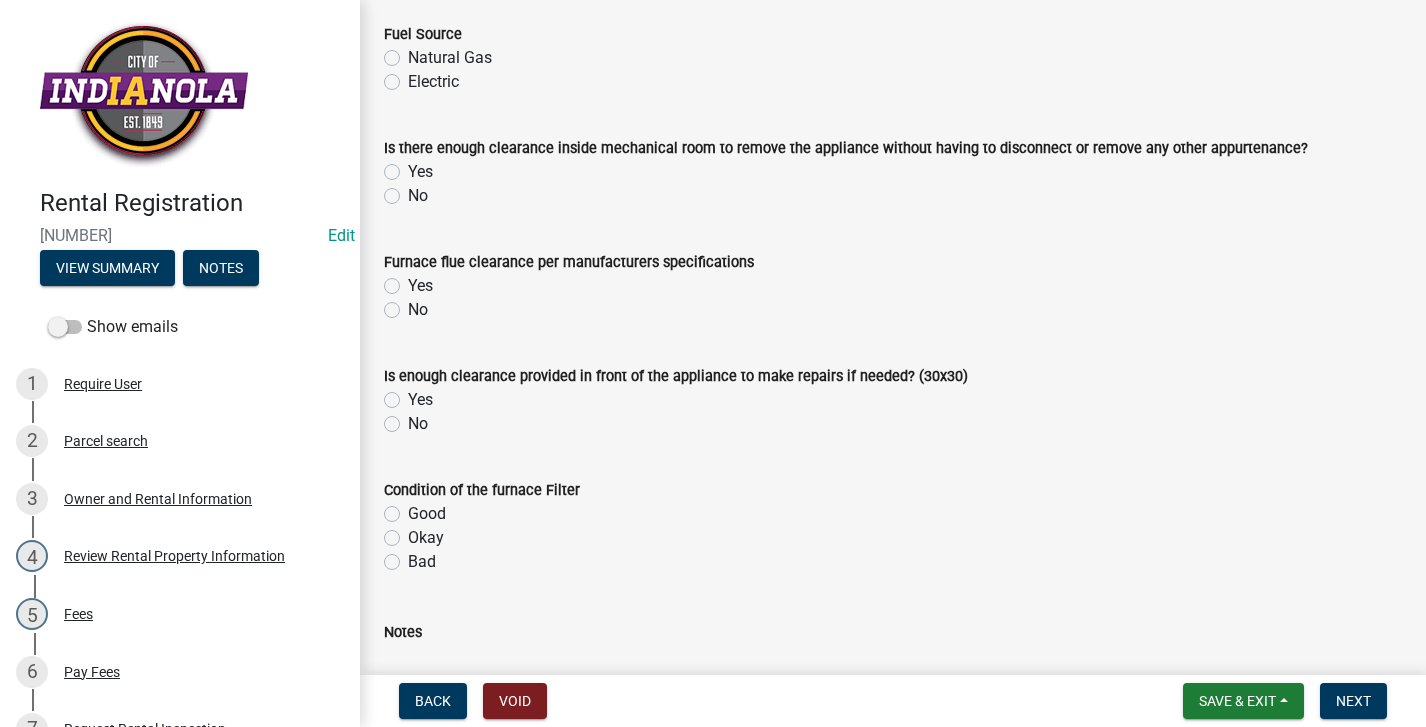 scroll, scrollTop: 9022, scrollLeft: 0, axis: vertical 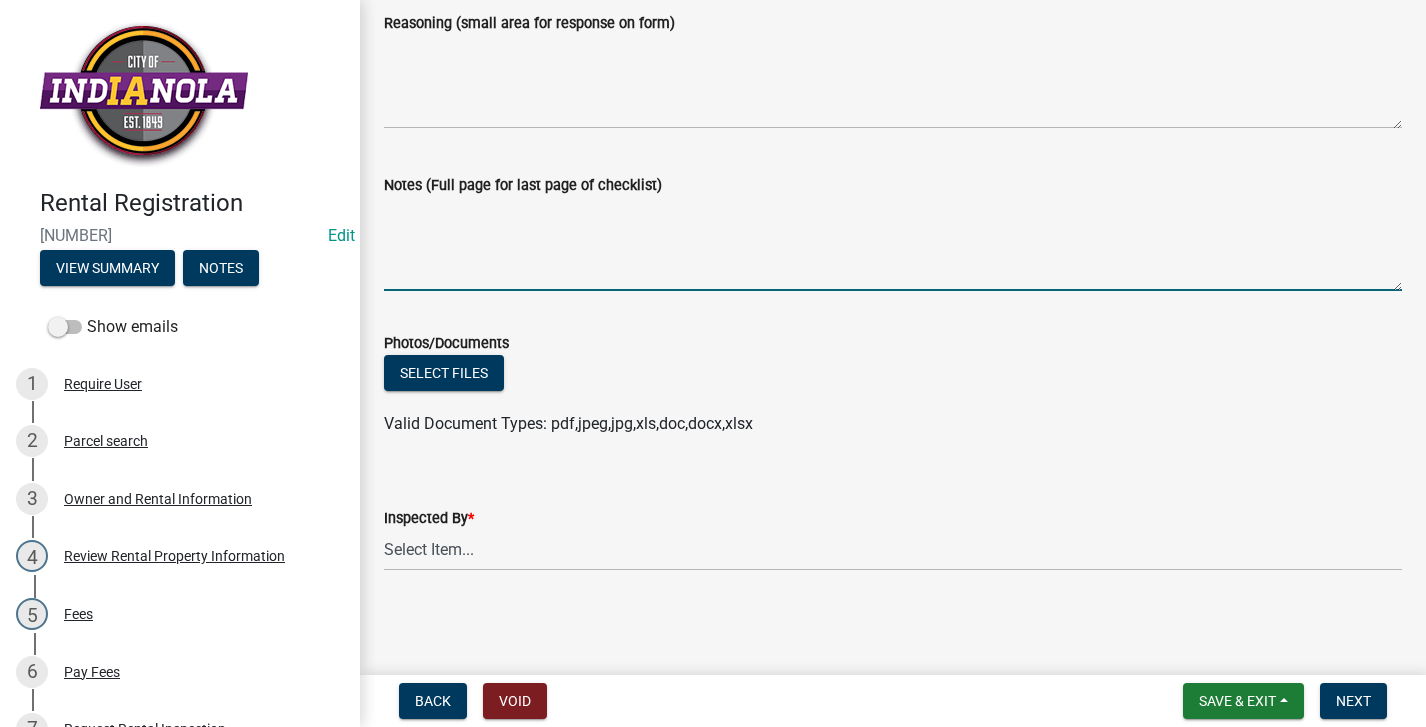 click on "Notes (Full page for last page of checklist)" at bounding box center (893, 244) 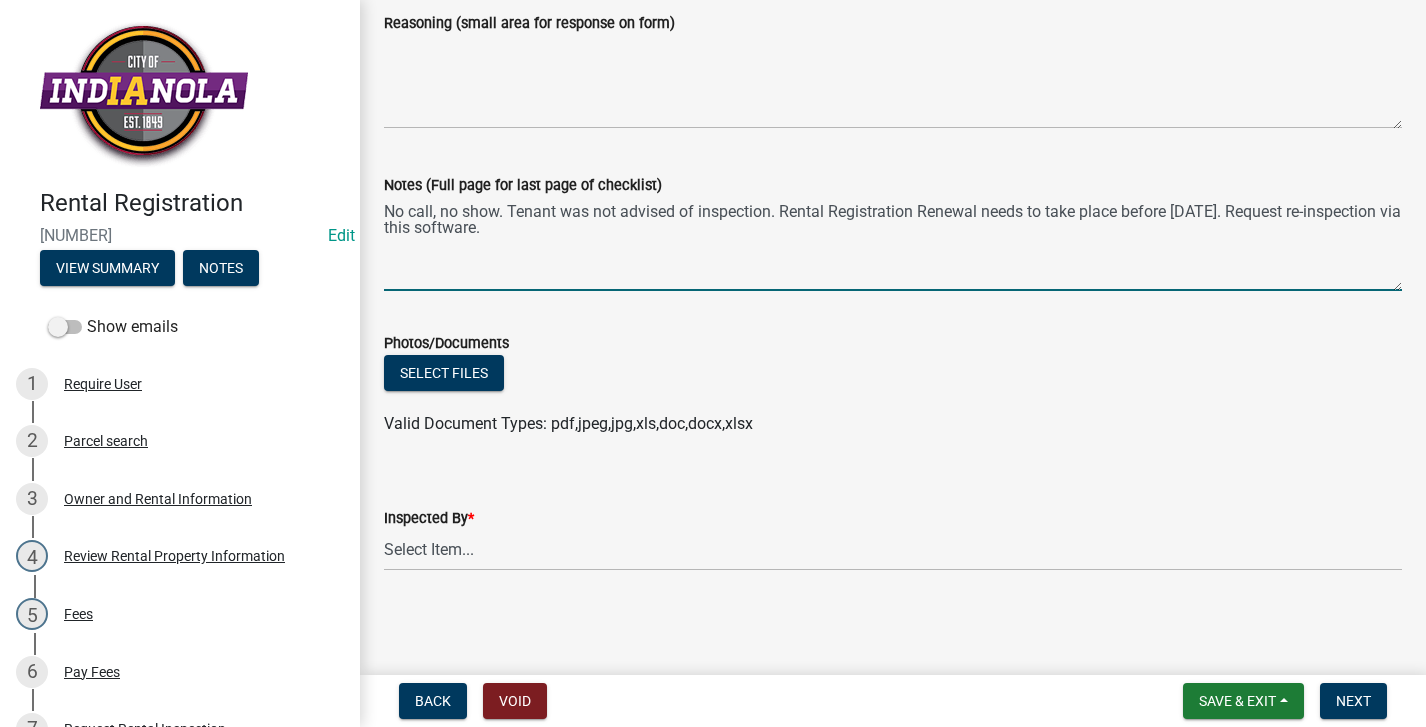 drag, startPoint x: 782, startPoint y: 209, endPoint x: 853, endPoint y: 196, distance: 72.18033 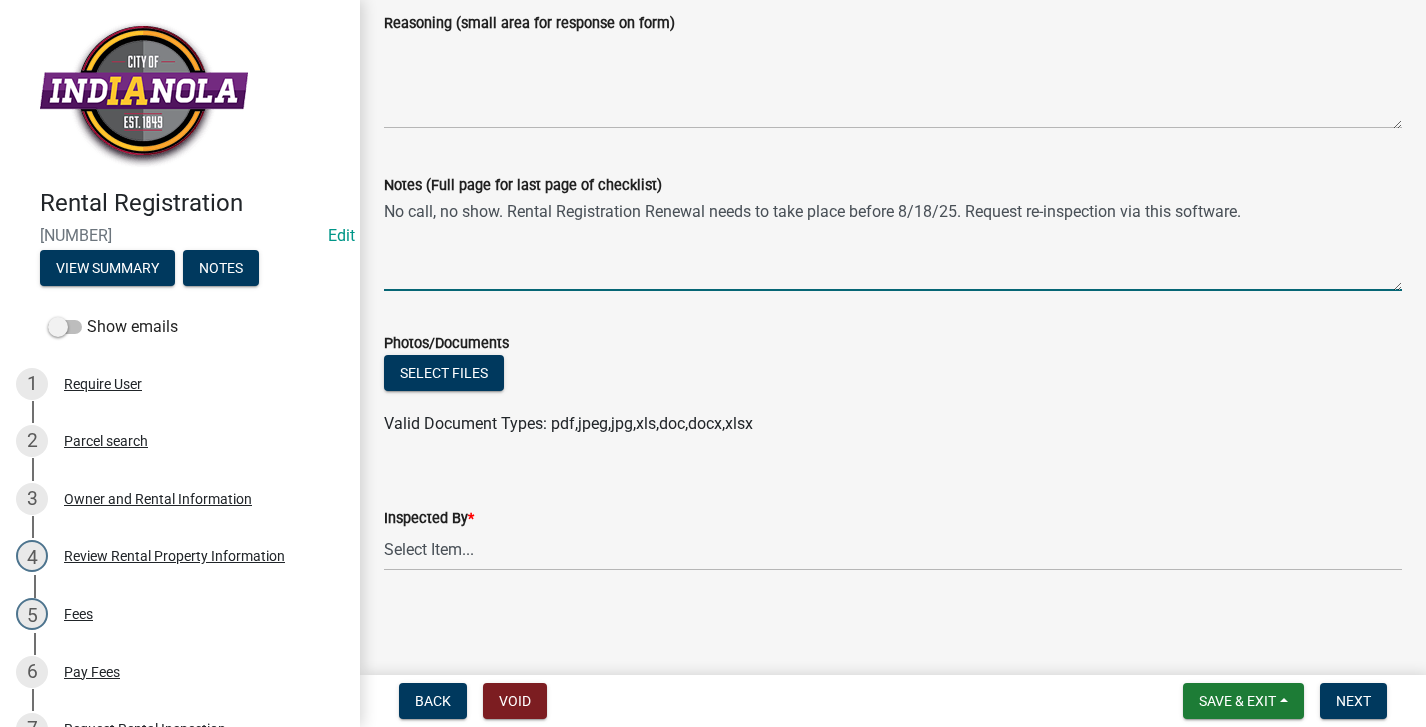 click on "No call, no show. Rental Registration Renewal needs to take place before 8/18/25. Request re-inspection via this software." at bounding box center [893, 244] 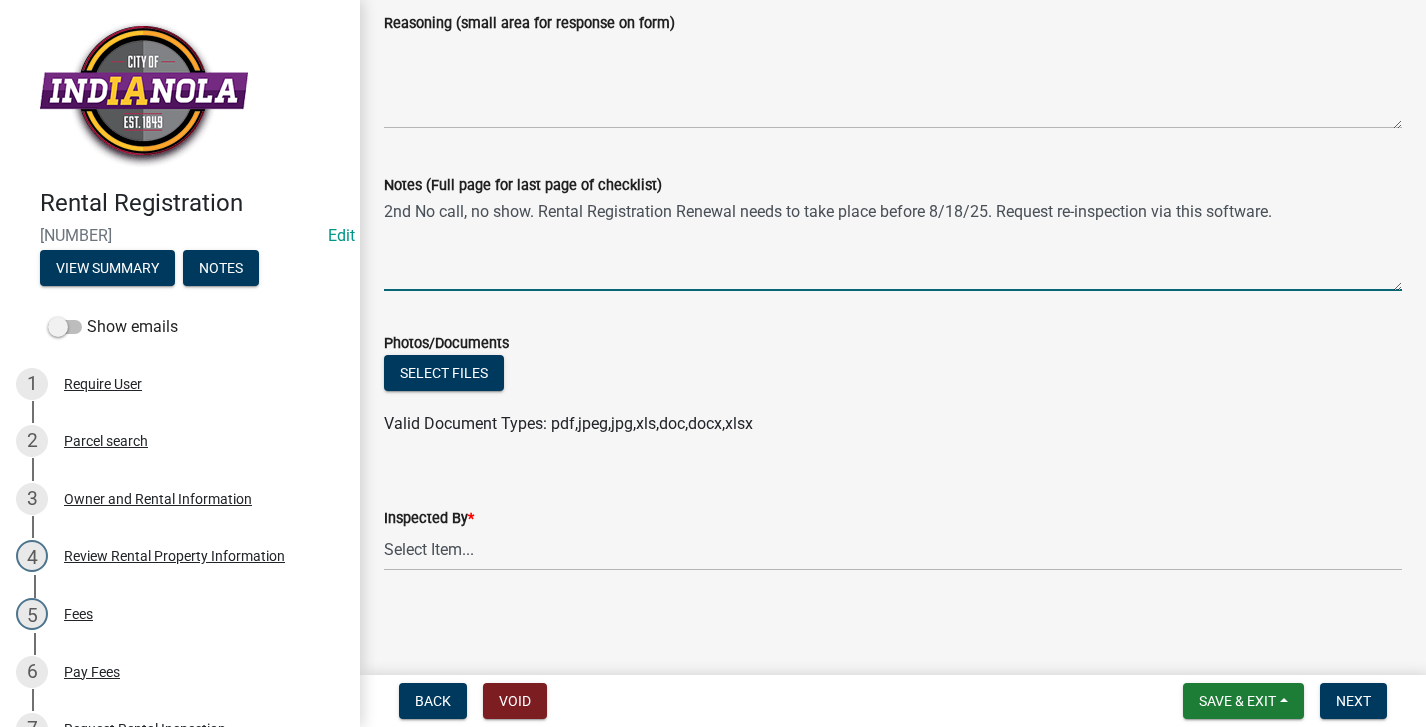 type on "2nd No call, no show. Rental Registration Renewal needs to take place before 8/18/25. Request re-inspection via this software." 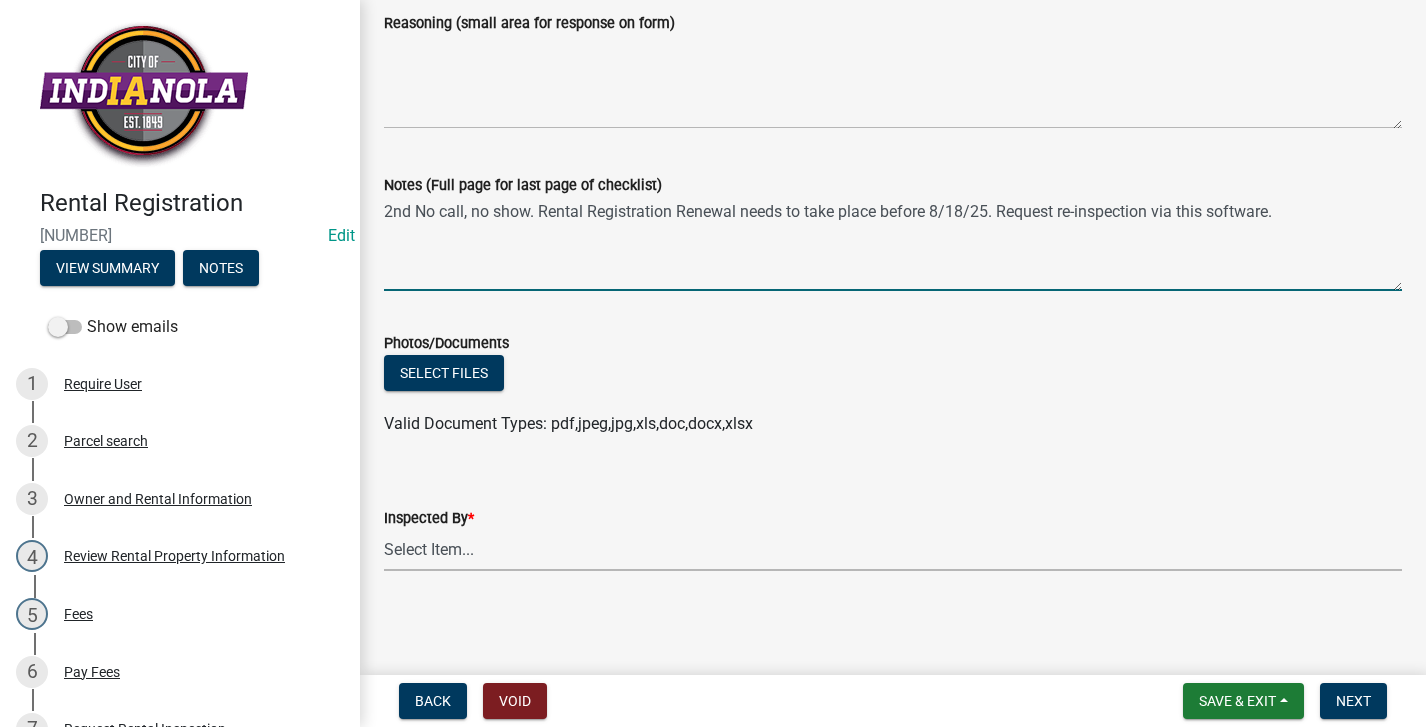 click on "Select Item...   [FIRST] [LAST]   [FIRST] [LAST]   [FIRST] [LAST]   [FIRST] [LAST]" at bounding box center [893, 550] 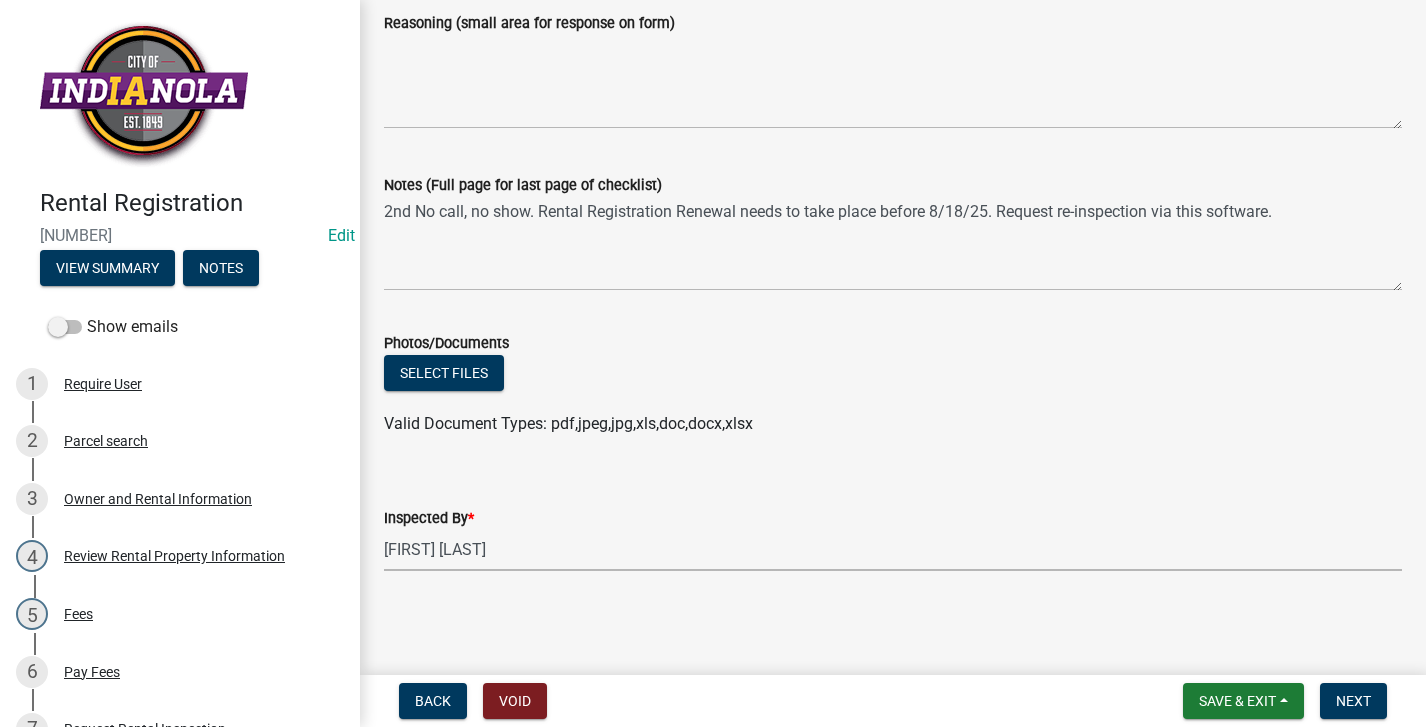 click on "Select Item...   [FIRST] [LAST]   [FIRST] [LAST]   [FIRST] [LAST]   [FIRST] [LAST]" at bounding box center (893, 550) 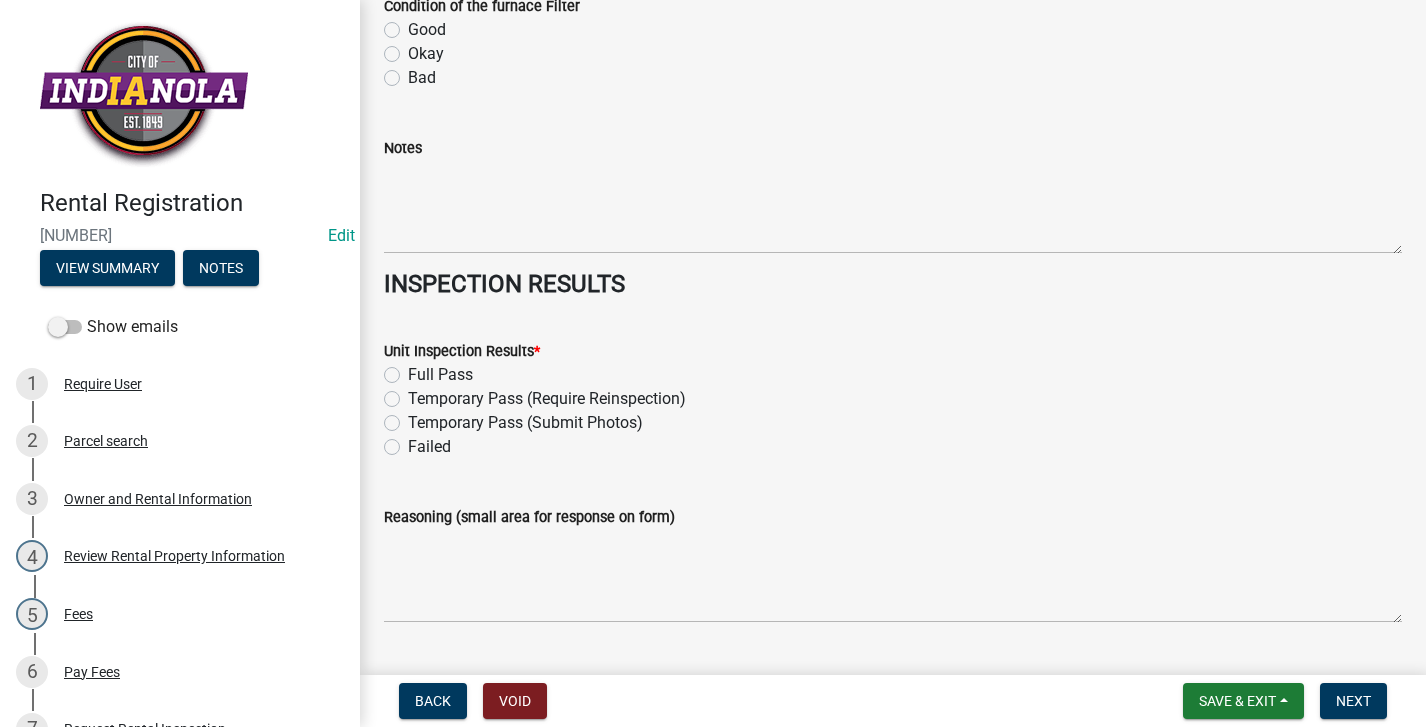 scroll, scrollTop: 8522, scrollLeft: 0, axis: vertical 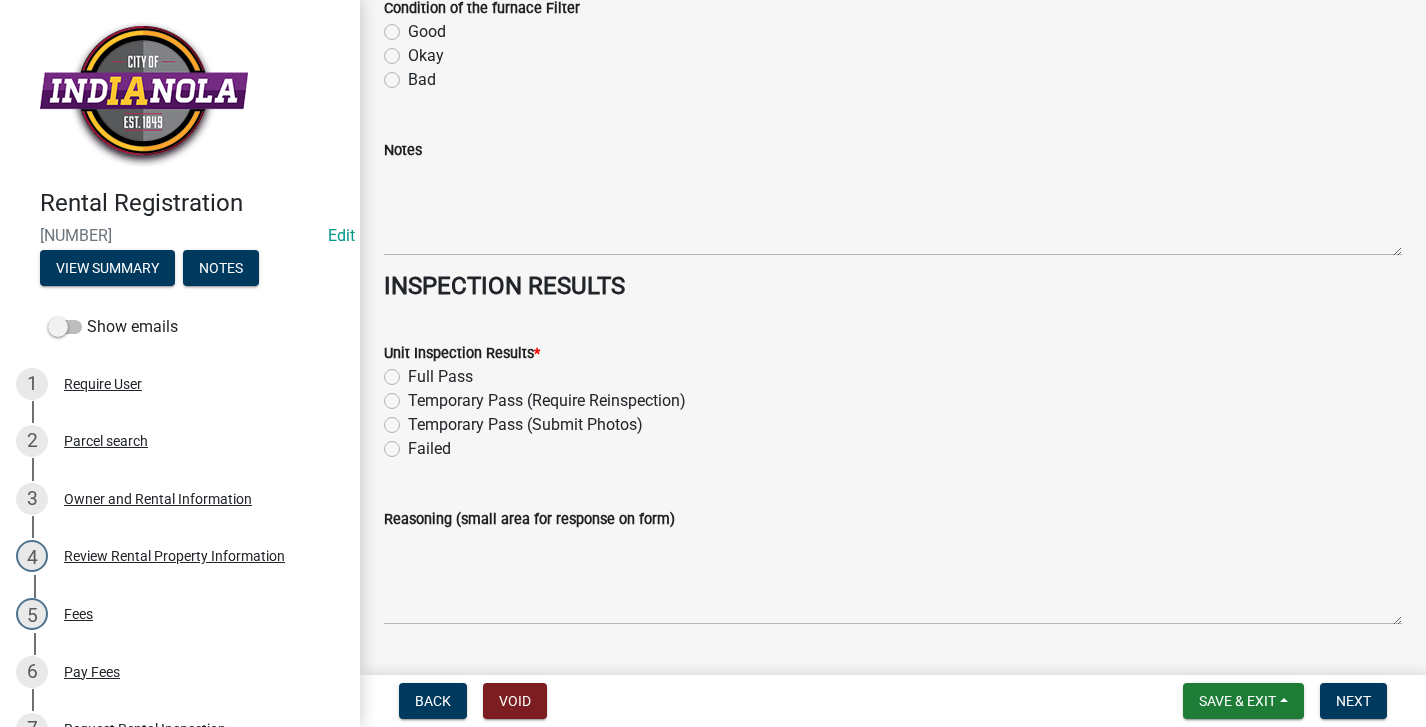 click on "Failed" 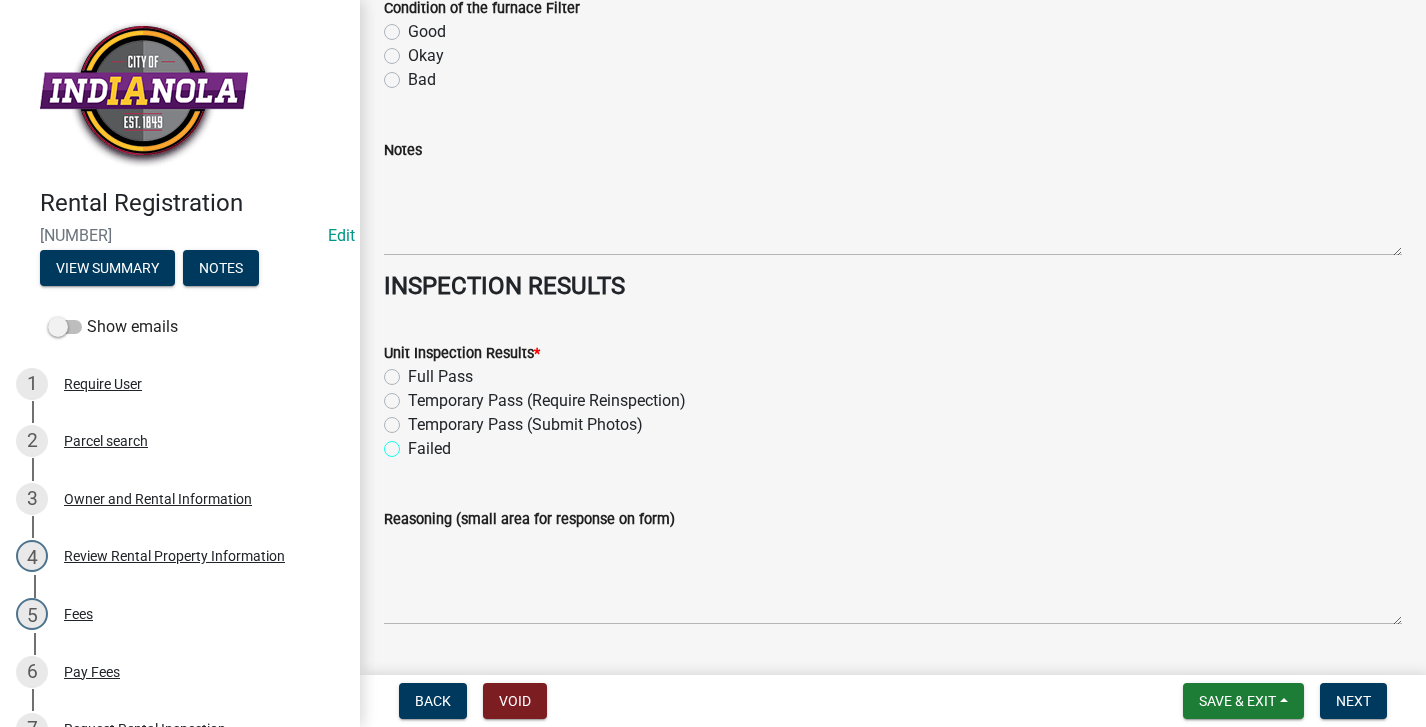 click on "Failed" at bounding box center [414, 443] 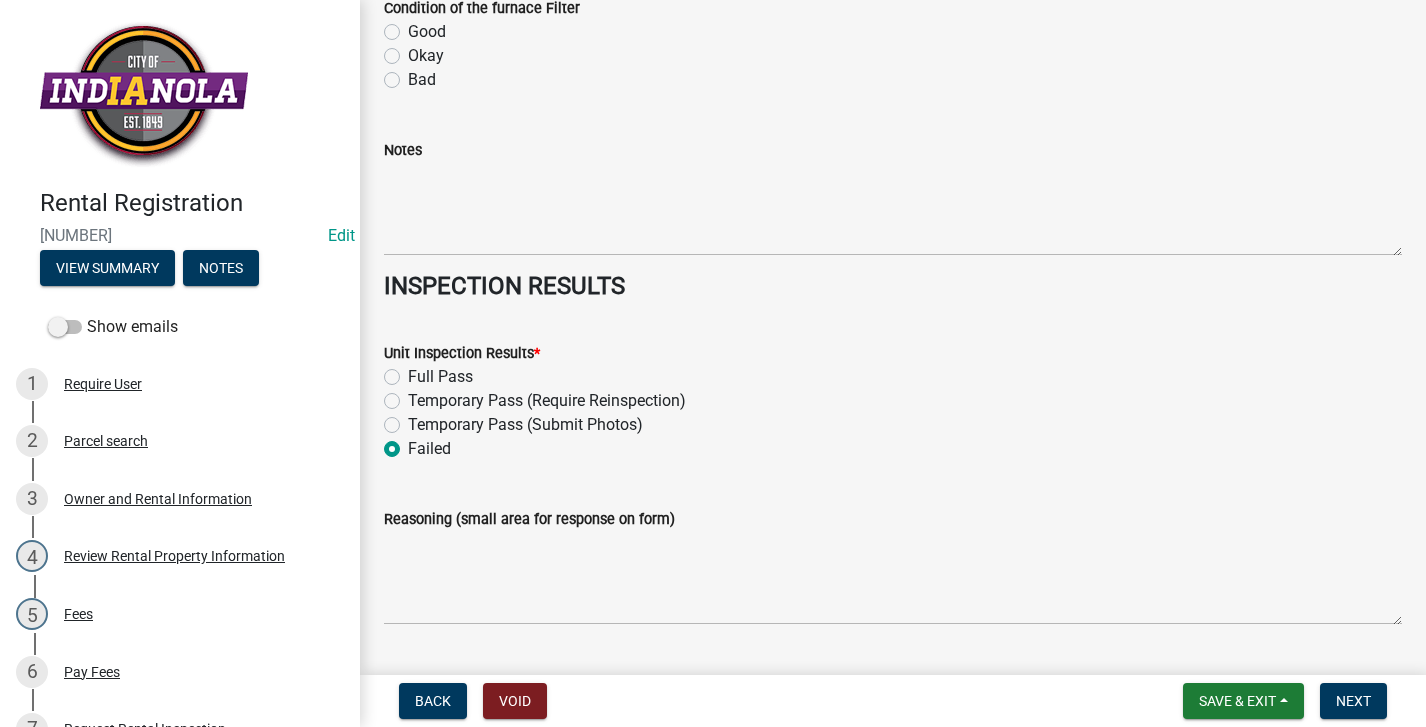 radio on "true" 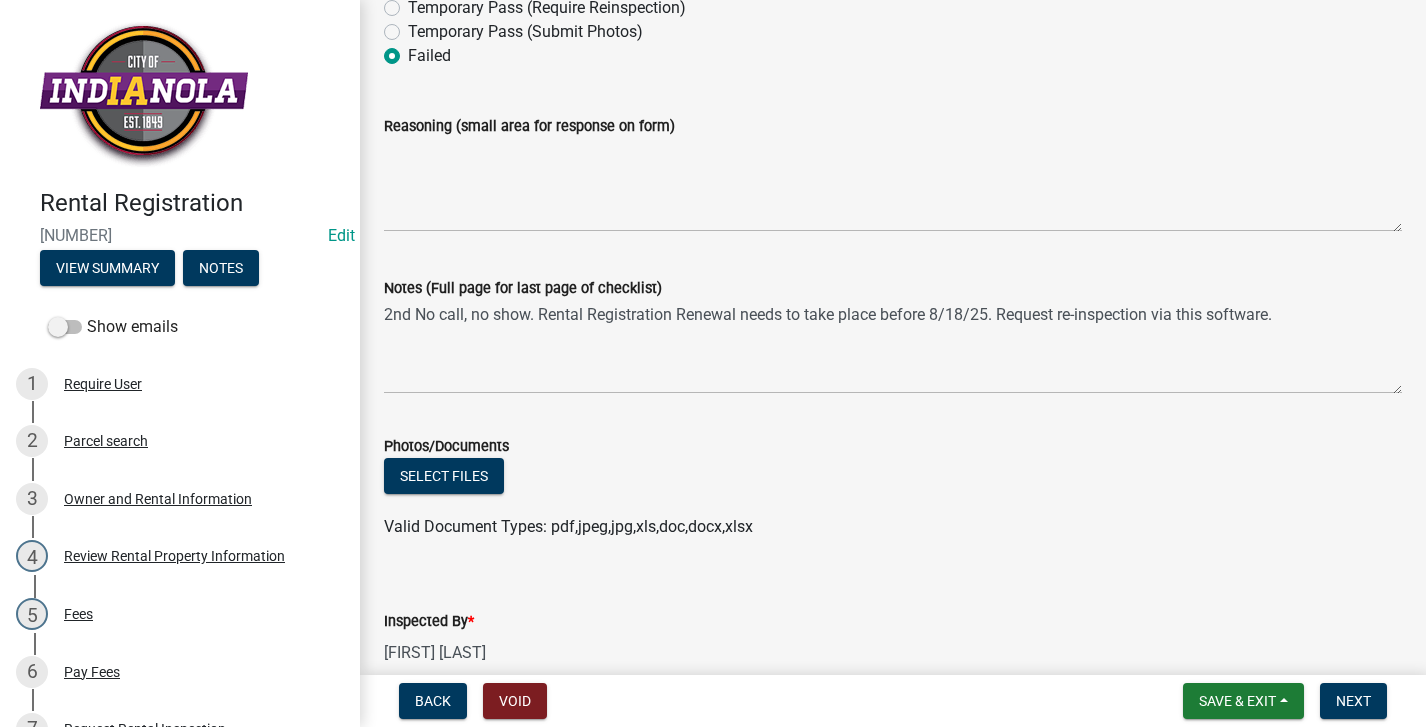 scroll, scrollTop: 9022, scrollLeft: 0, axis: vertical 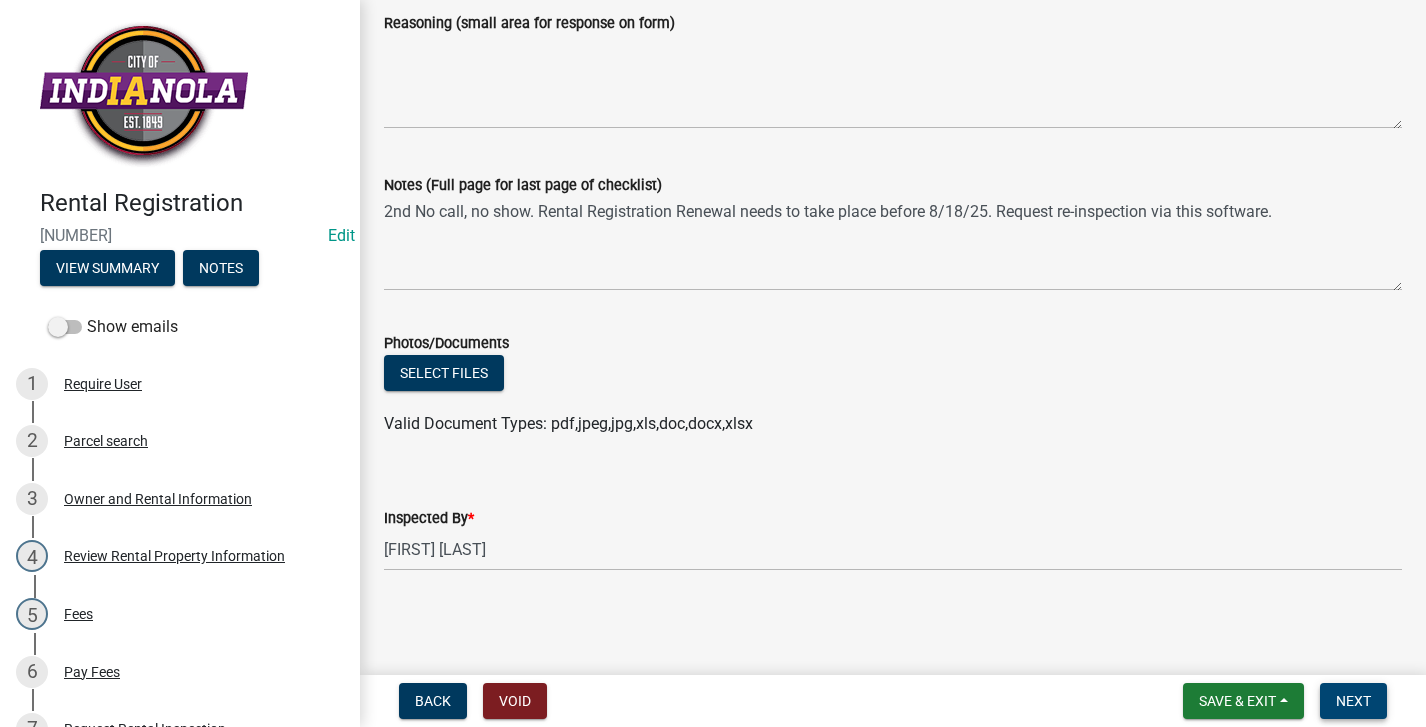 click on "Next" at bounding box center (1353, 701) 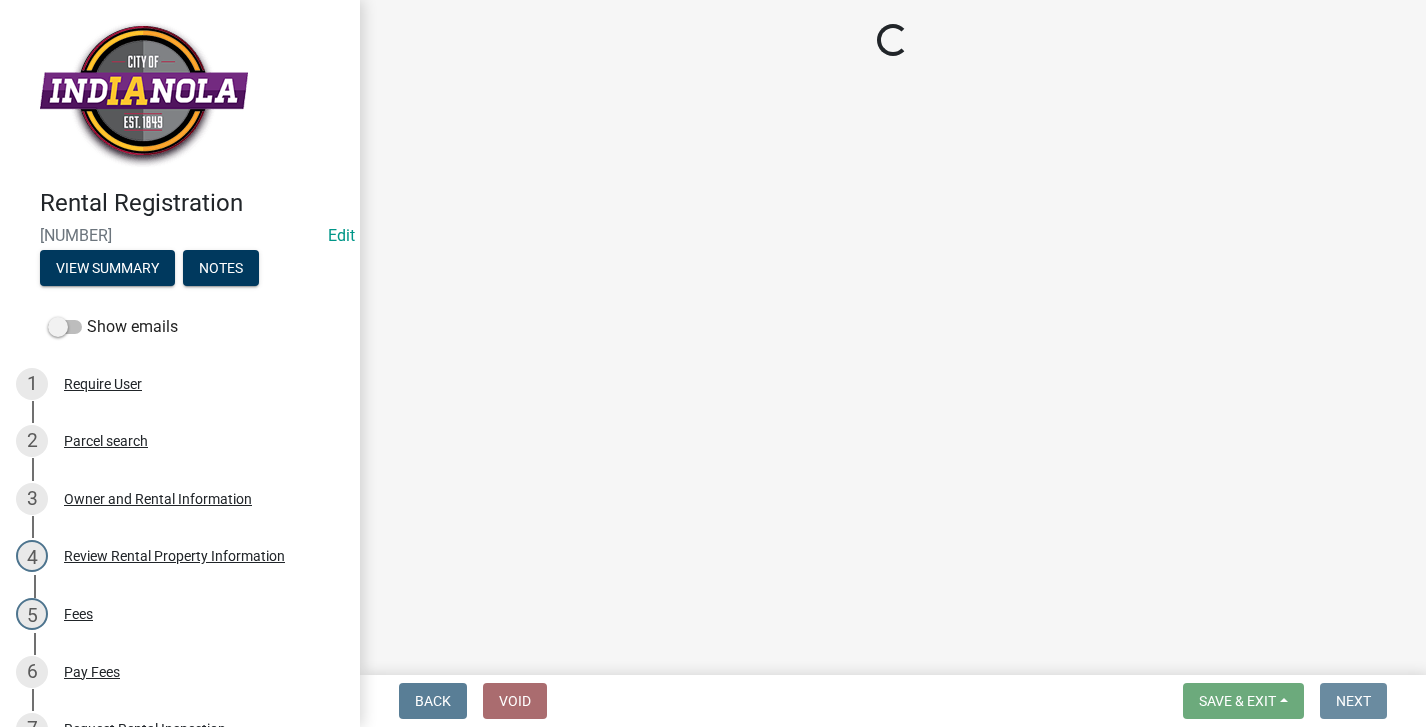 scroll, scrollTop: 0, scrollLeft: 0, axis: both 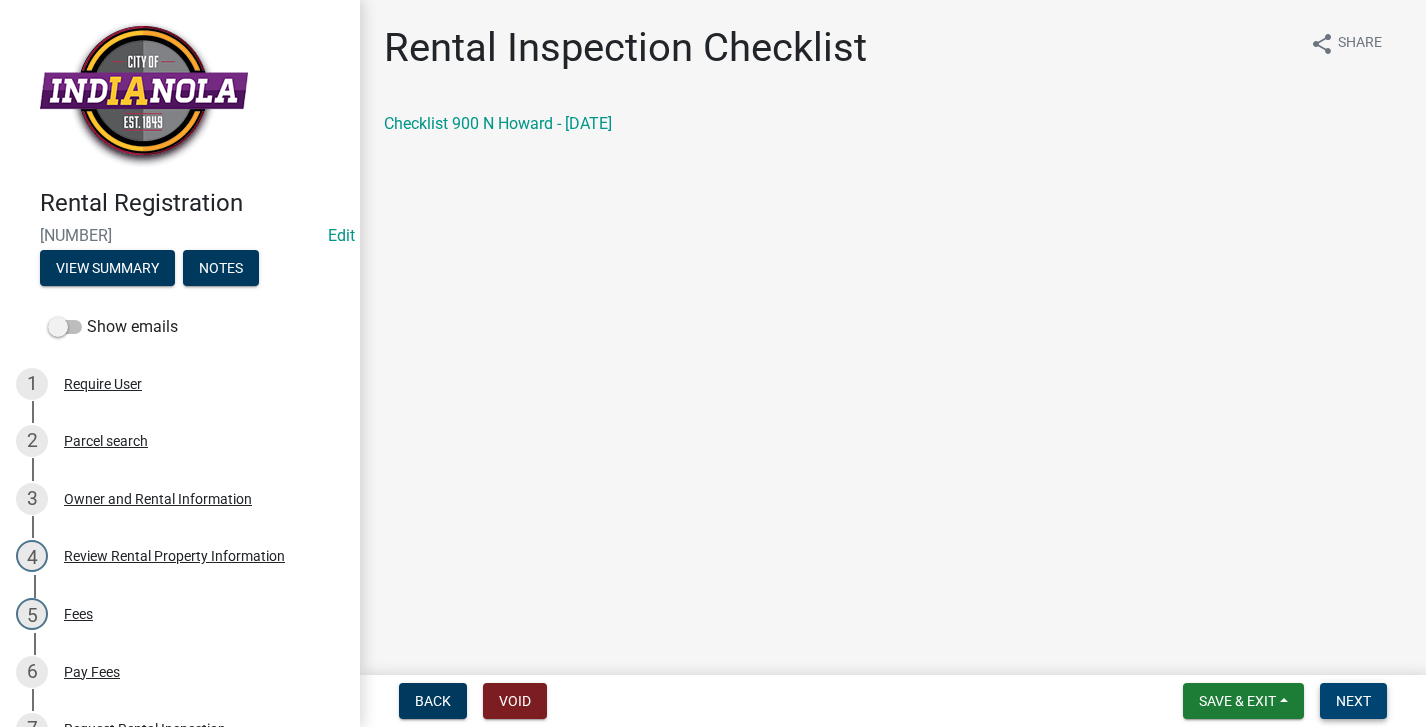 click on "Next" at bounding box center [1353, 701] 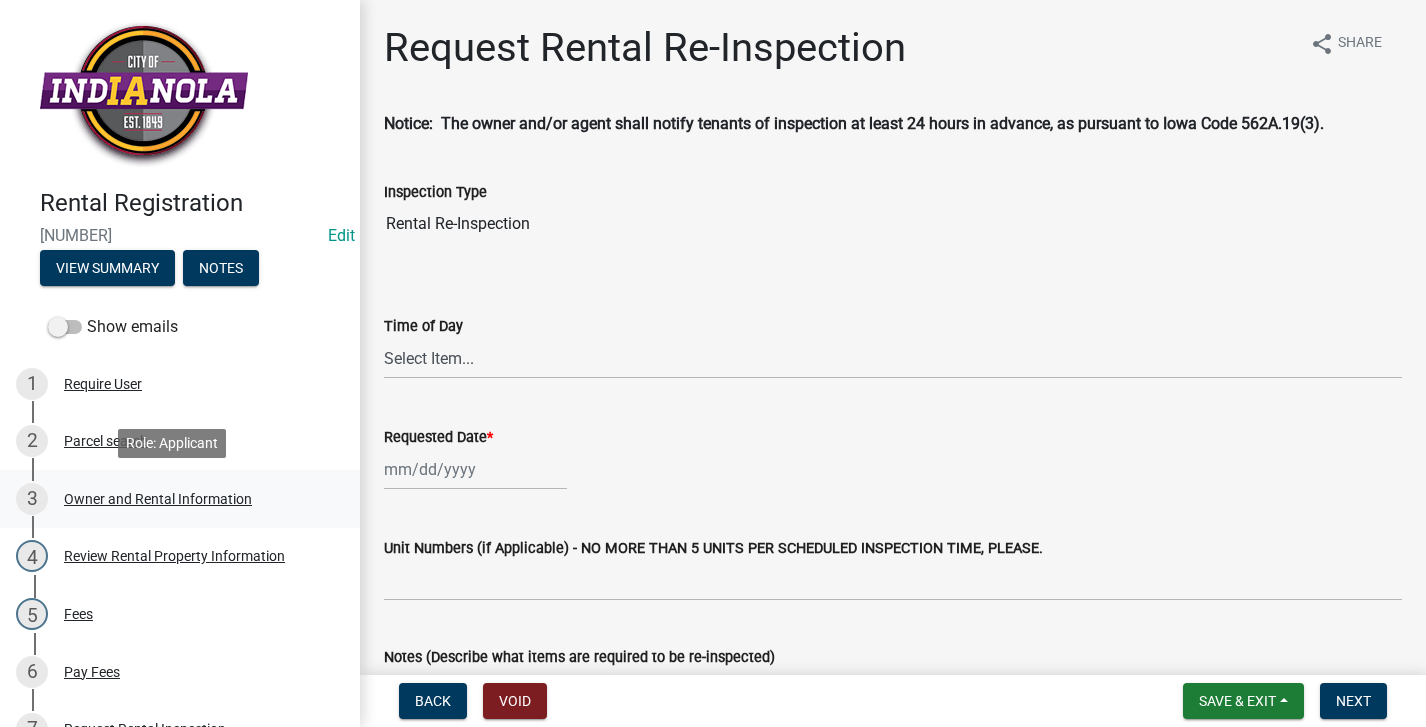click on "Owner and Rental Information" at bounding box center (158, 499) 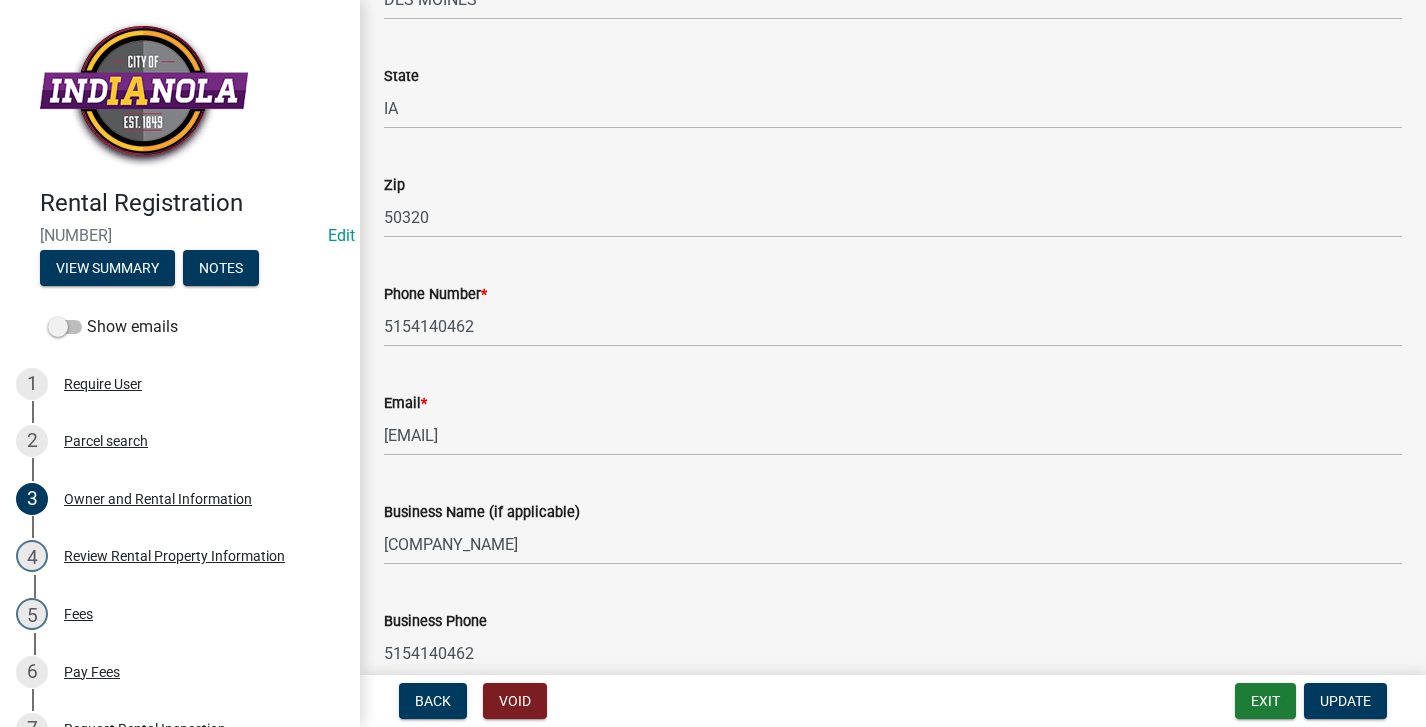 scroll, scrollTop: 196, scrollLeft: 0, axis: vertical 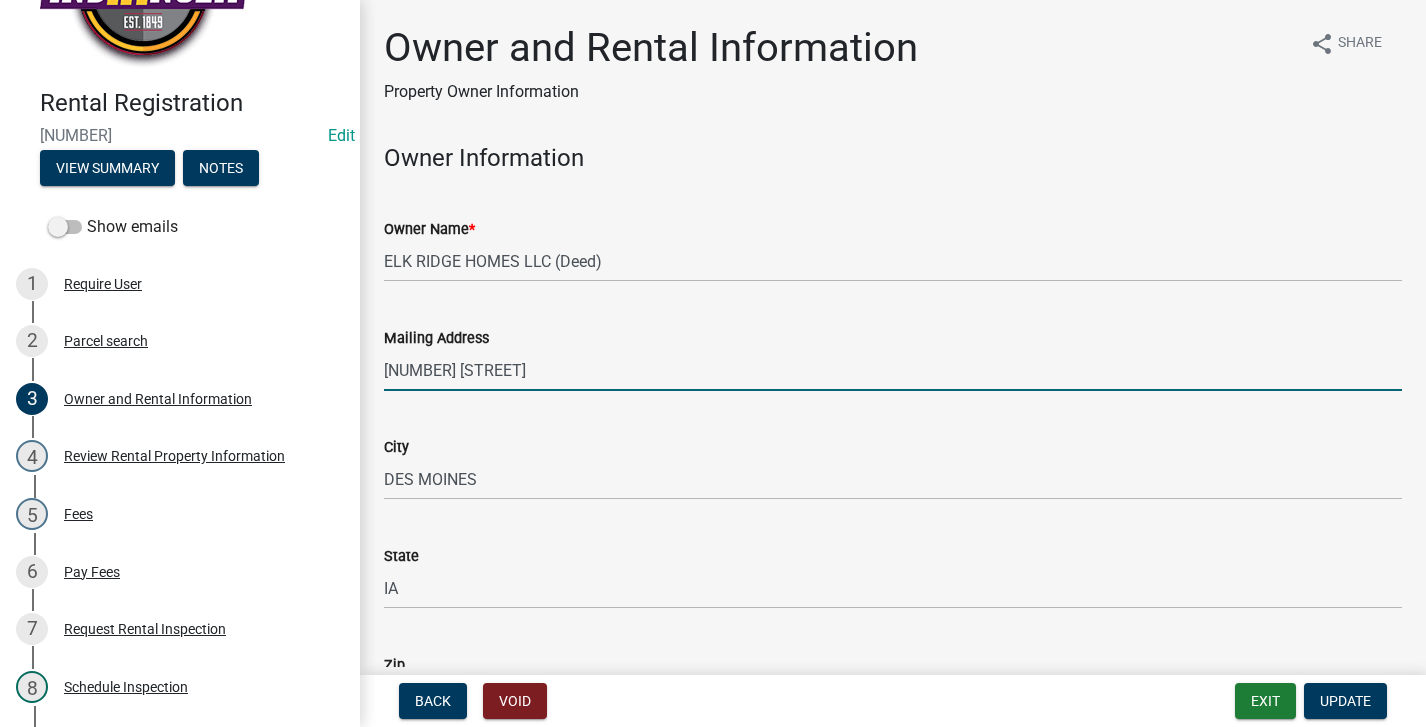 drag, startPoint x: 520, startPoint y: 372, endPoint x: 384, endPoint y: 380, distance: 136.23509 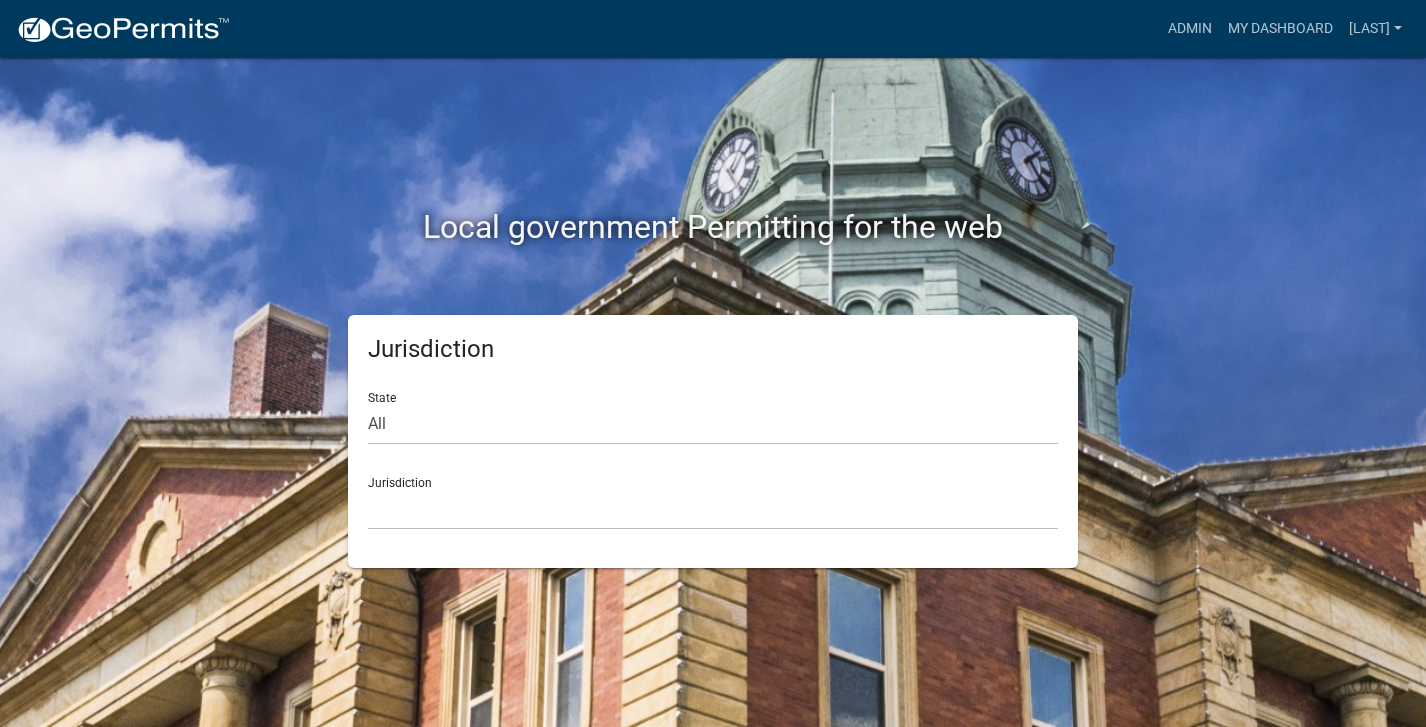scroll, scrollTop: 0, scrollLeft: 0, axis: both 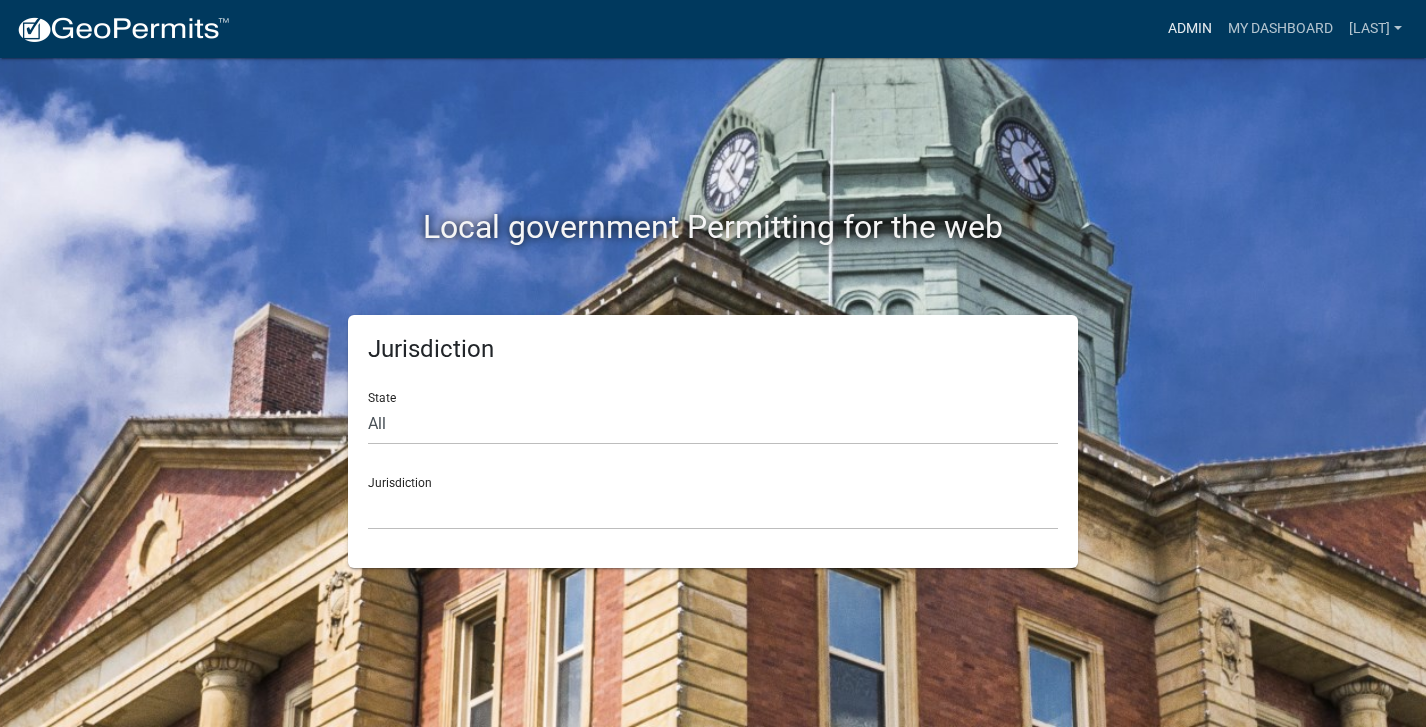 click on "Admin" at bounding box center (1190, 29) 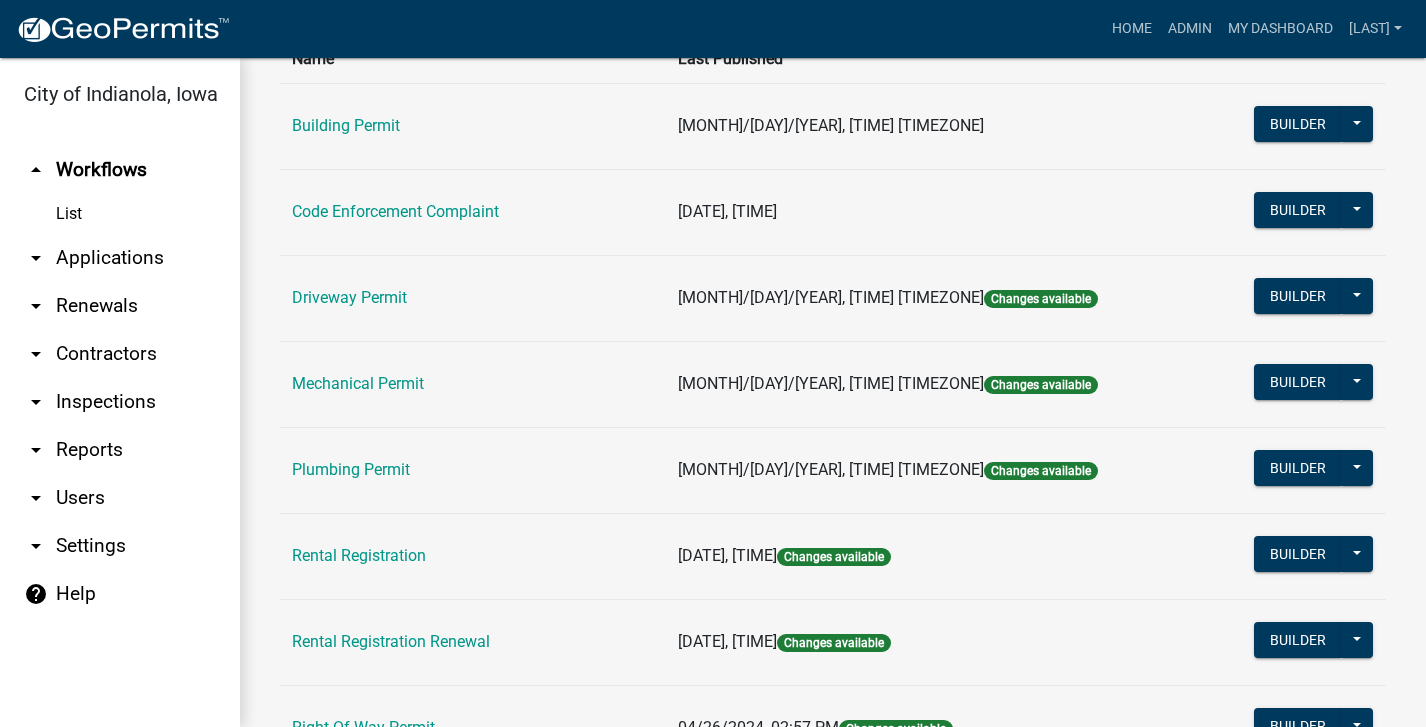 scroll, scrollTop: 600, scrollLeft: 0, axis: vertical 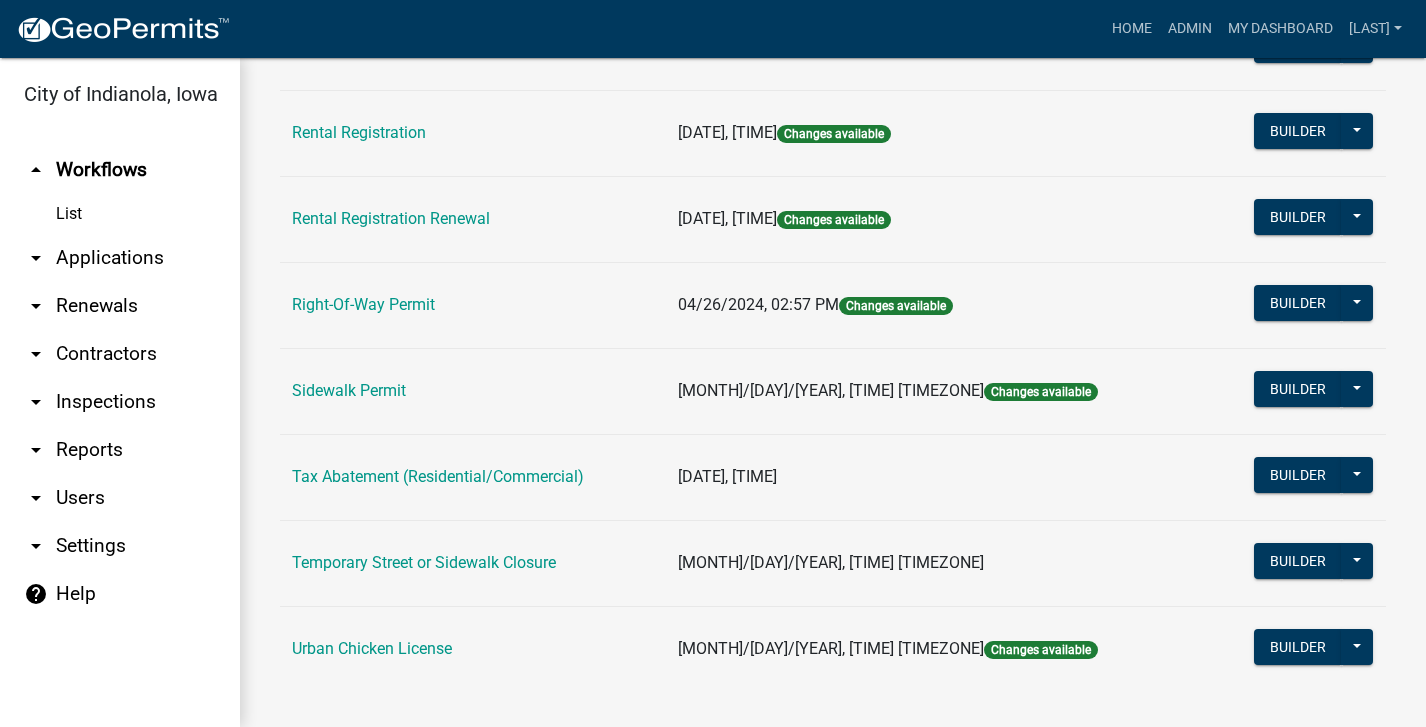 click on "Rental Registration Renewal" at bounding box center [391, 218] 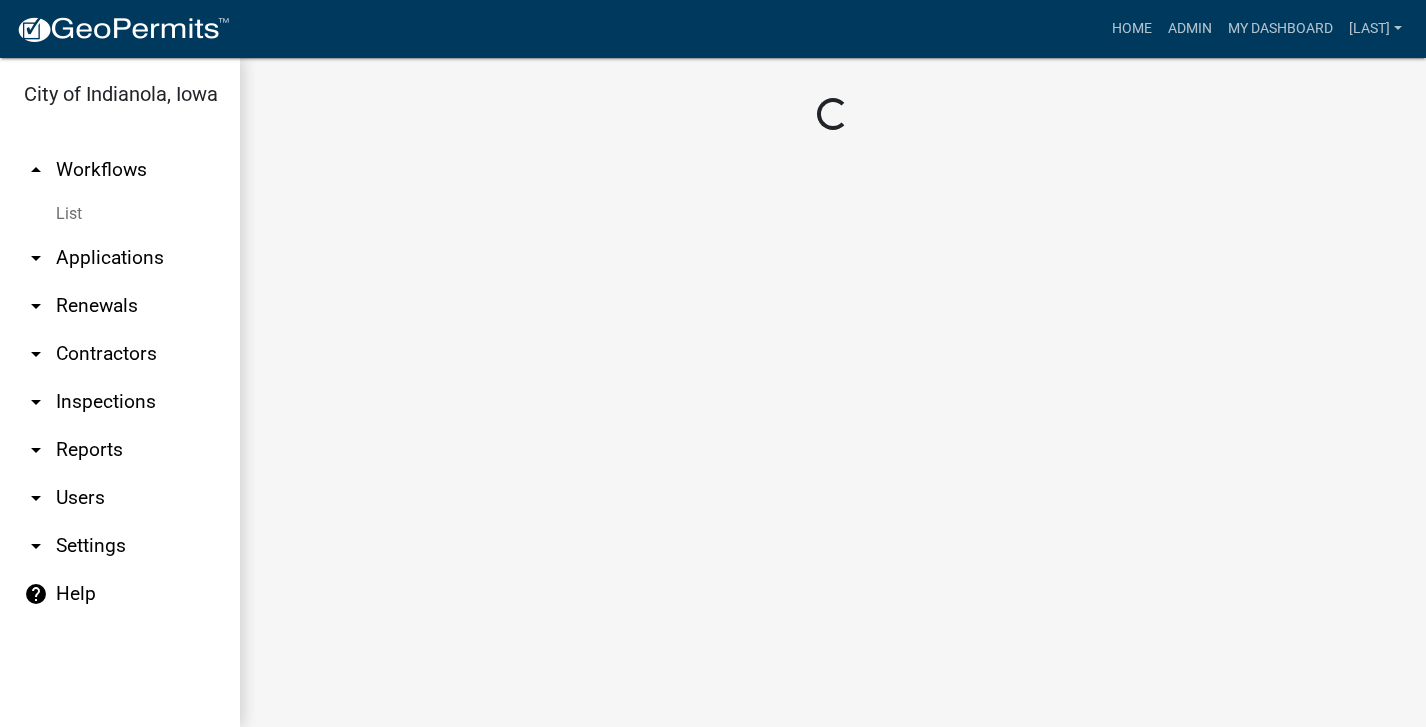 scroll, scrollTop: 0, scrollLeft: 0, axis: both 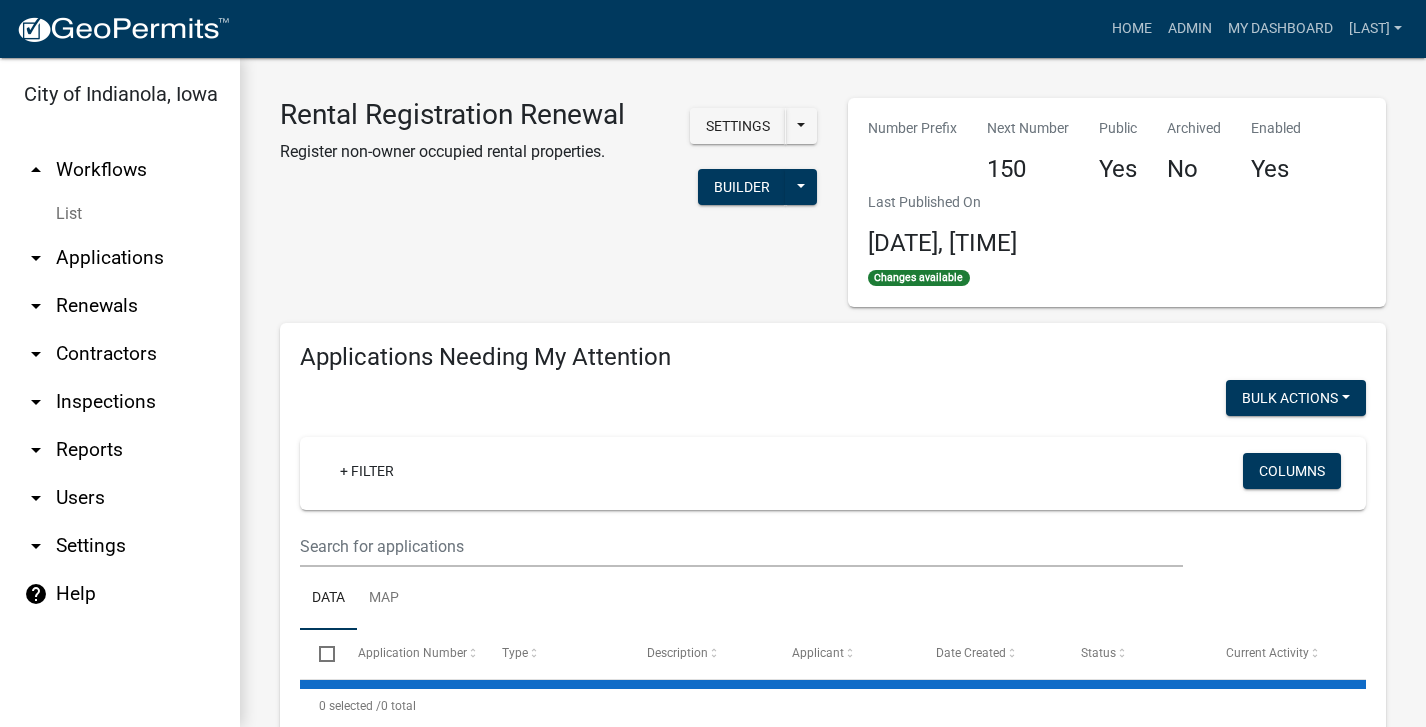 select on "3: 100" 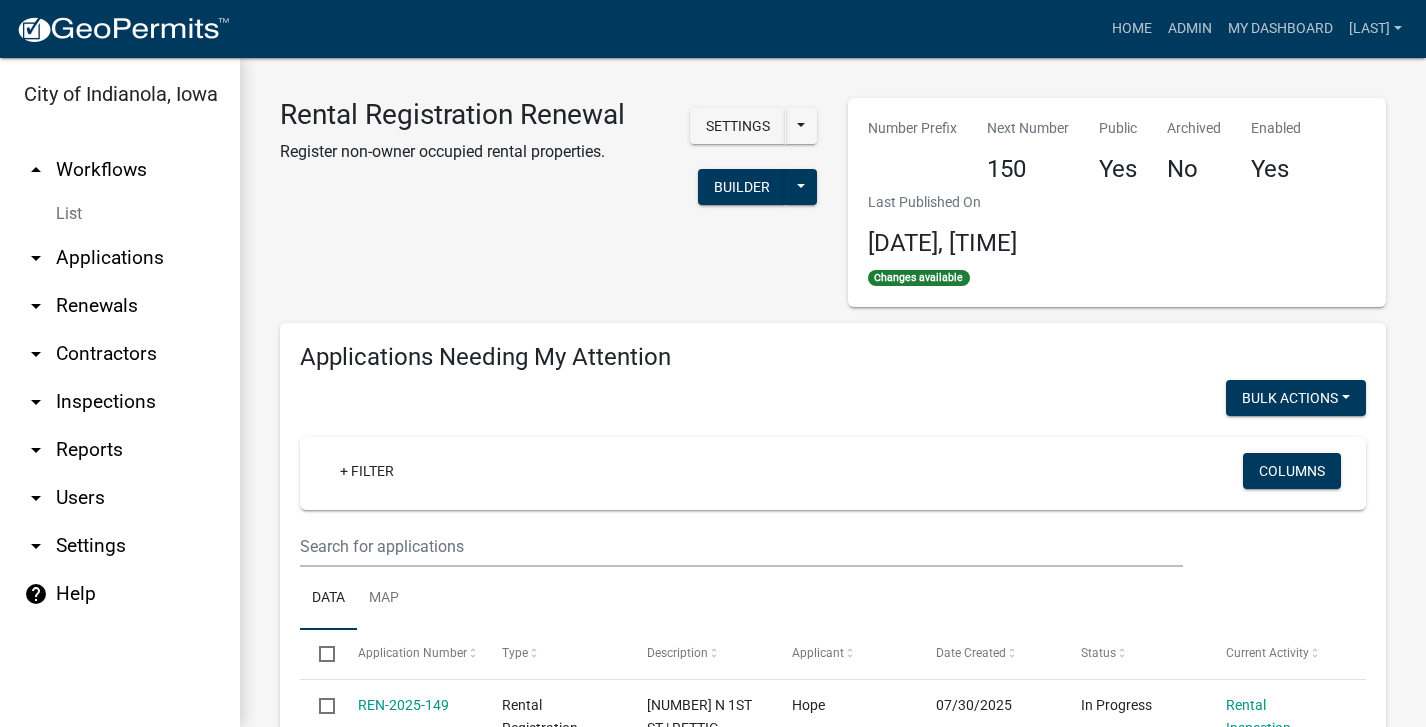 select on "3: 100" 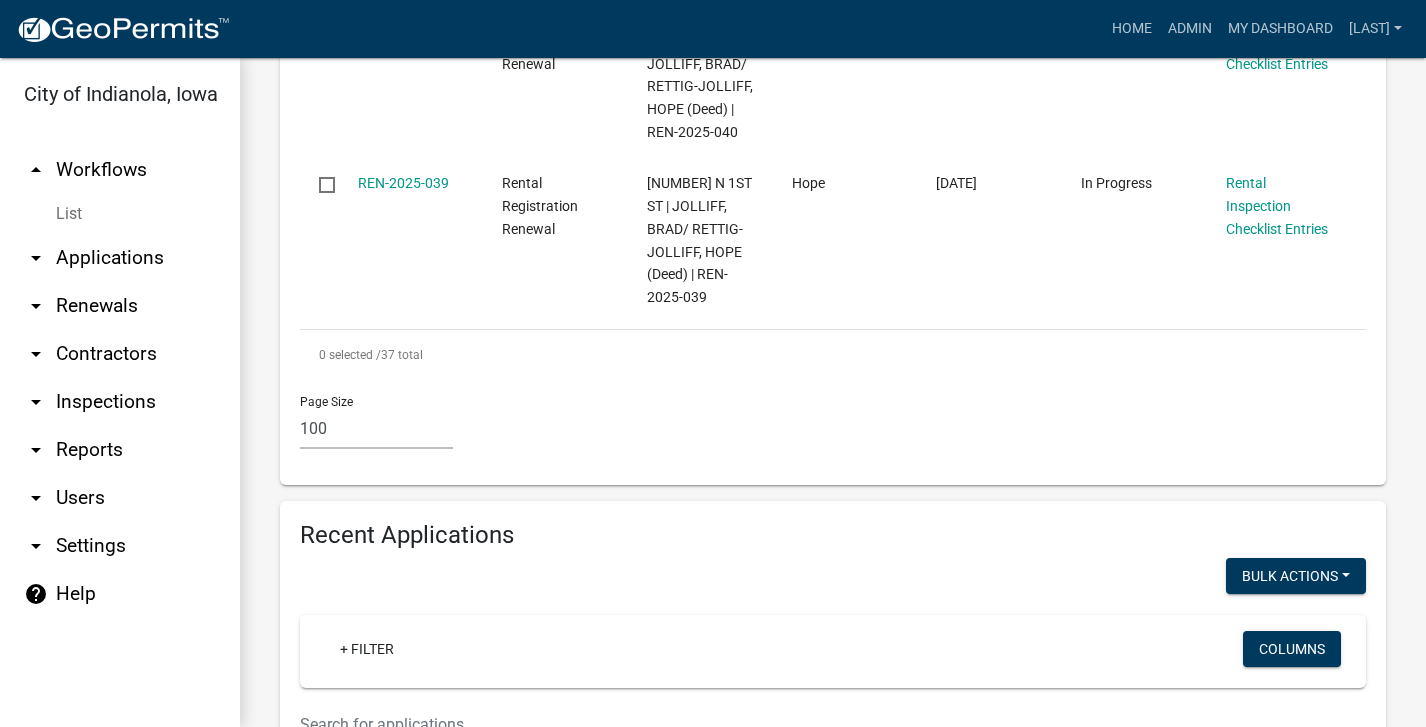 scroll, scrollTop: 6100, scrollLeft: 0, axis: vertical 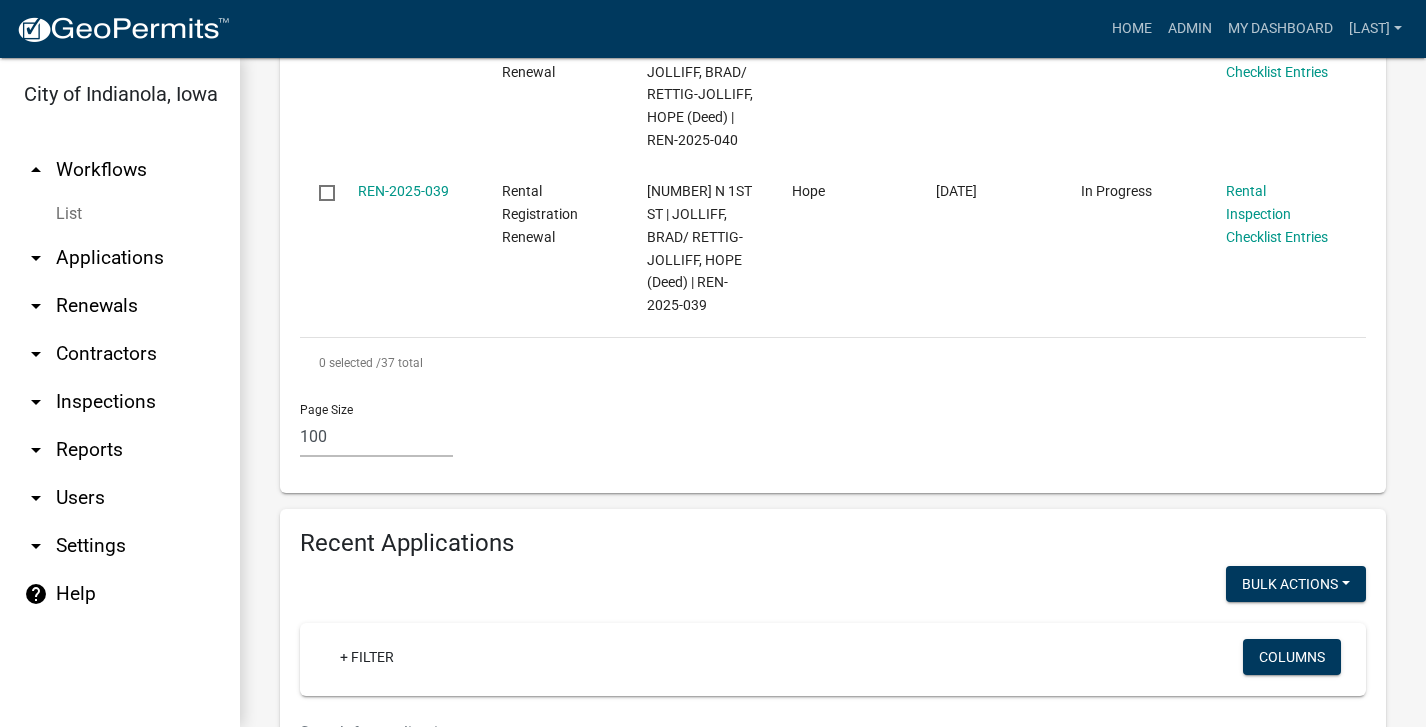 click at bounding box center [741, -5554] 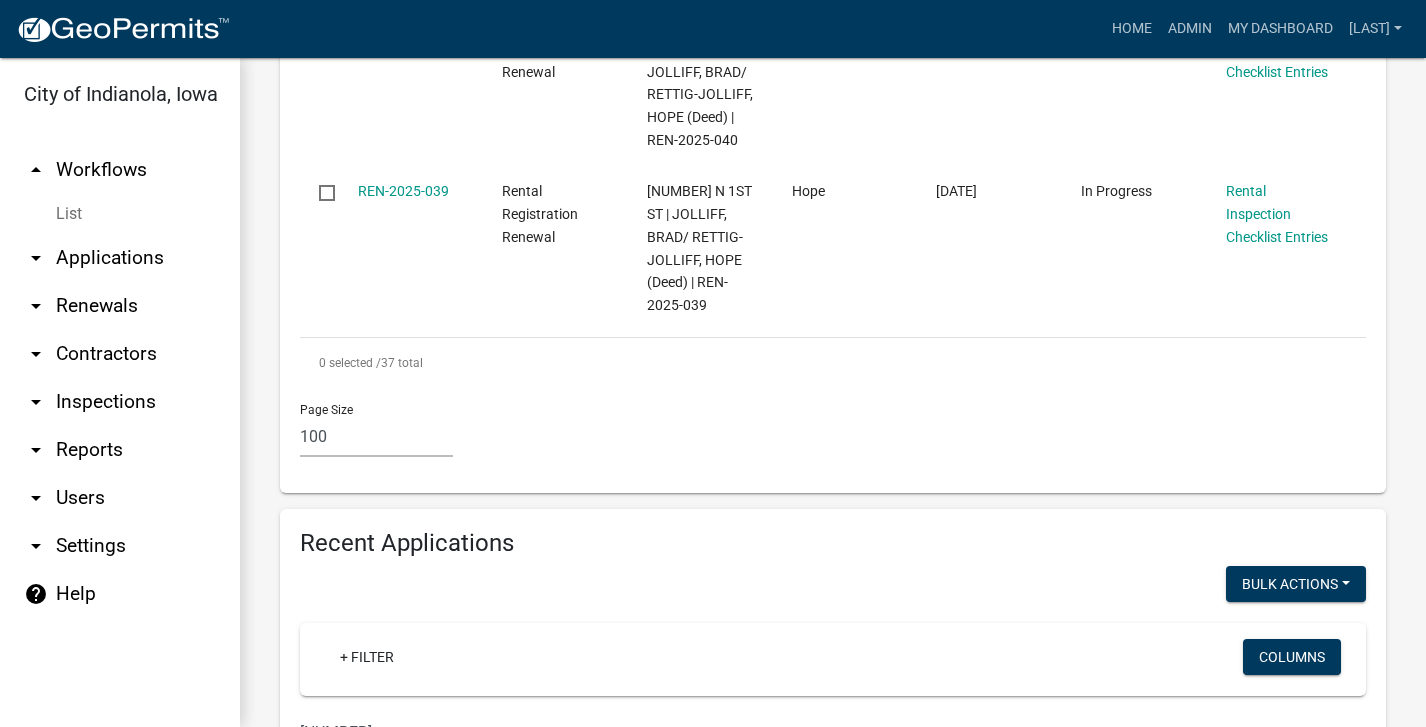 type on "607" 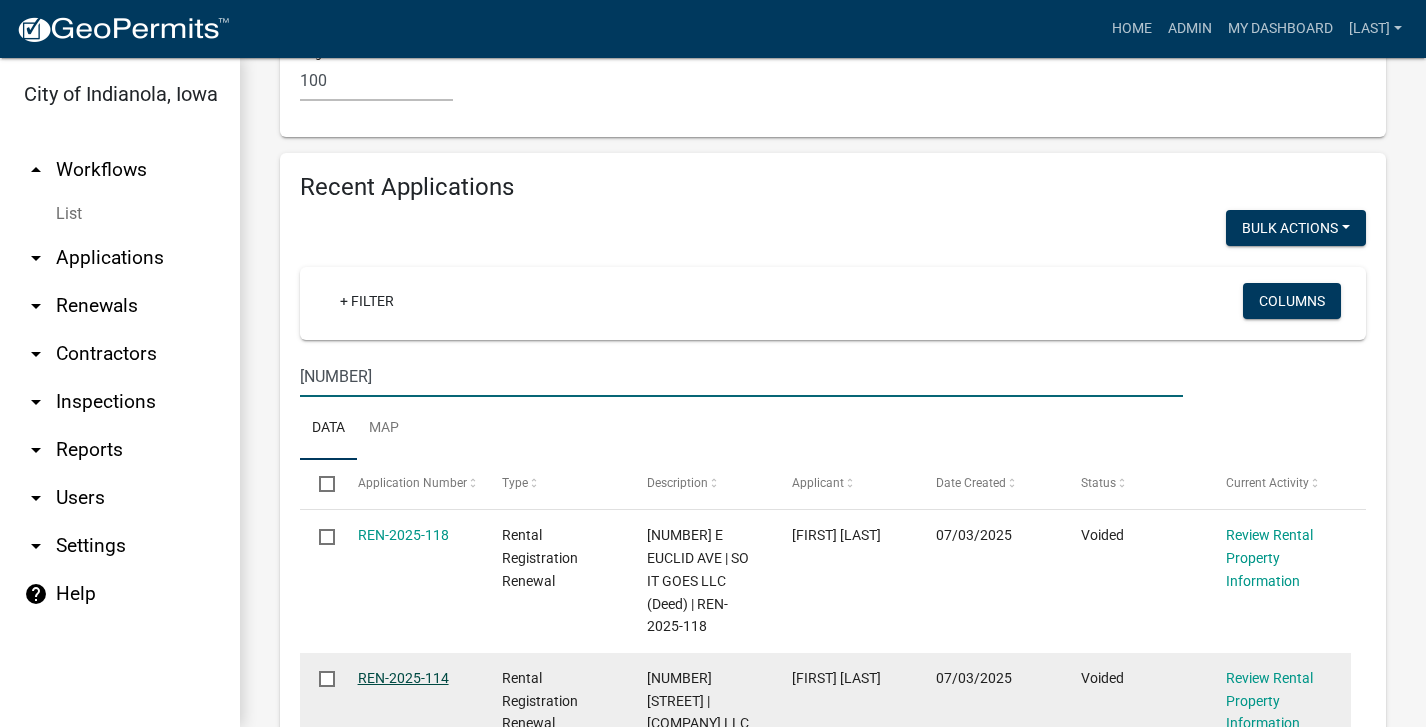scroll, scrollTop: 6500, scrollLeft: 0, axis: vertical 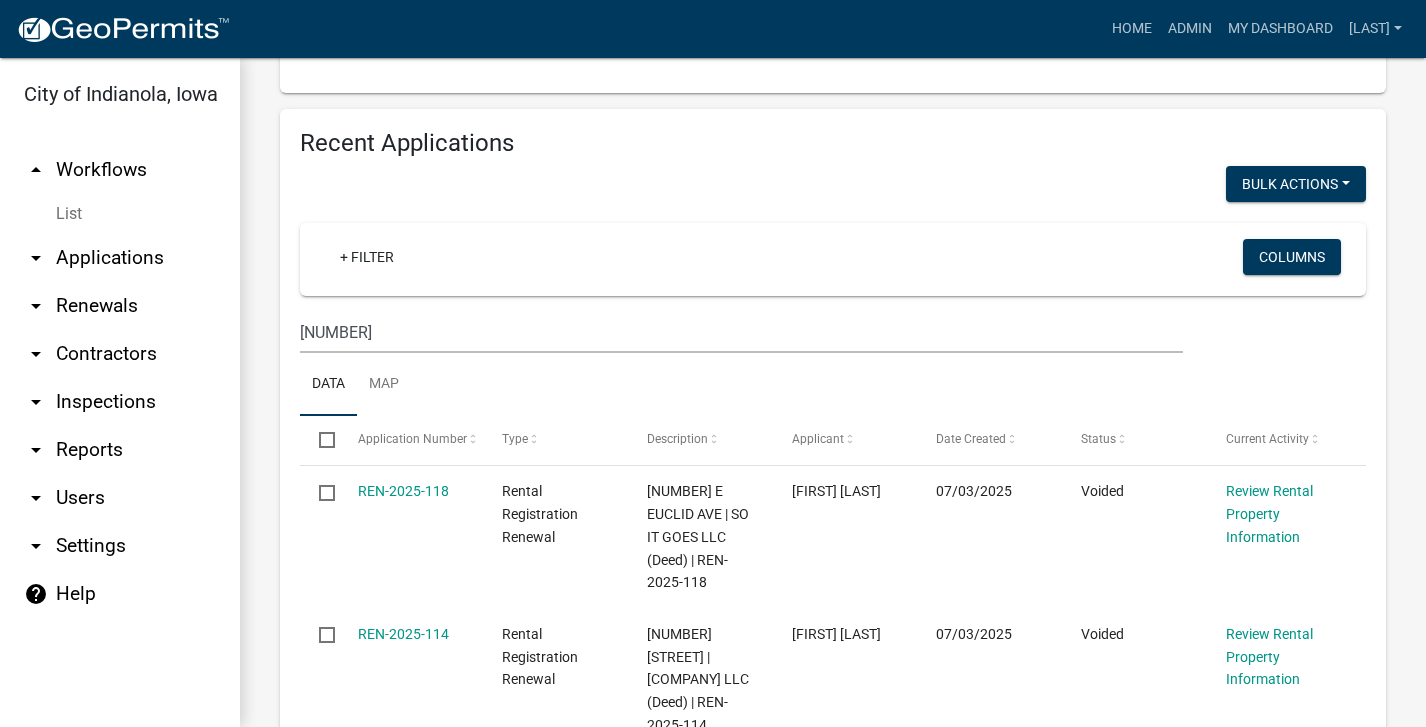 click on "REN-2025-109" 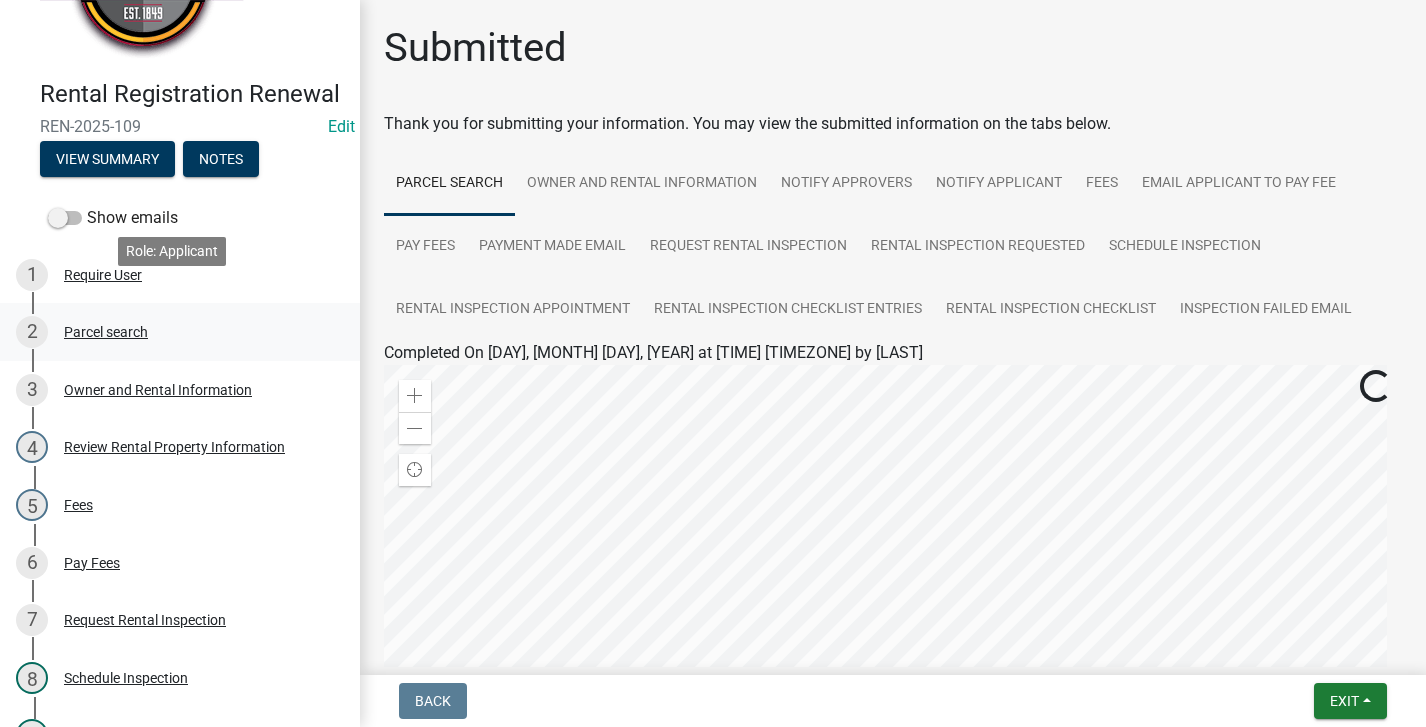 scroll, scrollTop: 200, scrollLeft: 0, axis: vertical 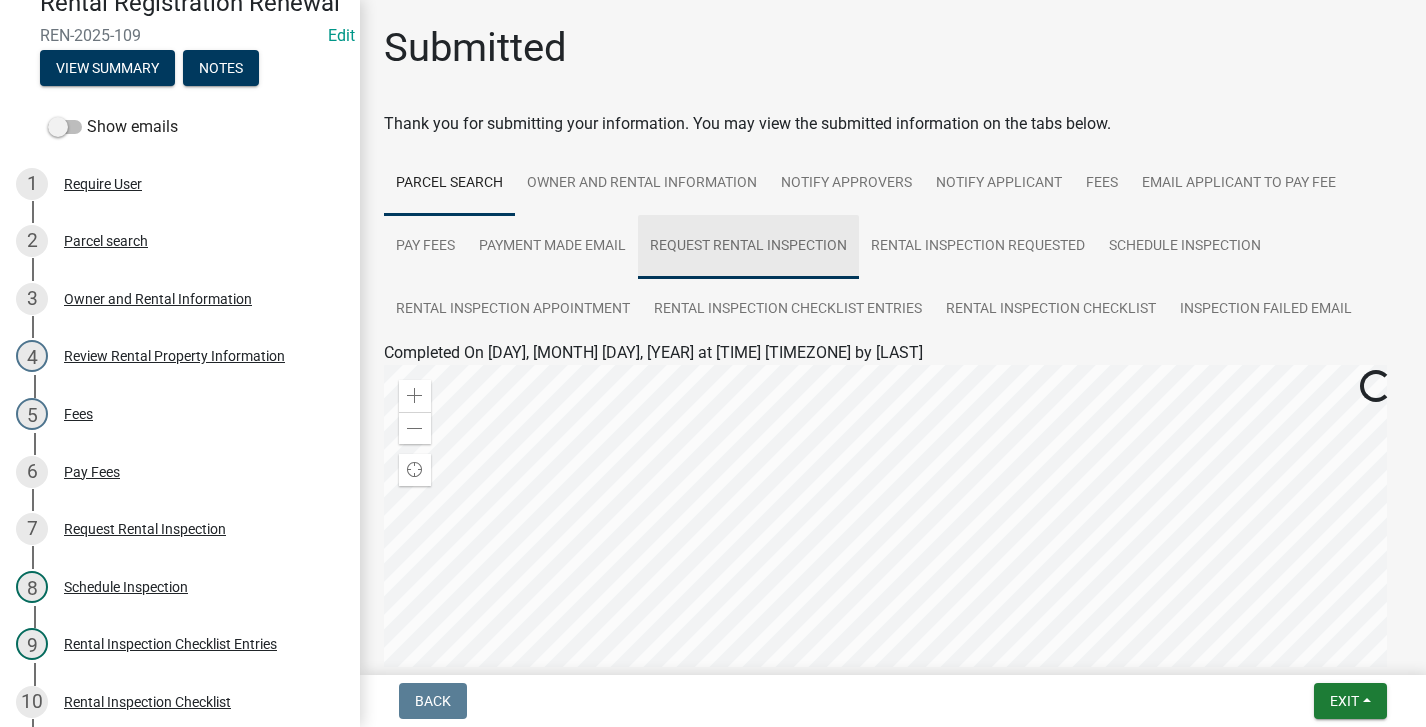 click on "Request Rental Inspection" at bounding box center (748, 247) 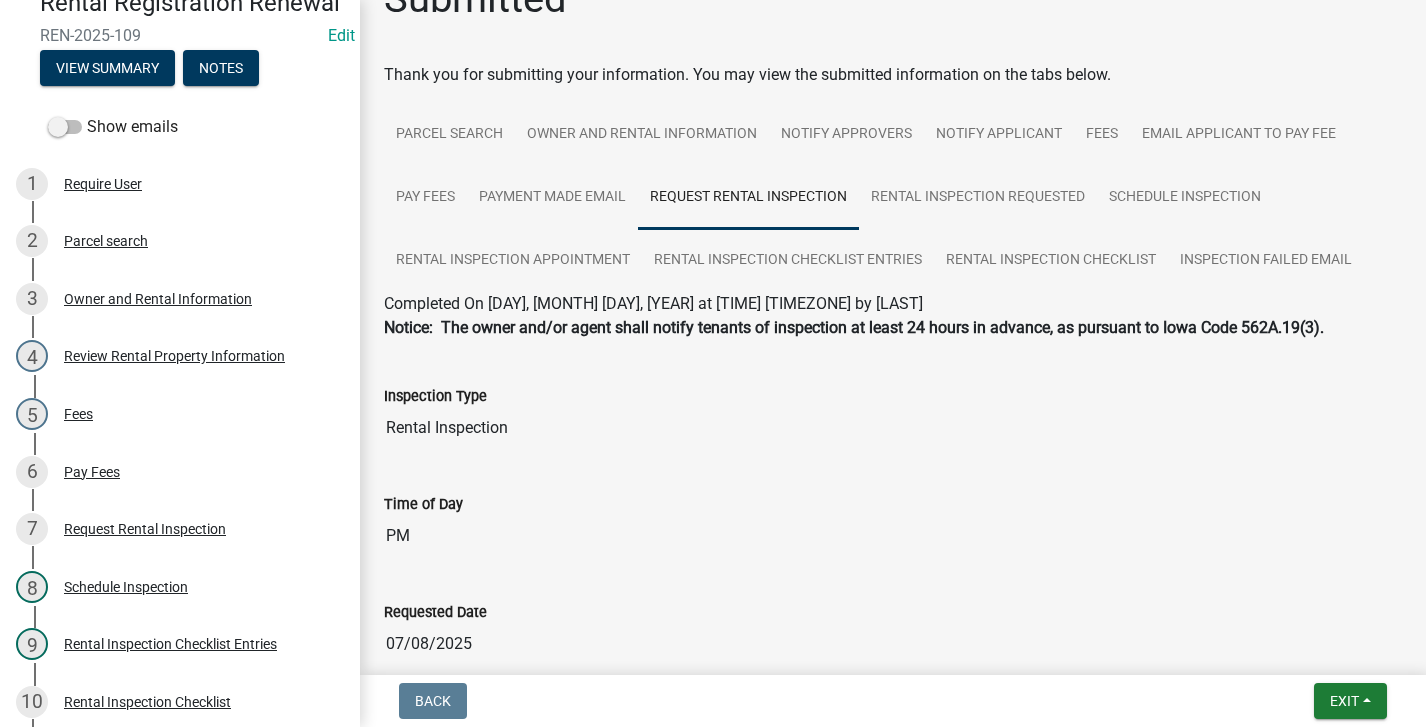 scroll, scrollTop: 48, scrollLeft: 0, axis: vertical 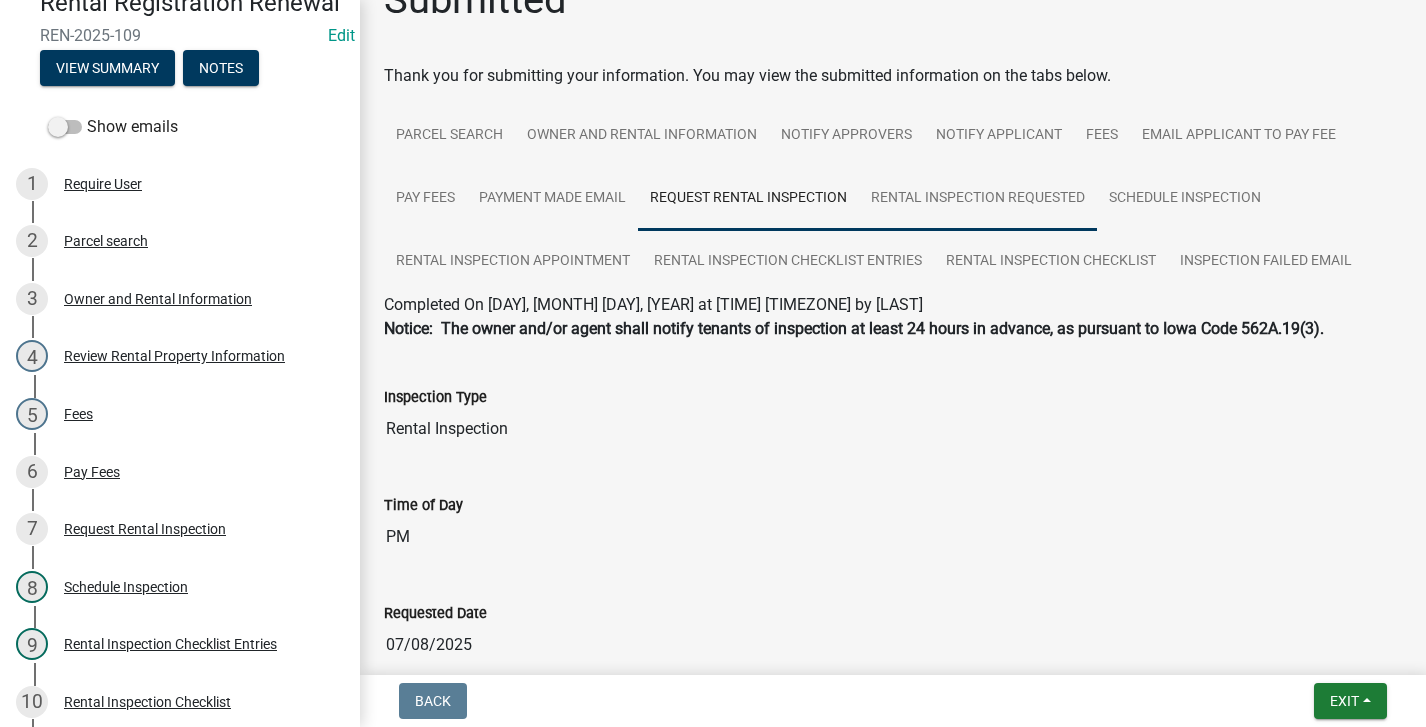 click on "Rental Inspection Requested" at bounding box center [978, 199] 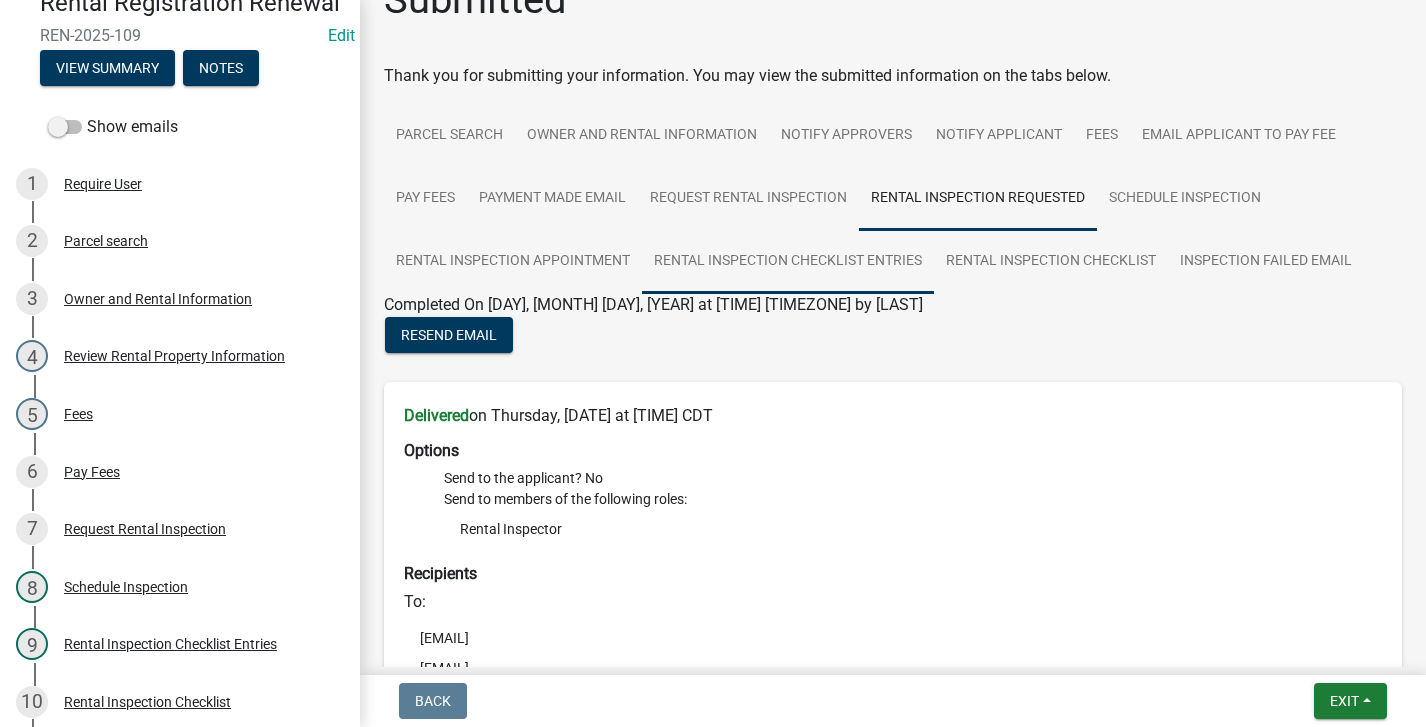 click on "Rental Inspection Checklist Entries" at bounding box center (788, 262) 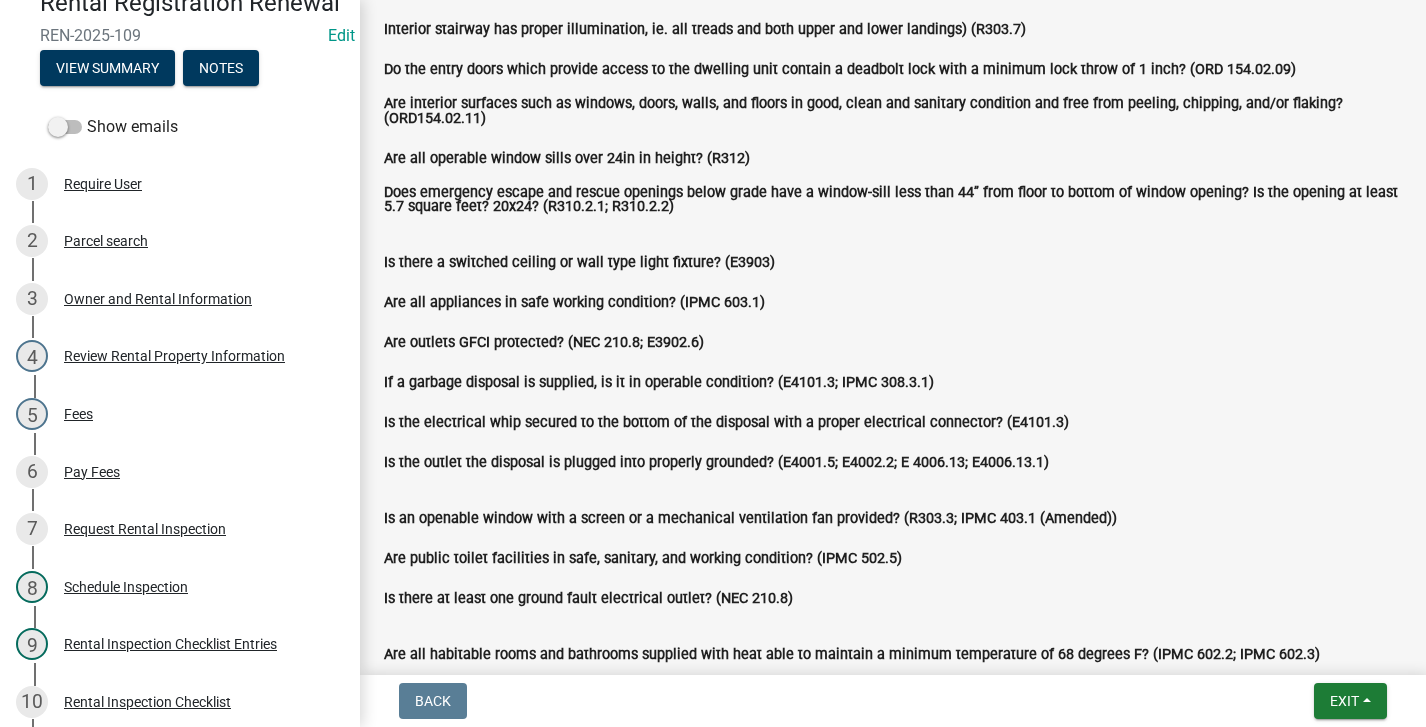 scroll, scrollTop: 2148, scrollLeft: 0, axis: vertical 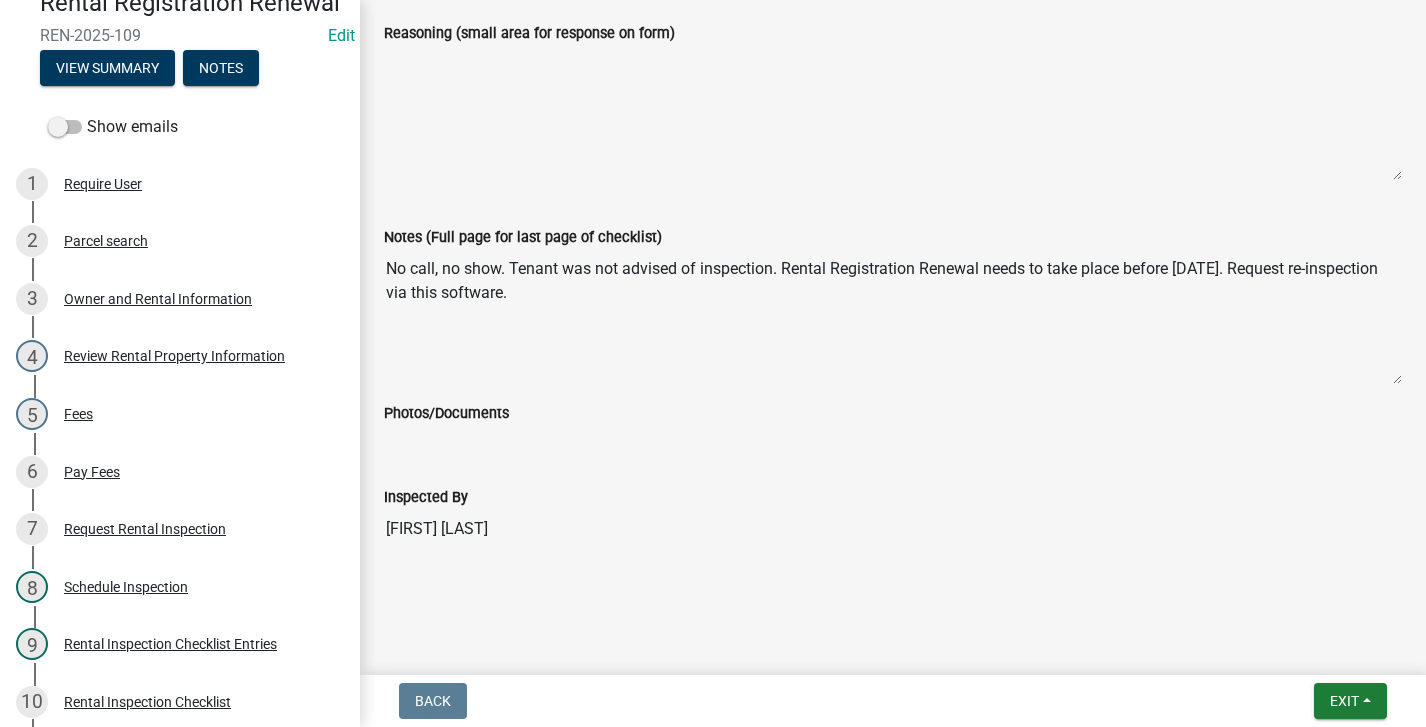 drag, startPoint x: 557, startPoint y: 284, endPoint x: 376, endPoint y: 258, distance: 182.85786 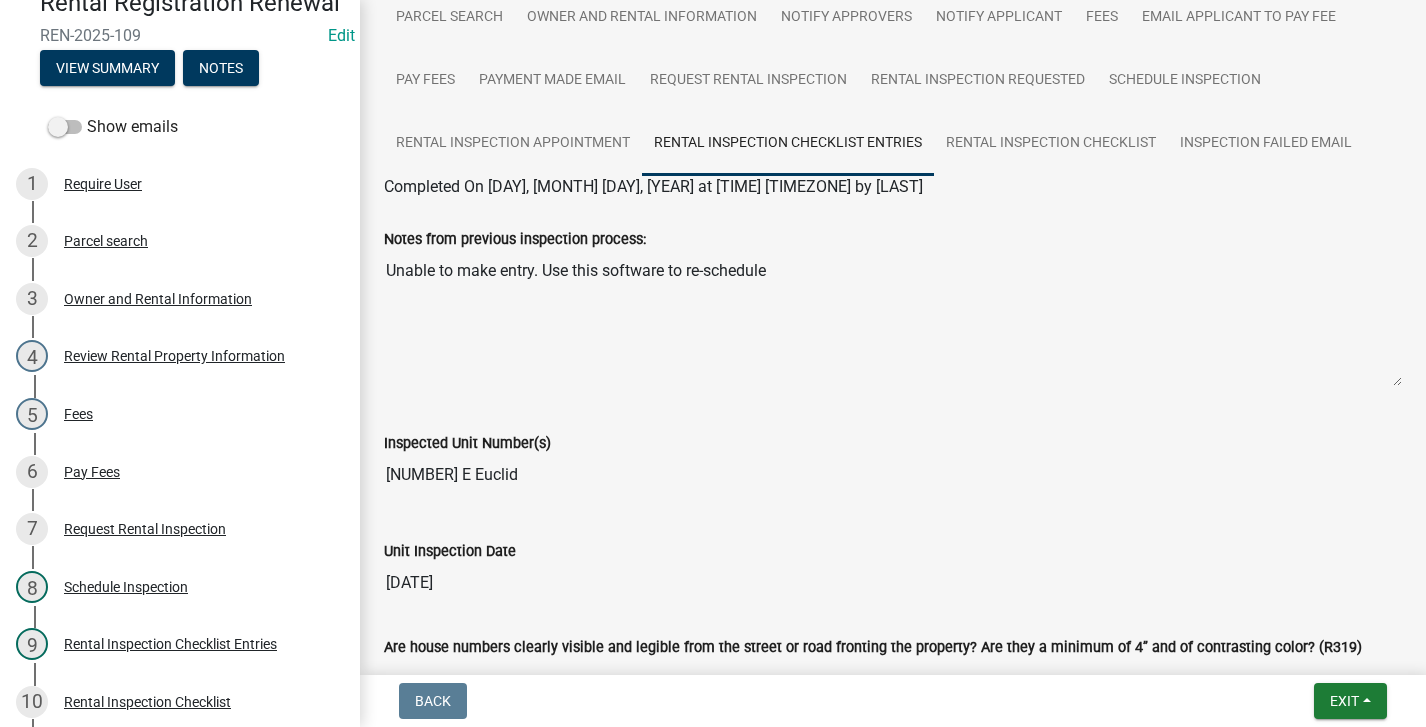scroll, scrollTop: 0, scrollLeft: 0, axis: both 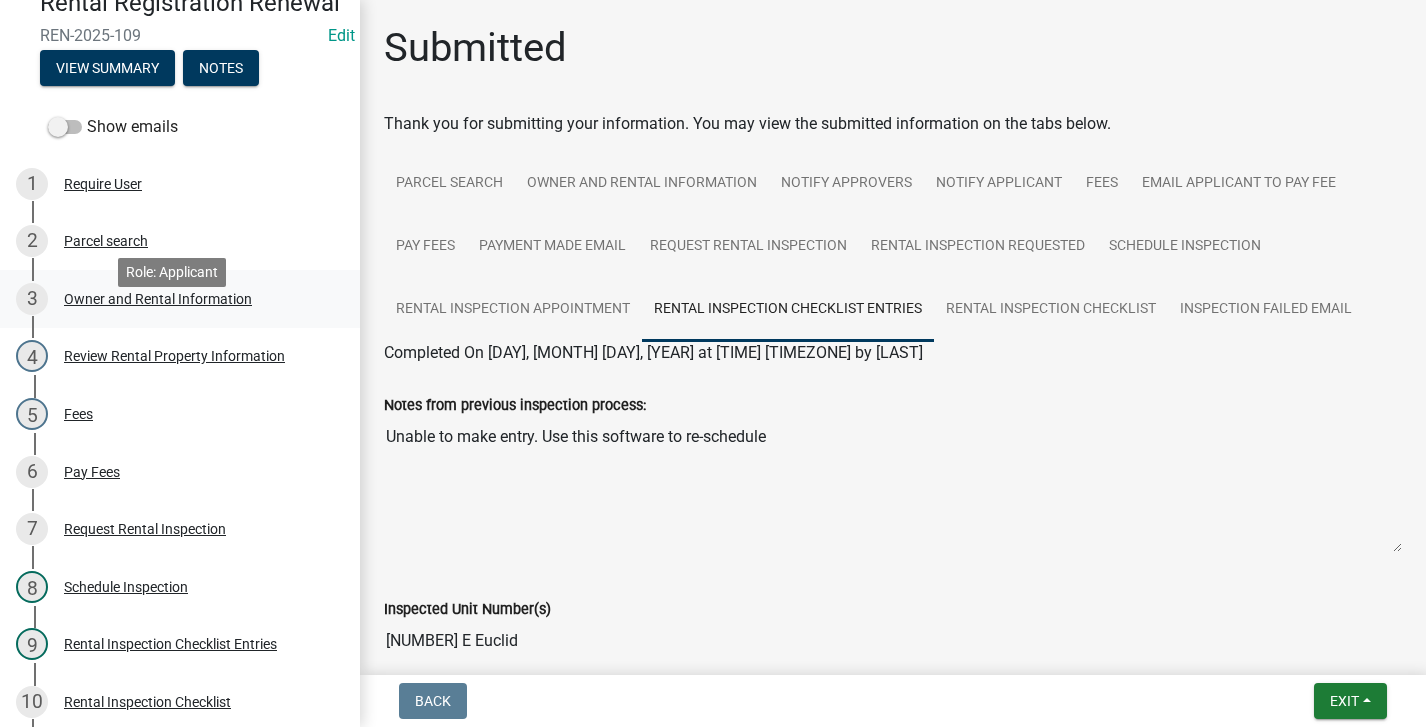 click on "3     Owner and Rental Information" at bounding box center (172, 299) 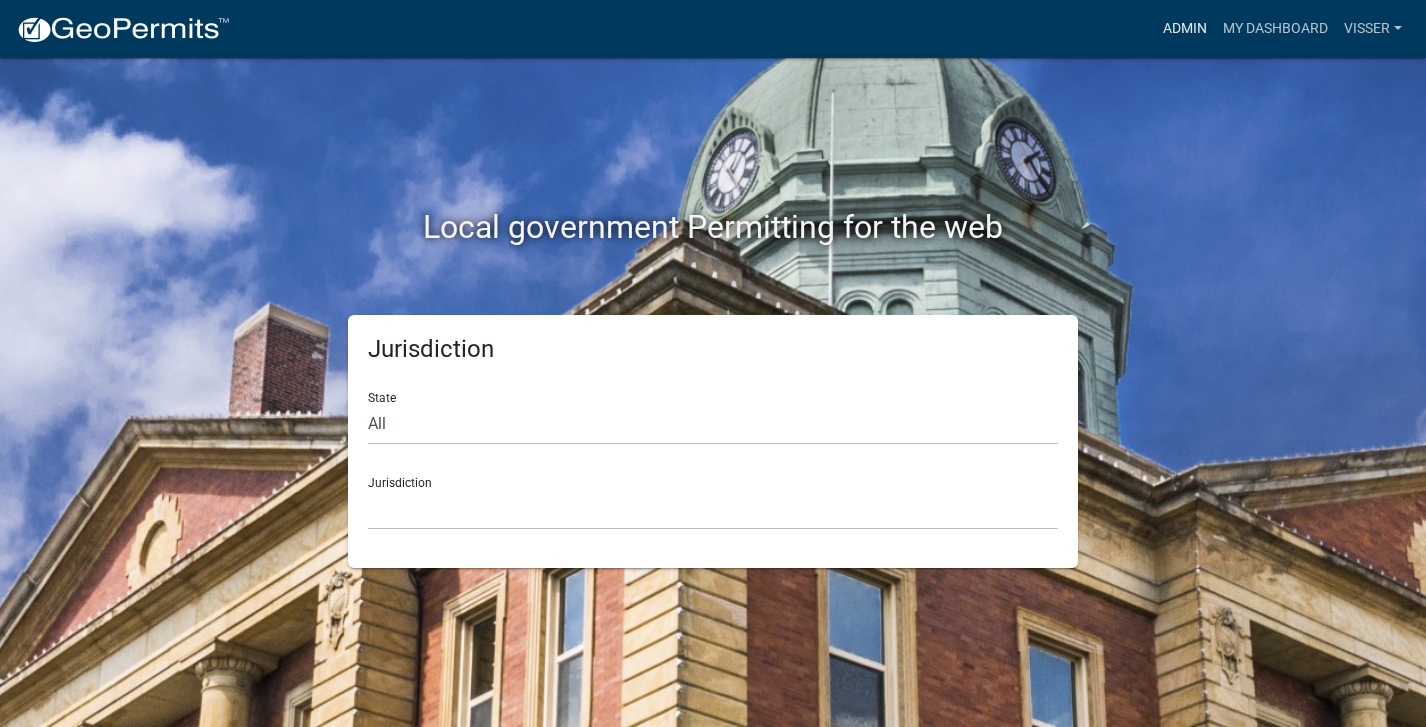 scroll, scrollTop: 0, scrollLeft: 0, axis: both 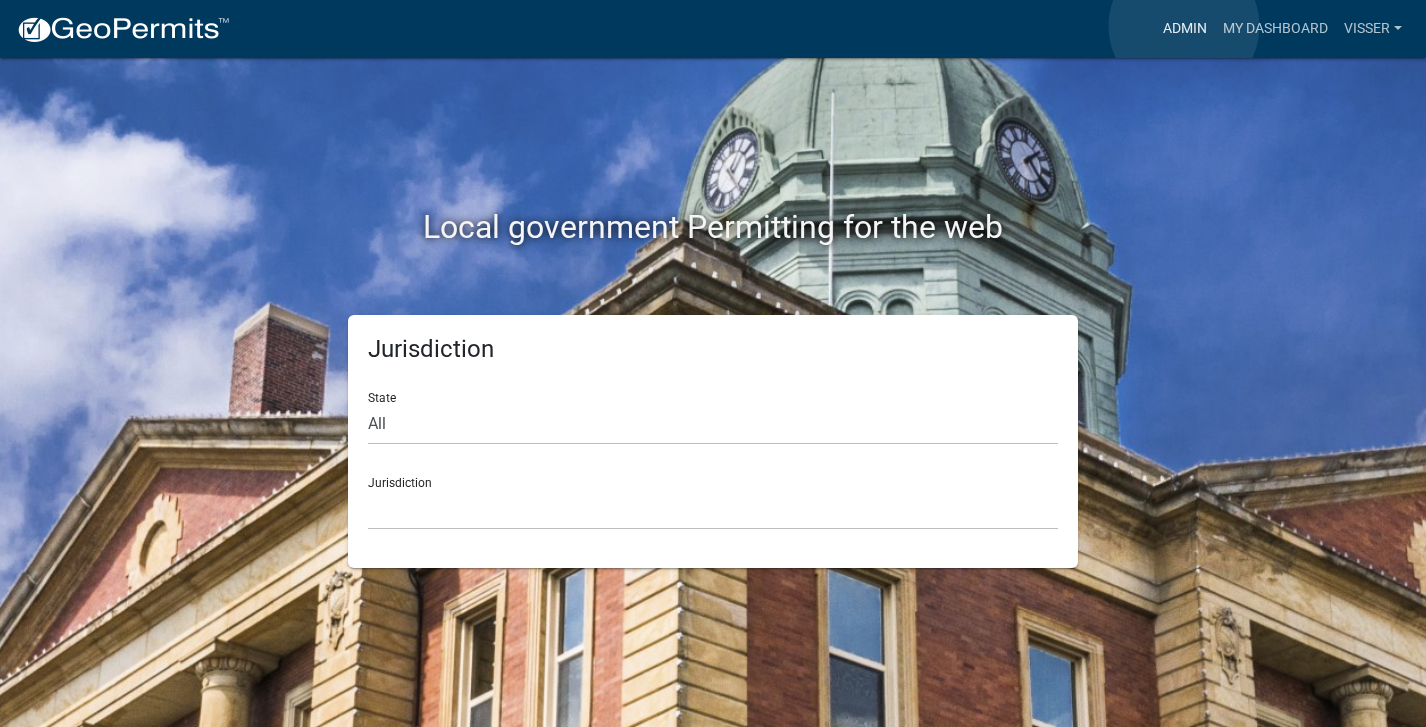 click on "Admin" at bounding box center (1185, 29) 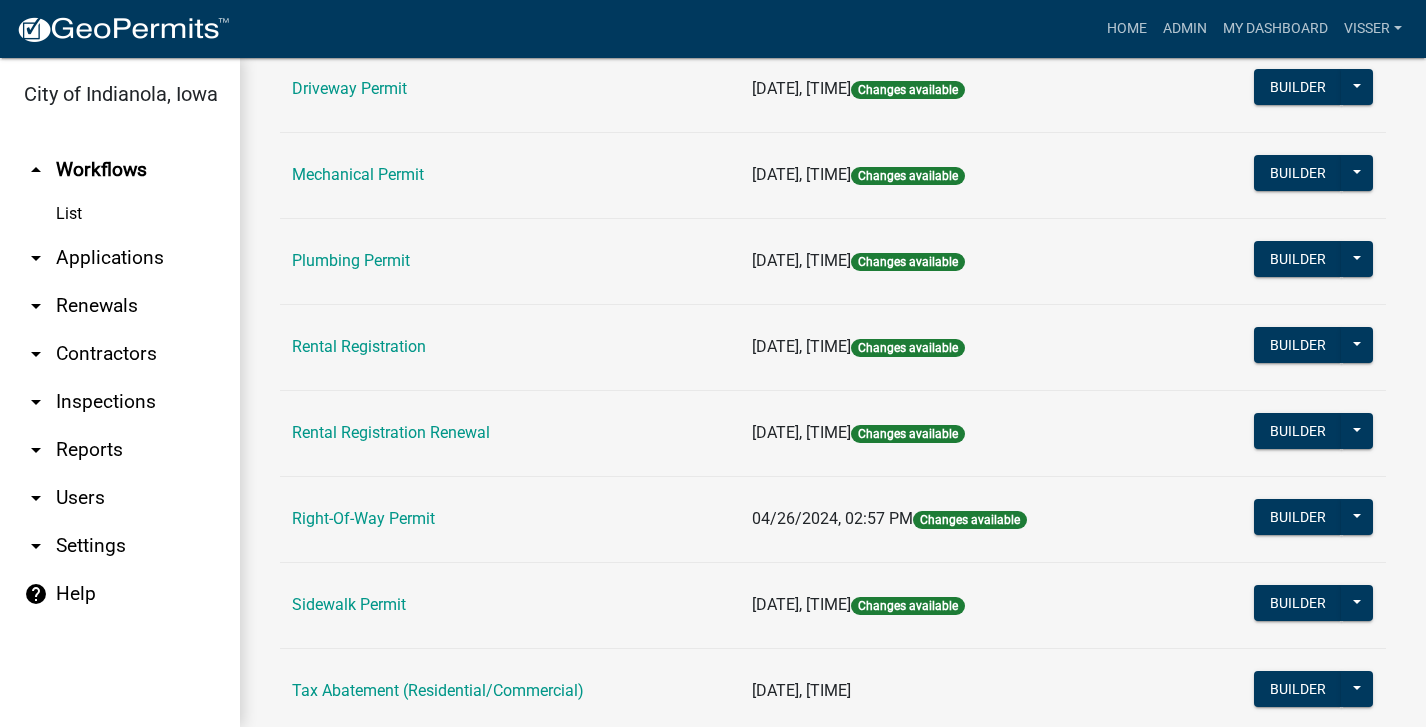 scroll, scrollTop: 400, scrollLeft: 0, axis: vertical 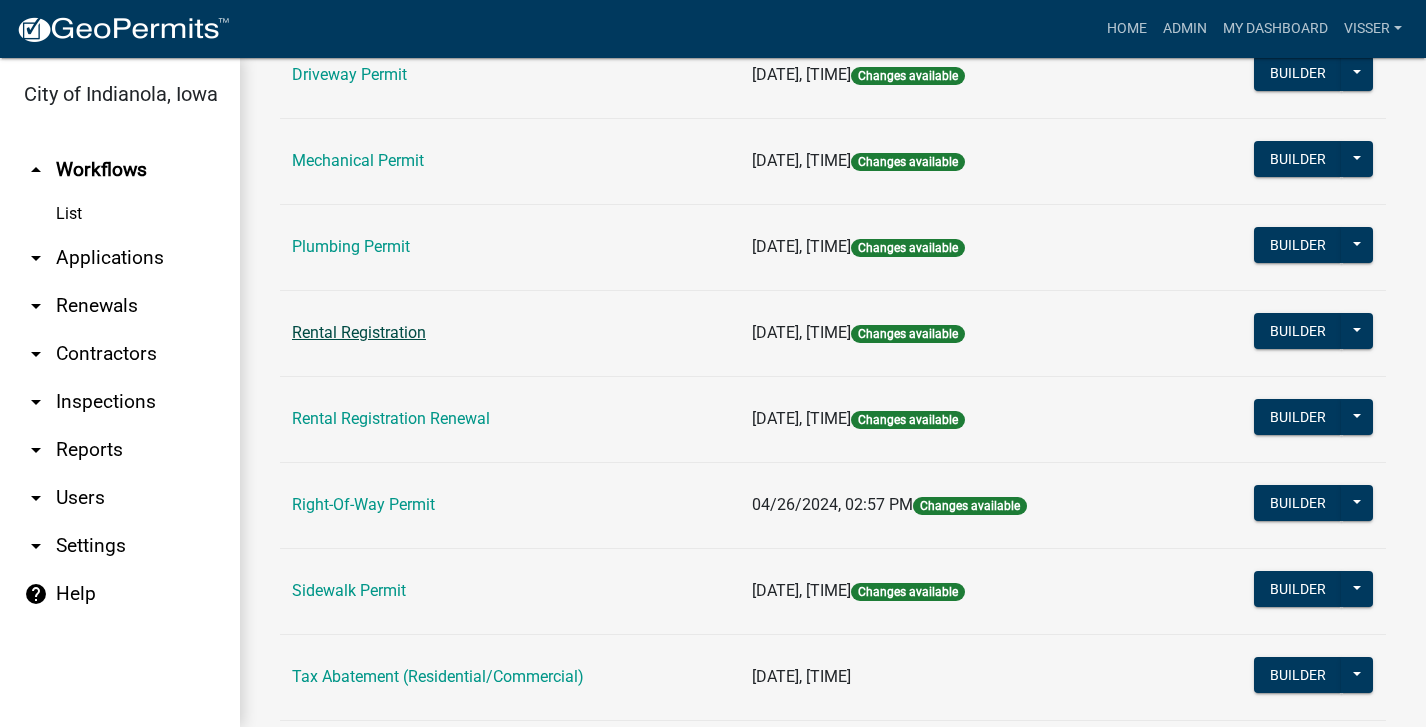 click on "Rental Registration" at bounding box center (359, 332) 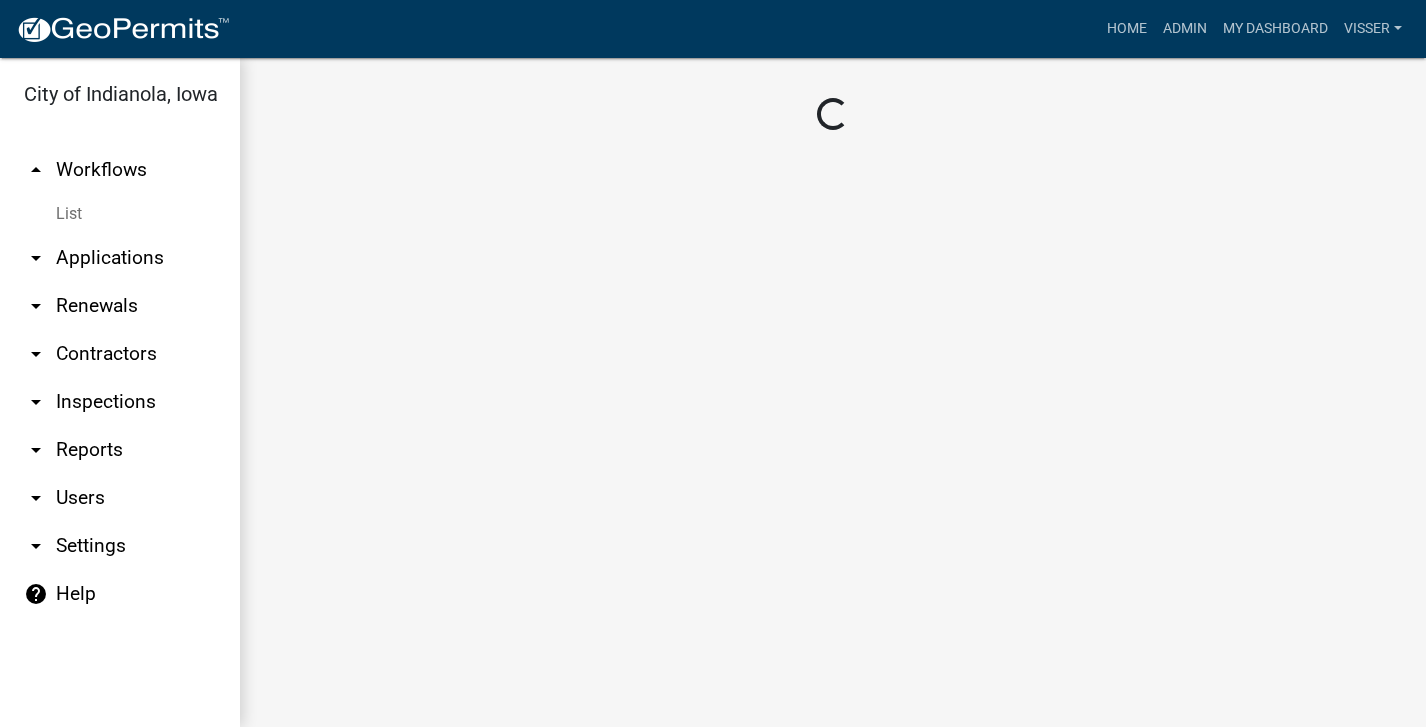 scroll, scrollTop: 0, scrollLeft: 0, axis: both 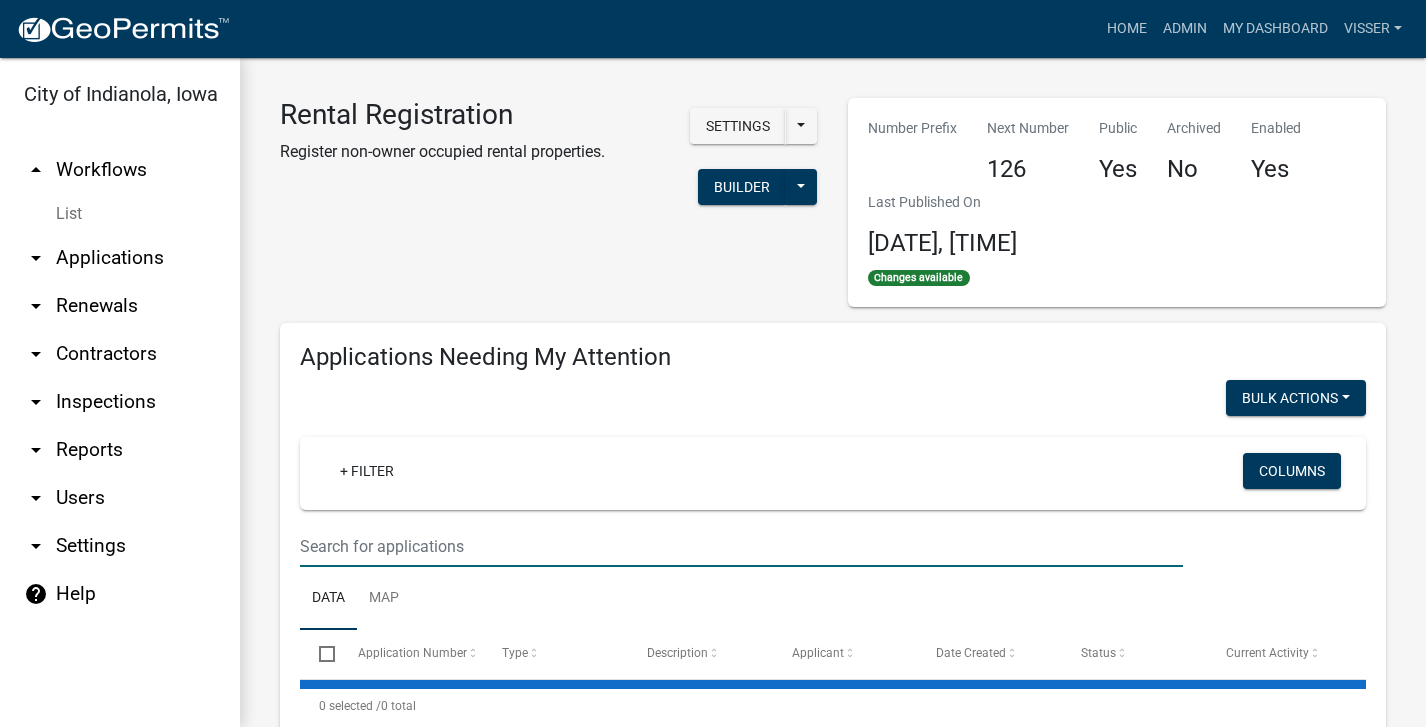 click at bounding box center [741, 546] 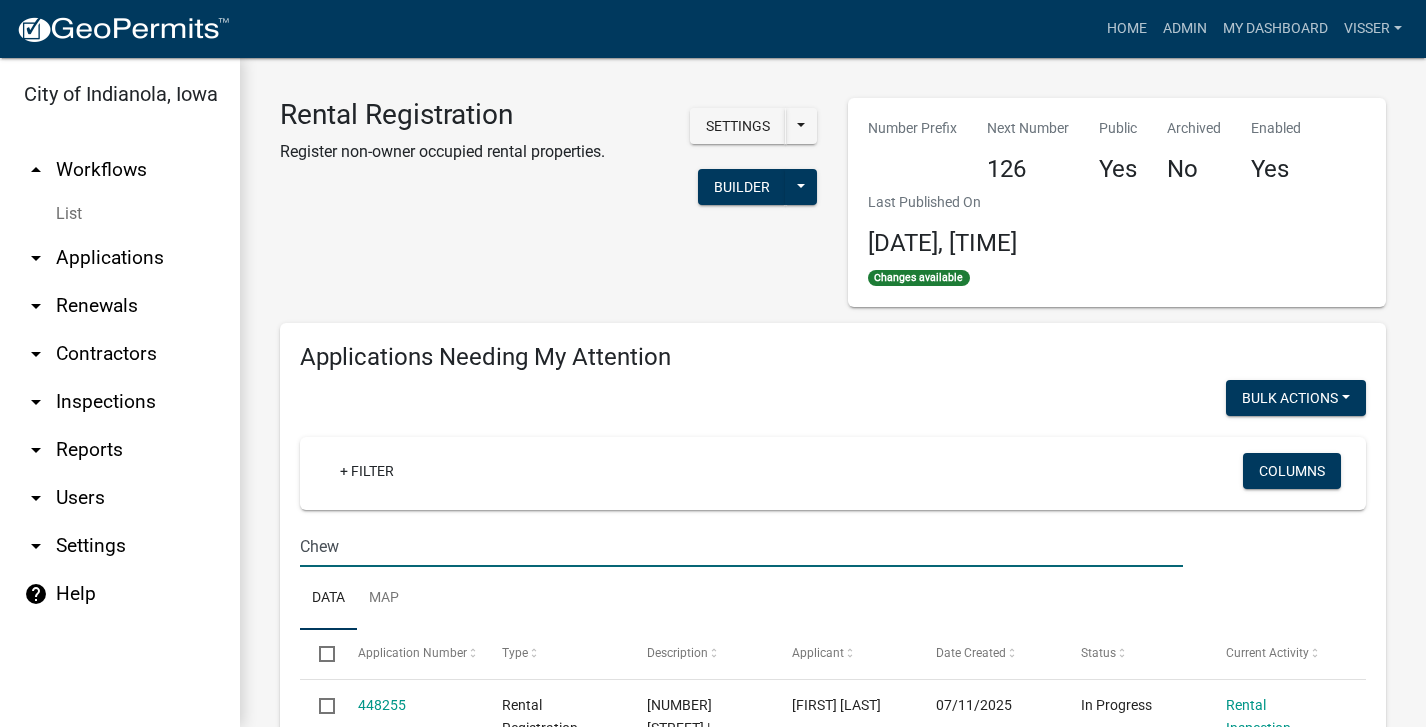 type on "Chew" 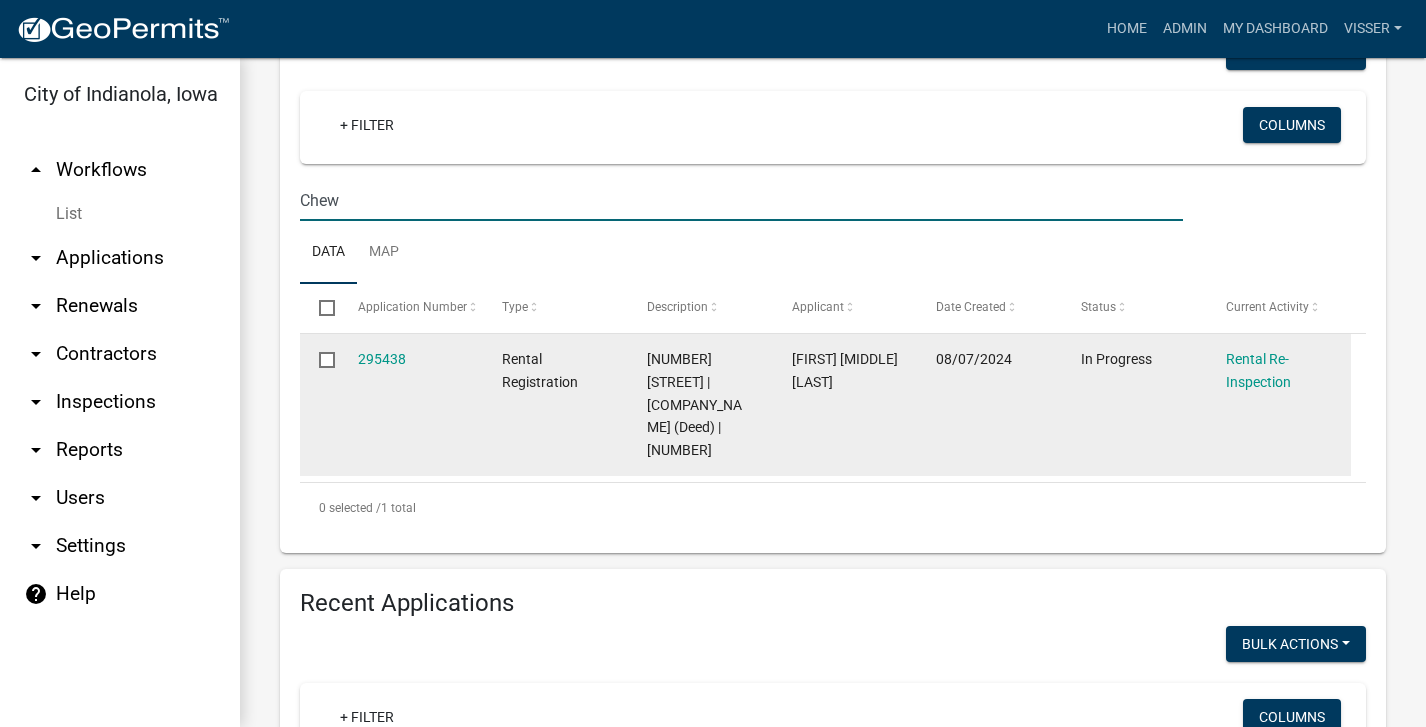 scroll, scrollTop: 300, scrollLeft: 0, axis: vertical 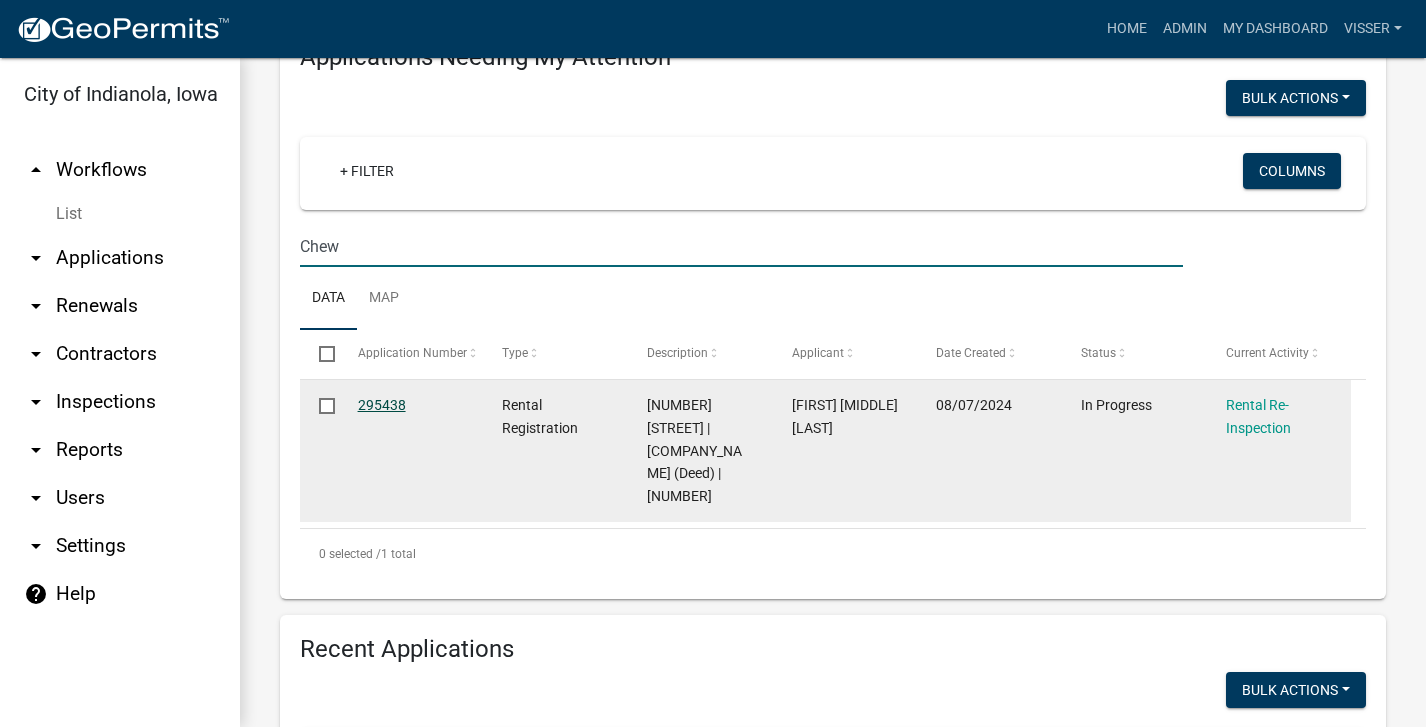 click on "295438" 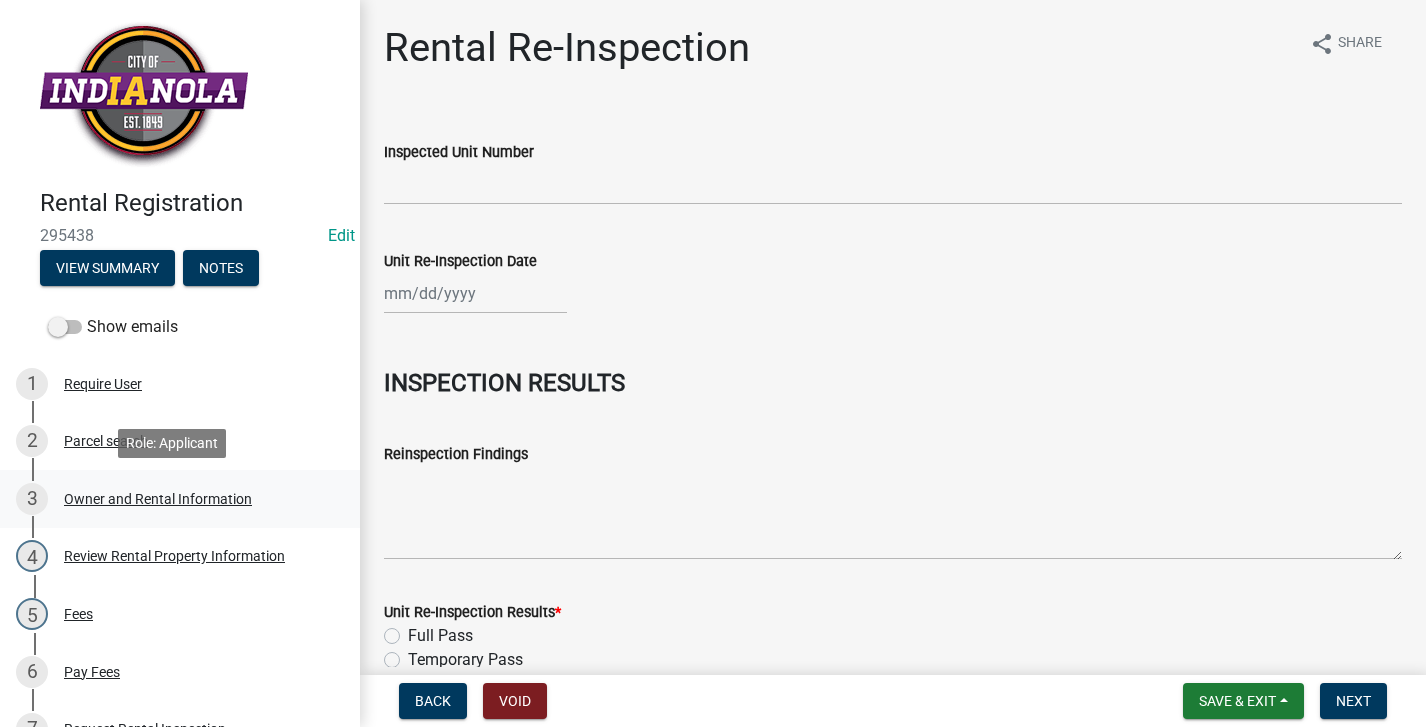 click on "Owner and Rental Information" at bounding box center (158, 499) 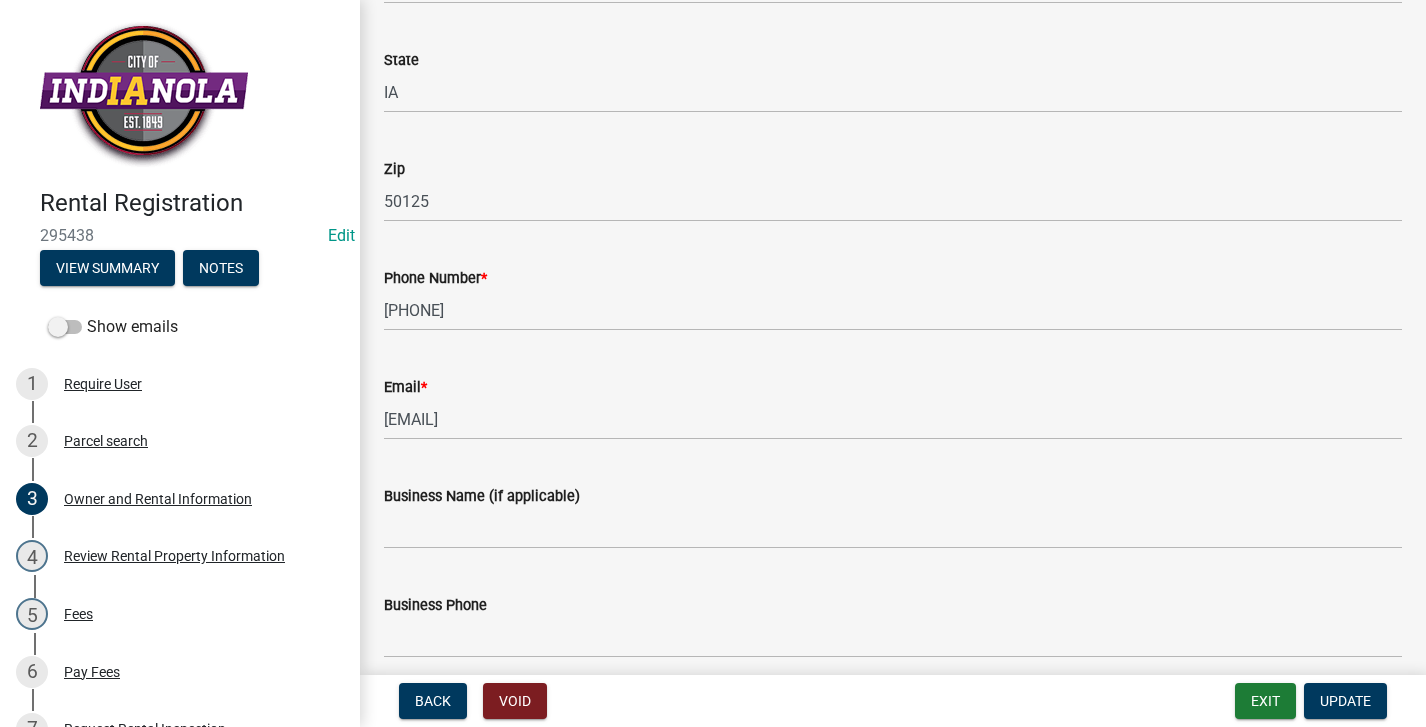 scroll, scrollTop: 0, scrollLeft: 0, axis: both 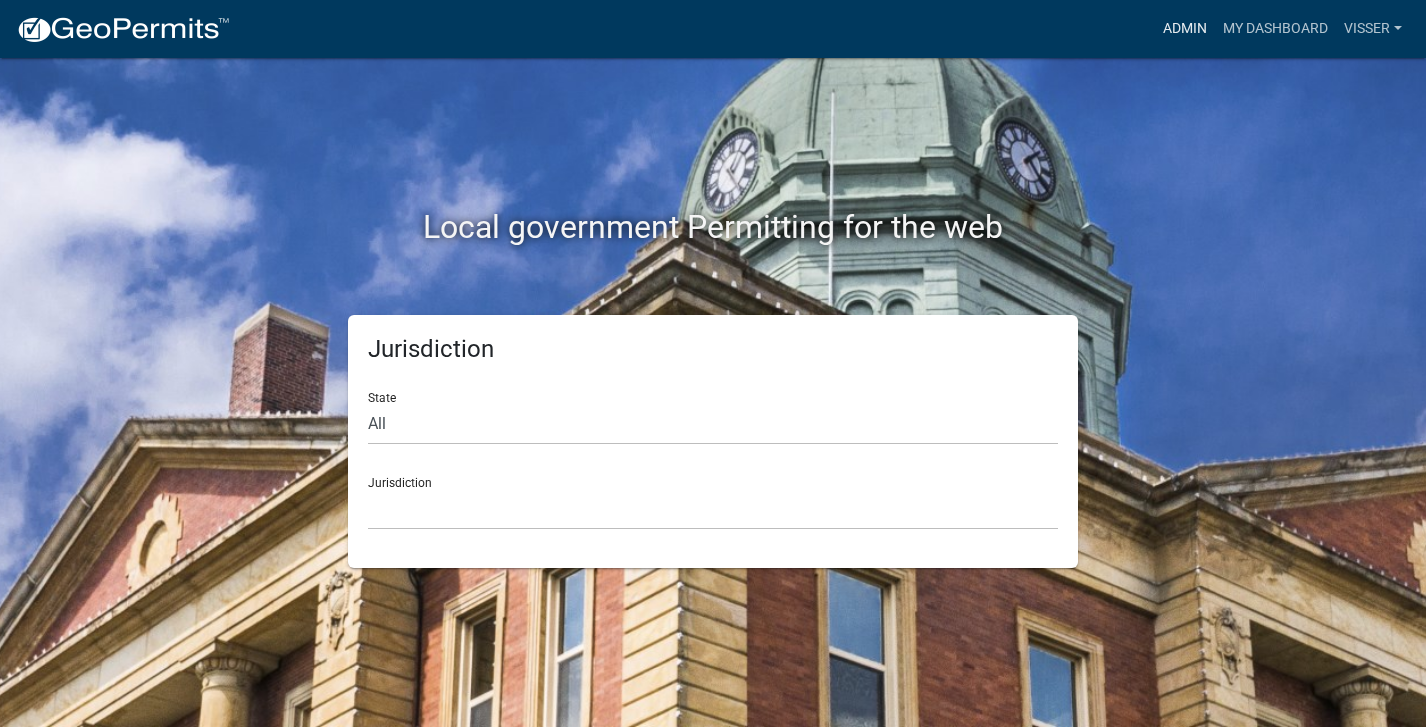 click on "Admin" at bounding box center (1185, 29) 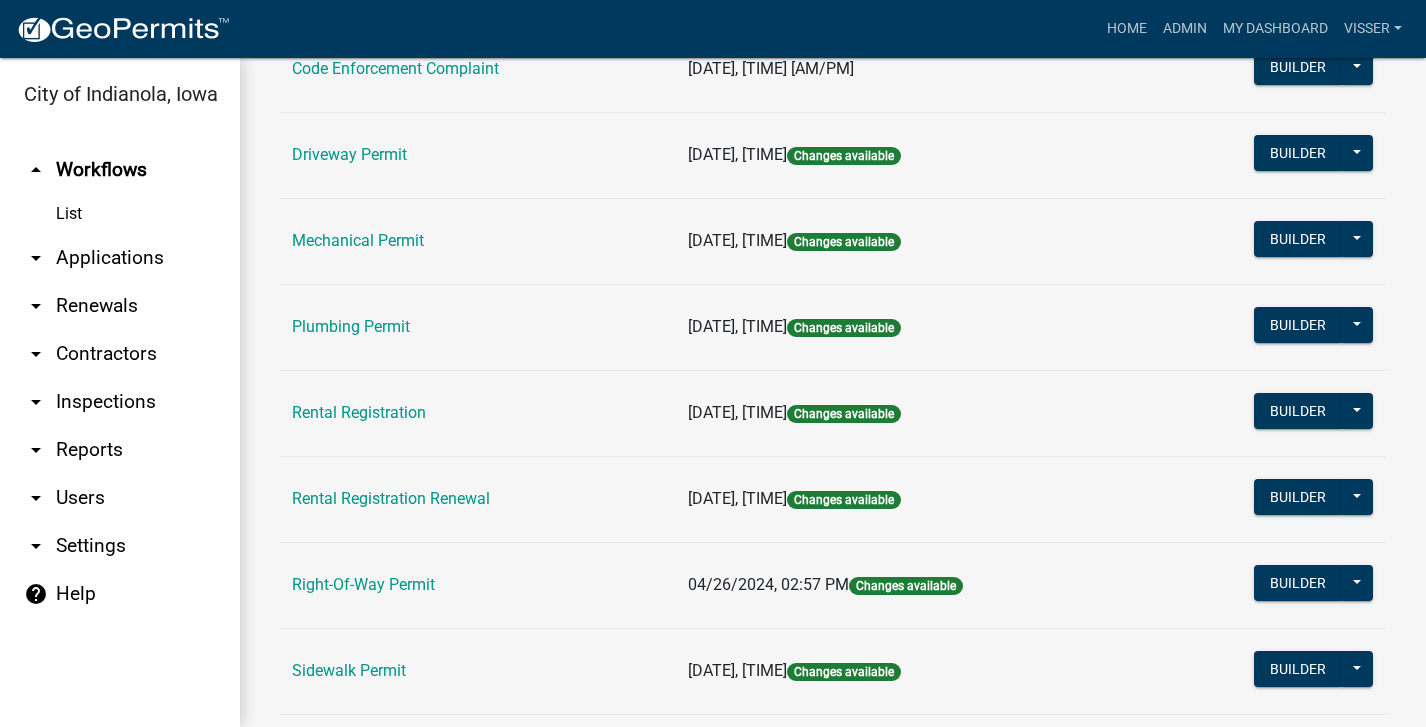 scroll, scrollTop: 400, scrollLeft: 0, axis: vertical 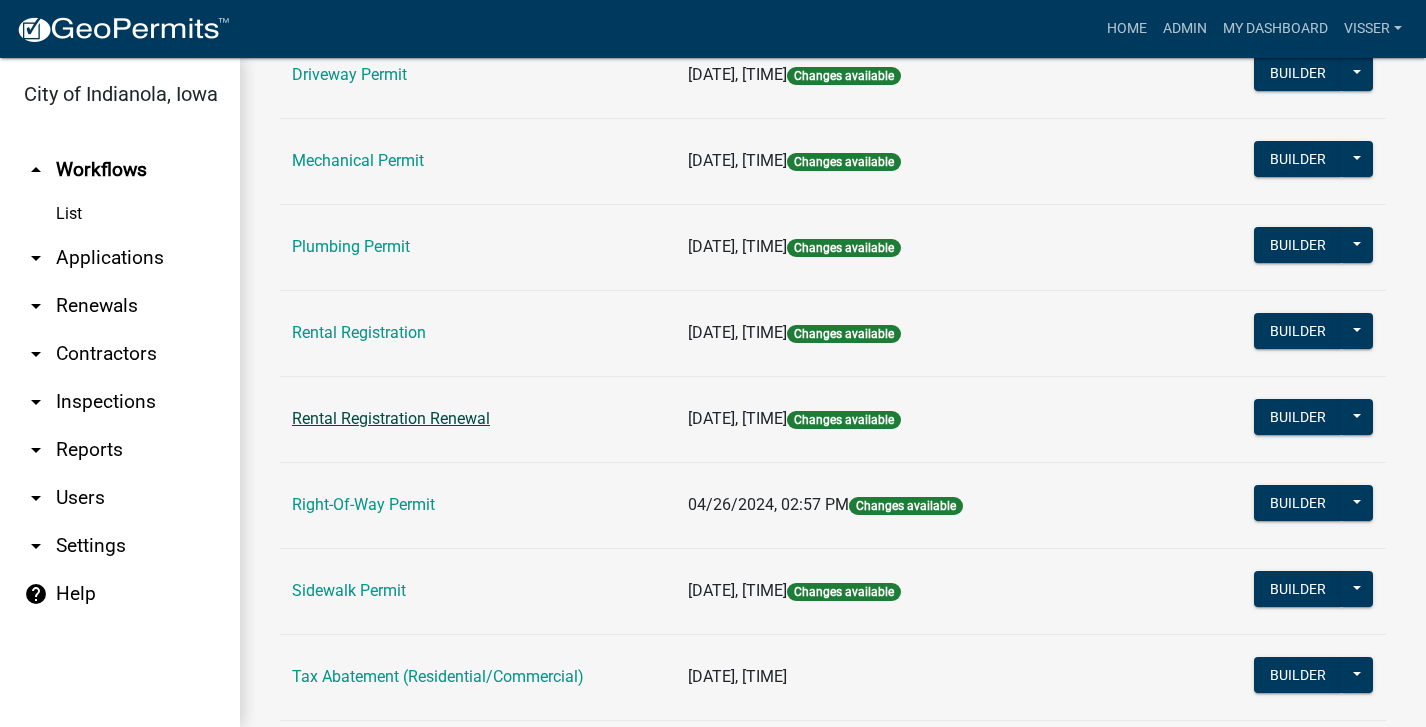 click on "Rental Registration Renewal" at bounding box center (391, 418) 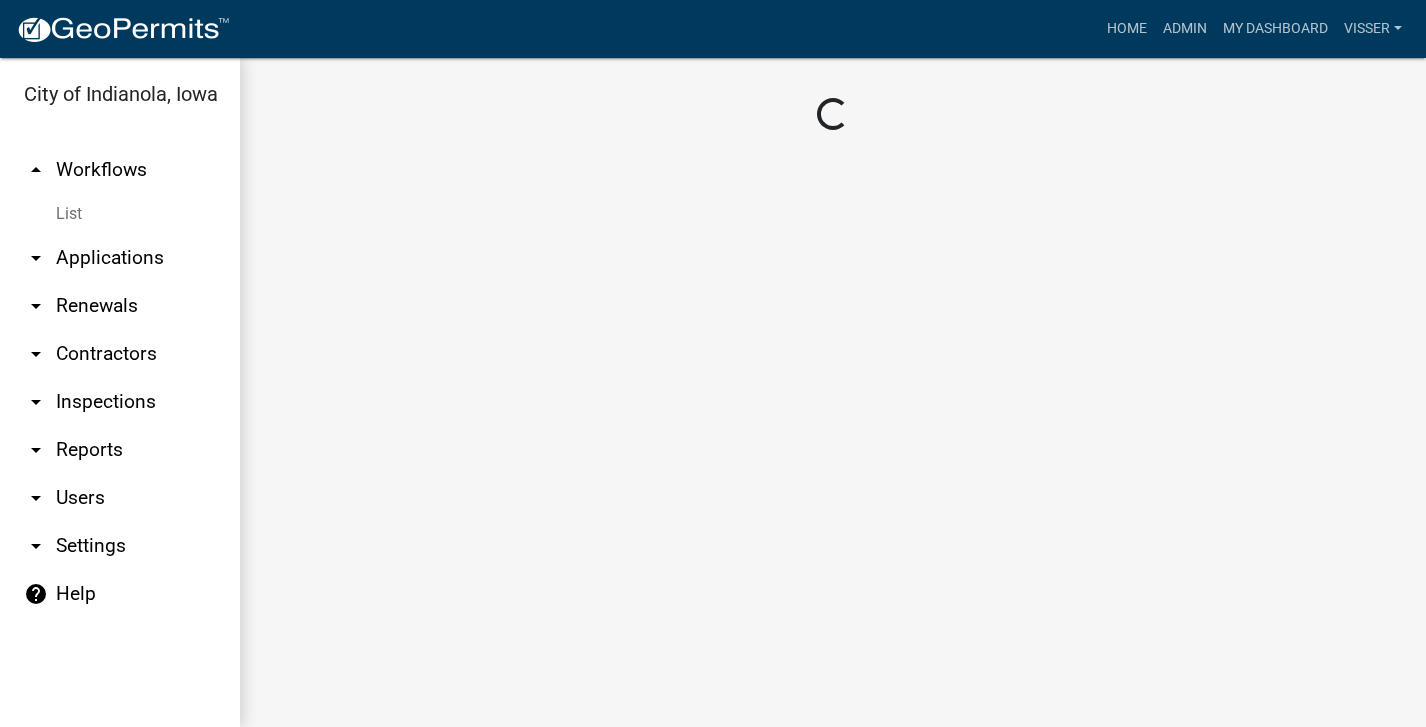 scroll, scrollTop: 0, scrollLeft: 0, axis: both 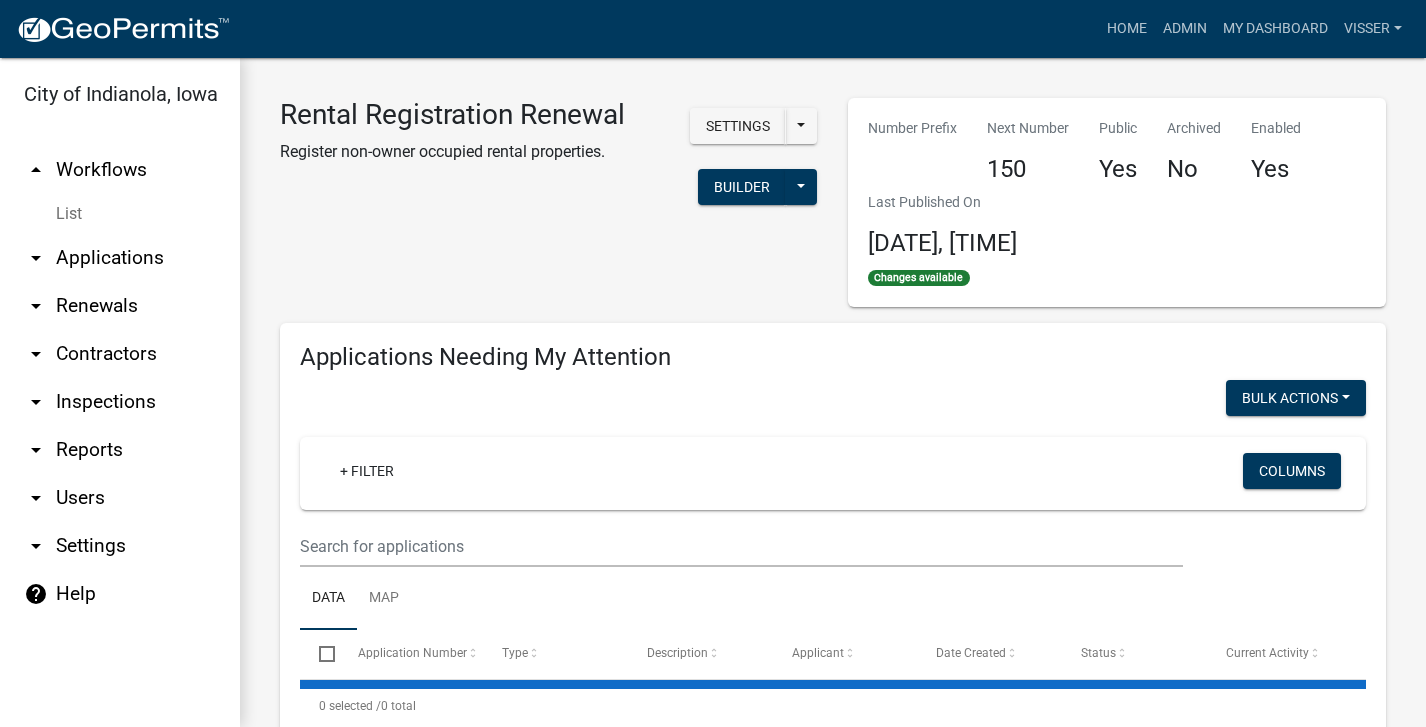 select on "3: 100" 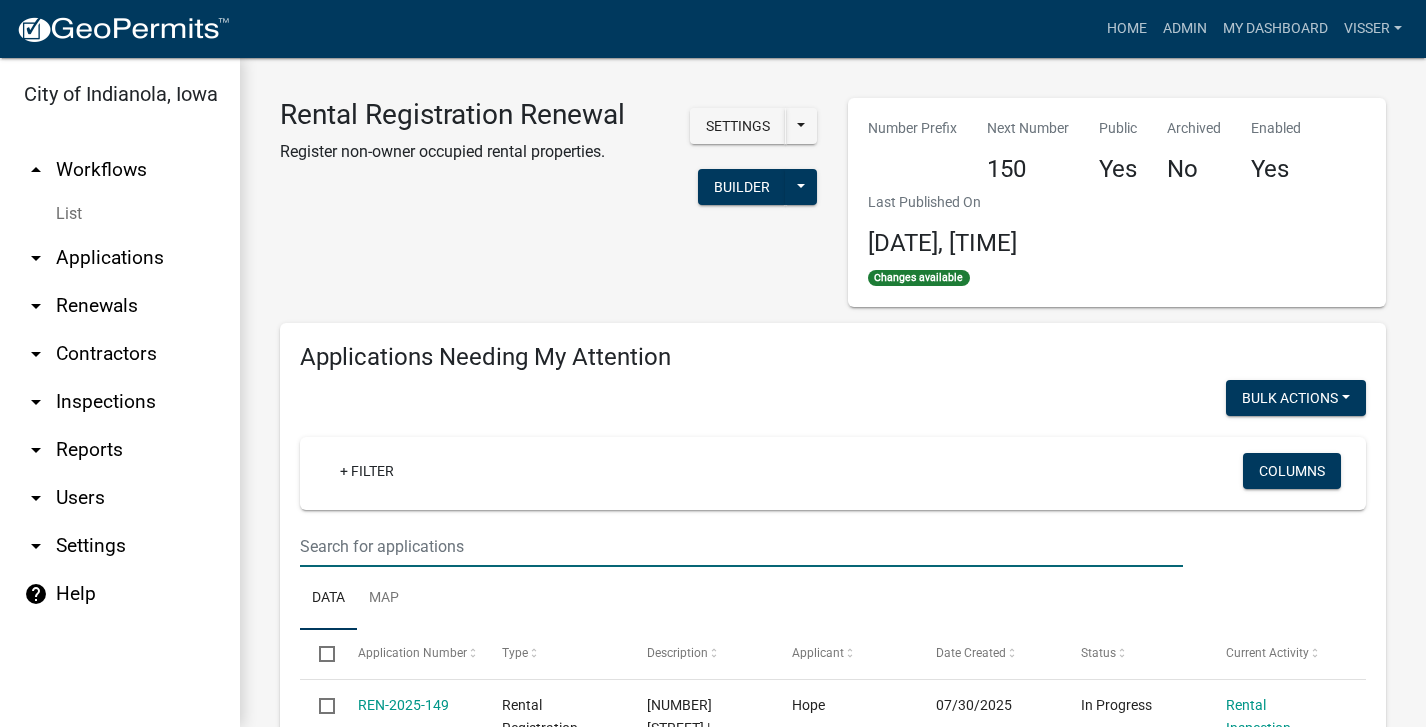 click at bounding box center (741, 546) 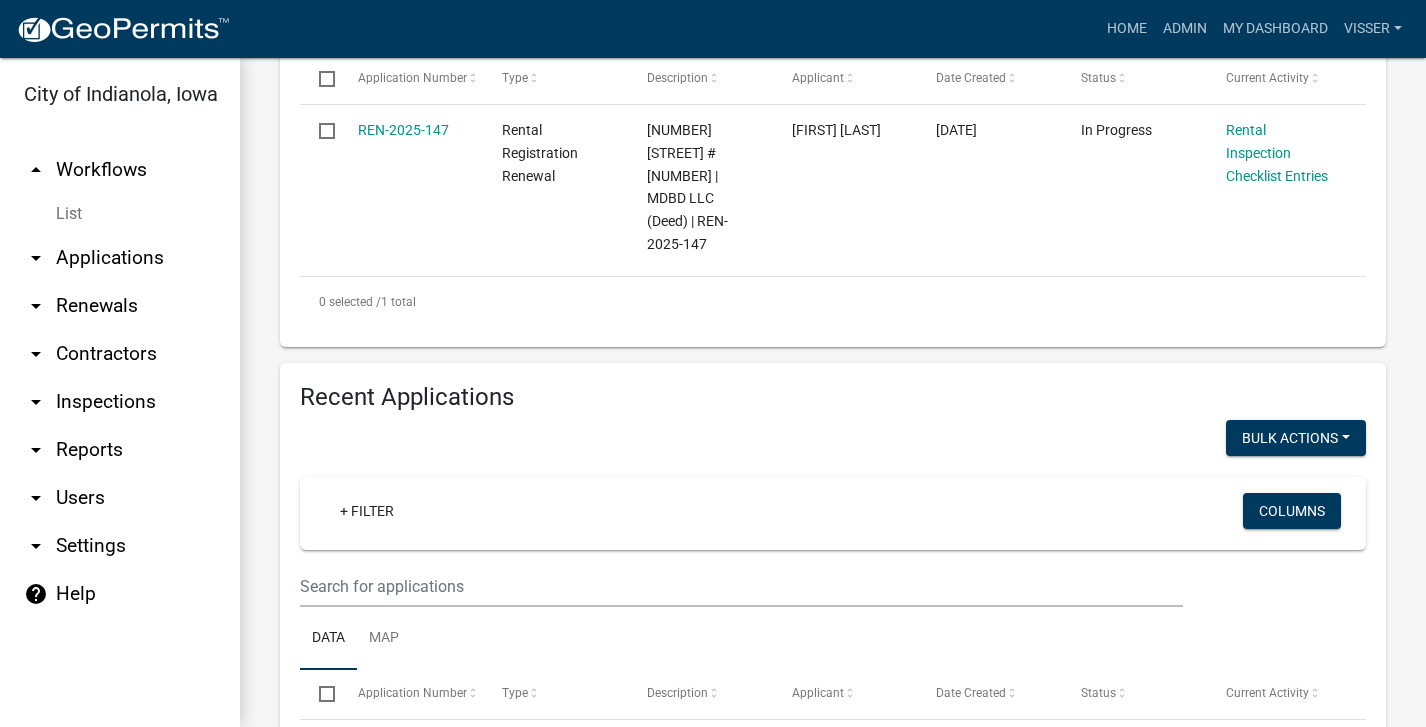 scroll, scrollTop: 600, scrollLeft: 0, axis: vertical 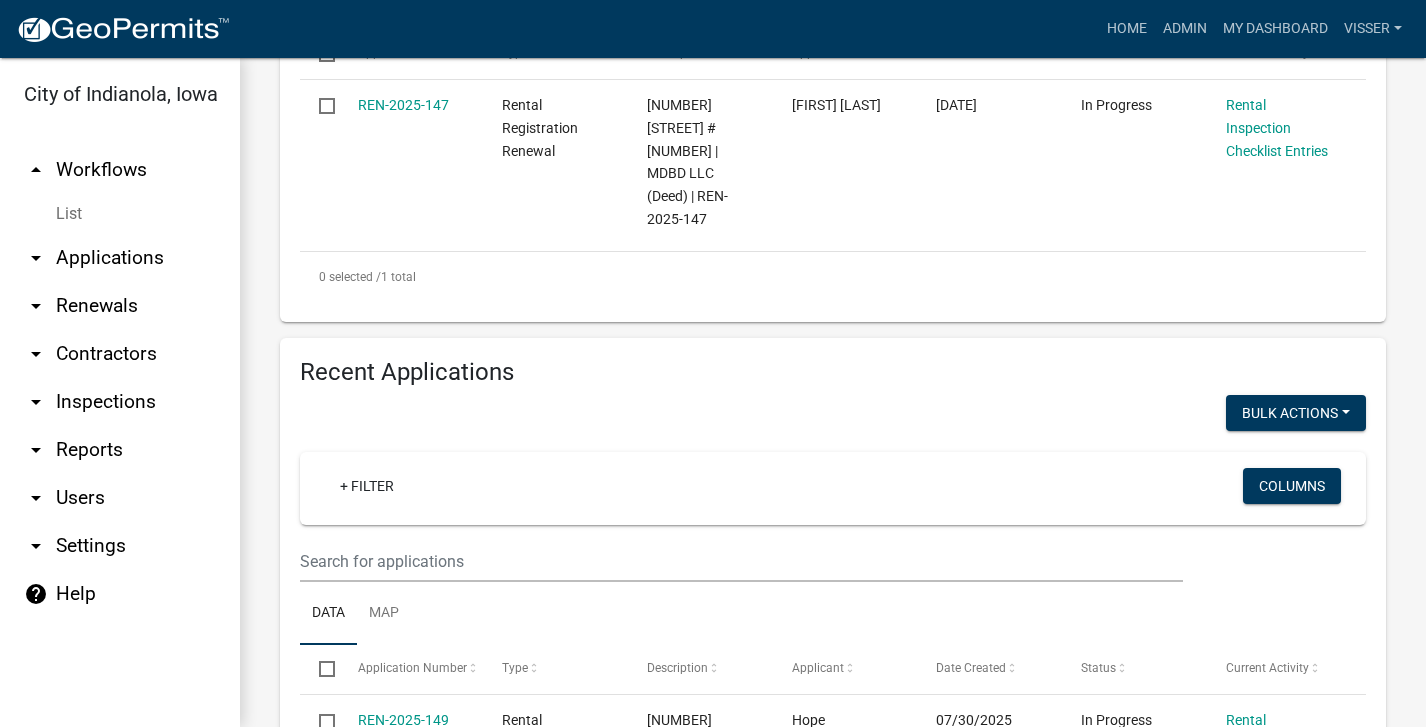 type on "1112" 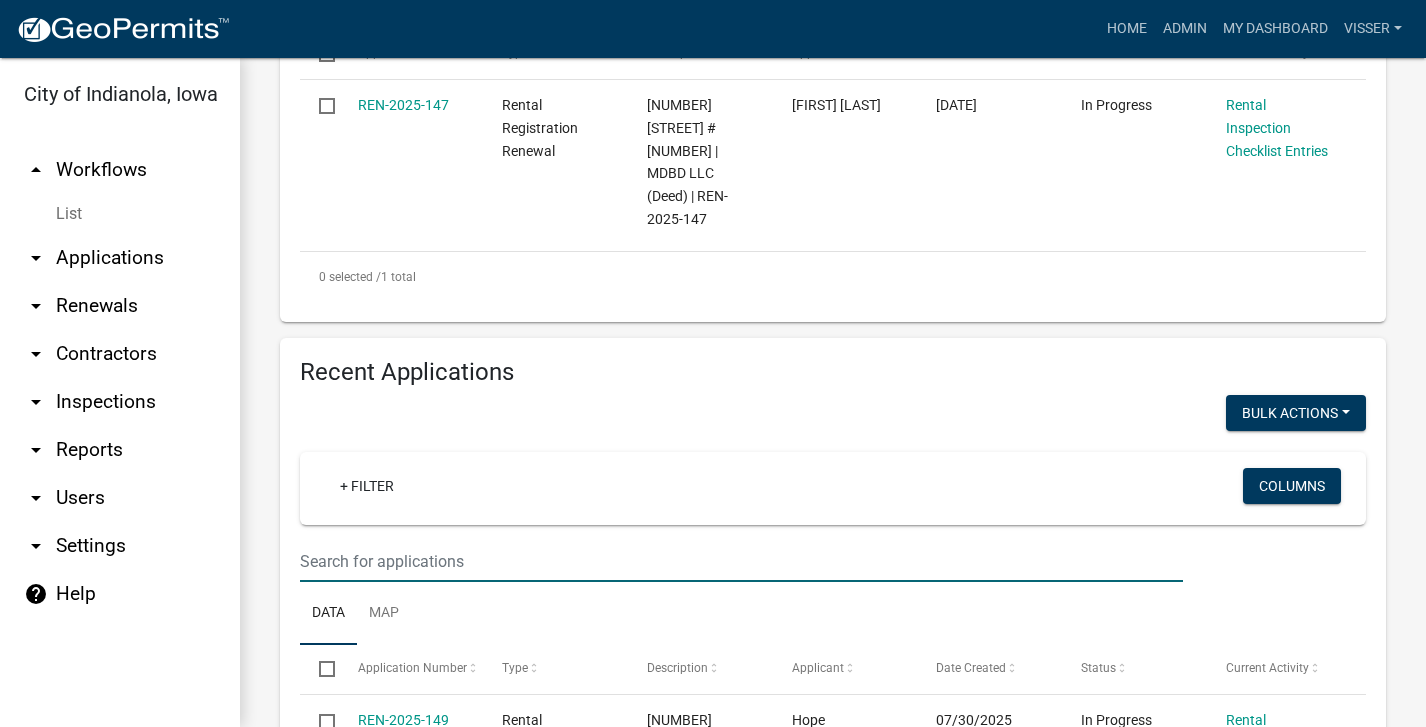 click at bounding box center (741, 561) 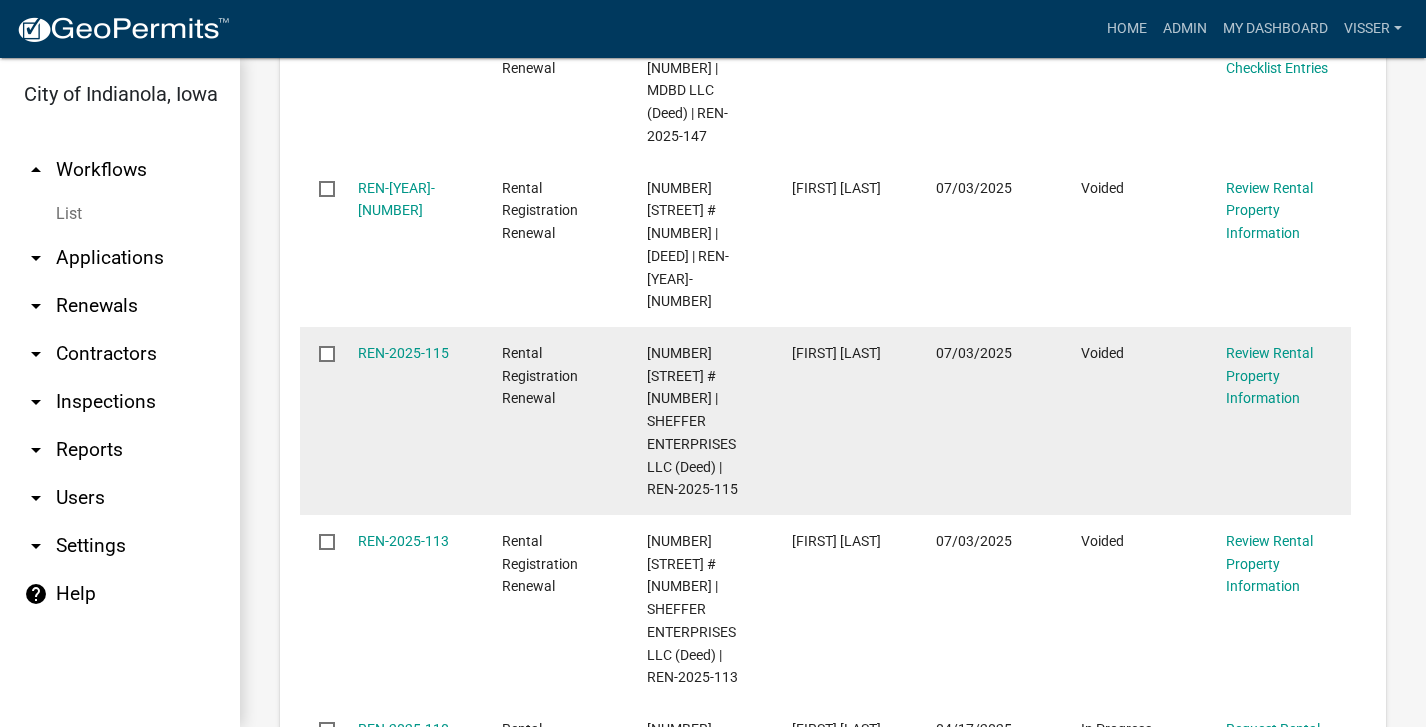 scroll, scrollTop: 1300, scrollLeft: 0, axis: vertical 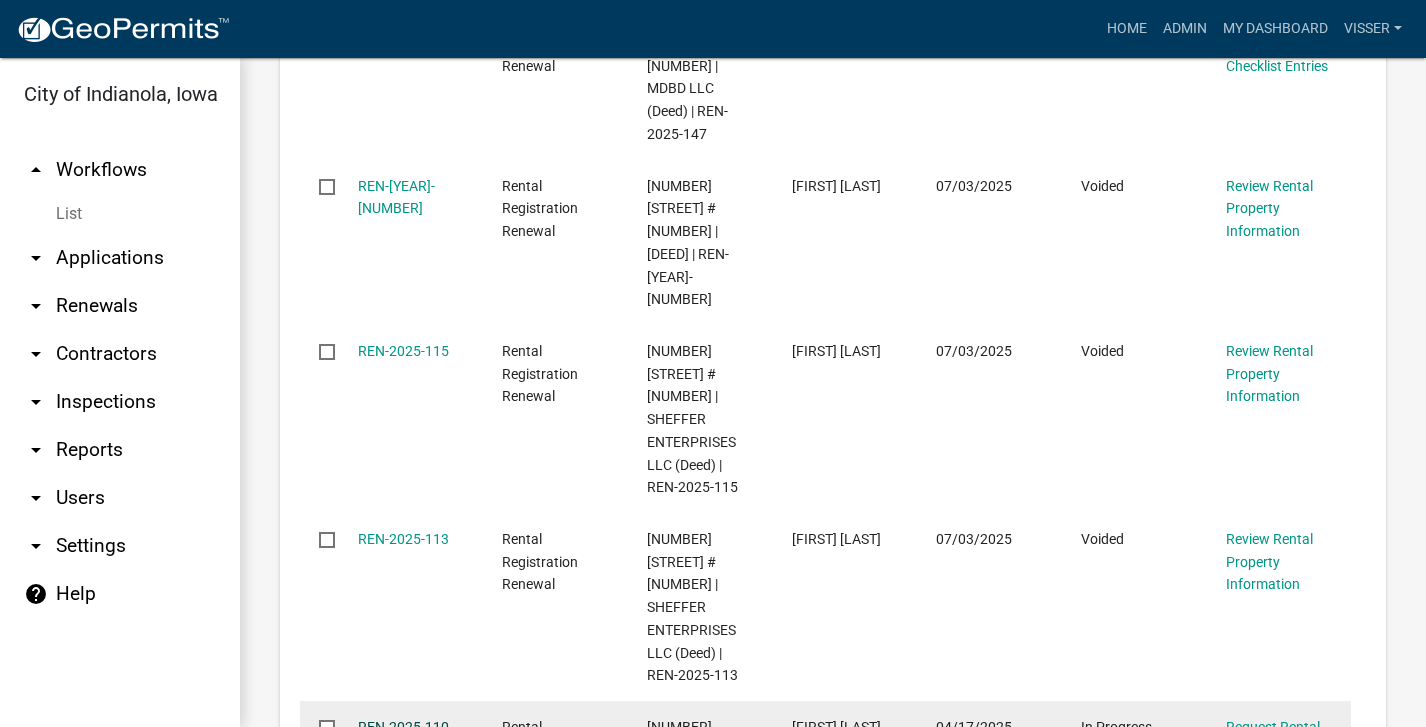 type on "1112" 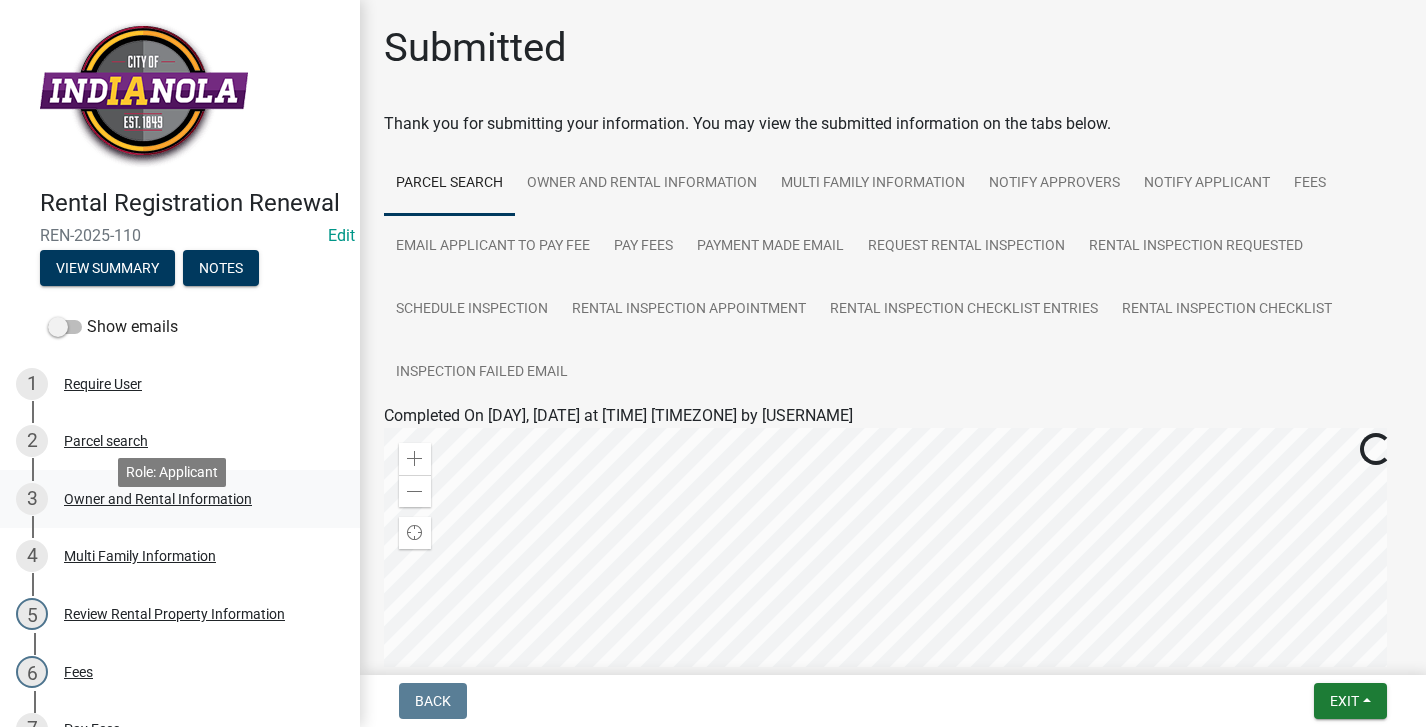 click on "Owner and Rental Information" at bounding box center [158, 499] 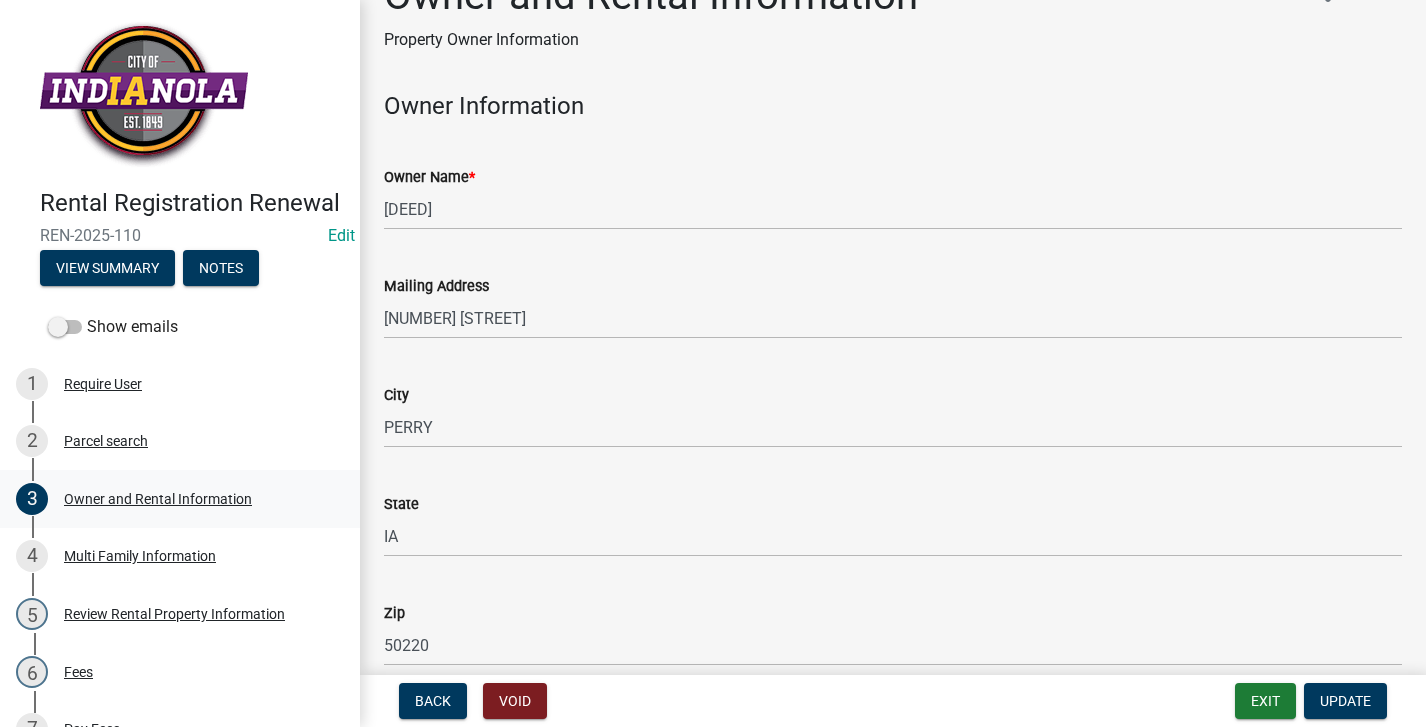scroll, scrollTop: 100, scrollLeft: 0, axis: vertical 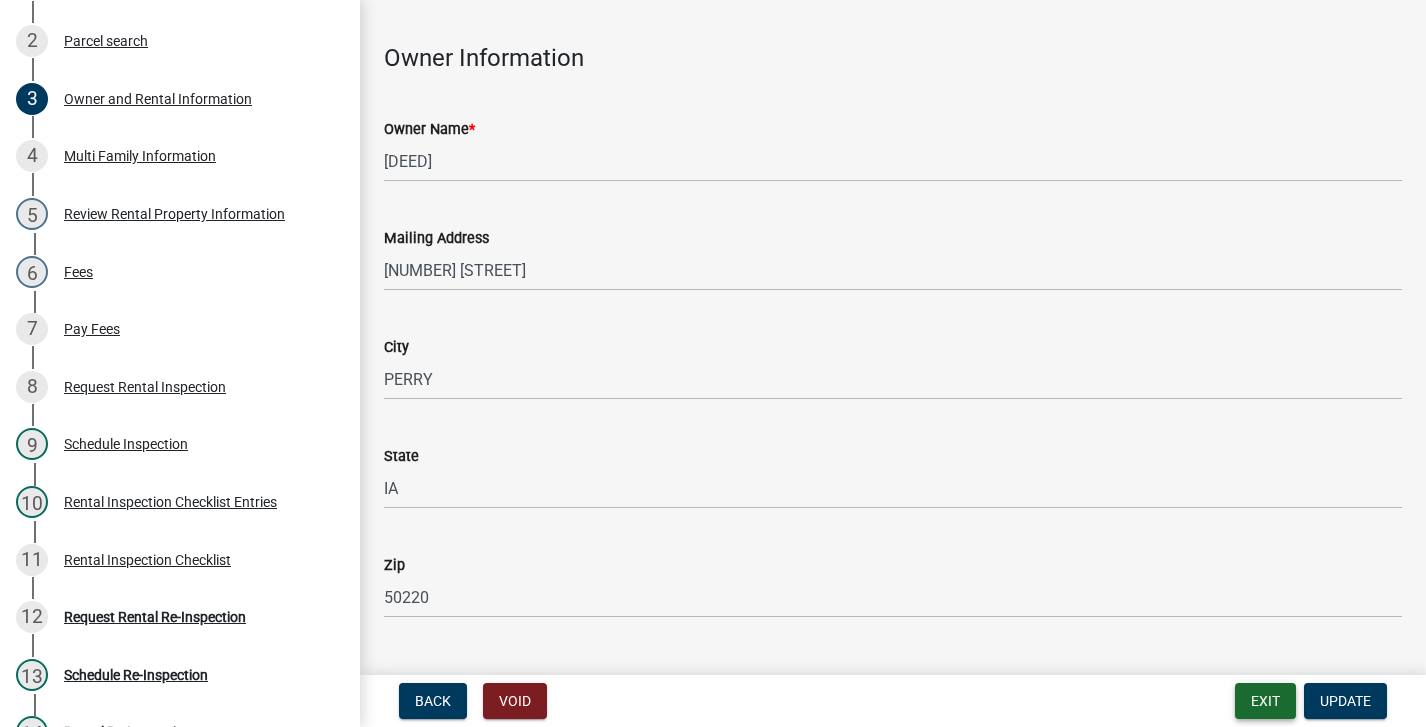 click on "Exit" at bounding box center [1265, 701] 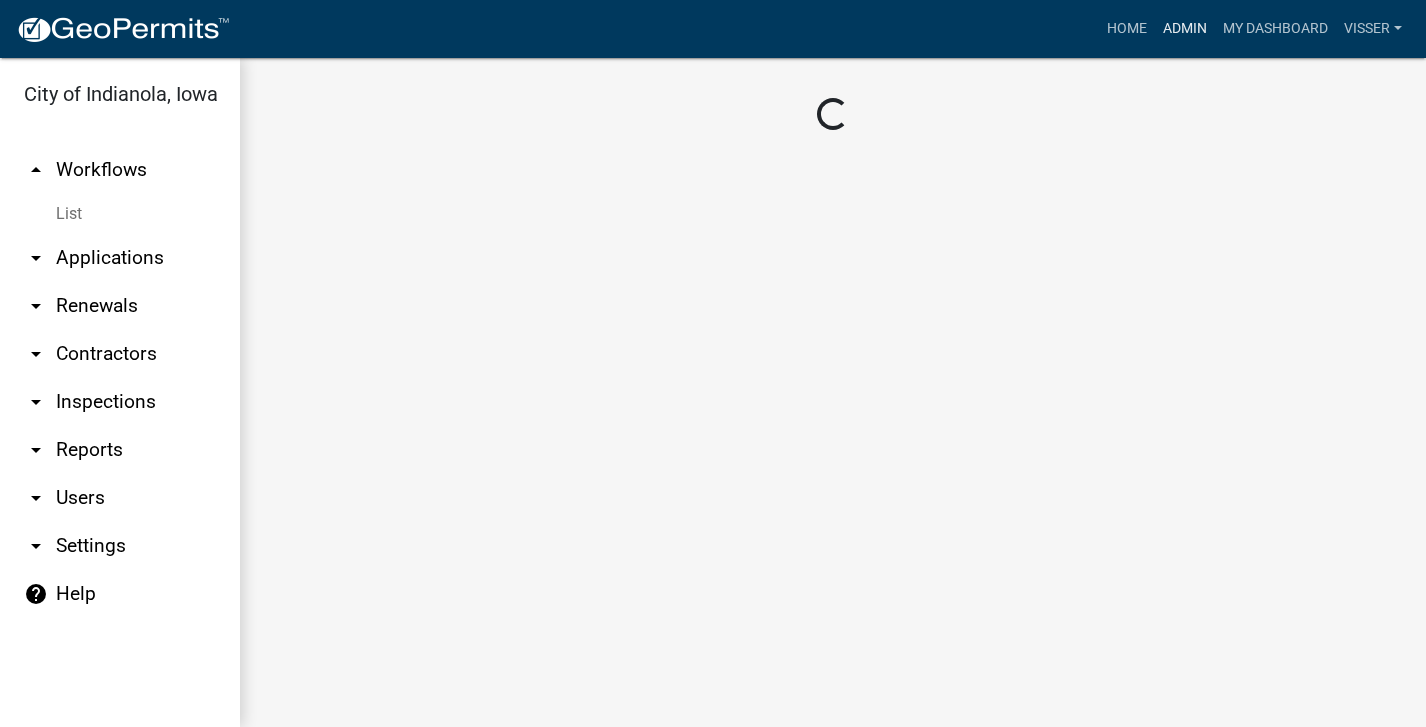 click on "Admin" at bounding box center [1185, 29] 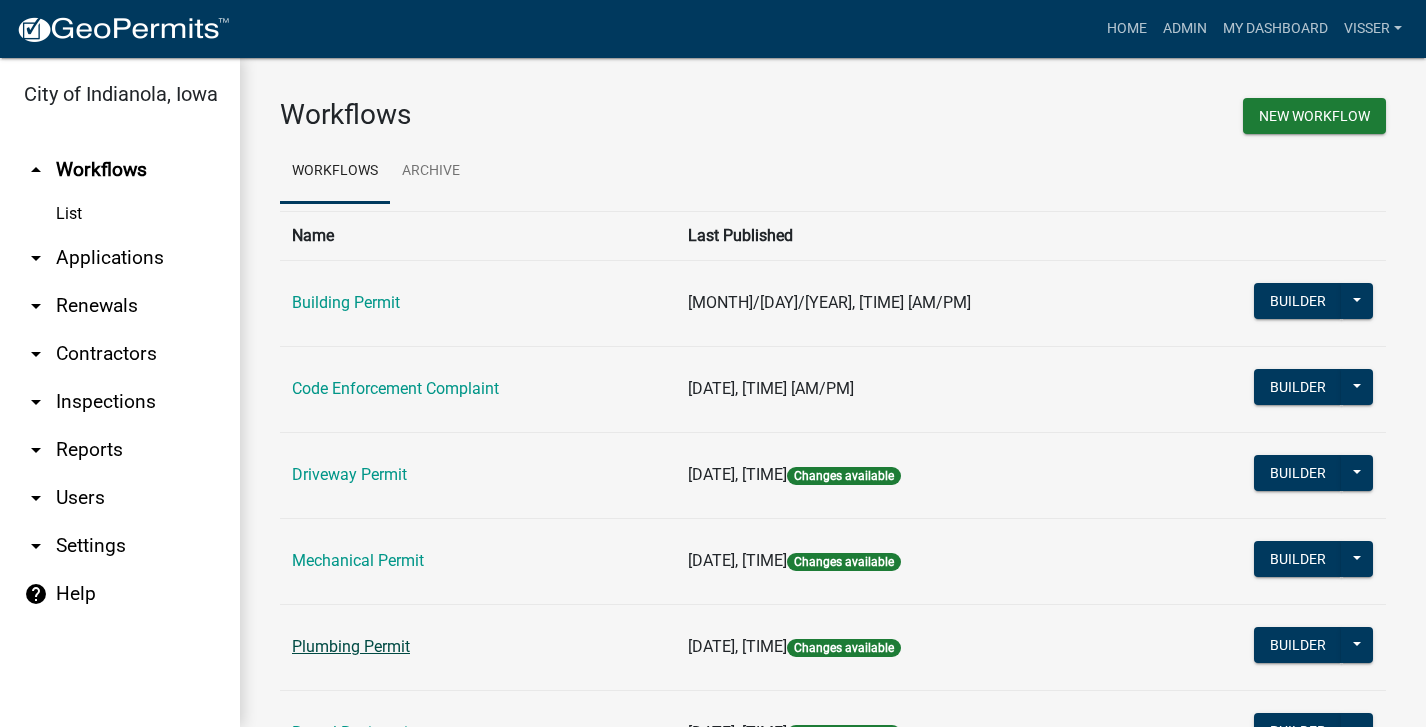 click on "Plumbing Permit" at bounding box center (351, 646) 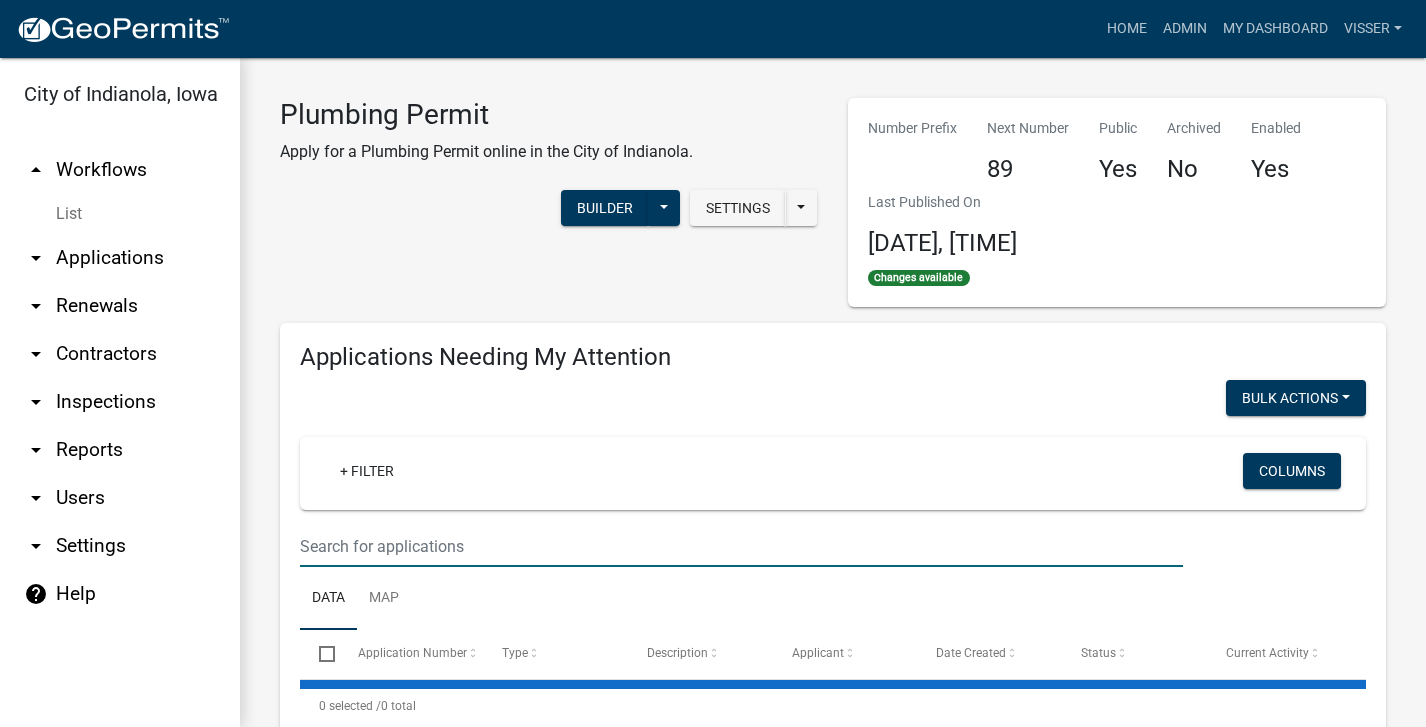 click at bounding box center (741, 546) 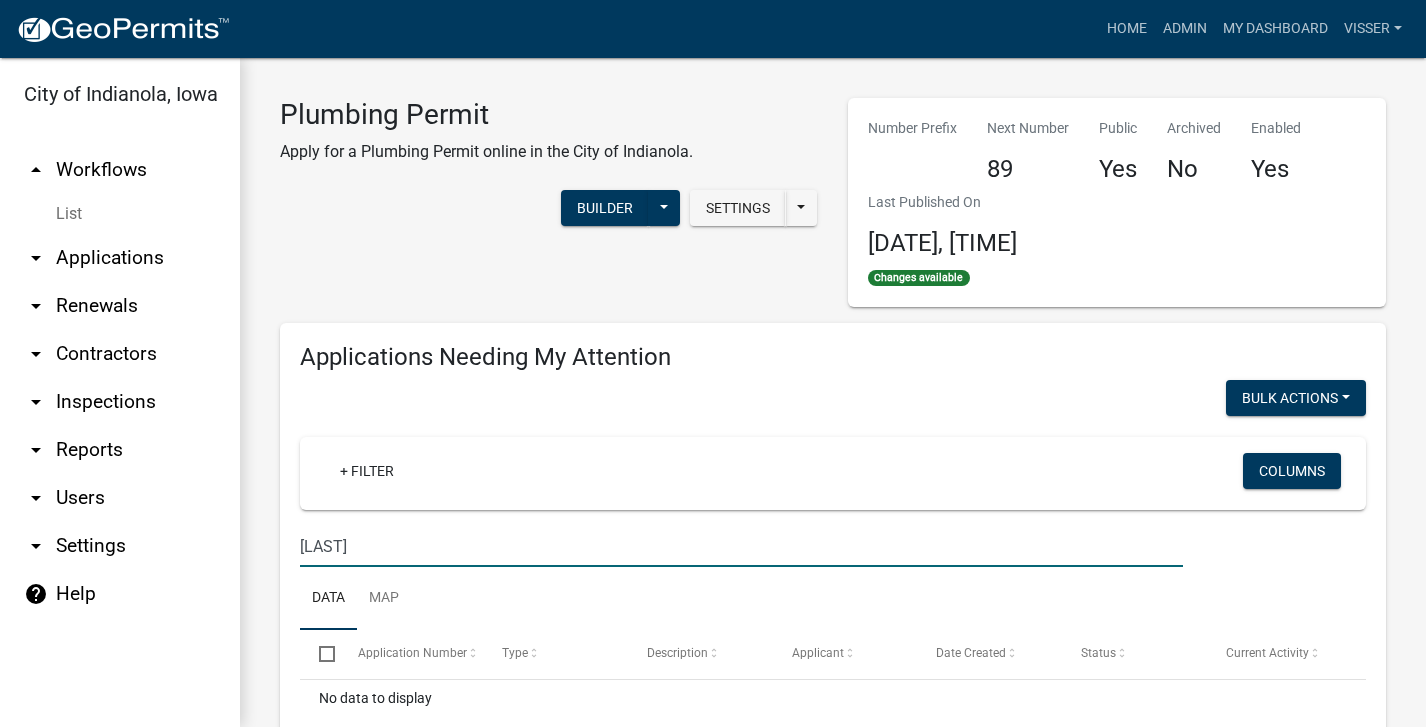 type on "chew" 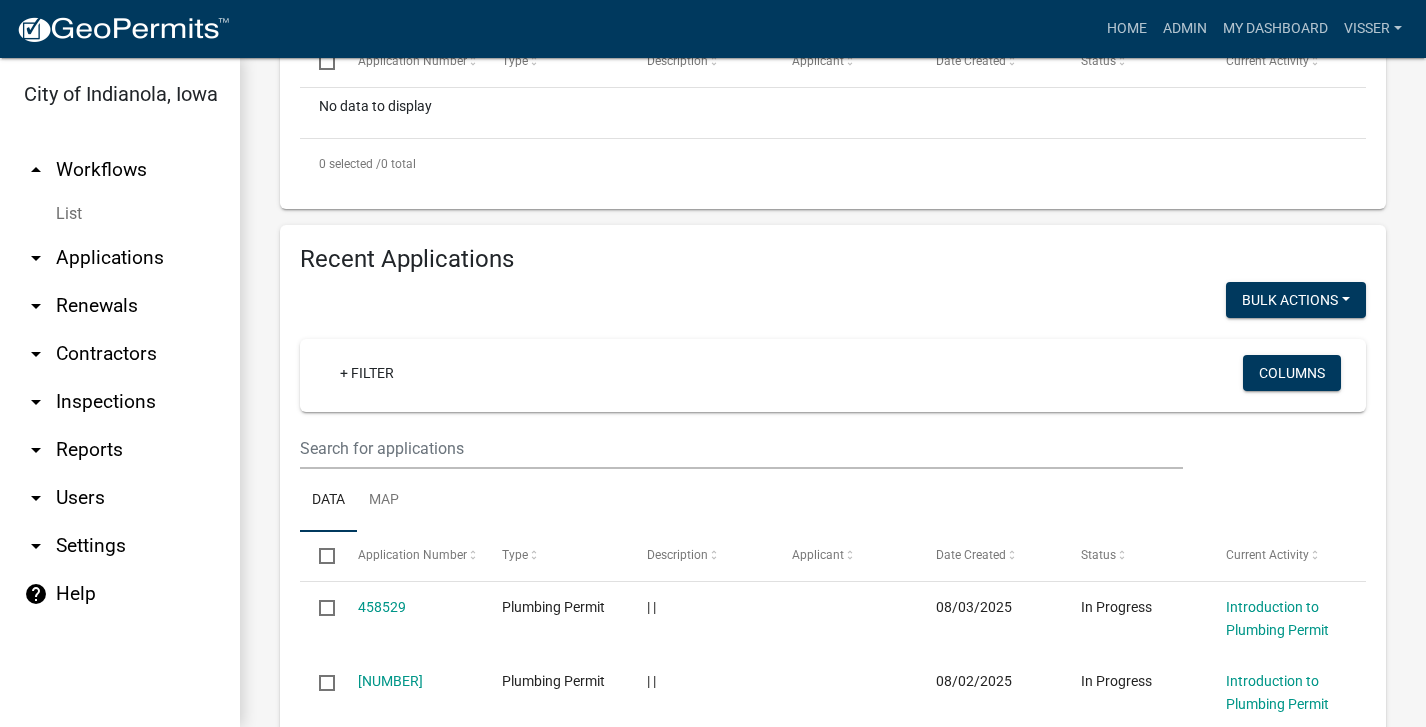 scroll, scrollTop: 600, scrollLeft: 0, axis: vertical 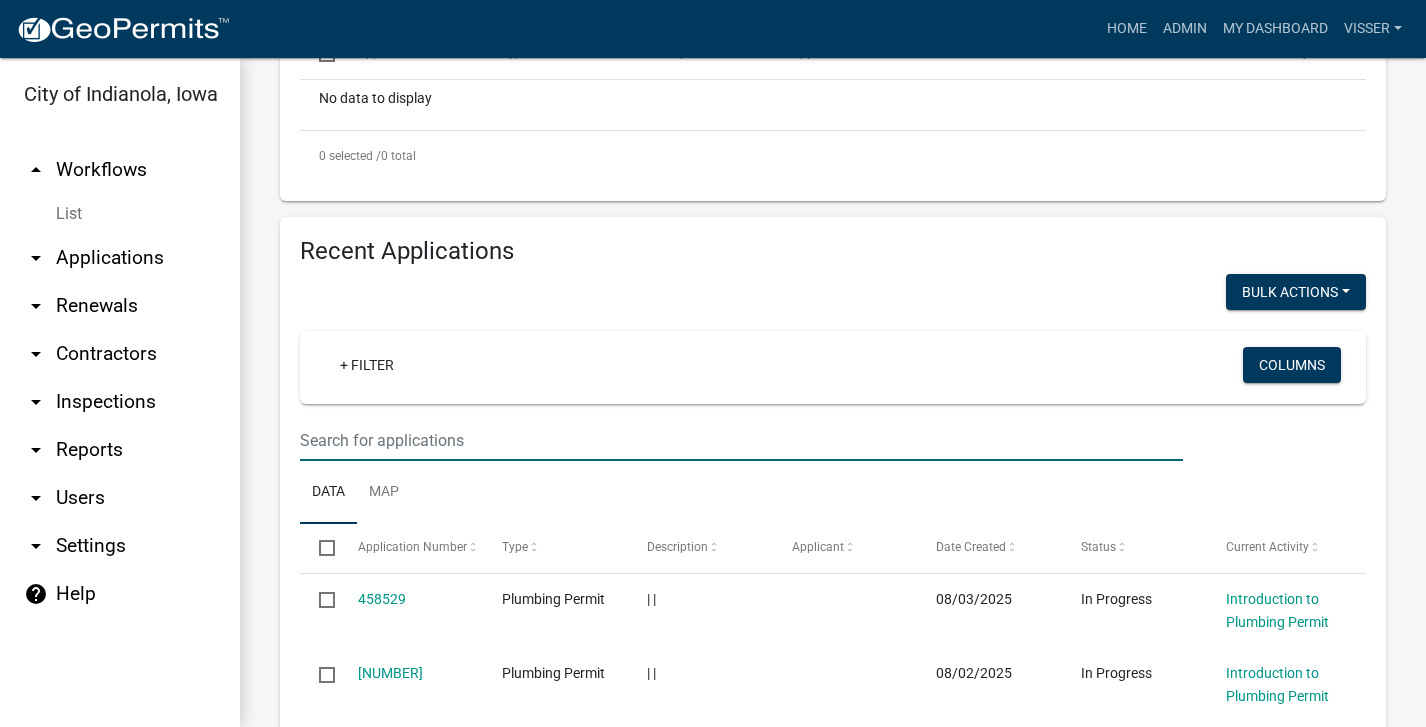 click at bounding box center [741, 440] 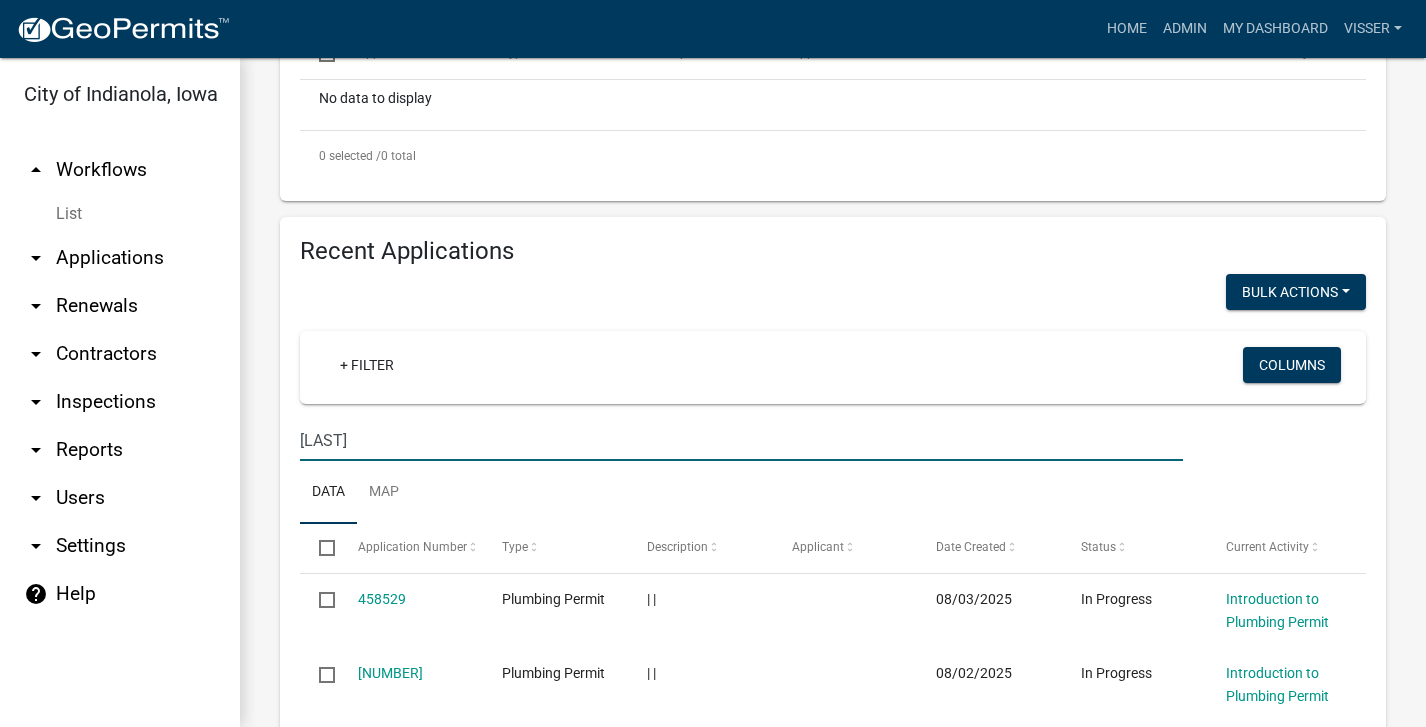 type on "chew" 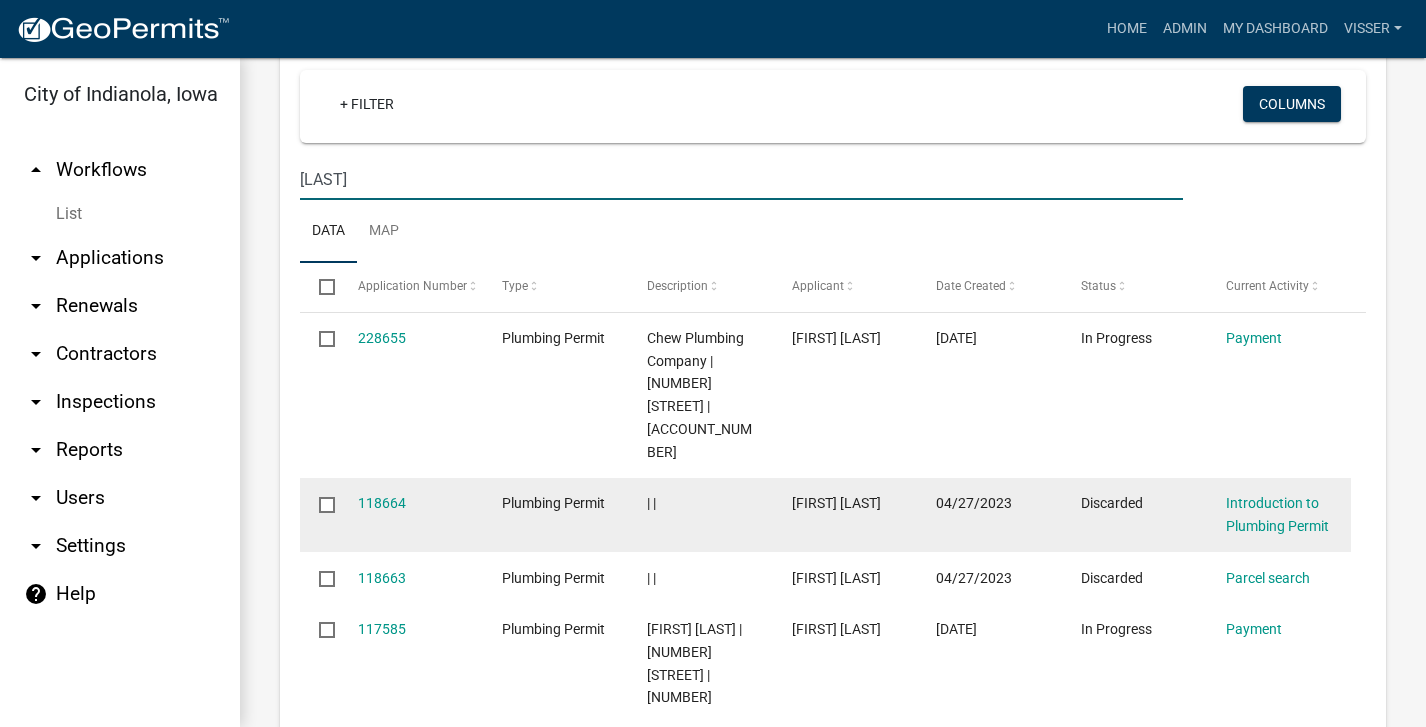 scroll, scrollTop: 900, scrollLeft: 0, axis: vertical 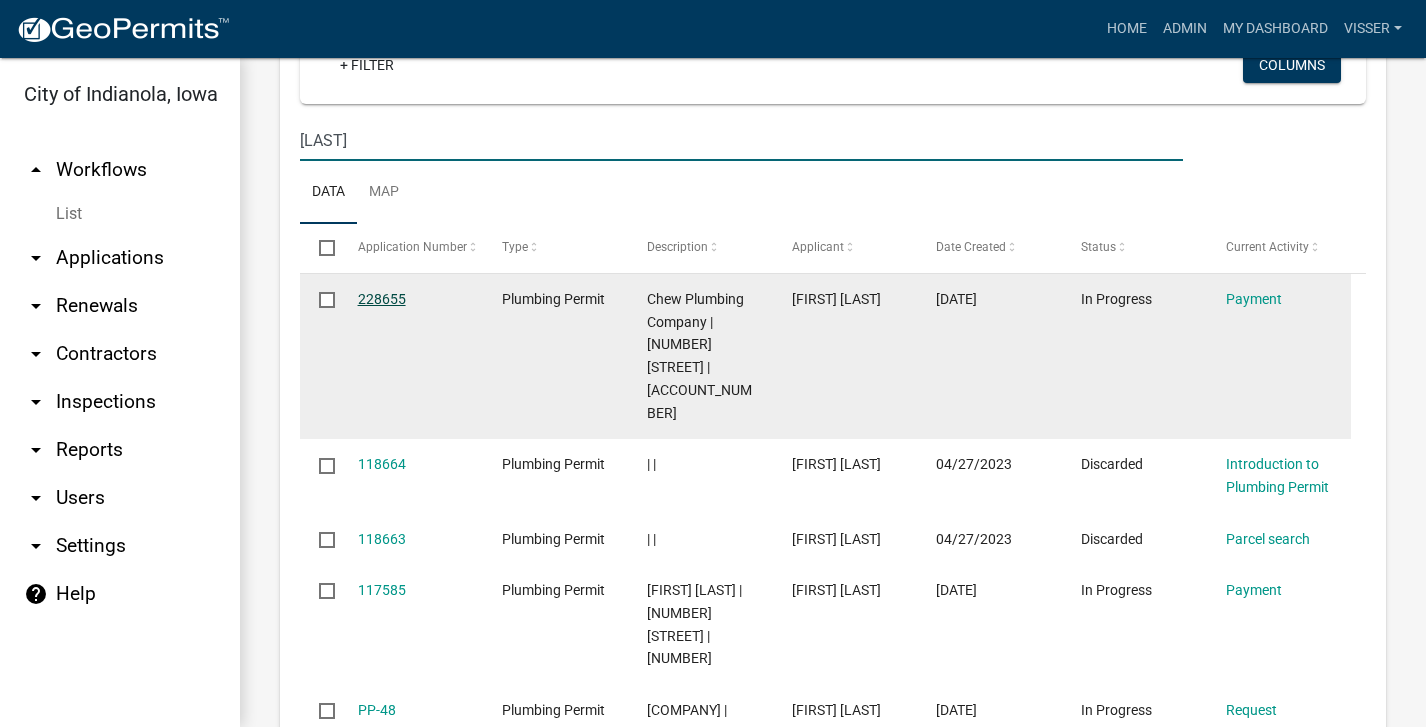 click on "228655" 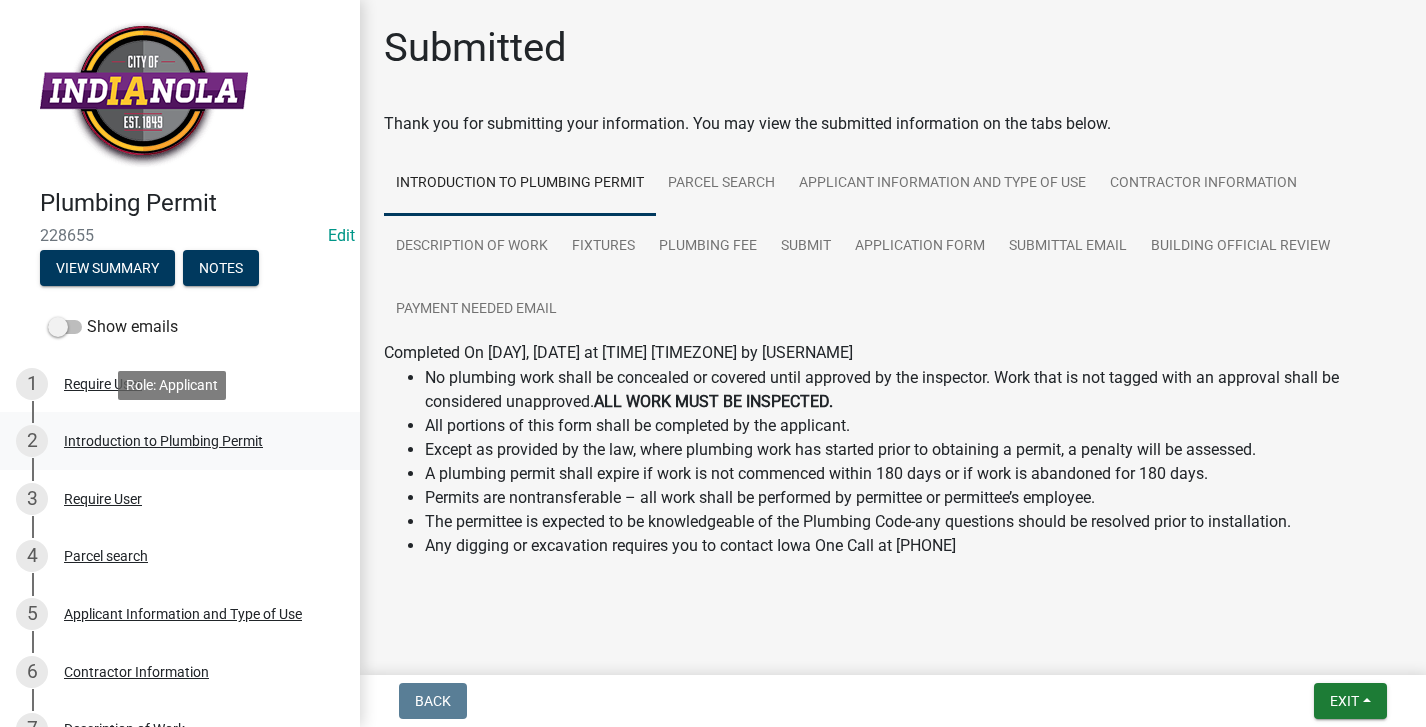 click on "Introduction to Plumbing Permit" at bounding box center [163, 441] 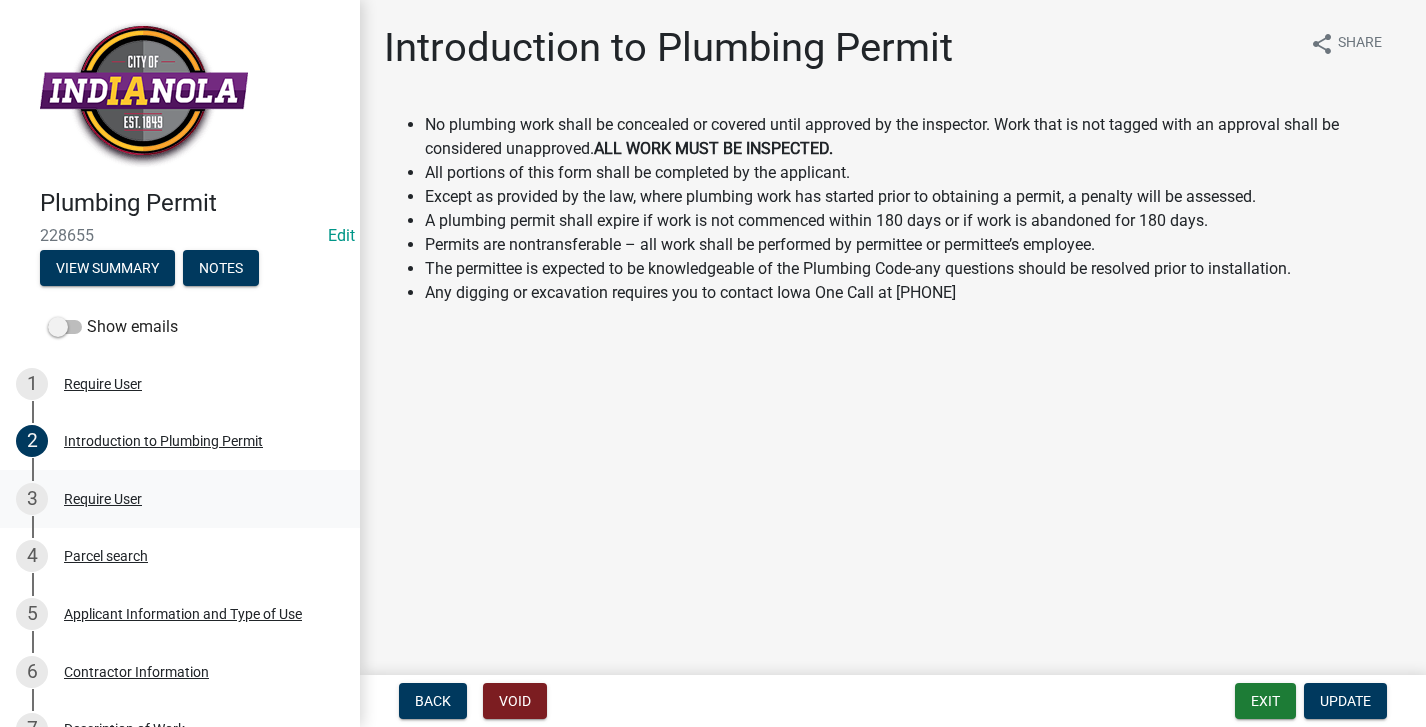 click on "Require User" at bounding box center (103, 499) 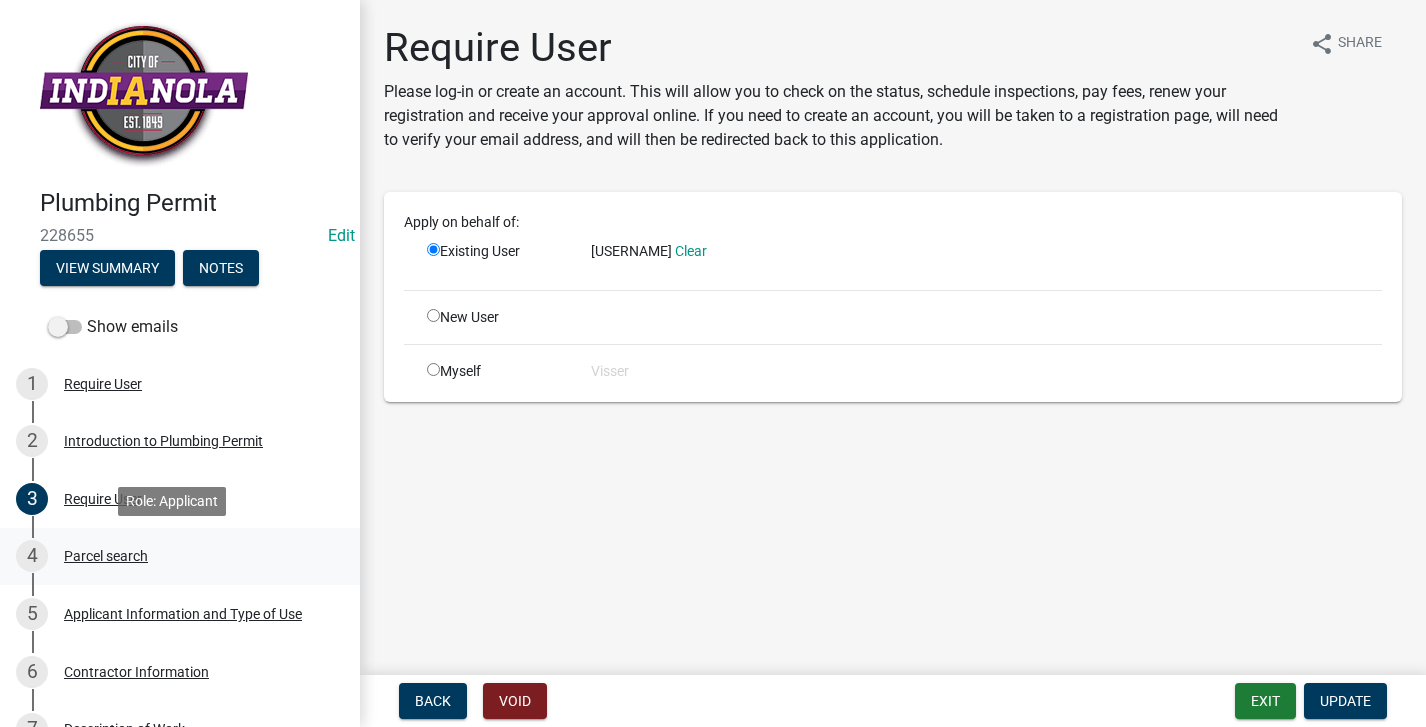 click on "Parcel search" at bounding box center [106, 556] 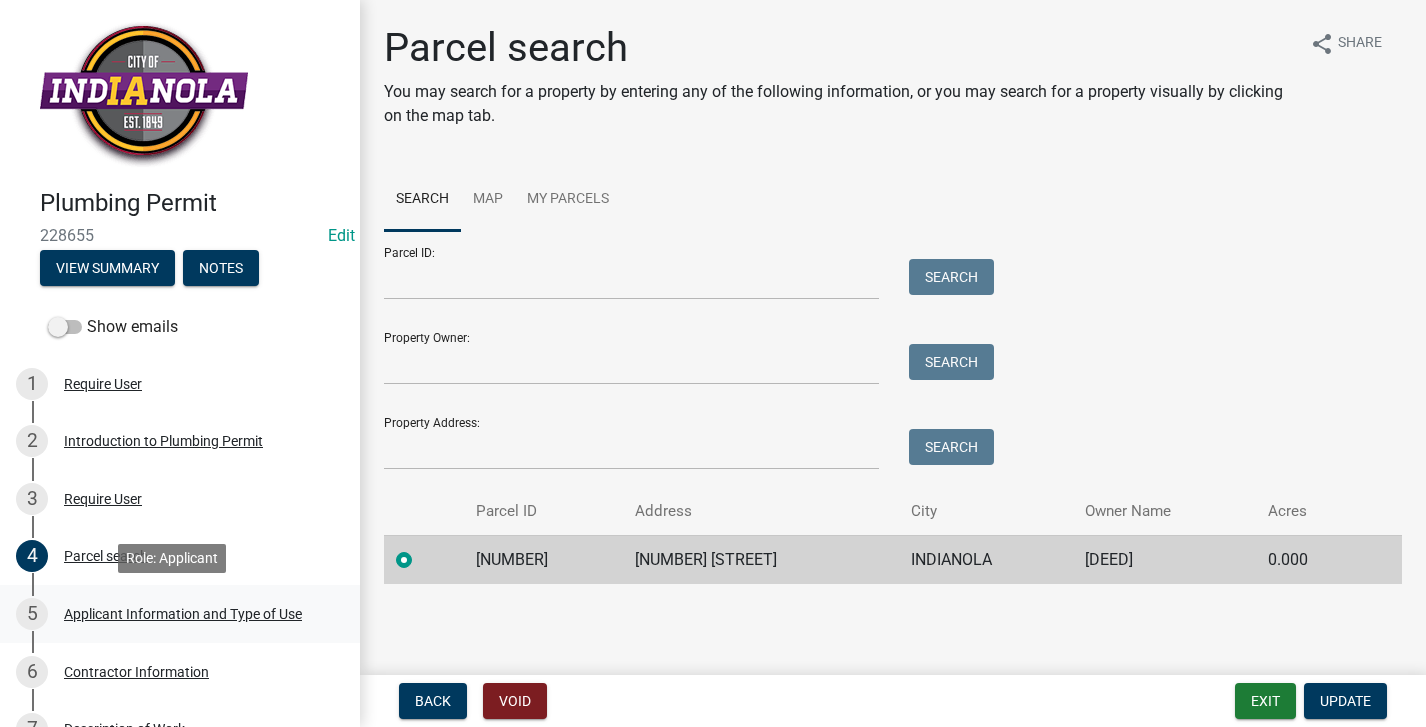 click on "5     Applicant Information and Type of Use" at bounding box center [172, 614] 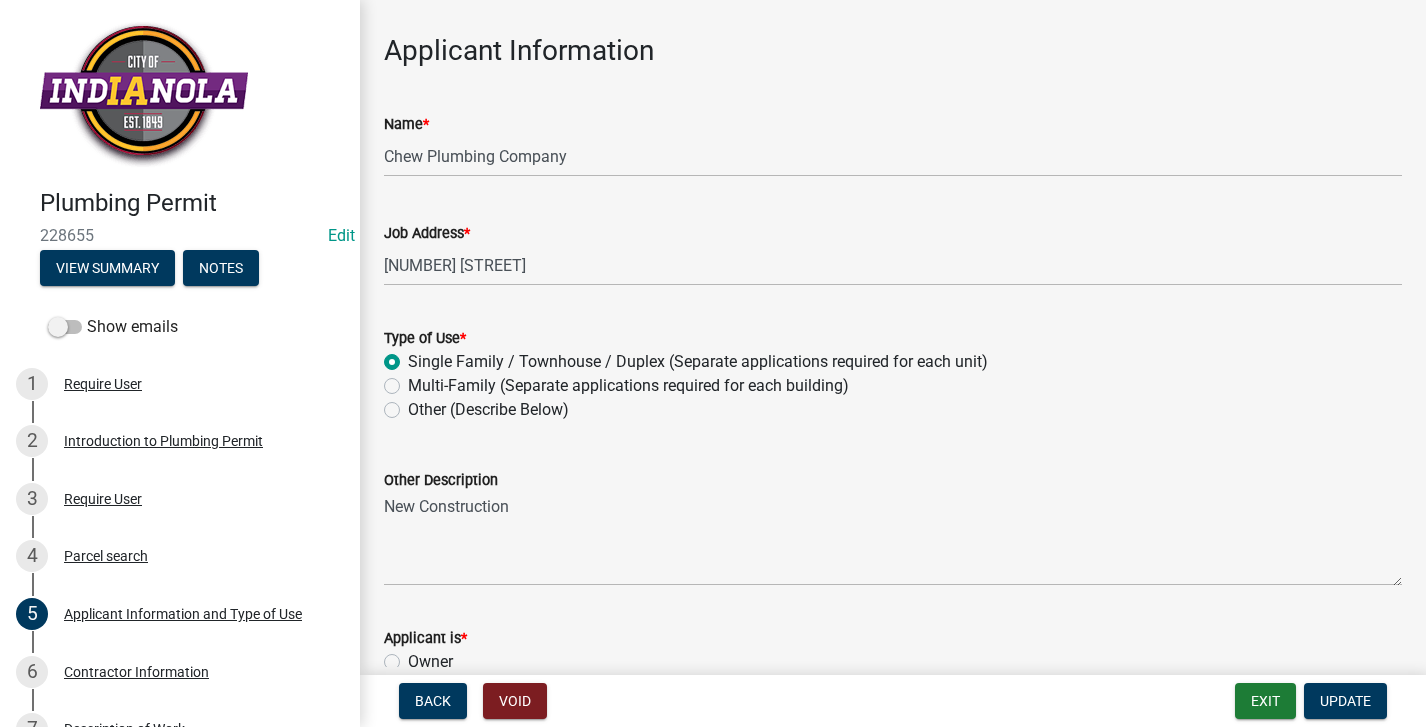 scroll, scrollTop: 245, scrollLeft: 0, axis: vertical 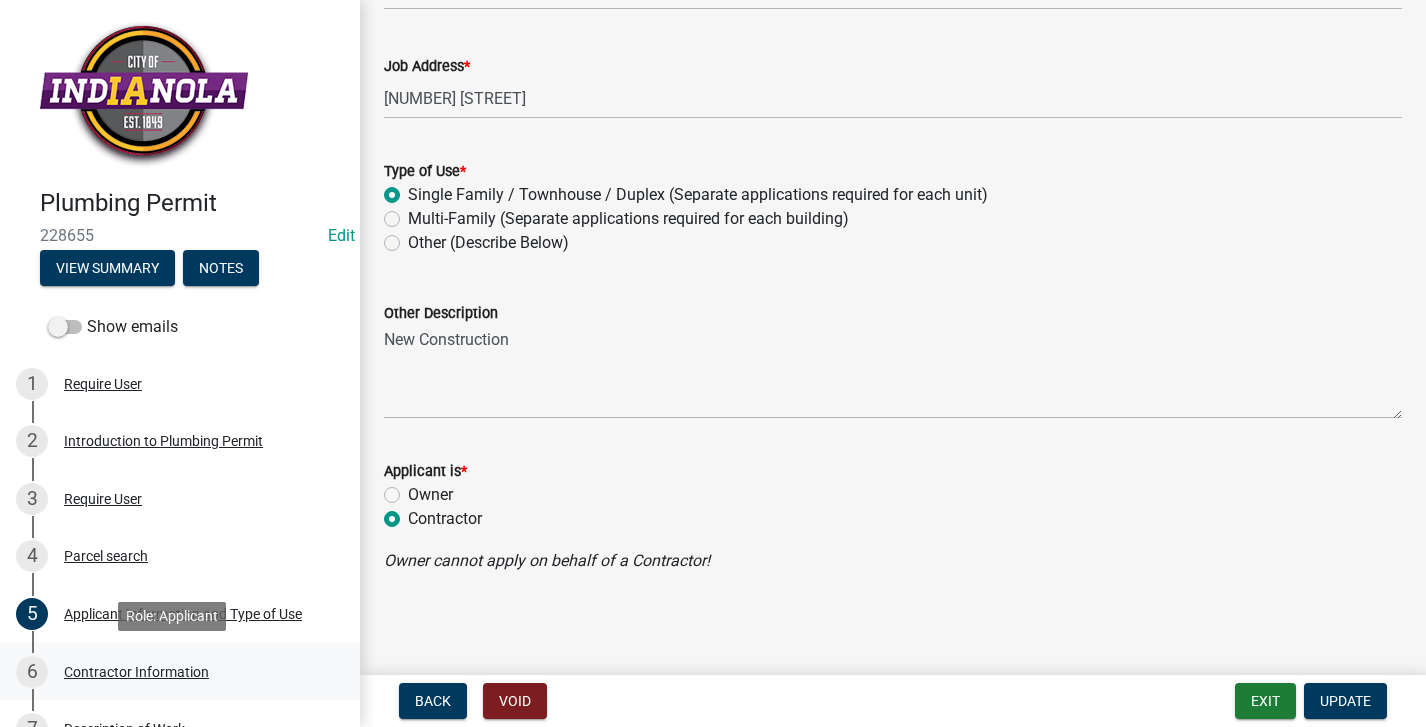 click on "6     Contractor Information" at bounding box center [172, 672] 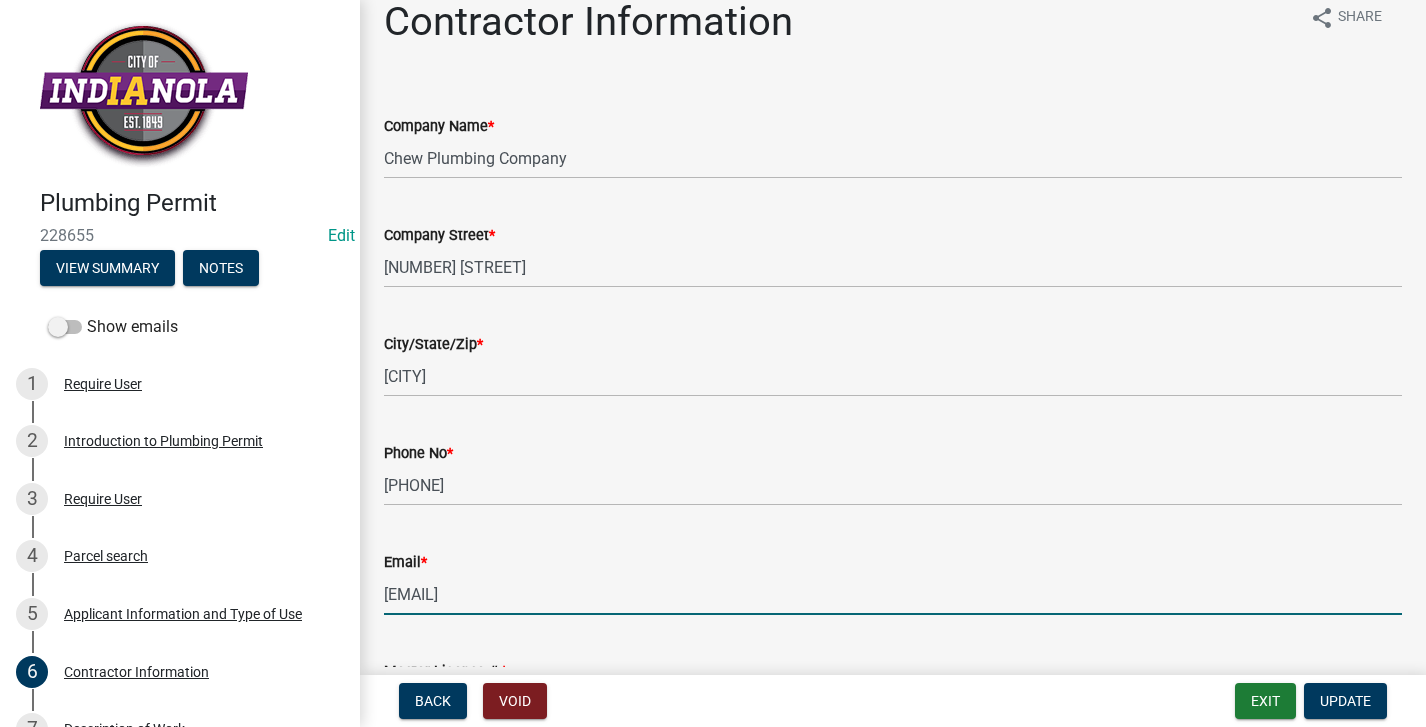 scroll, scrollTop: 41, scrollLeft: 0, axis: vertical 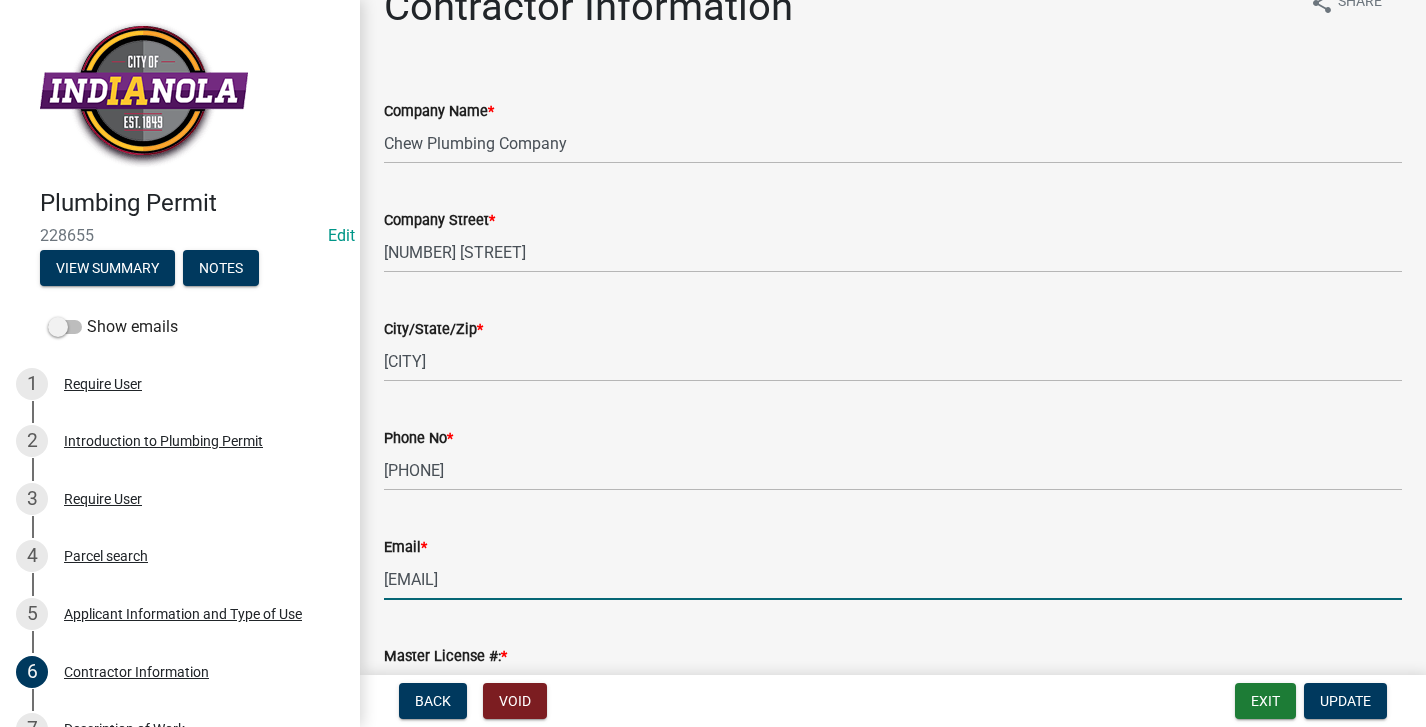 drag, startPoint x: 658, startPoint y: 619, endPoint x: 352, endPoint y: 647, distance: 307.27838 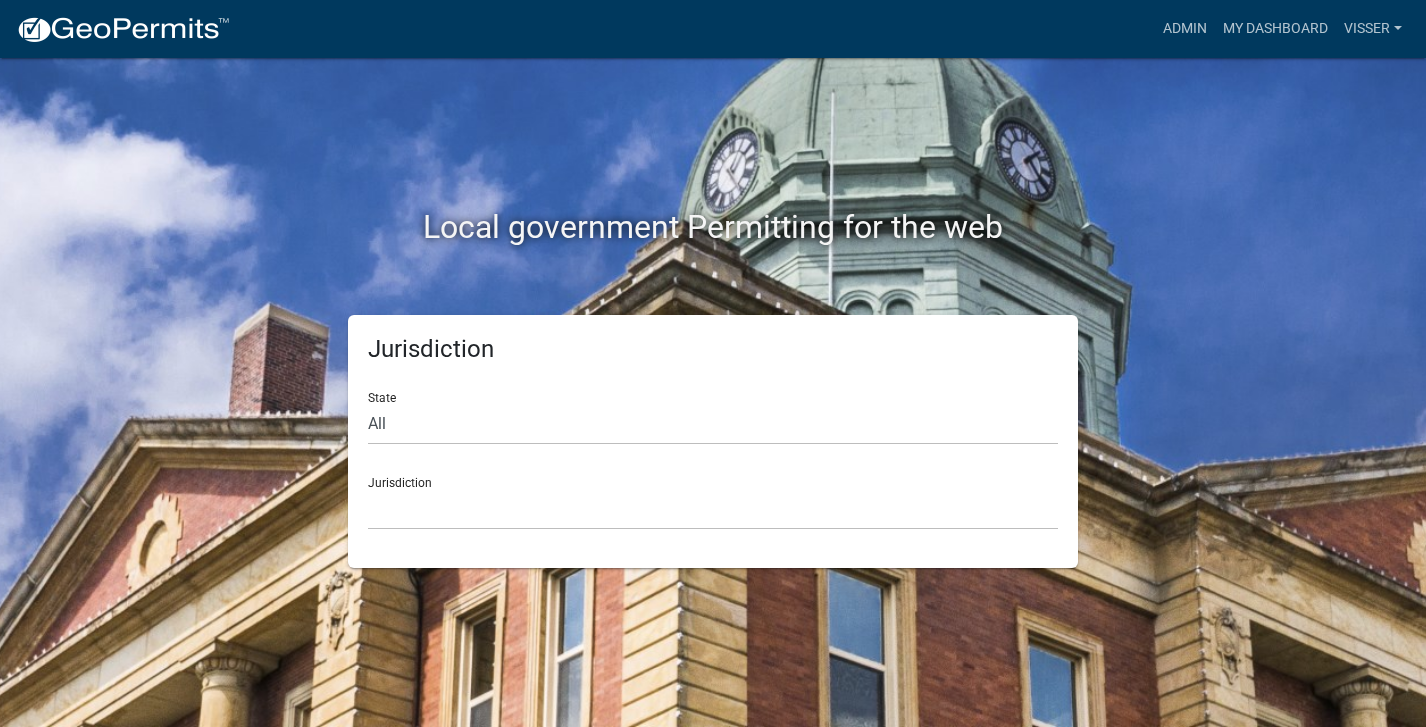 scroll, scrollTop: 0, scrollLeft: 0, axis: both 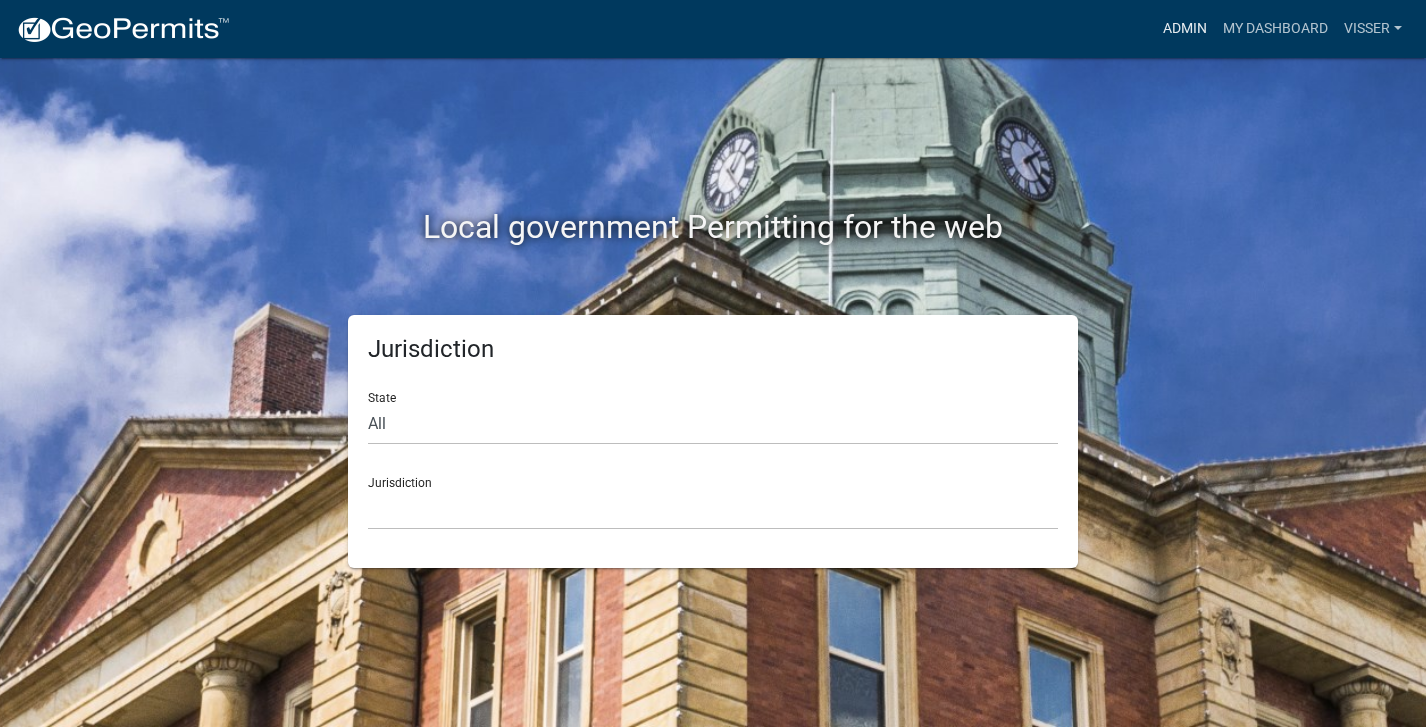 click on "Admin" at bounding box center (1185, 29) 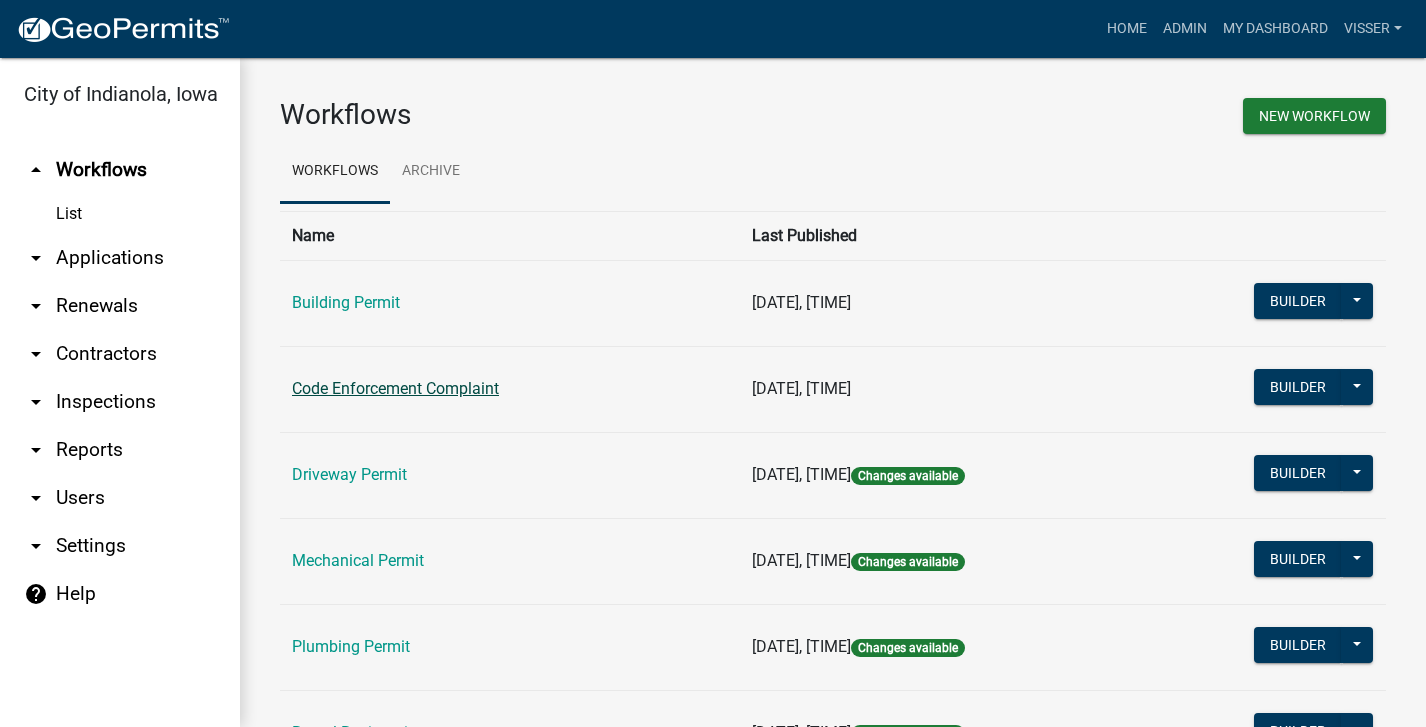 click on "Code Enforcement Complaint" at bounding box center (395, 388) 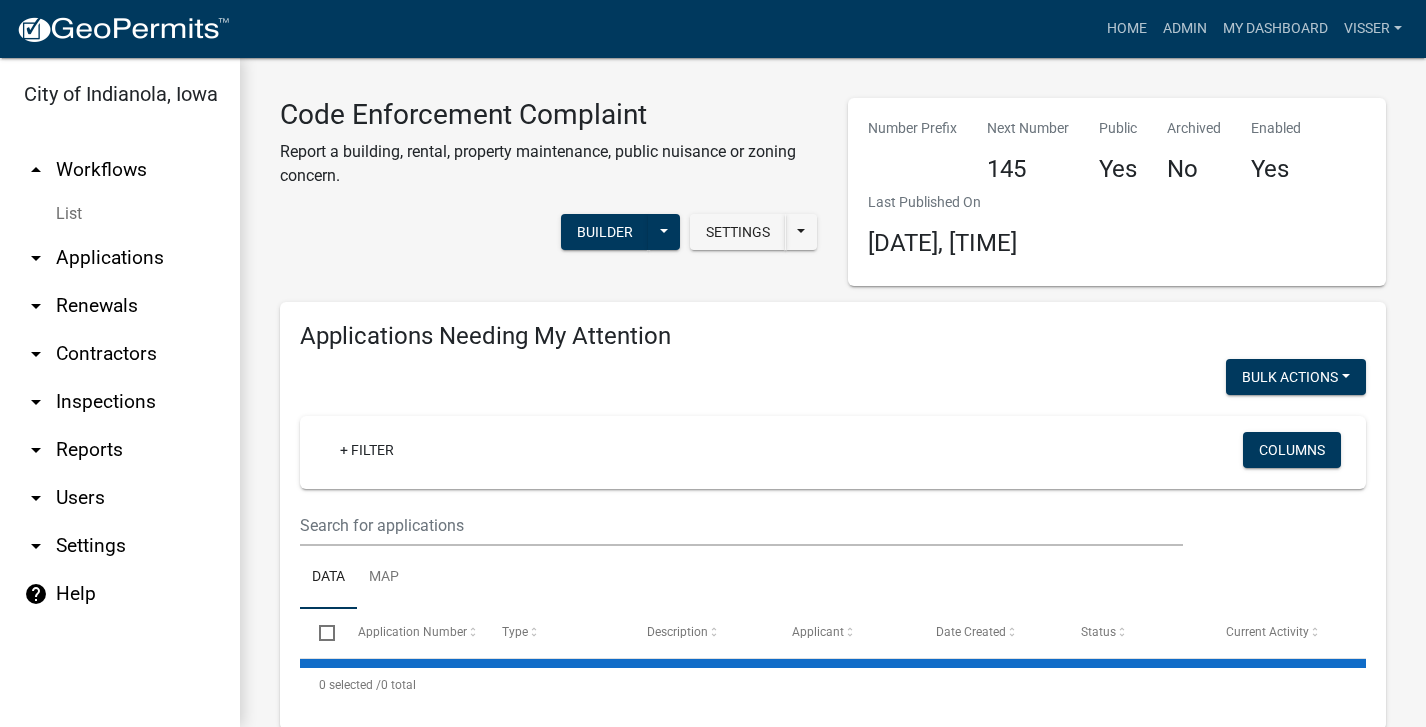 select on "3: 100" 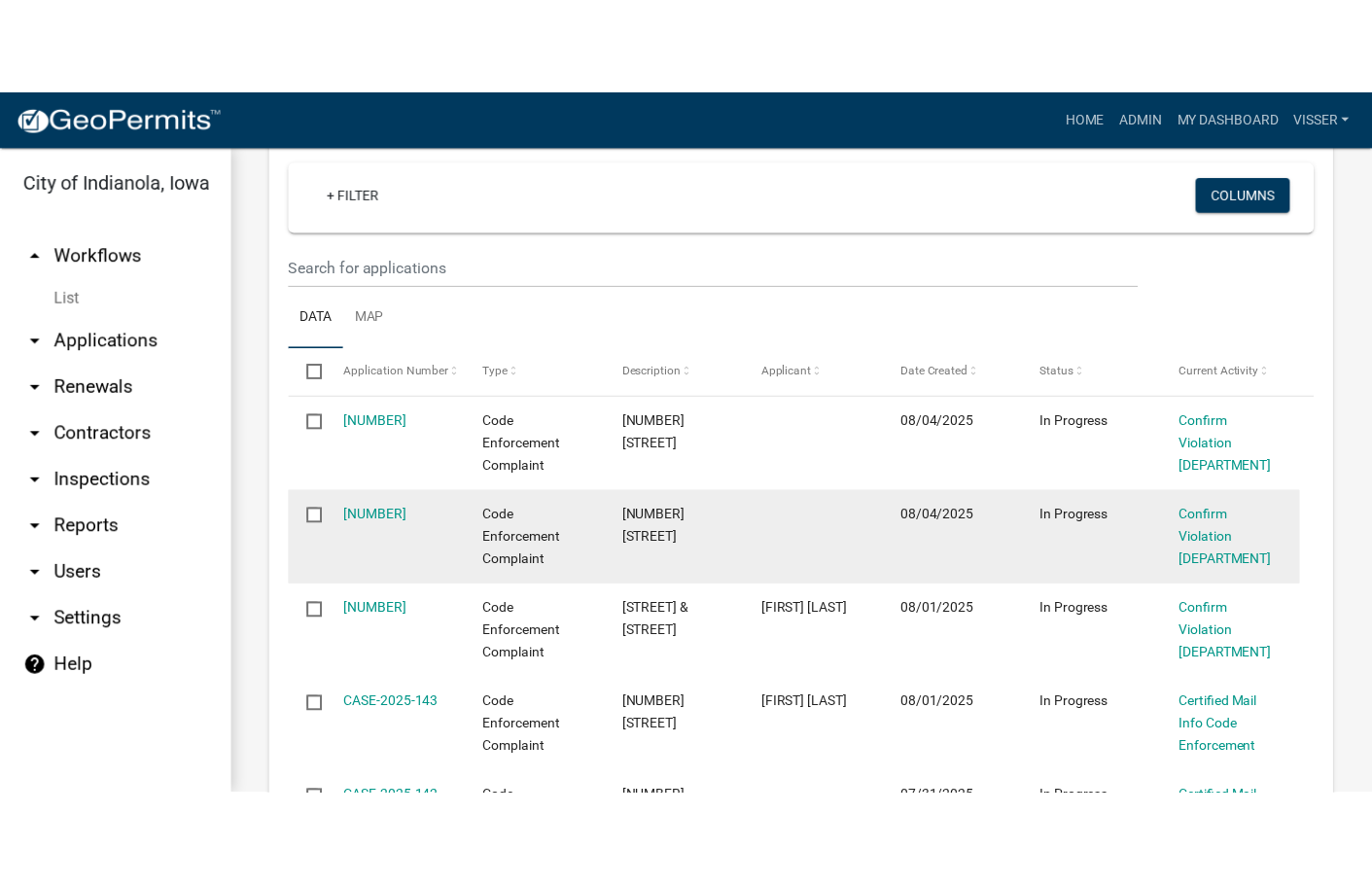 scroll, scrollTop: 389, scrollLeft: 0, axis: vertical 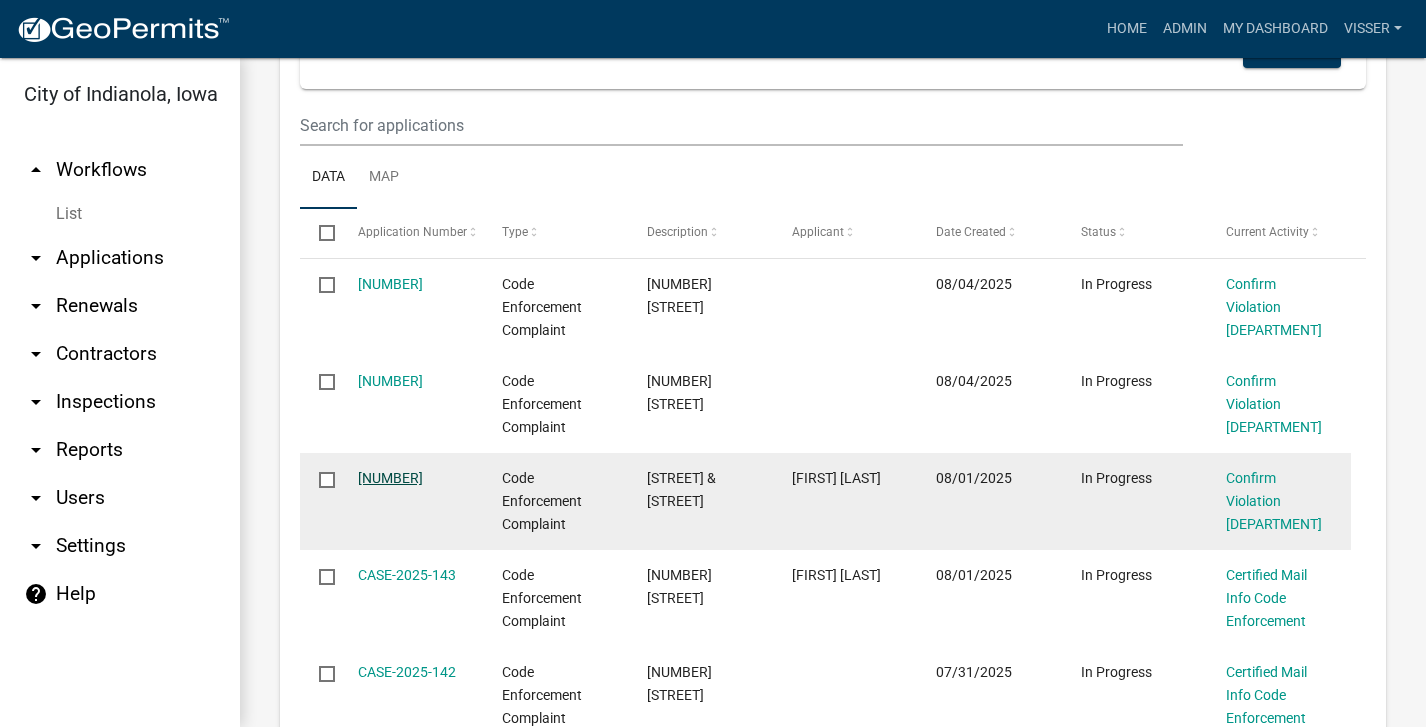 click on "[NUMBER]" 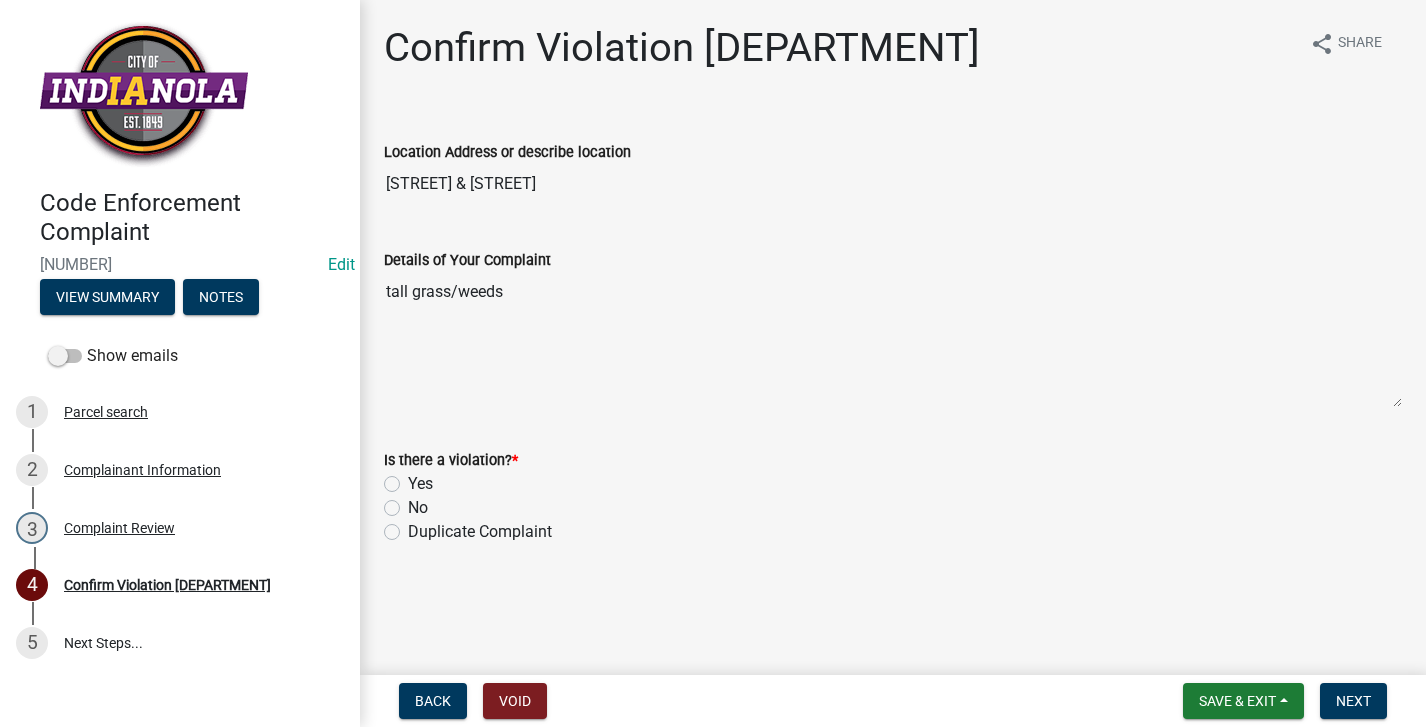 click on "No" 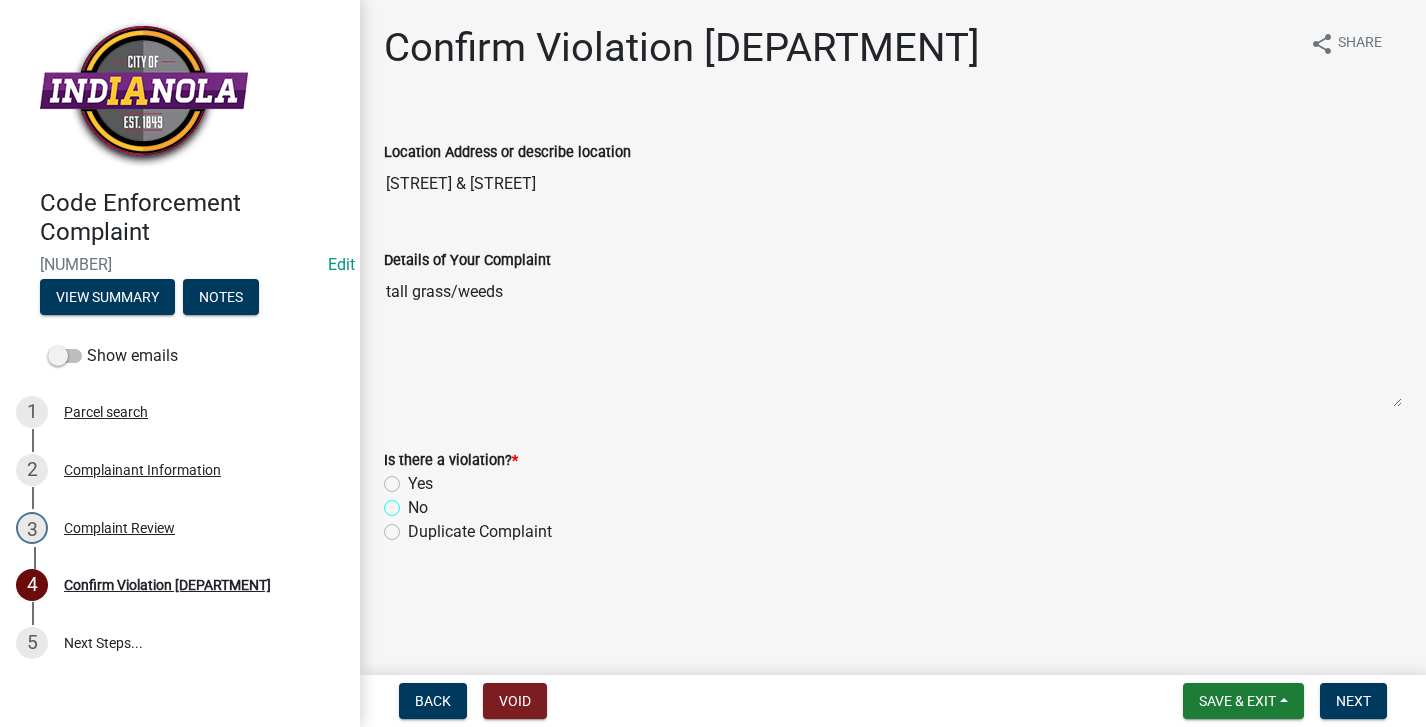 click on "No" at bounding box center (414, 502) 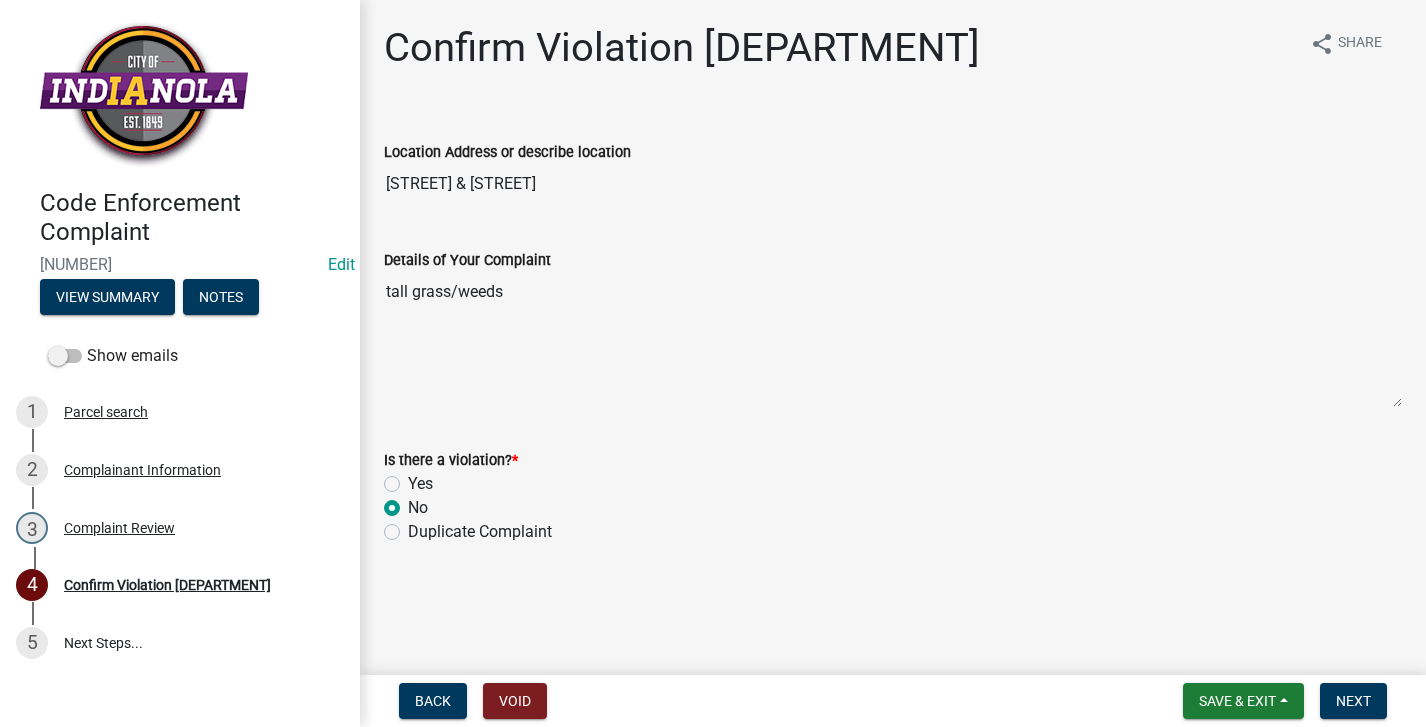 radio on "true" 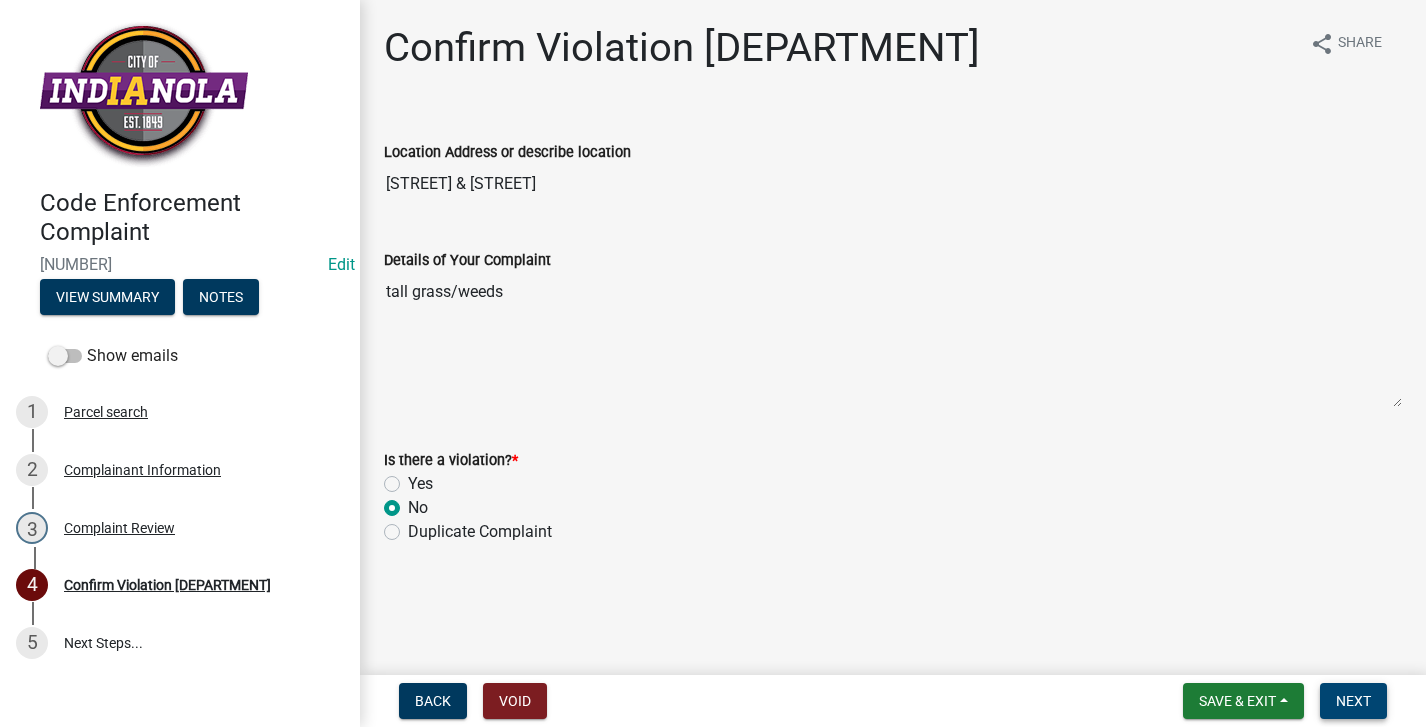 click on "Next" at bounding box center [1353, 701] 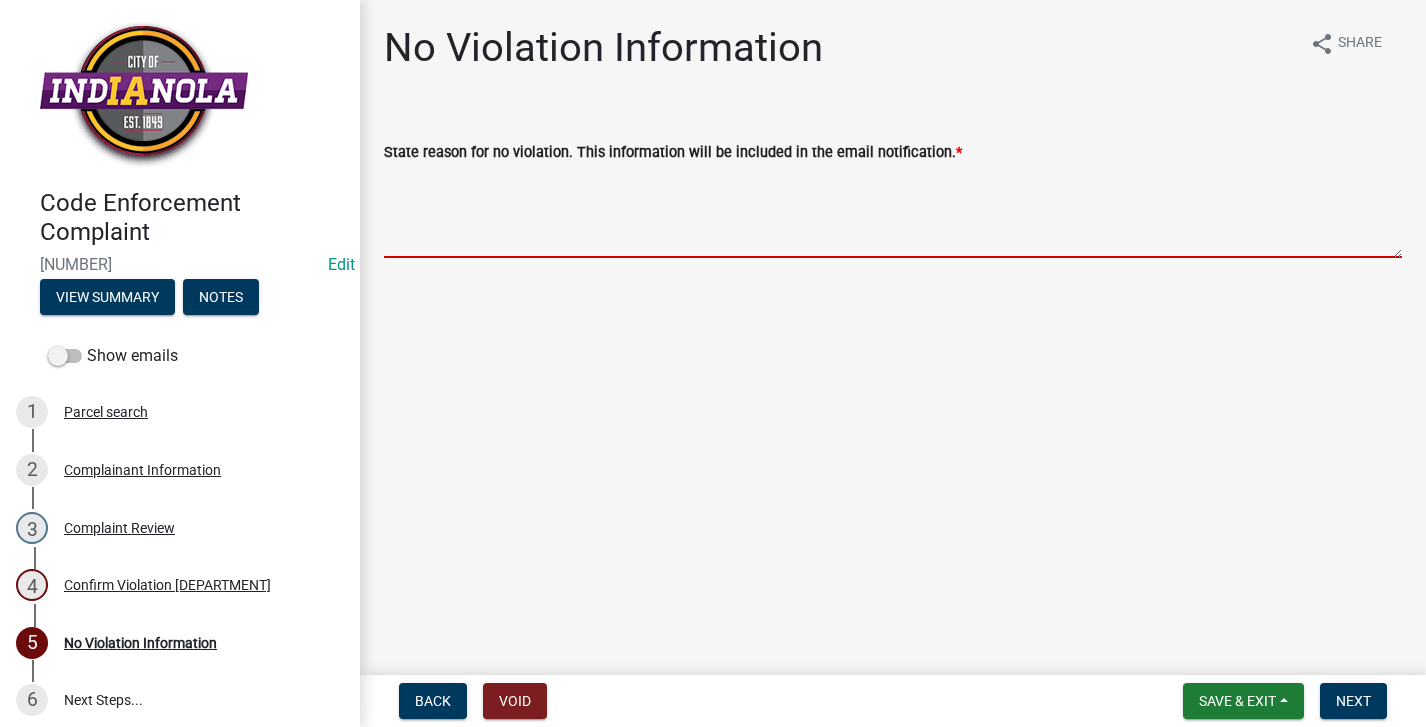 click on "State reason for no violation.  This information will be included in the email notification.  *" at bounding box center (893, 211) 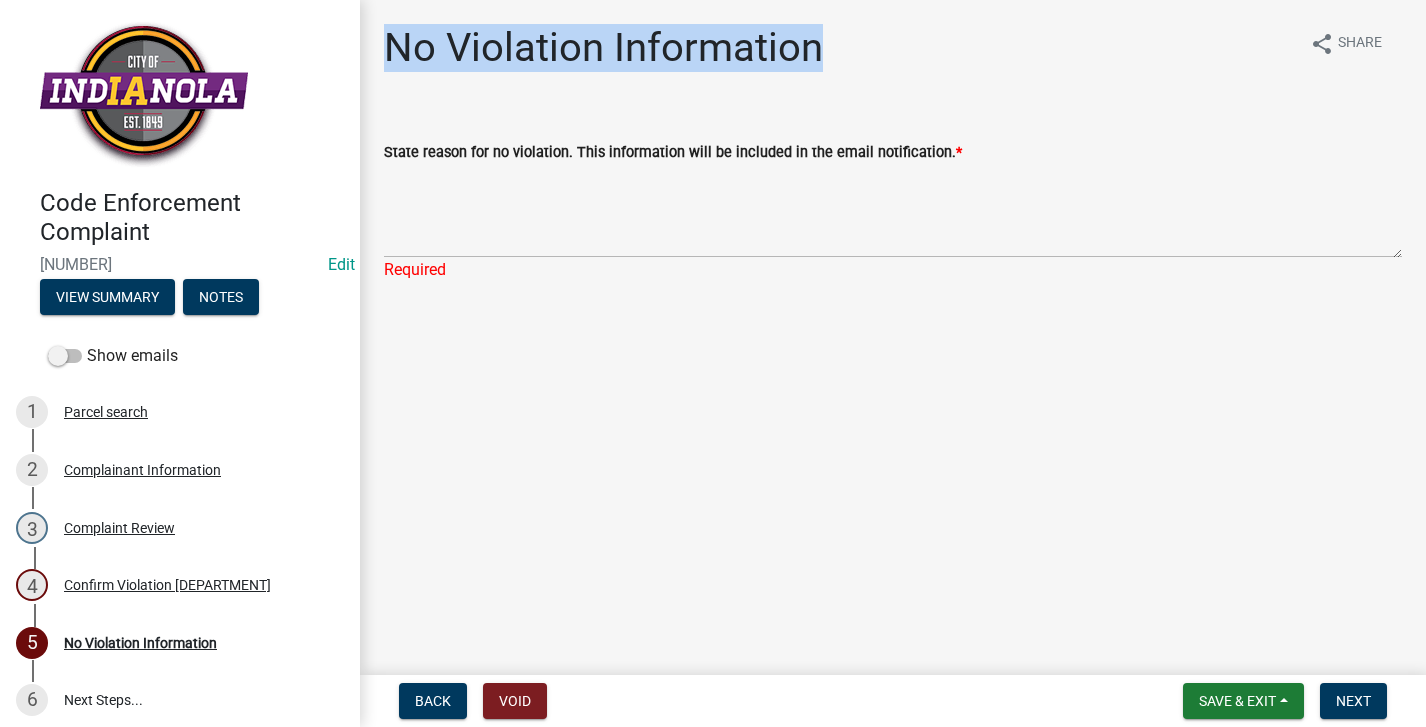 drag, startPoint x: 814, startPoint y: 53, endPoint x: 367, endPoint y: 44, distance: 447.0906 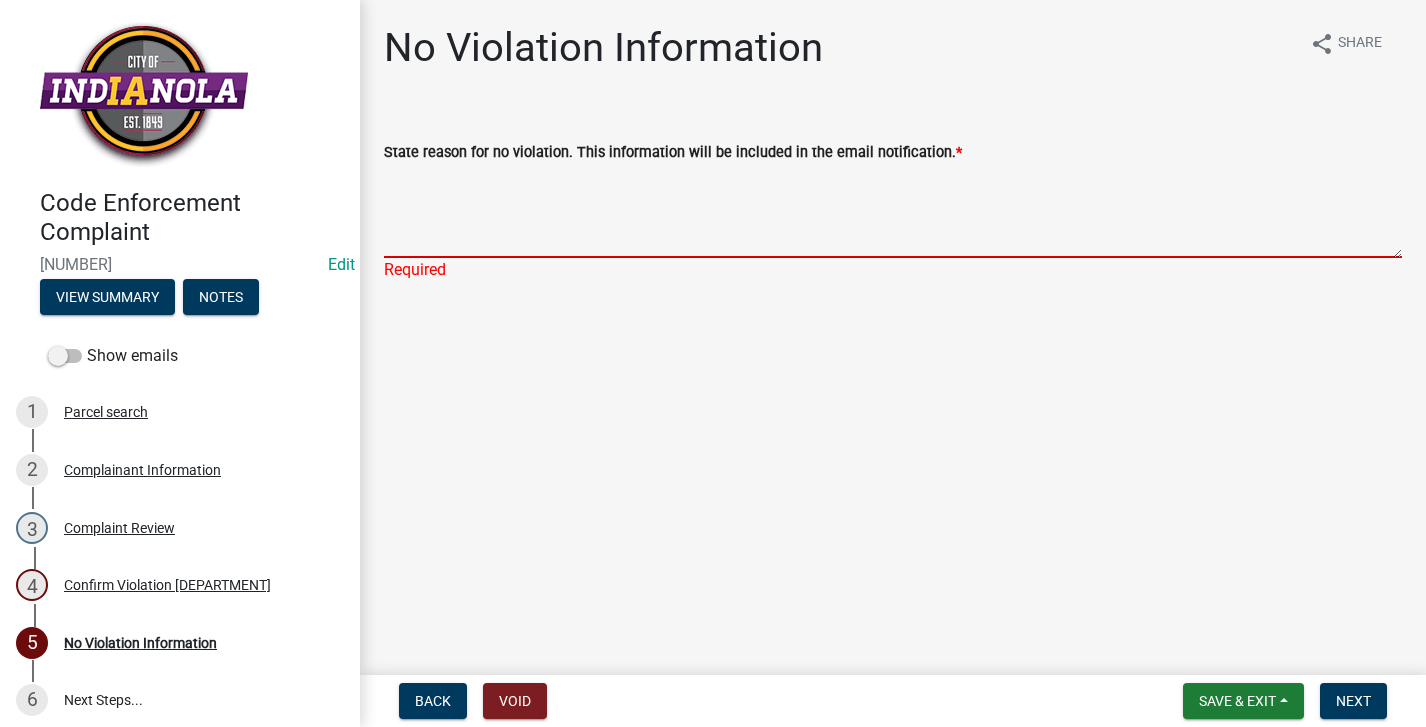 click on "State reason for no violation.  This information will be included in the email notification.  *" at bounding box center [893, 211] 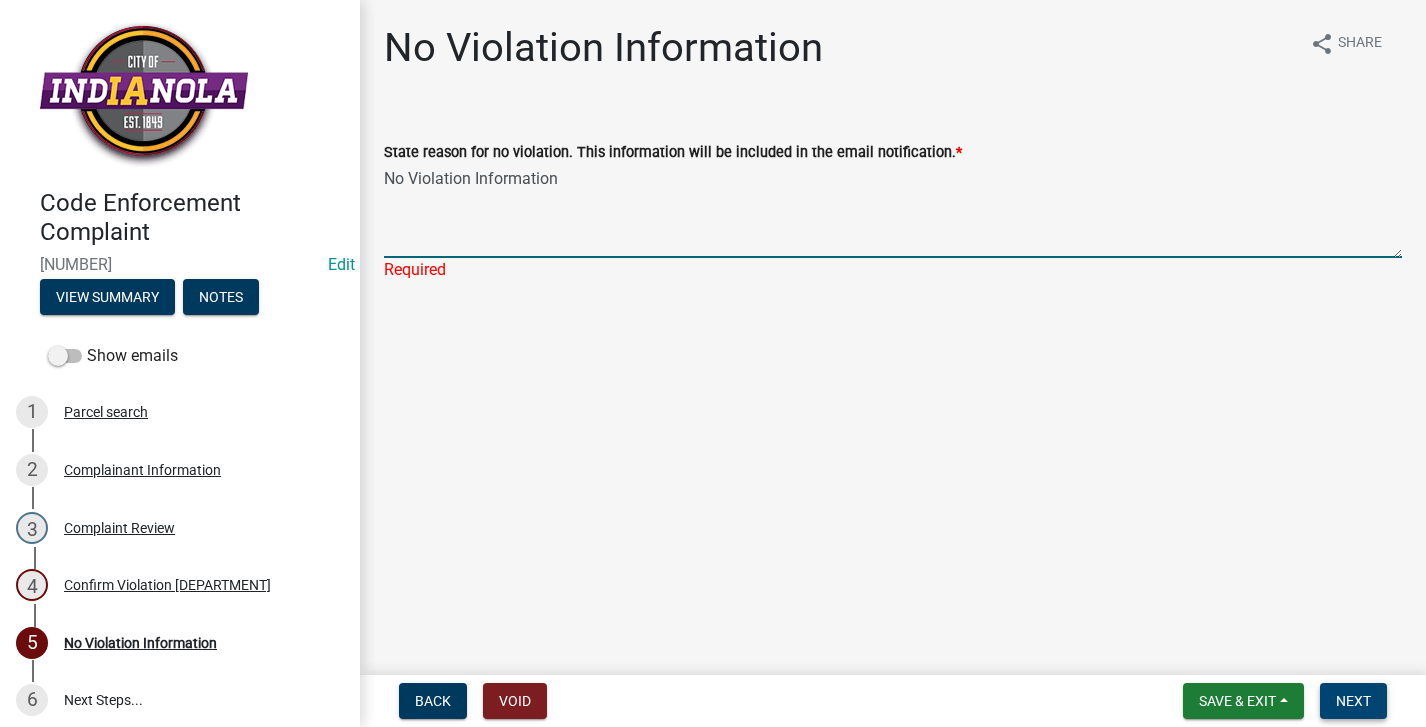 type on "No Violation Information" 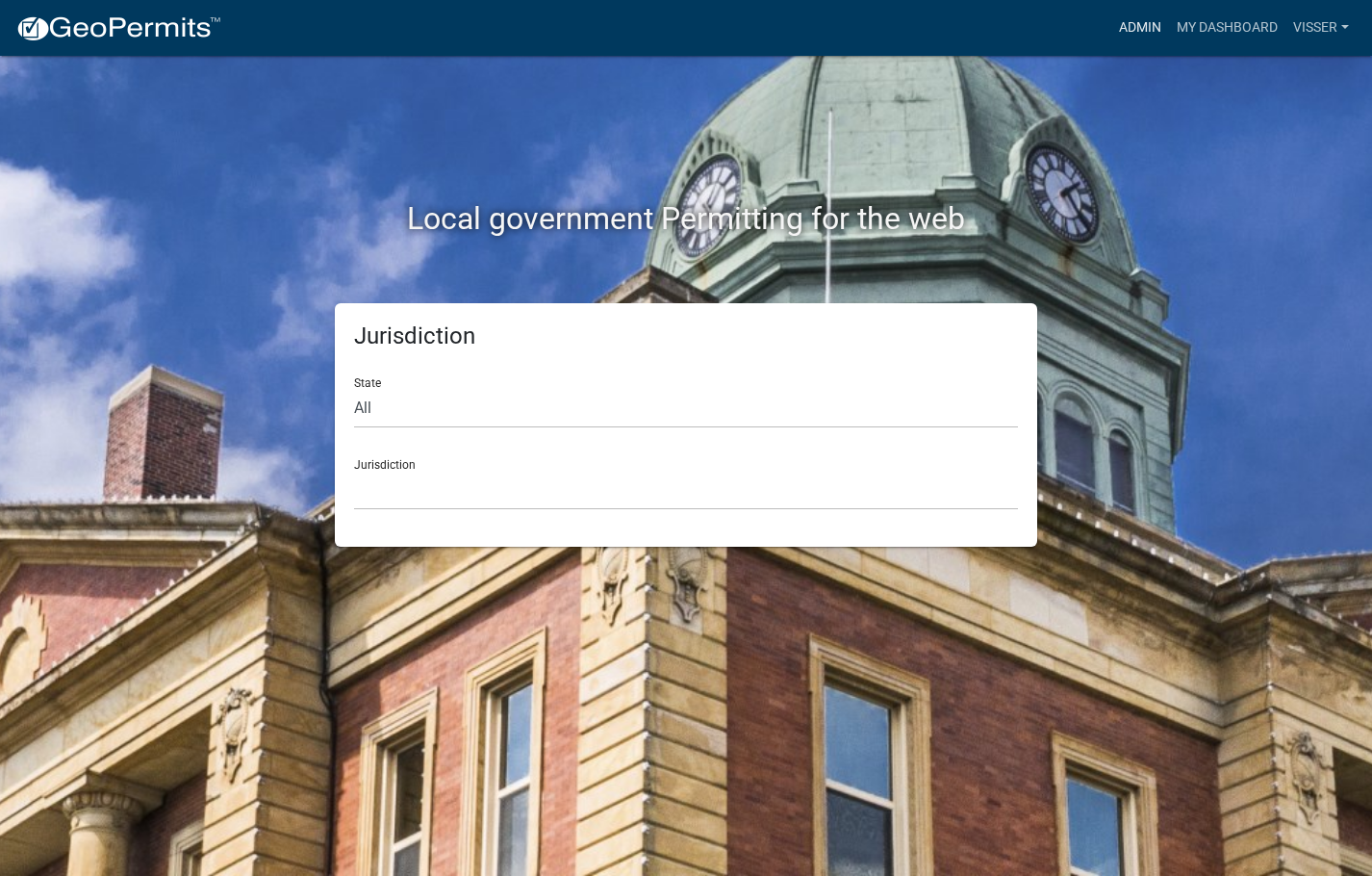 scroll, scrollTop: 0, scrollLeft: 0, axis: both 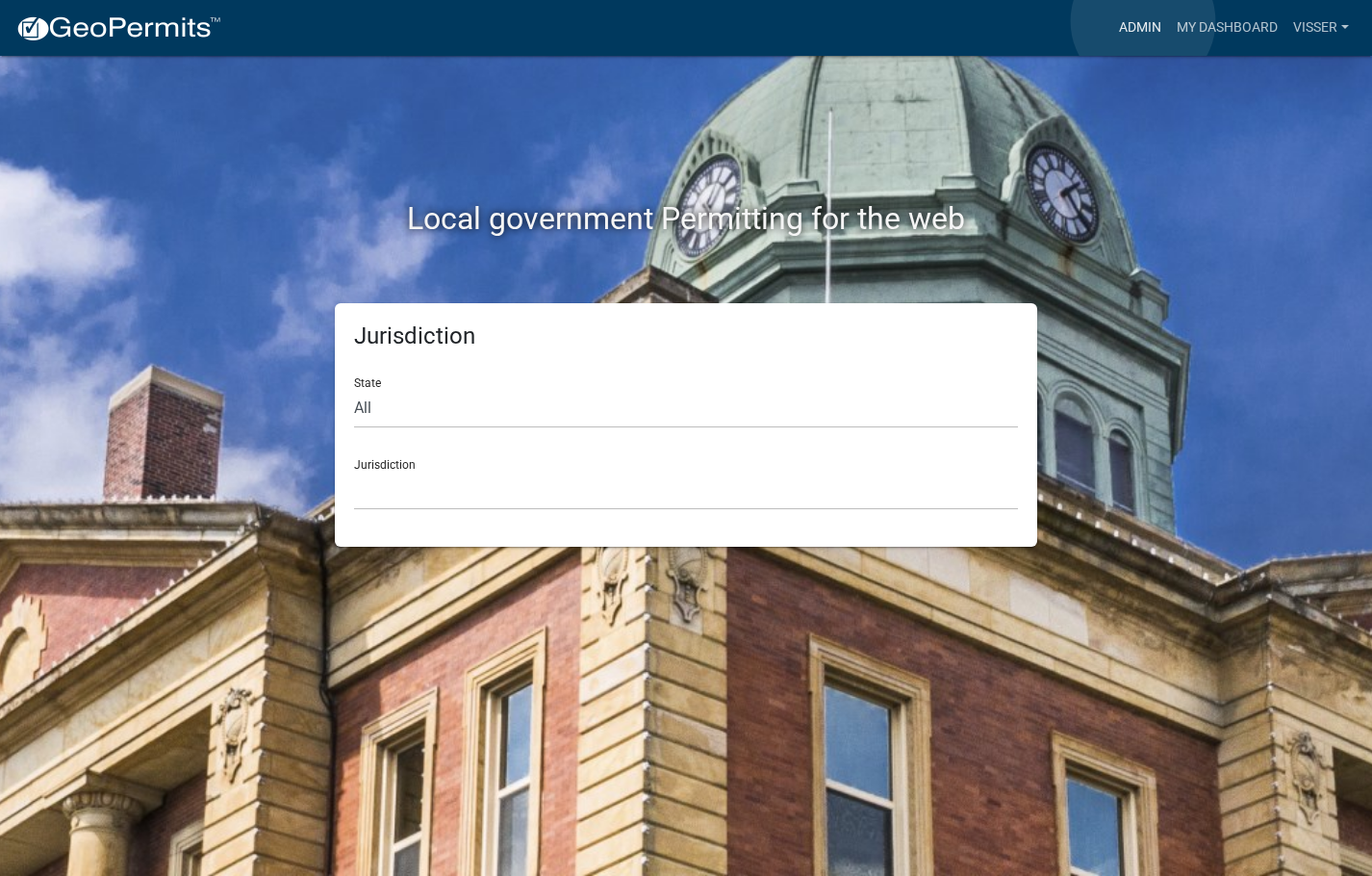 click on "Admin" at bounding box center (1140, 28) 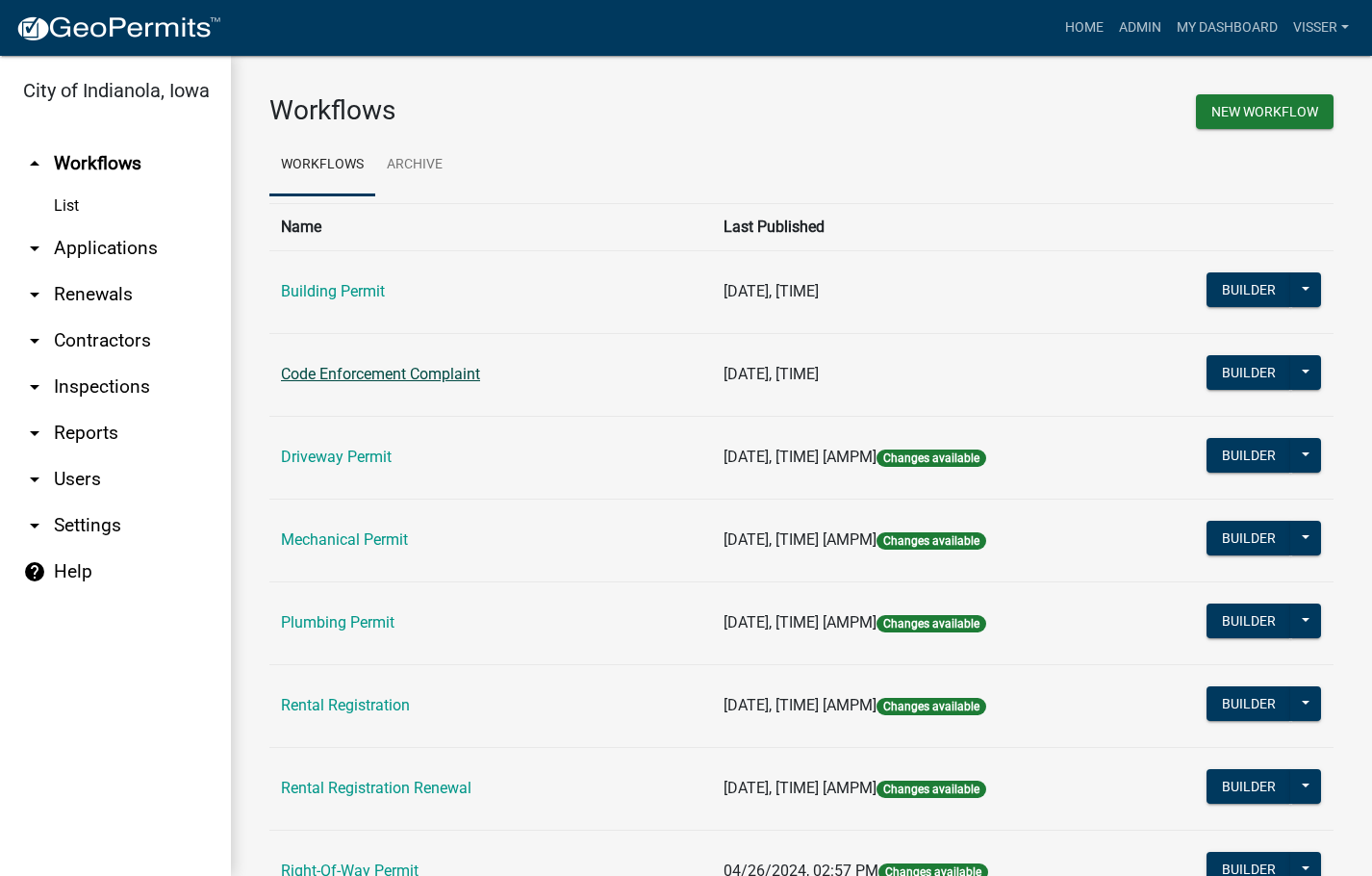 click on "Code Enforcement Complaint" at bounding box center [380, 374] 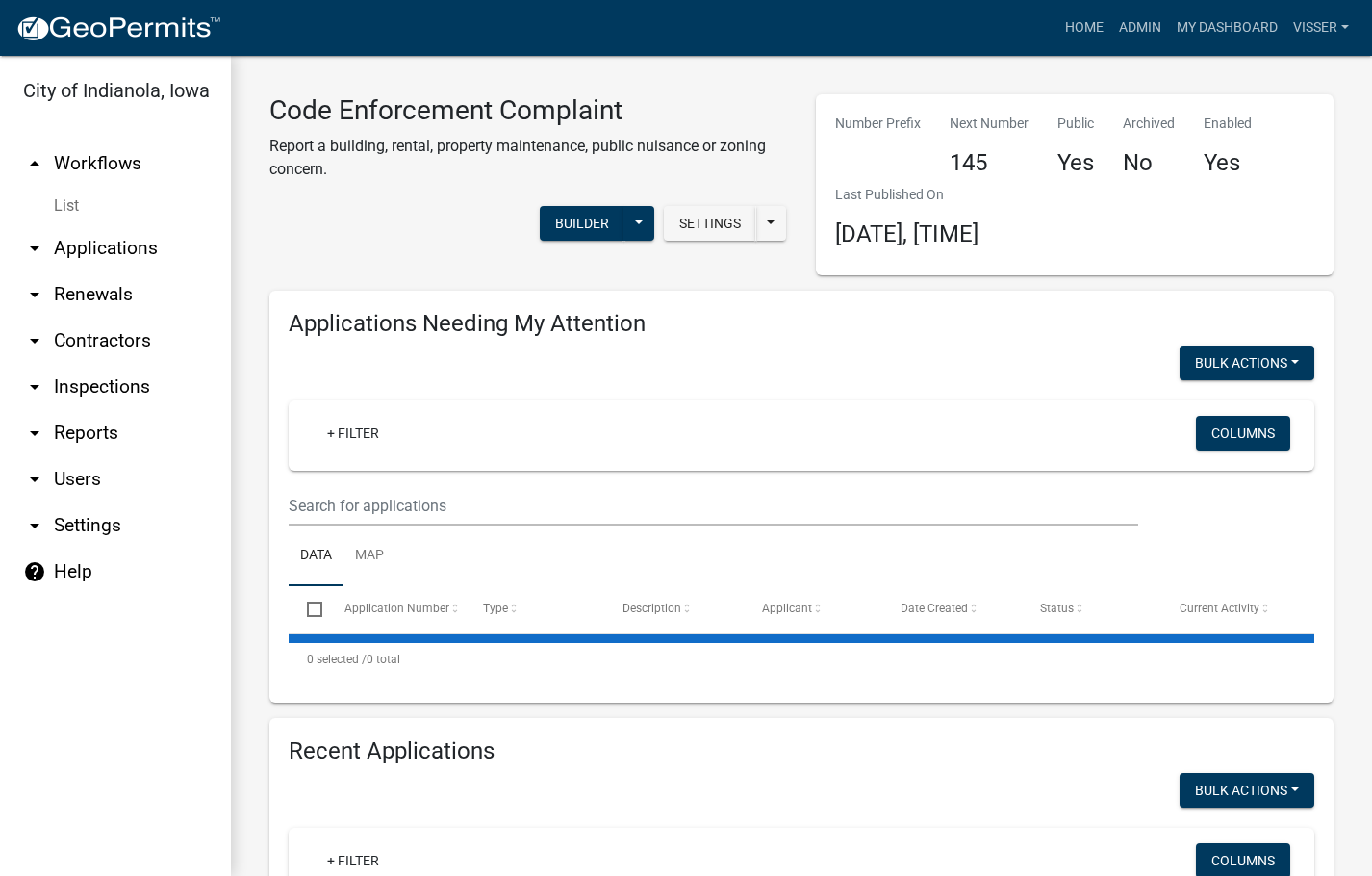 select on "3: 100" 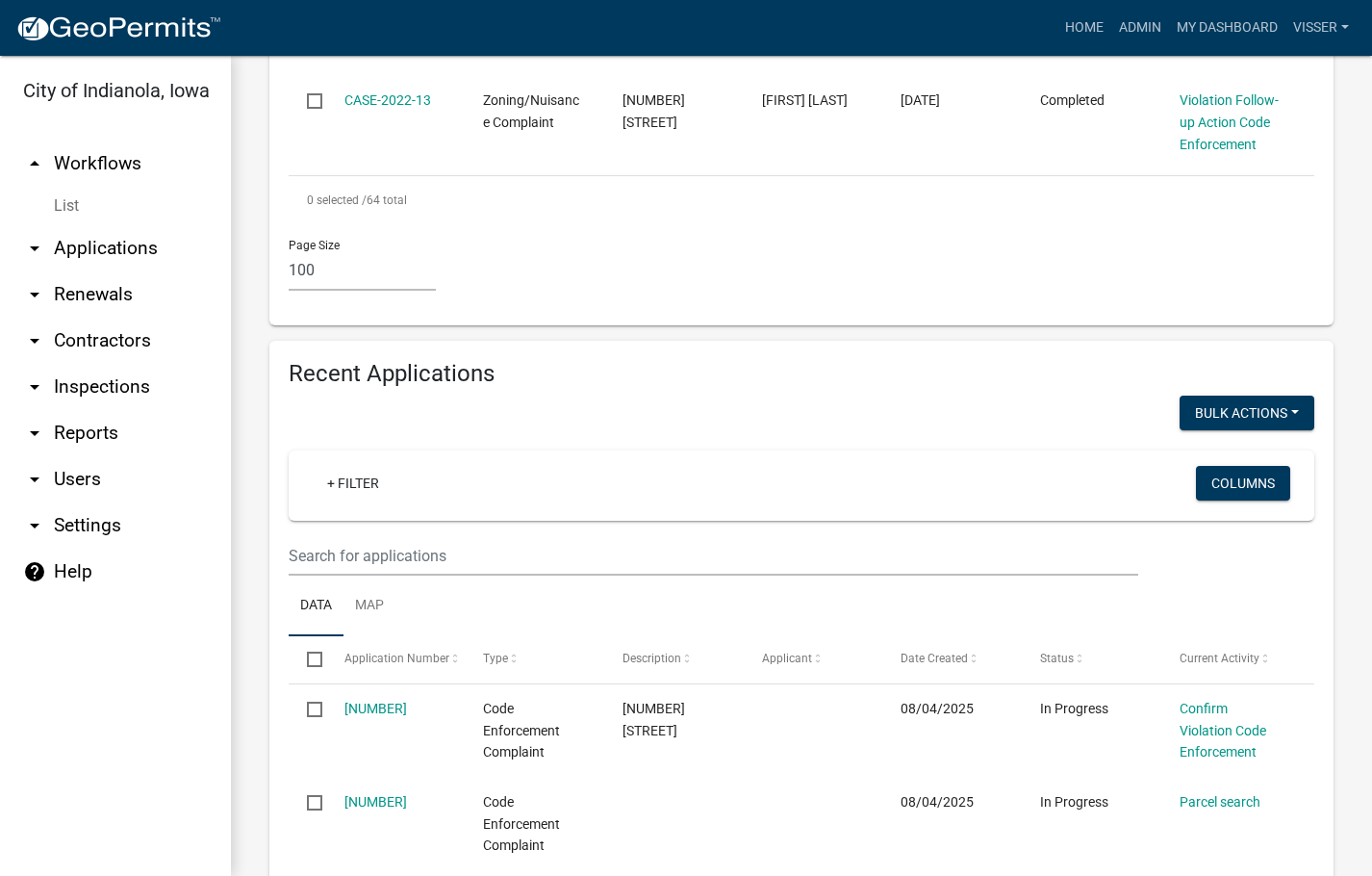 scroll, scrollTop: 6546, scrollLeft: 0, axis: vertical 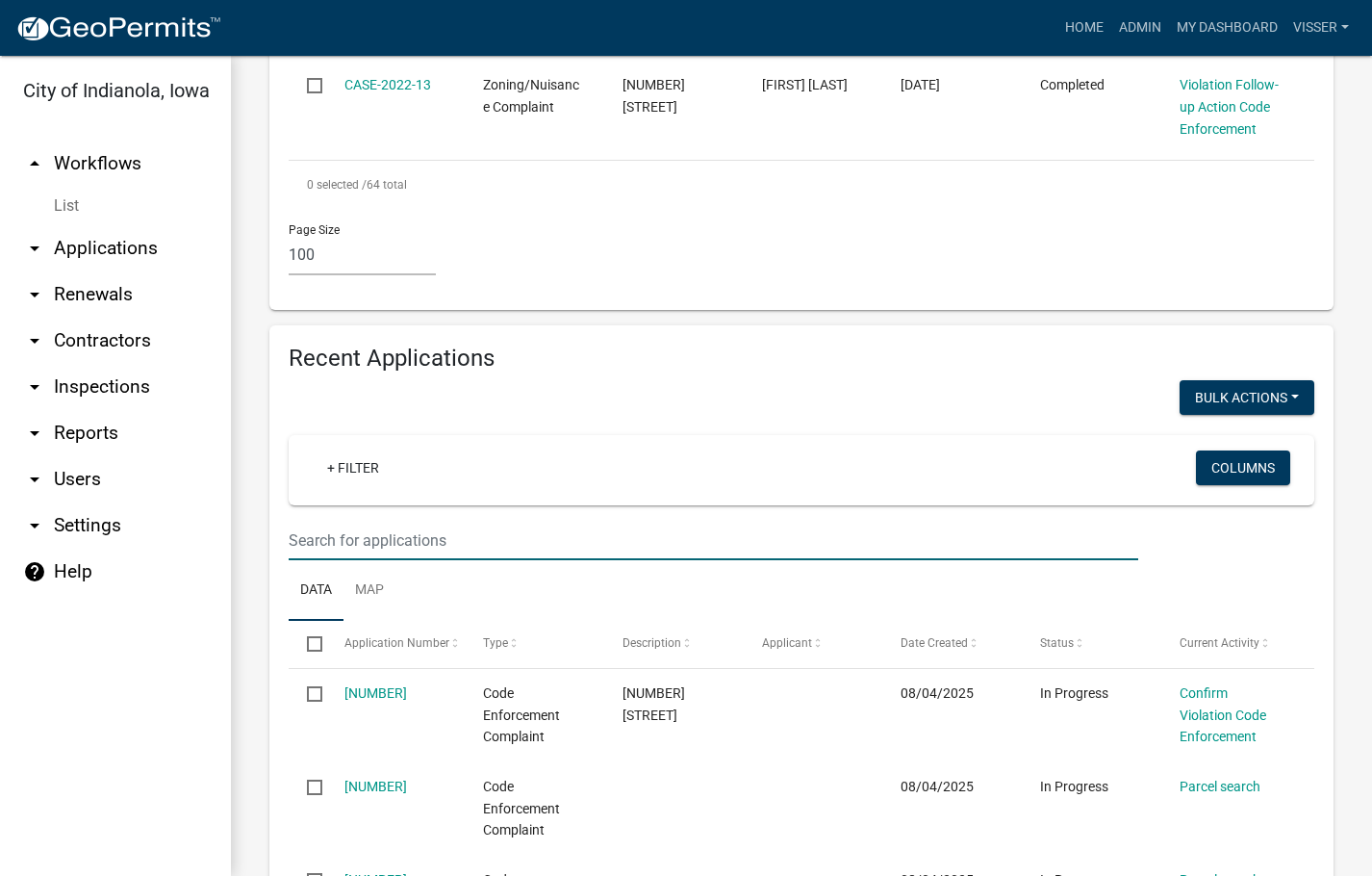 click at bounding box center (713, -6041) 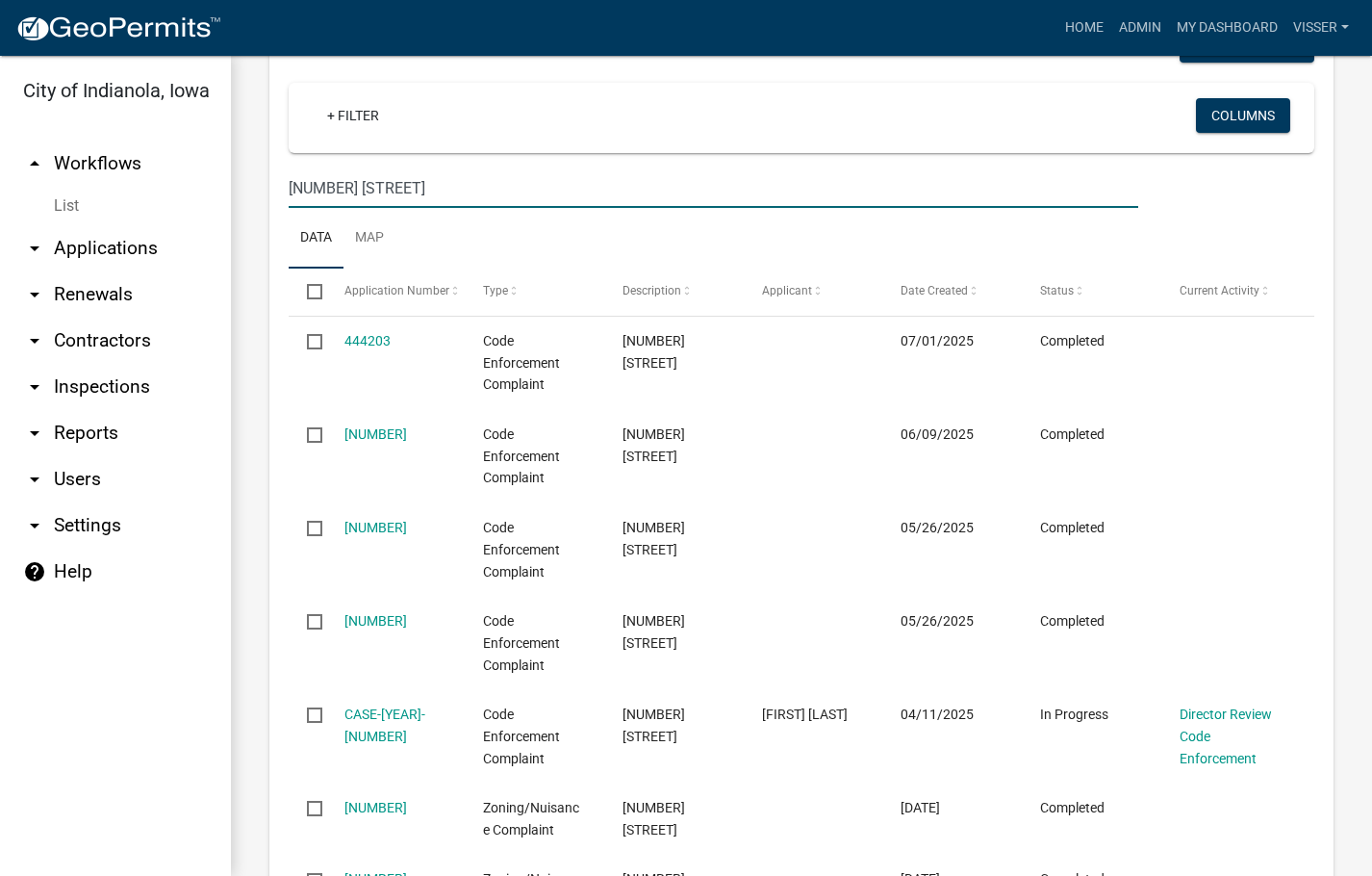 scroll, scrollTop: 6321, scrollLeft: 0, axis: vertical 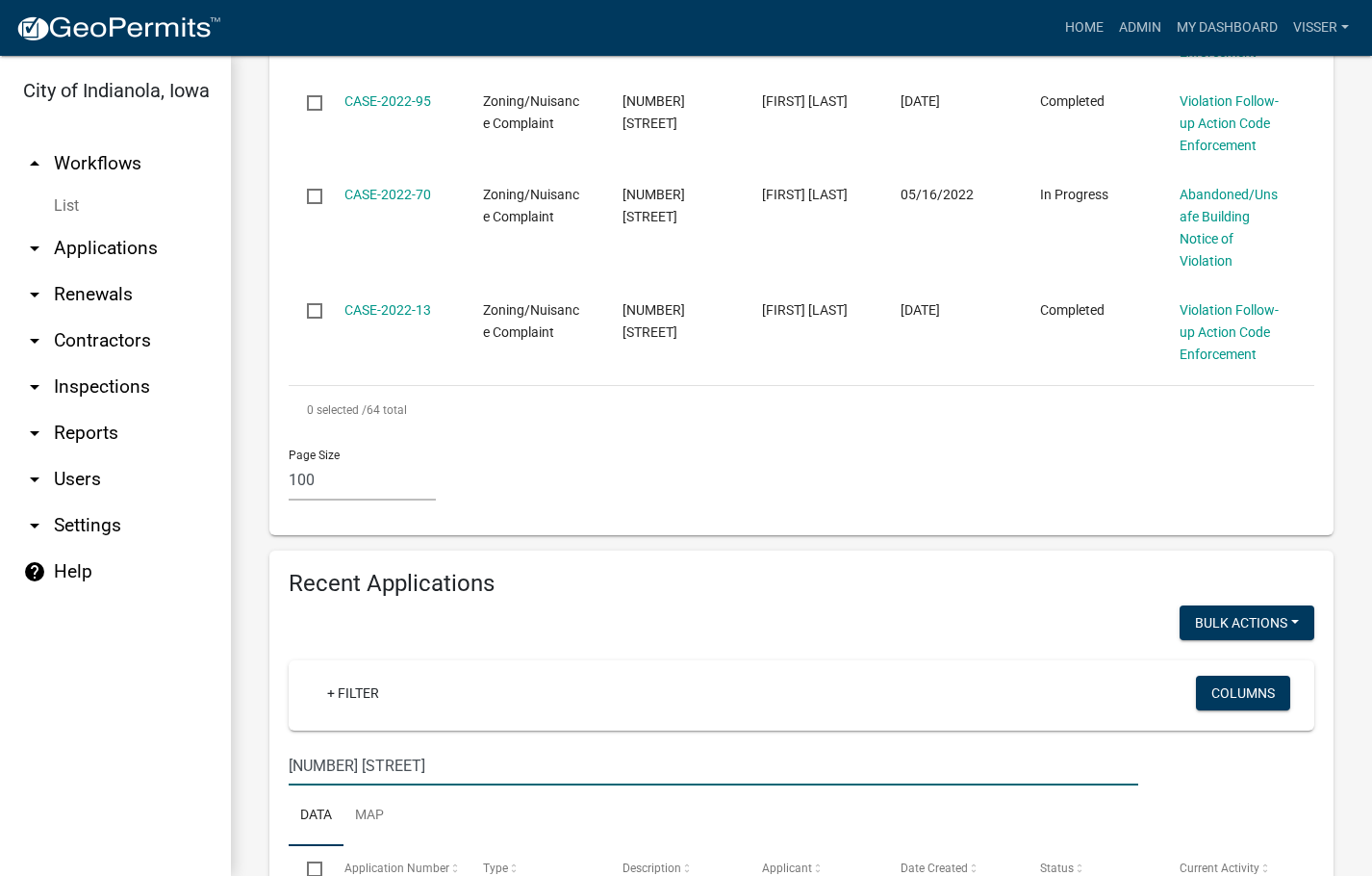 type on "[NUMBER] [STREET]" 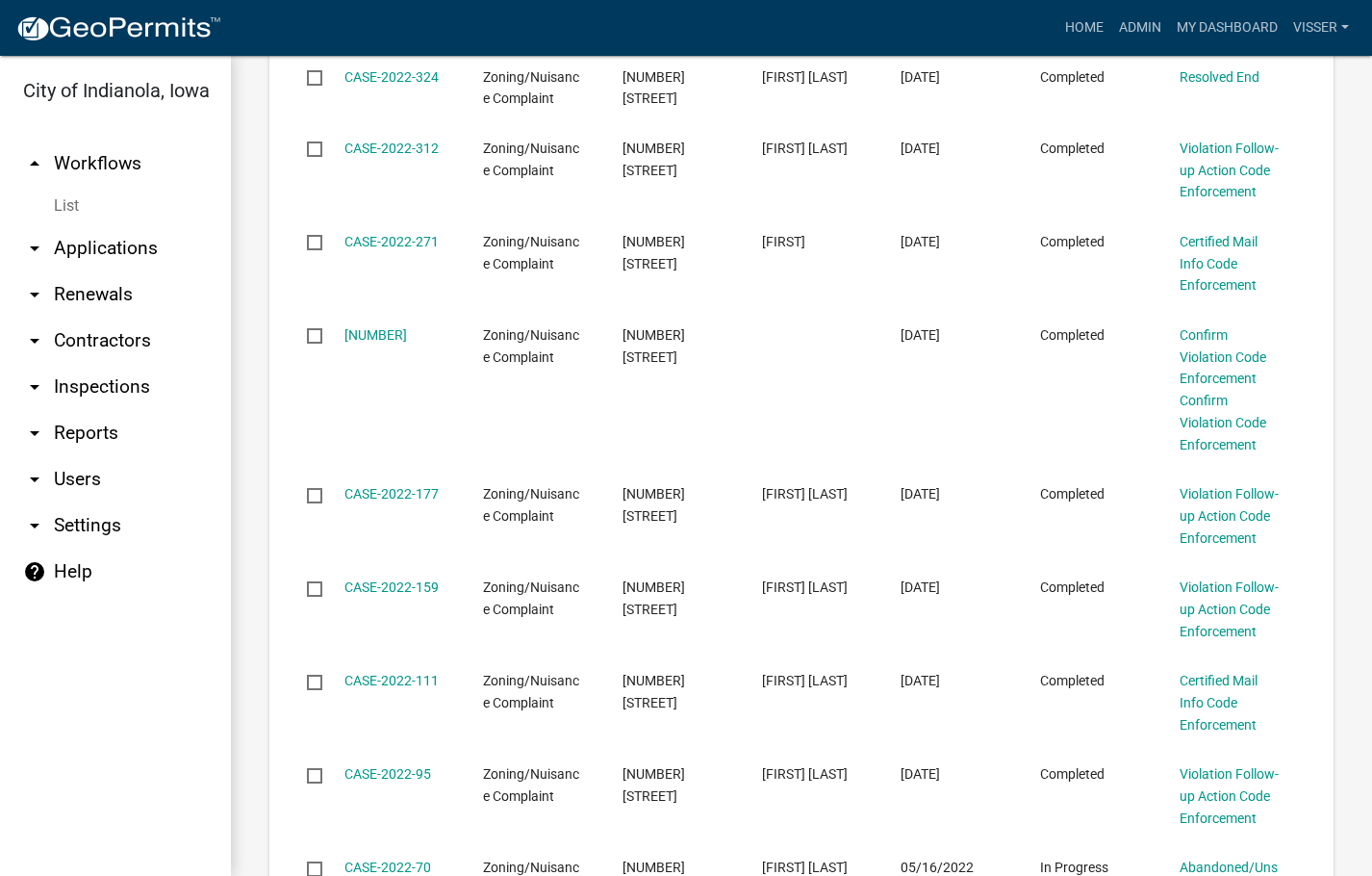scroll, scrollTop: 5647, scrollLeft: 0, axis: vertical 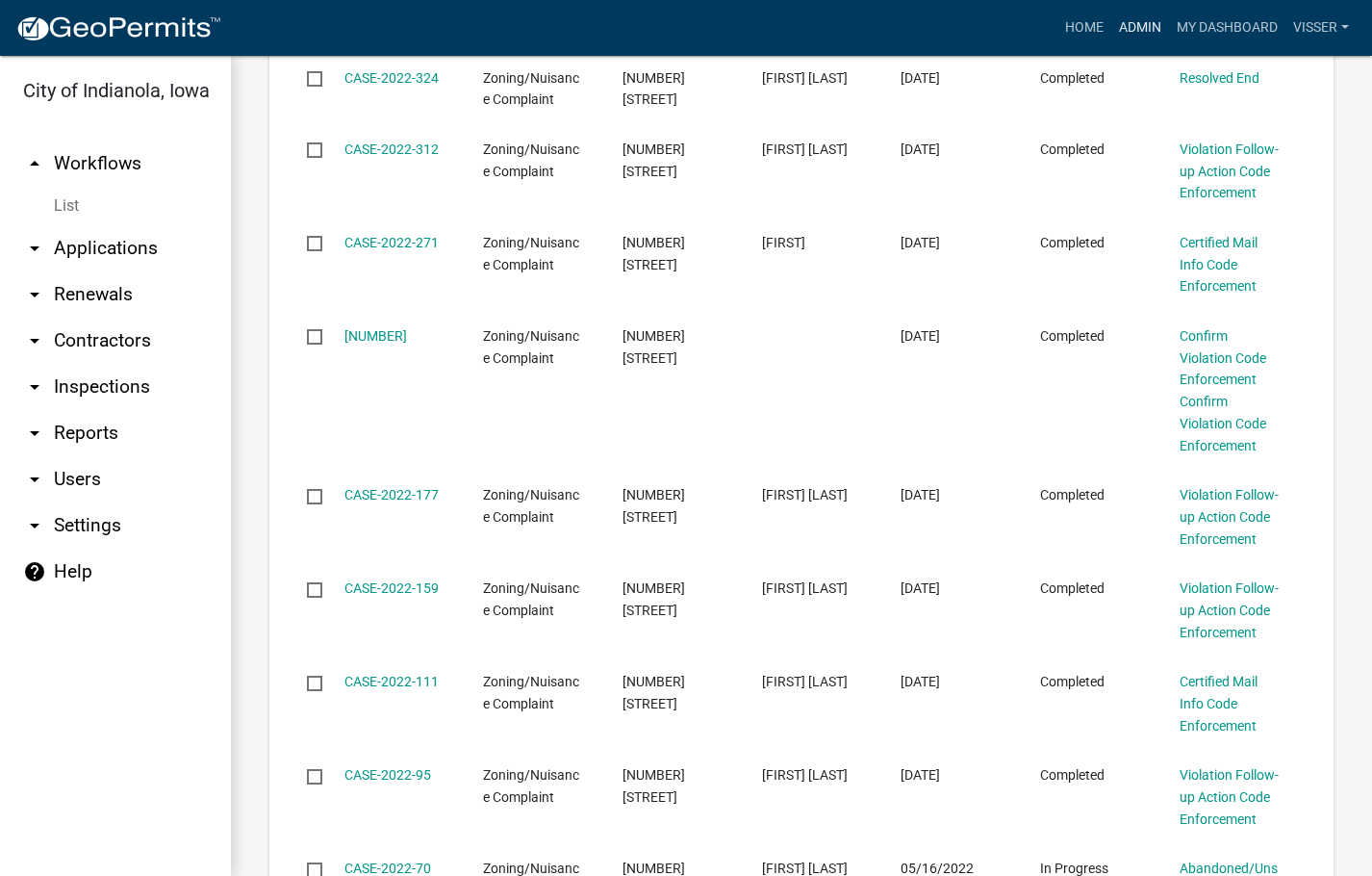 click on "Admin" at bounding box center (1140, 28) 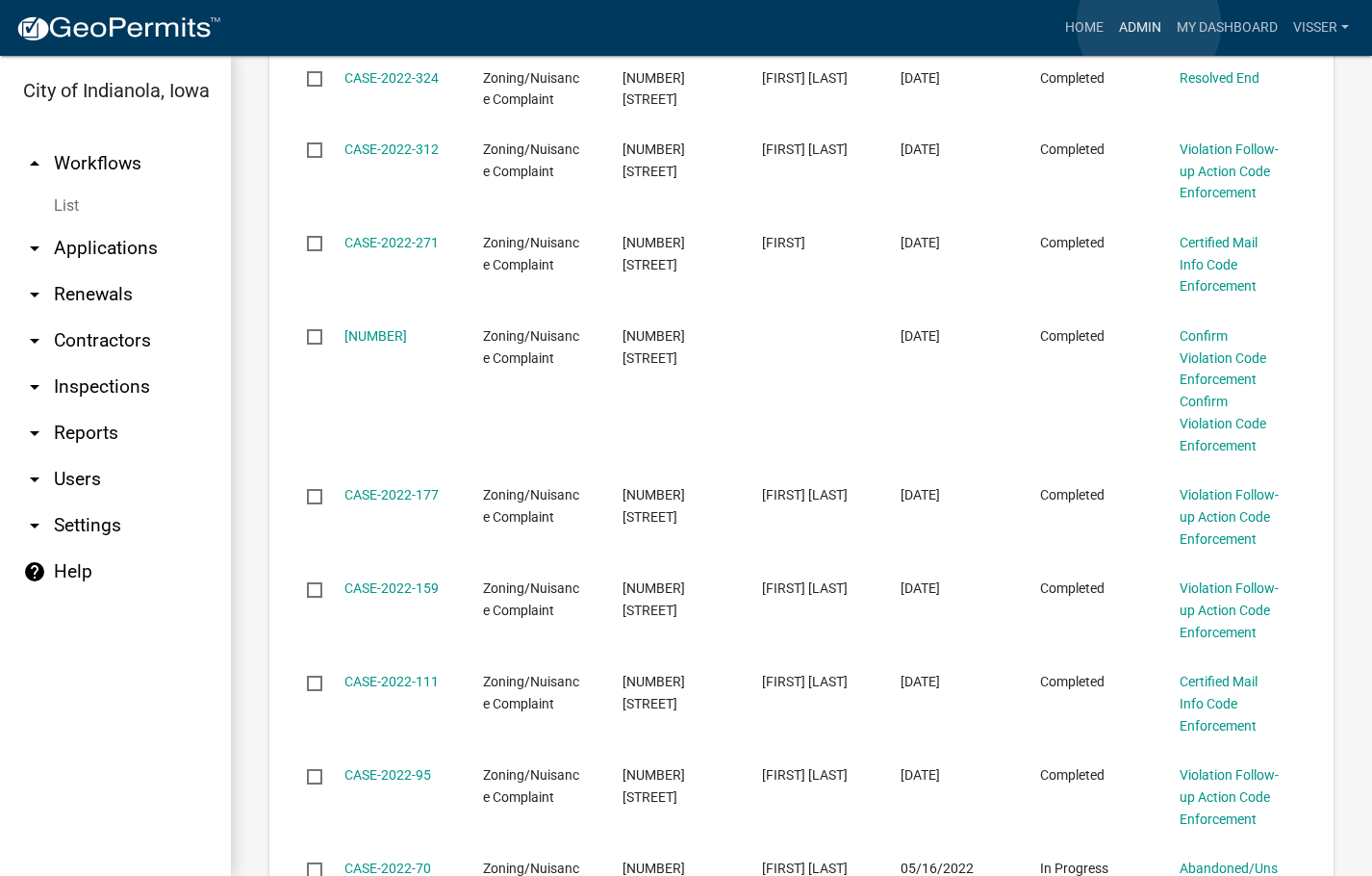 scroll, scrollTop: 0, scrollLeft: 0, axis: both 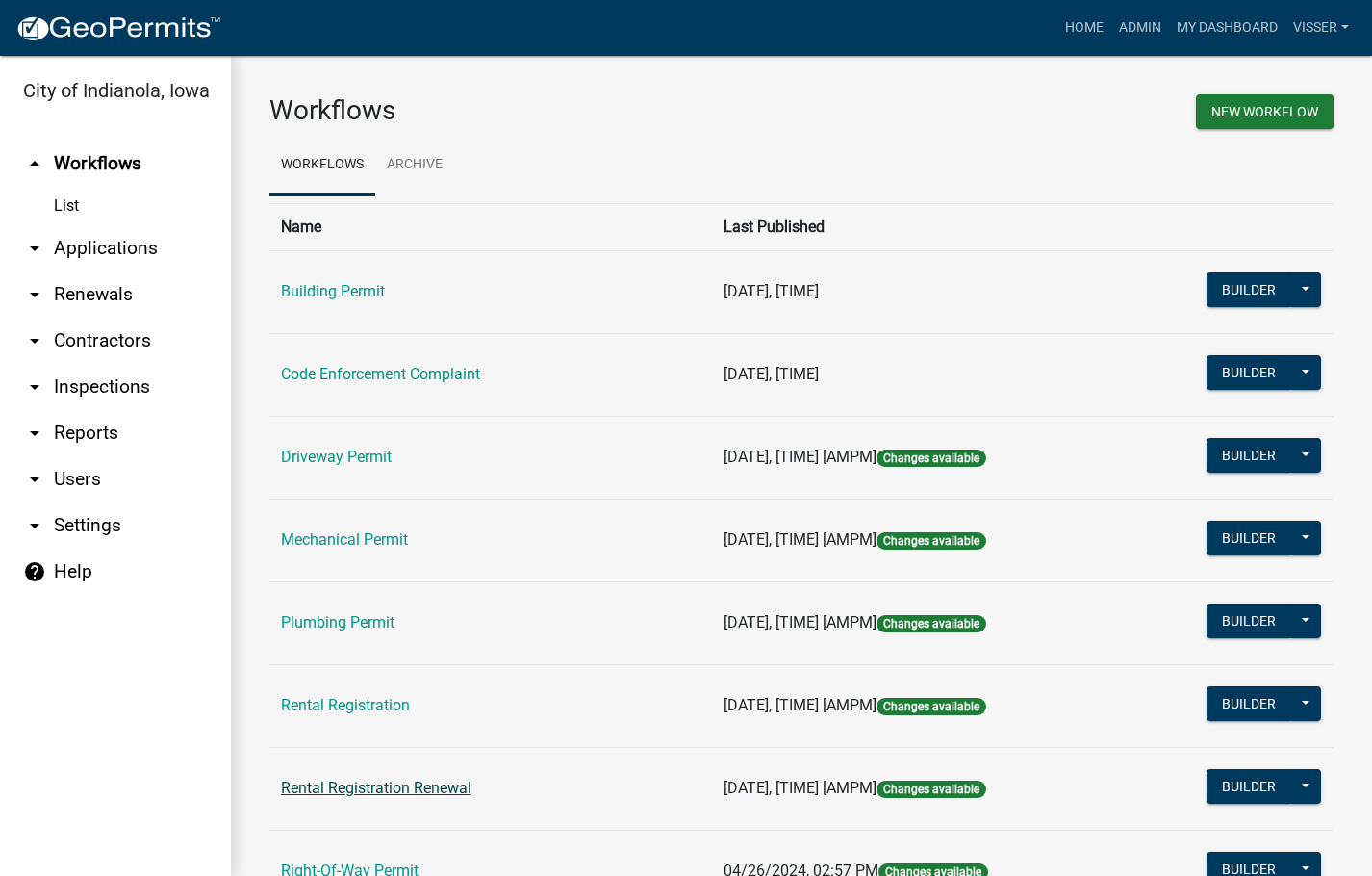 click on "Rental Registration Renewal" at bounding box center (376, 787) 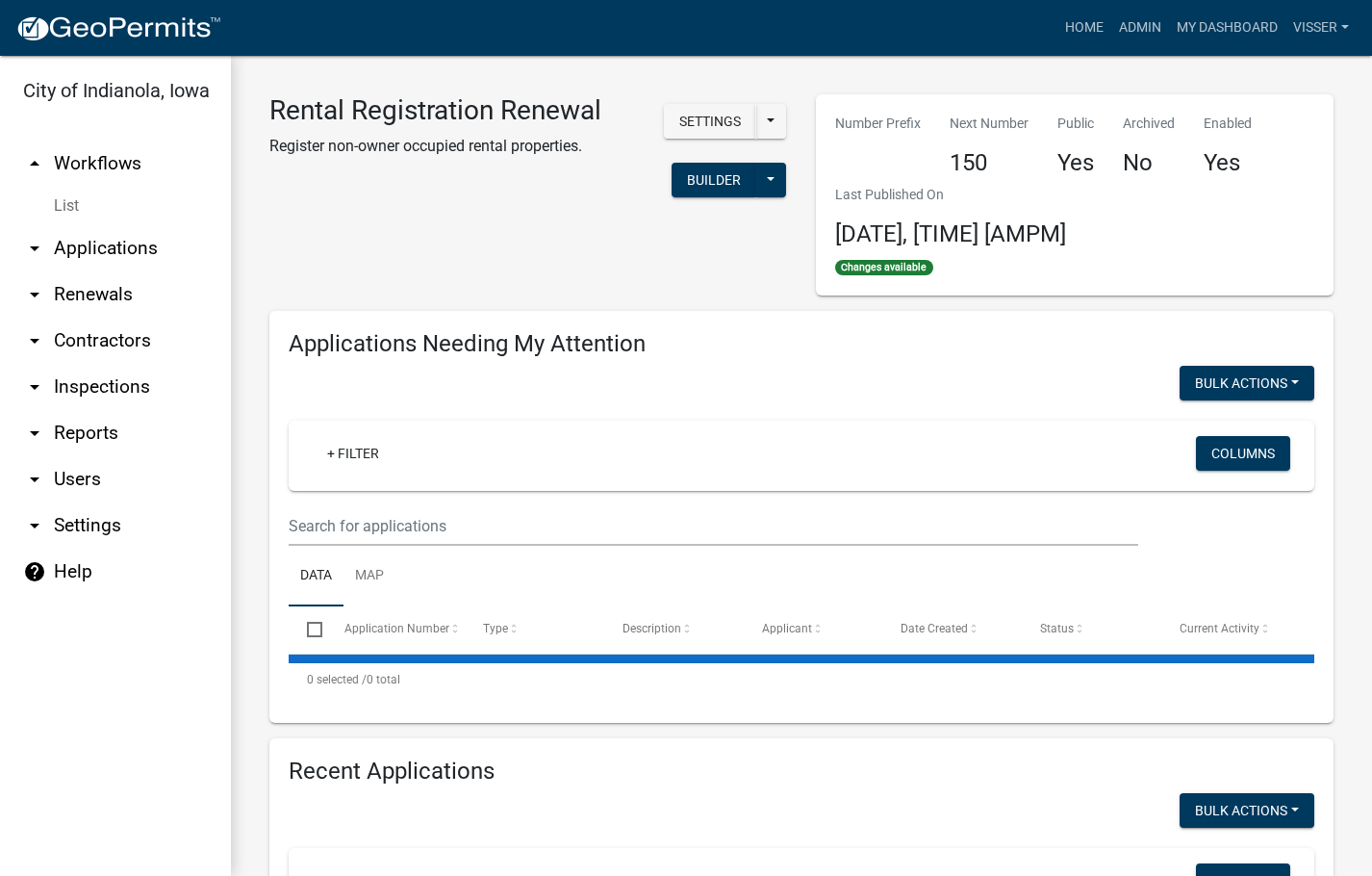 select on "3: 100" 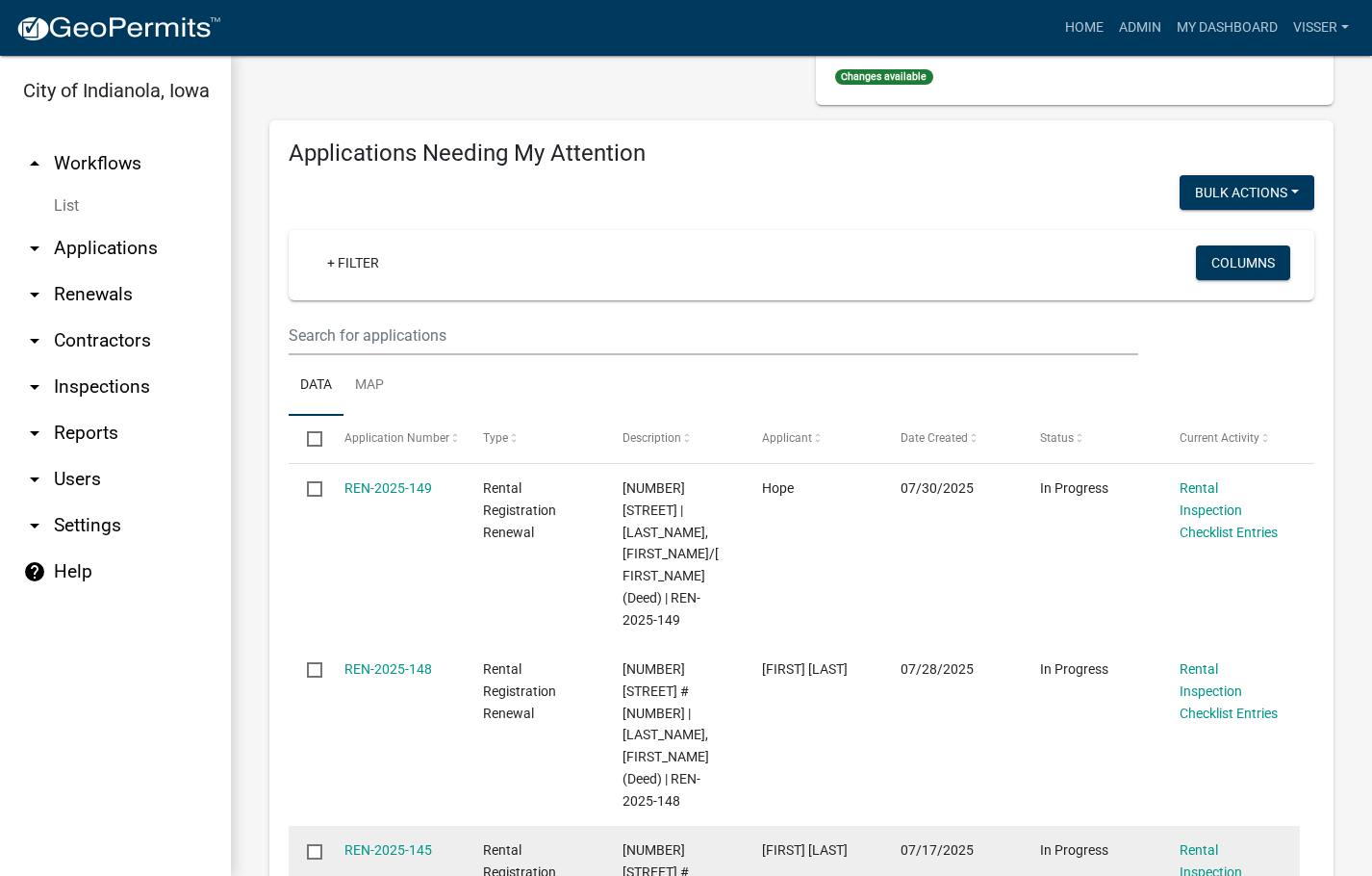 scroll, scrollTop: 193, scrollLeft: 0, axis: vertical 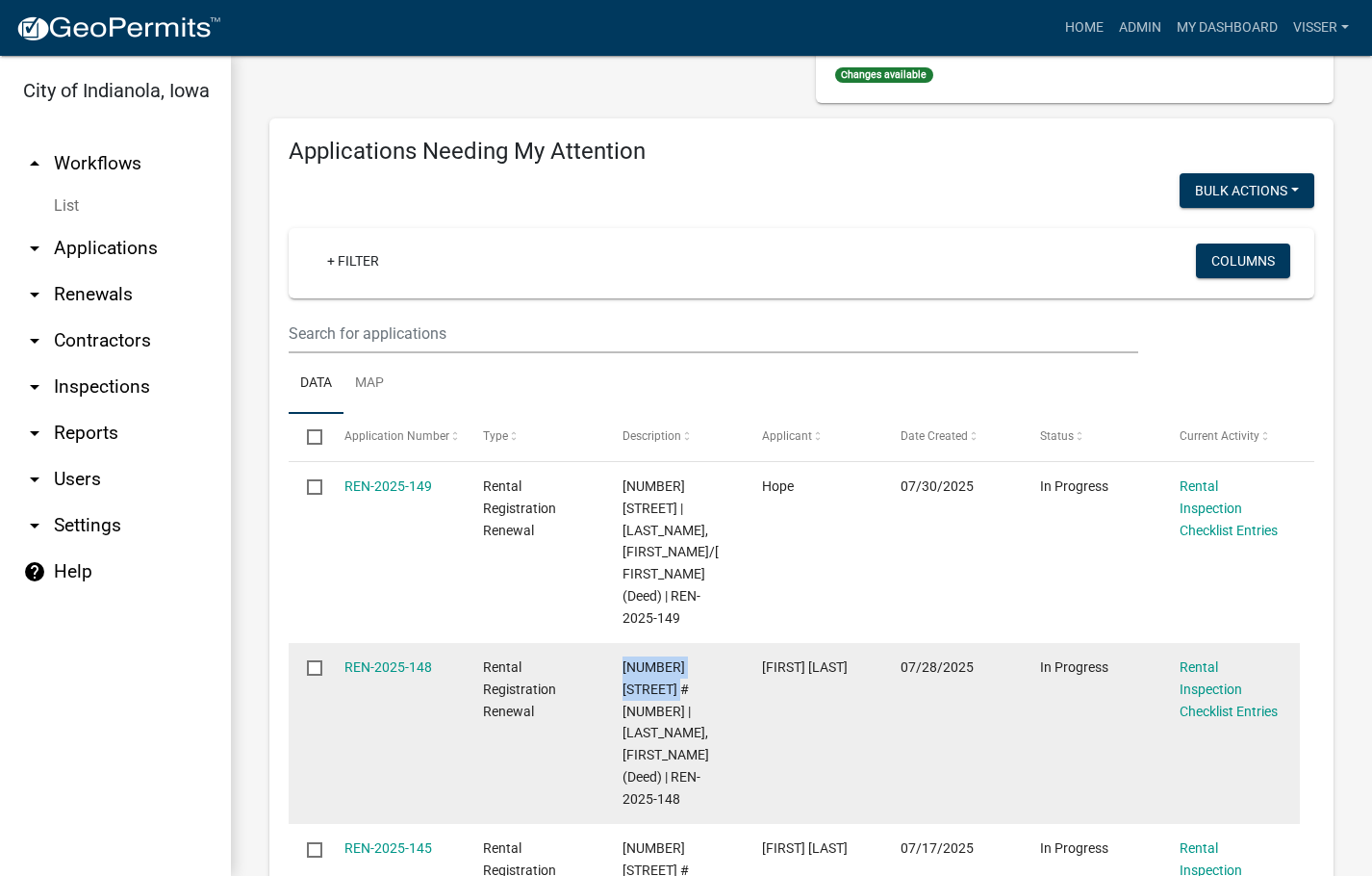 drag, startPoint x: 645, startPoint y: 642, endPoint x: 624, endPoint y: 619, distance: 31.144823 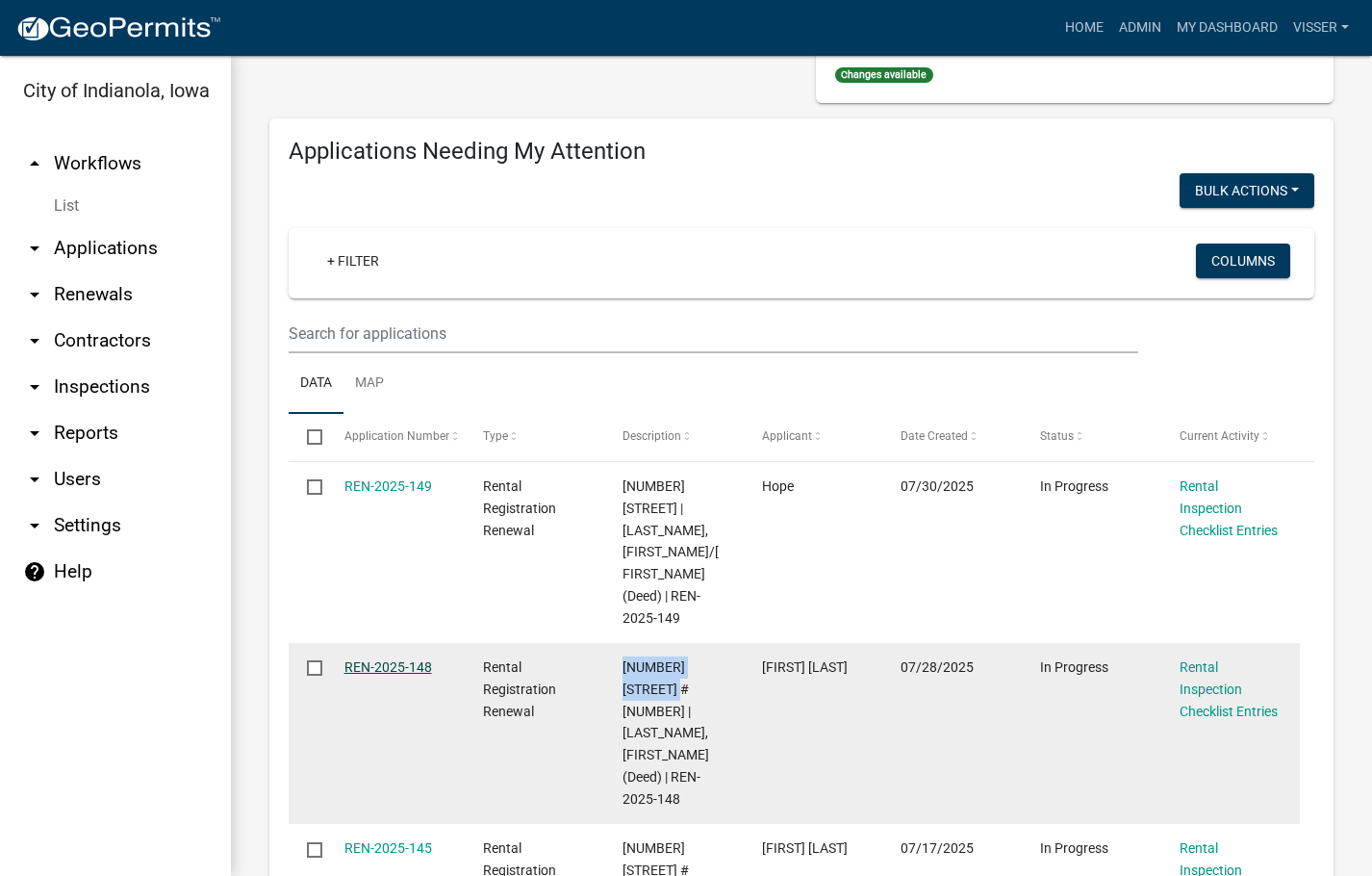 click on "REN-2025-148" 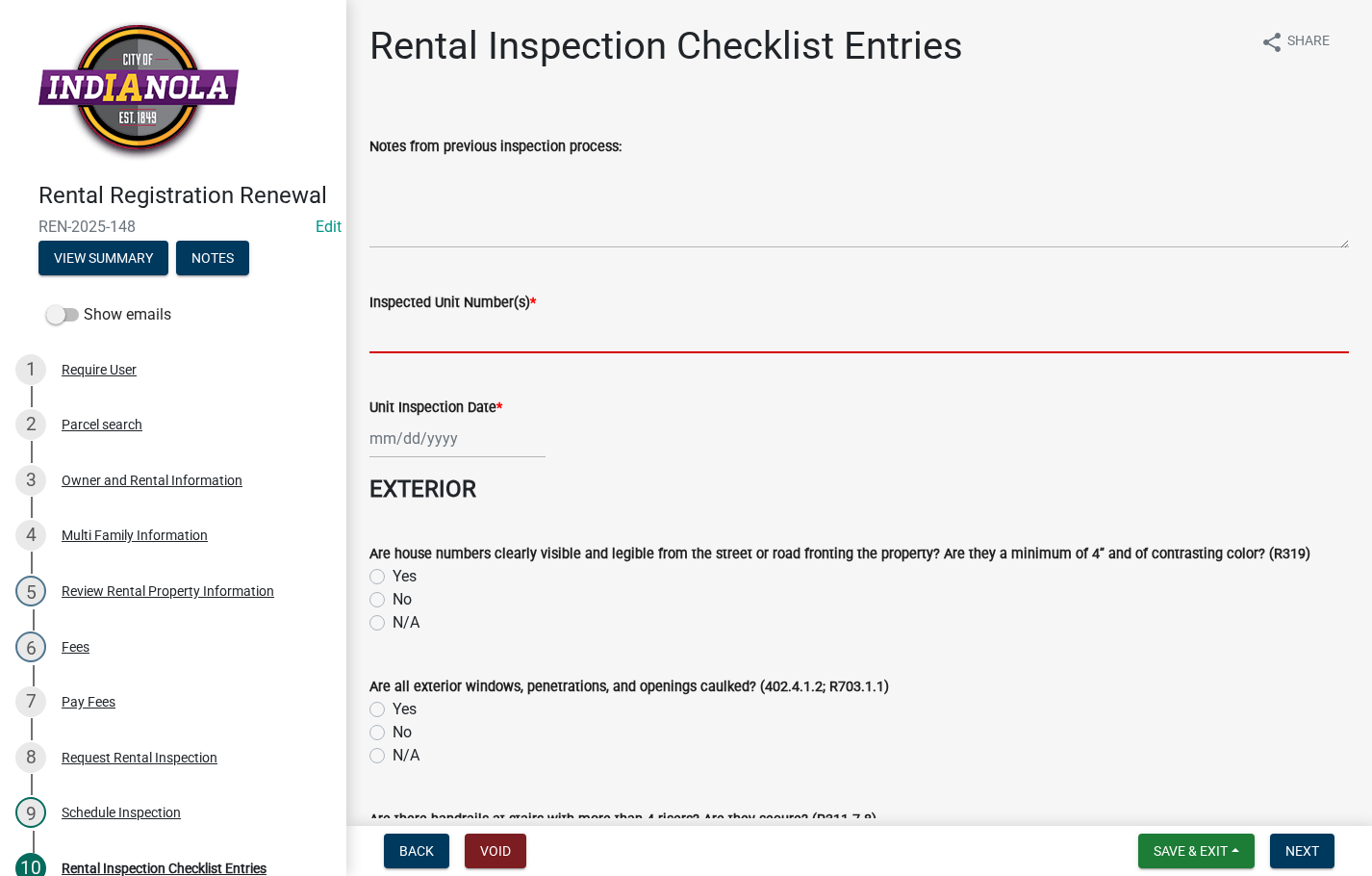 click on "Inspected Unit Number(s)  *" at bounding box center [859, 333] 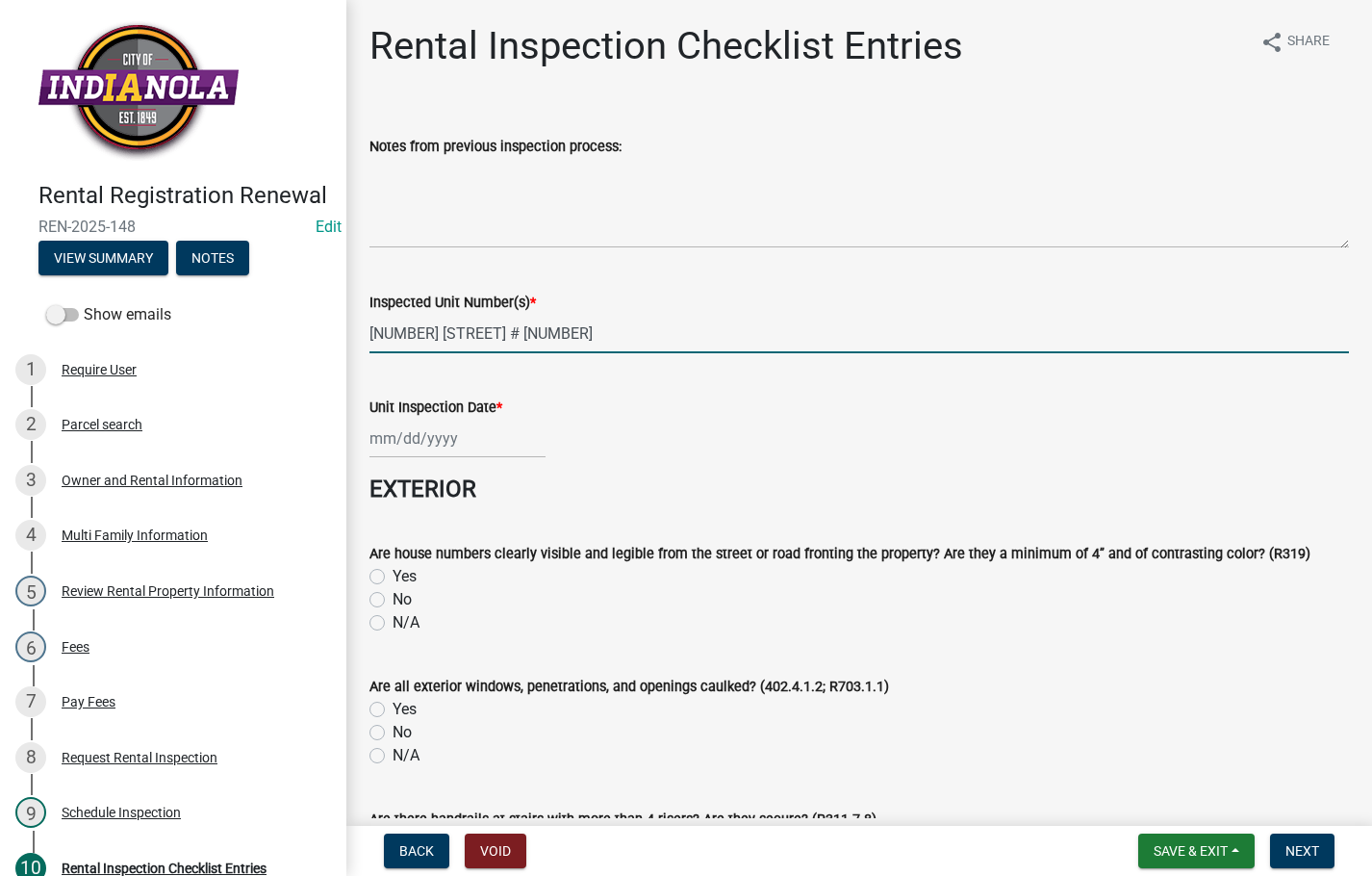 type on "[NUMBER] [STREET] # [NUMBER]" 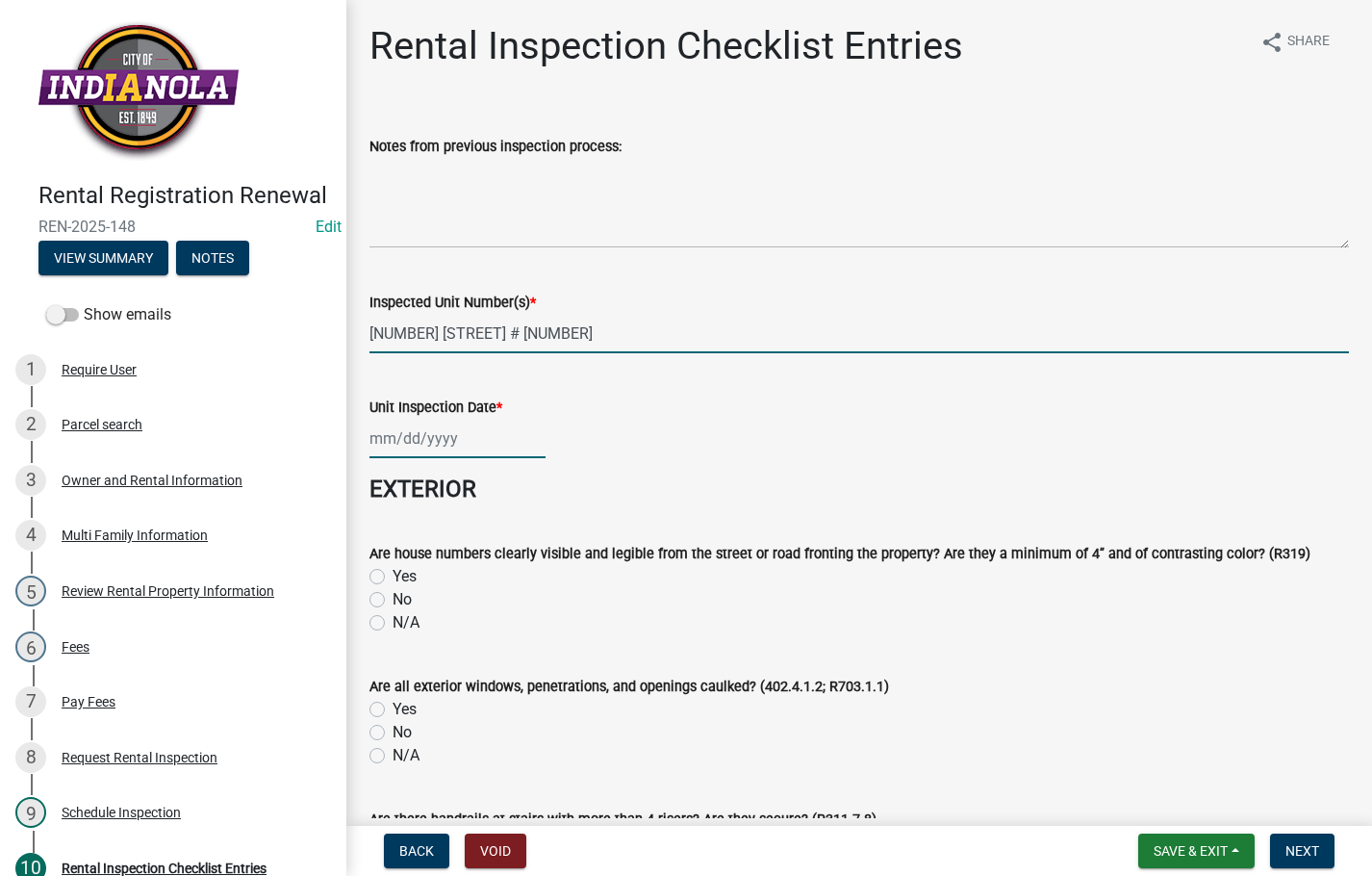 click 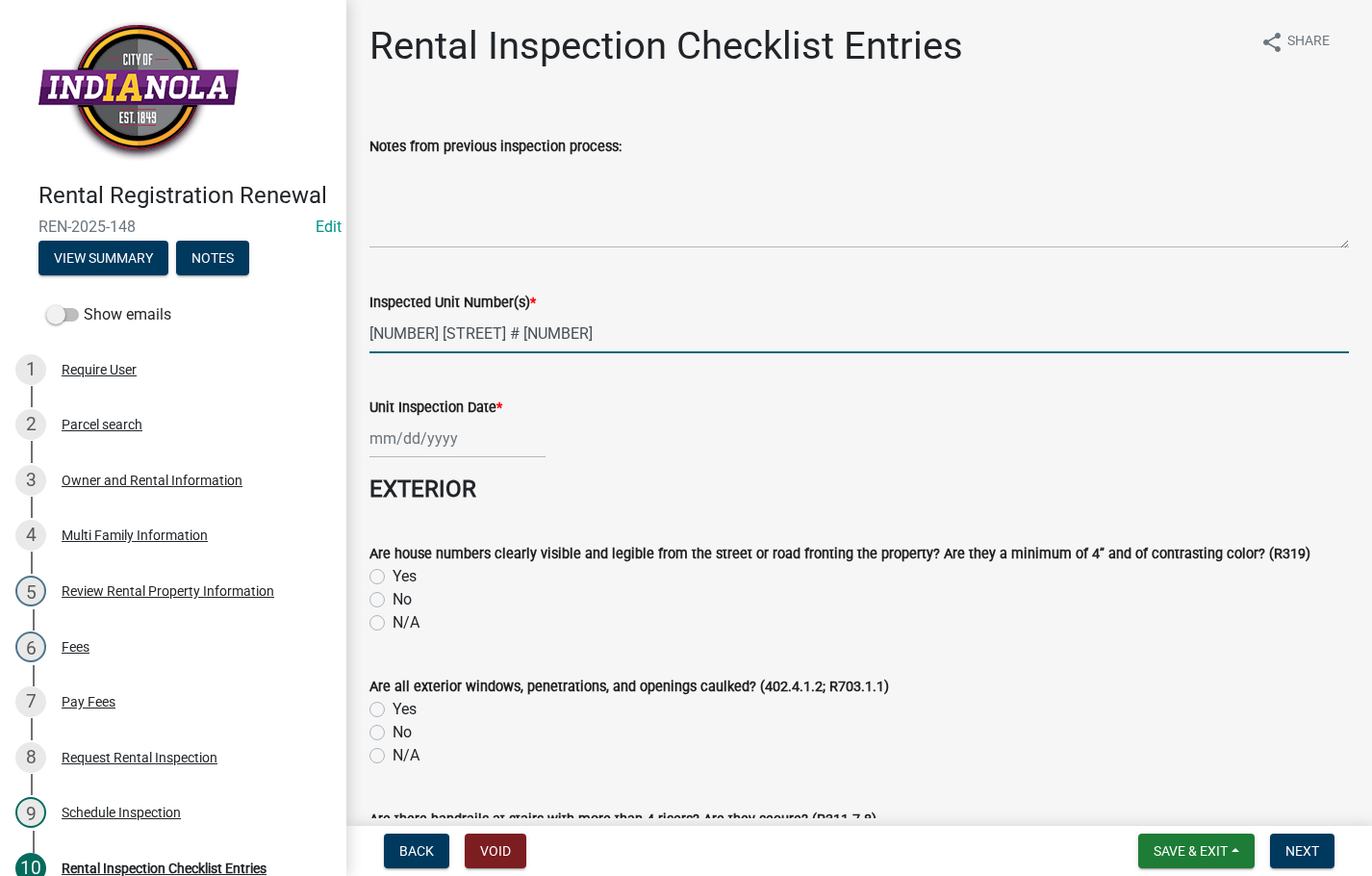 select on "8" 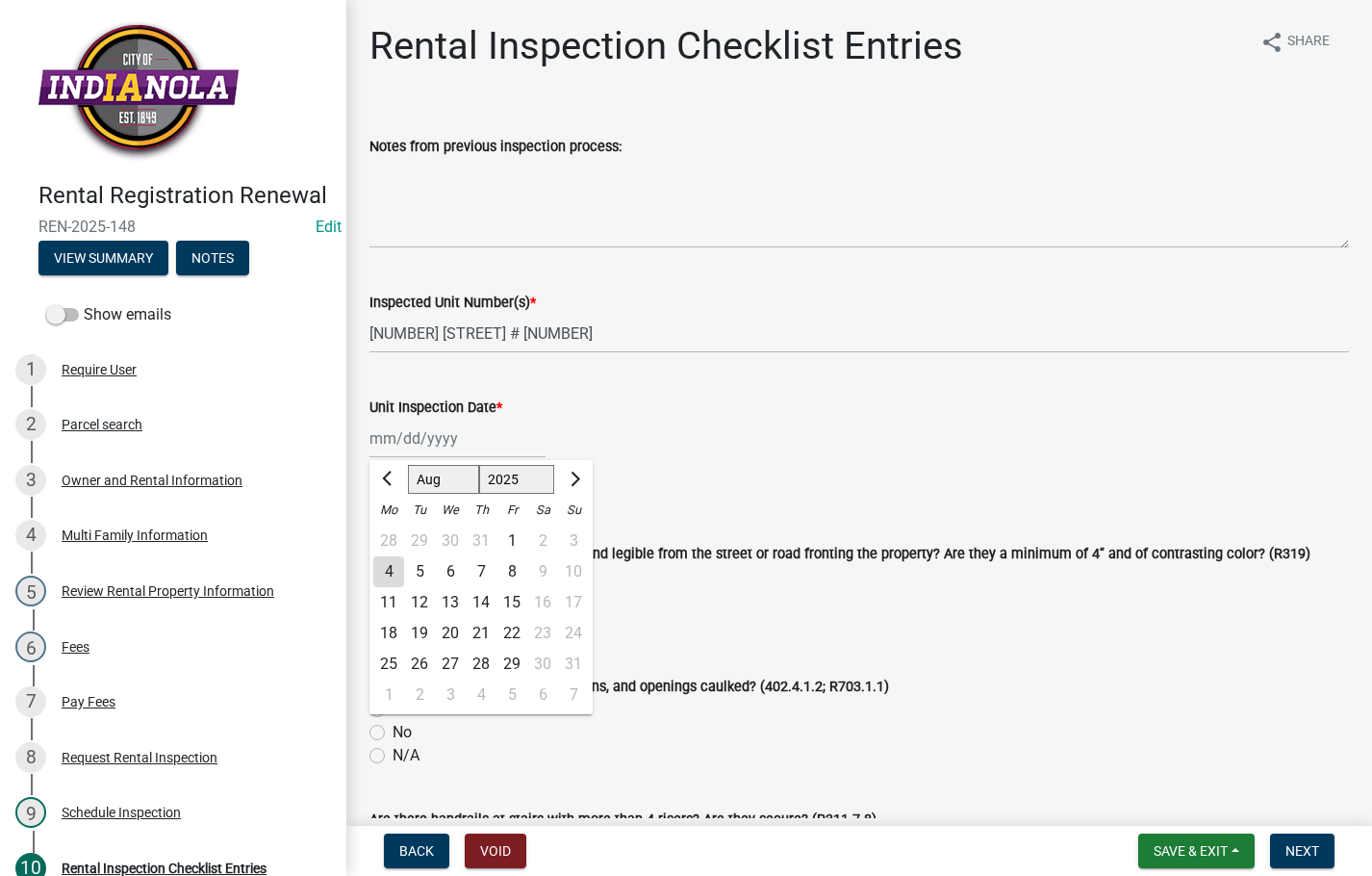 drag, startPoint x: 390, startPoint y: 567, endPoint x: 402, endPoint y: 558, distance: 15 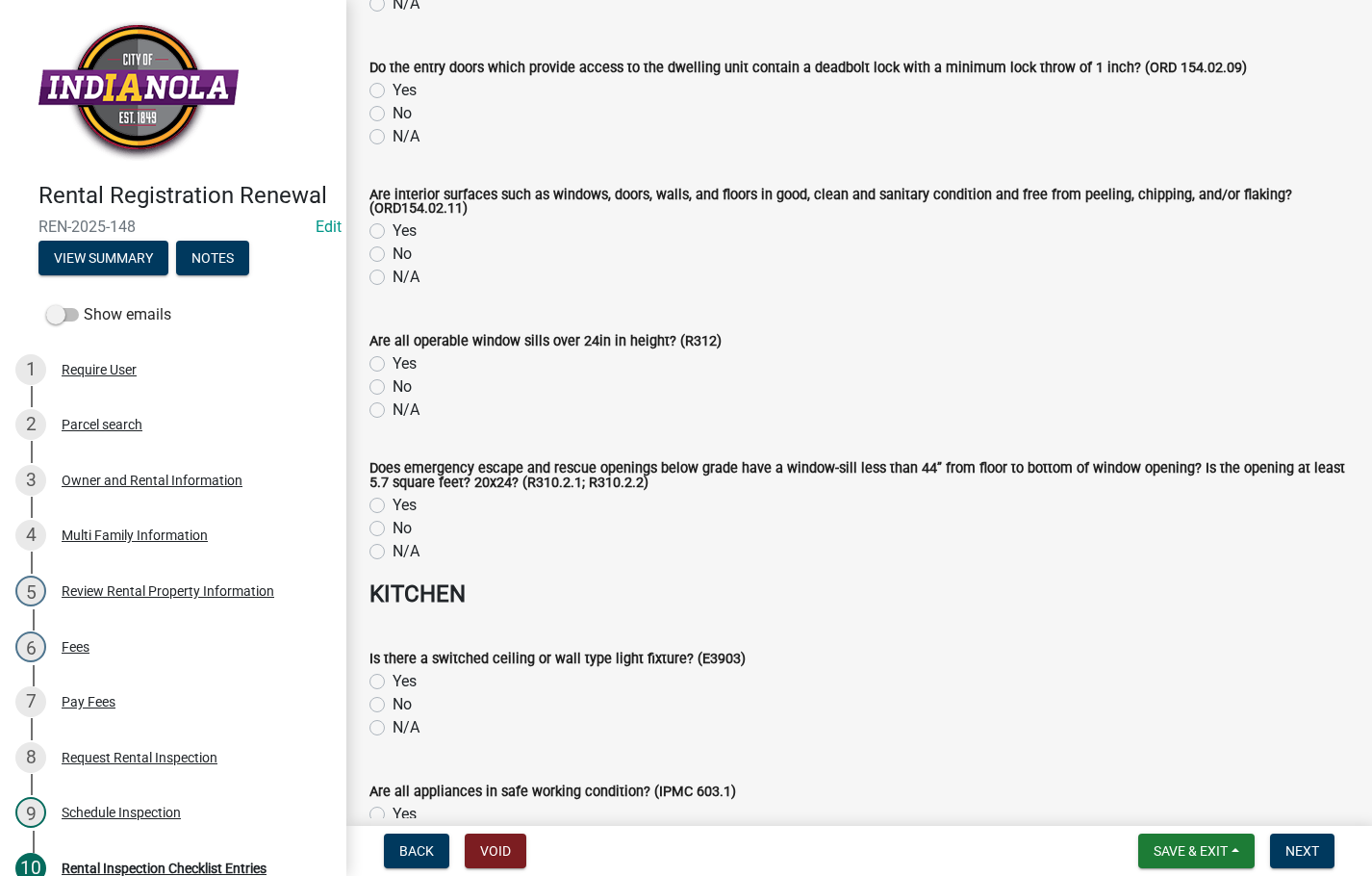 scroll, scrollTop: 8665, scrollLeft: 0, axis: vertical 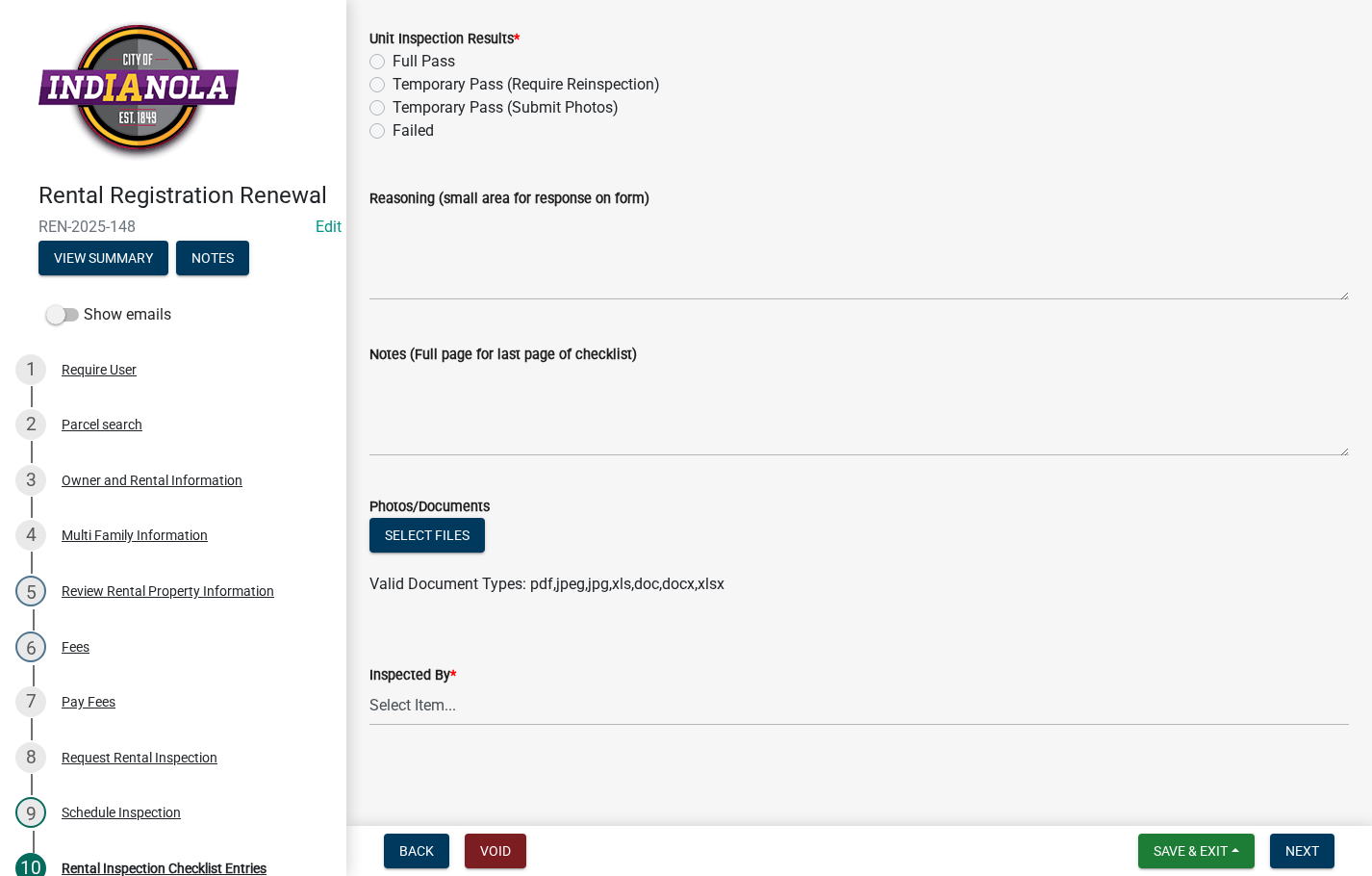 click on "Full Pass" 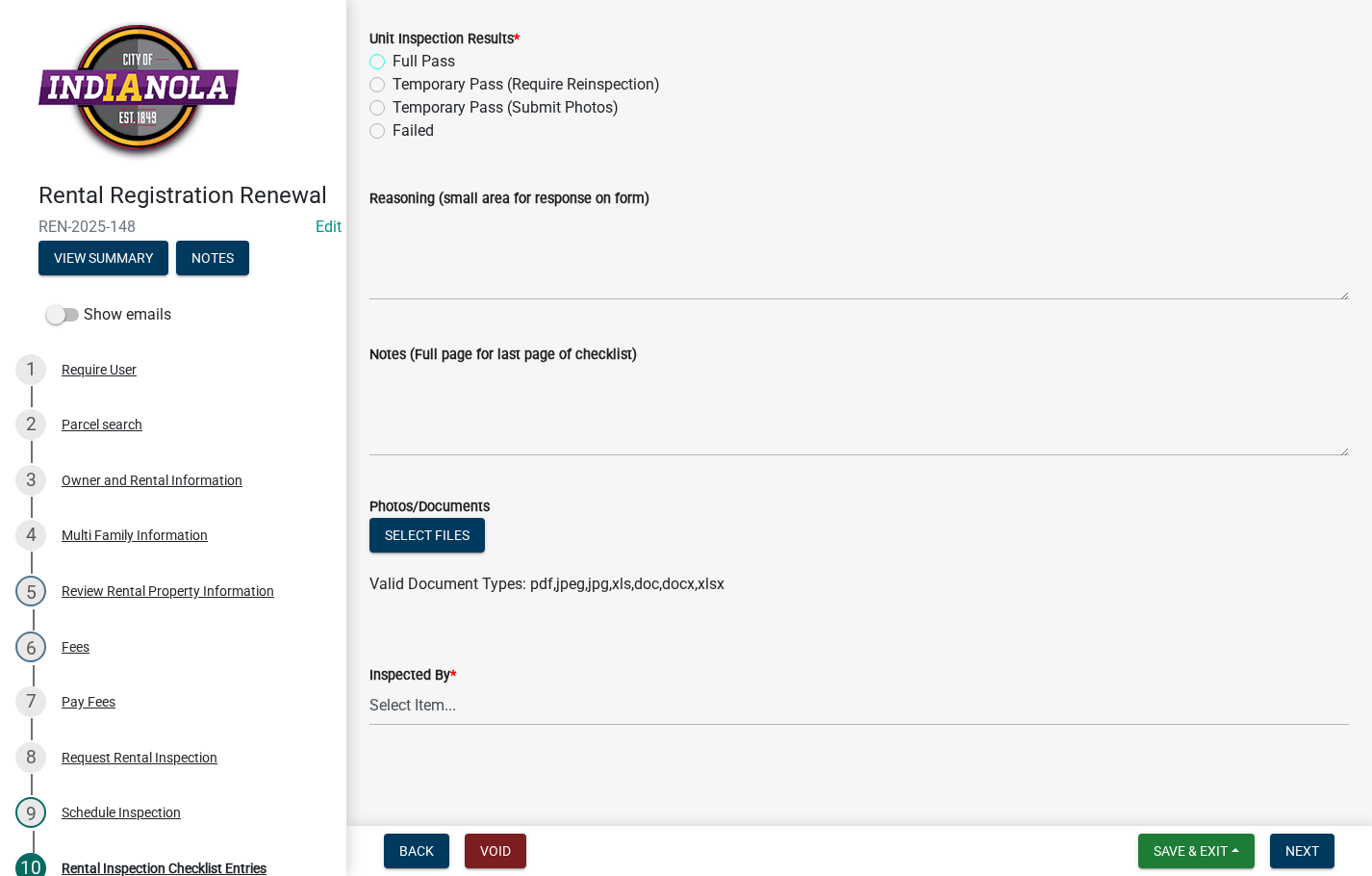 click on "Full Pass" at bounding box center [398, 56] 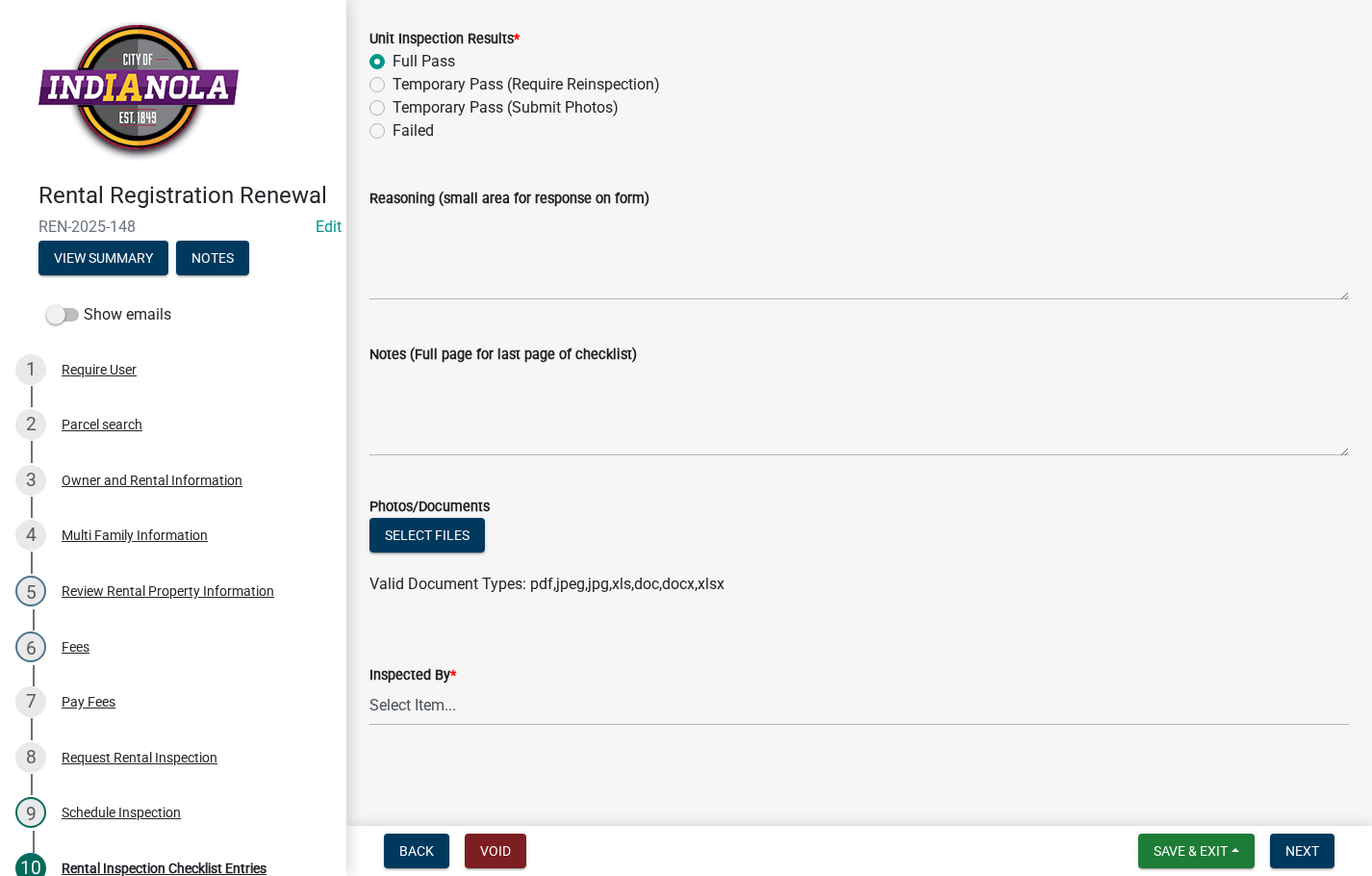 radio on "true" 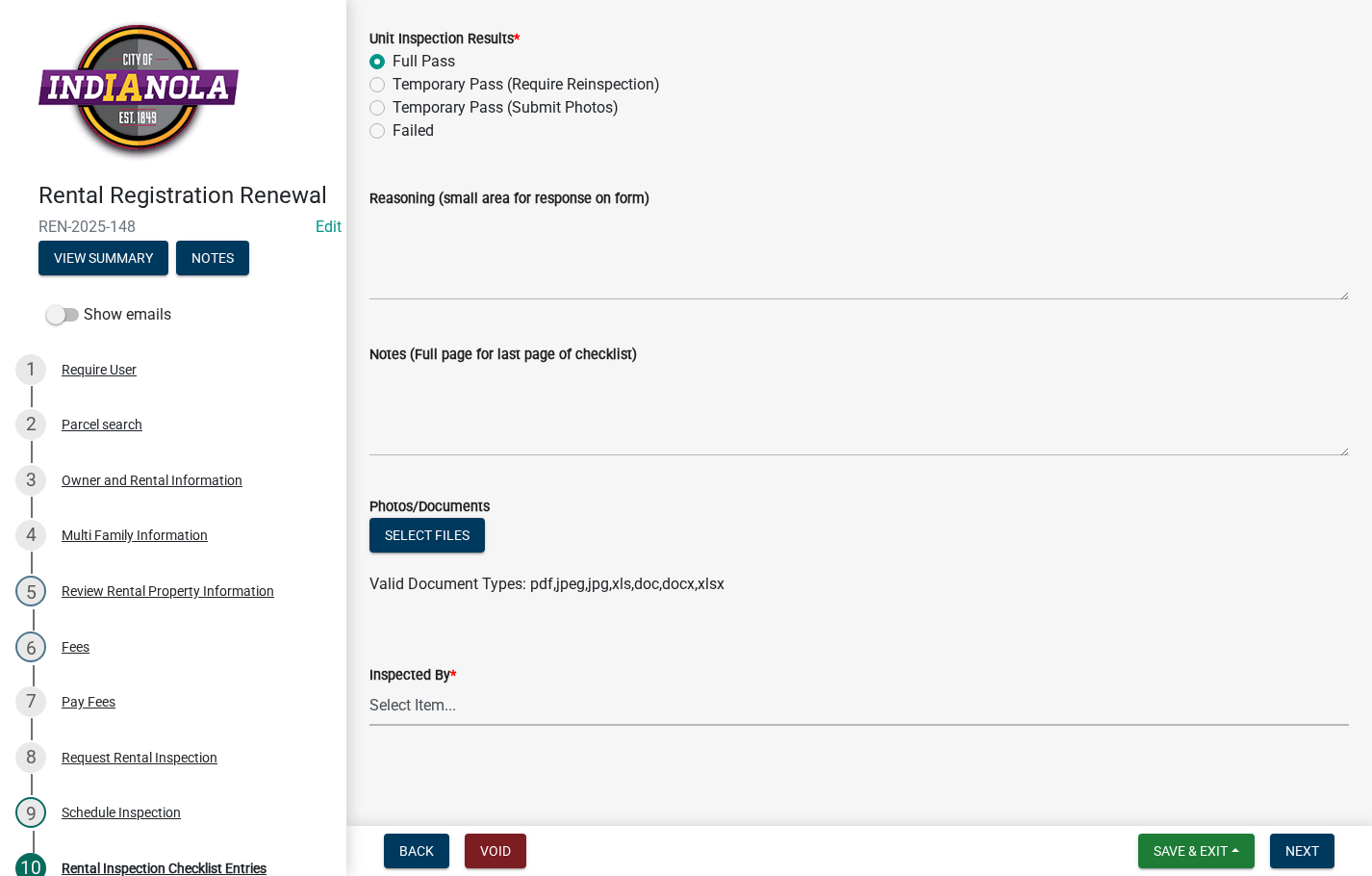click on "Select Item...   [FIRST] [LAST]   [FIRST] [LAST]   [FIRST] [LAST]   [FIRST] [LAST]" at bounding box center [859, 706] 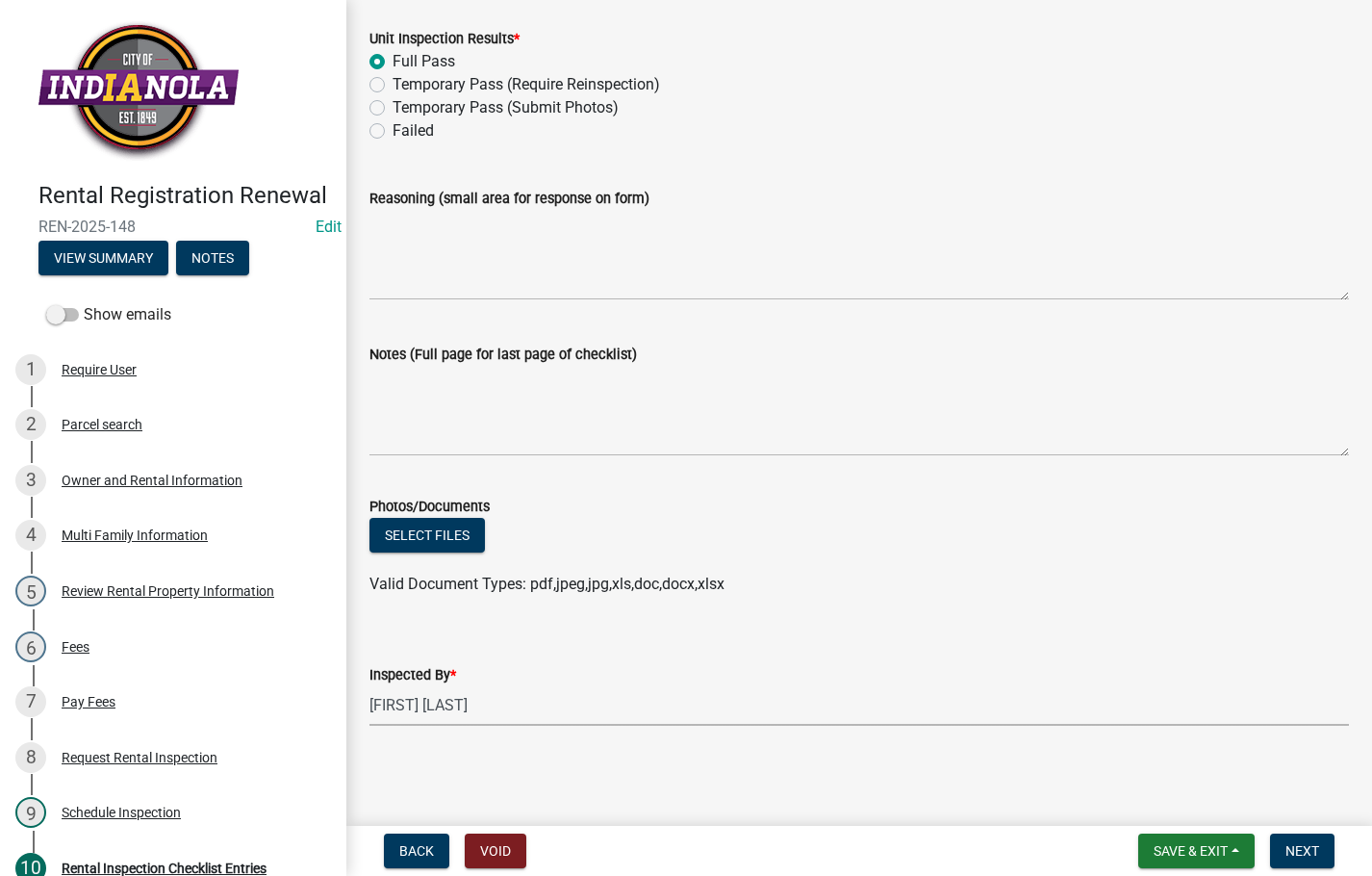 click on "Select Item...   [FIRST] [LAST]   [FIRST] [LAST]   [FIRST] [LAST]   [FIRST] [LAST]" at bounding box center [859, 706] 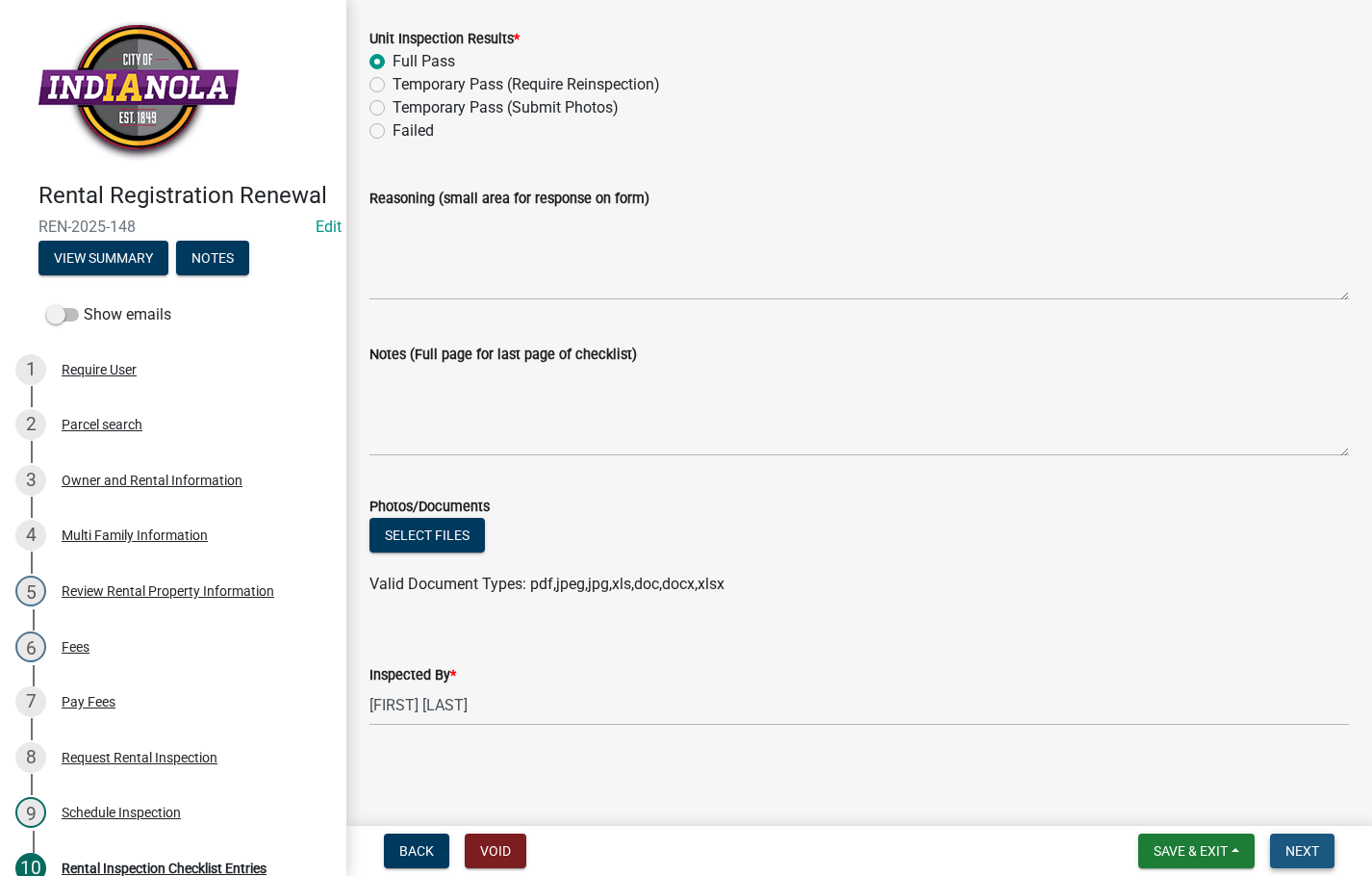 click on "Next" at bounding box center (1302, 851) 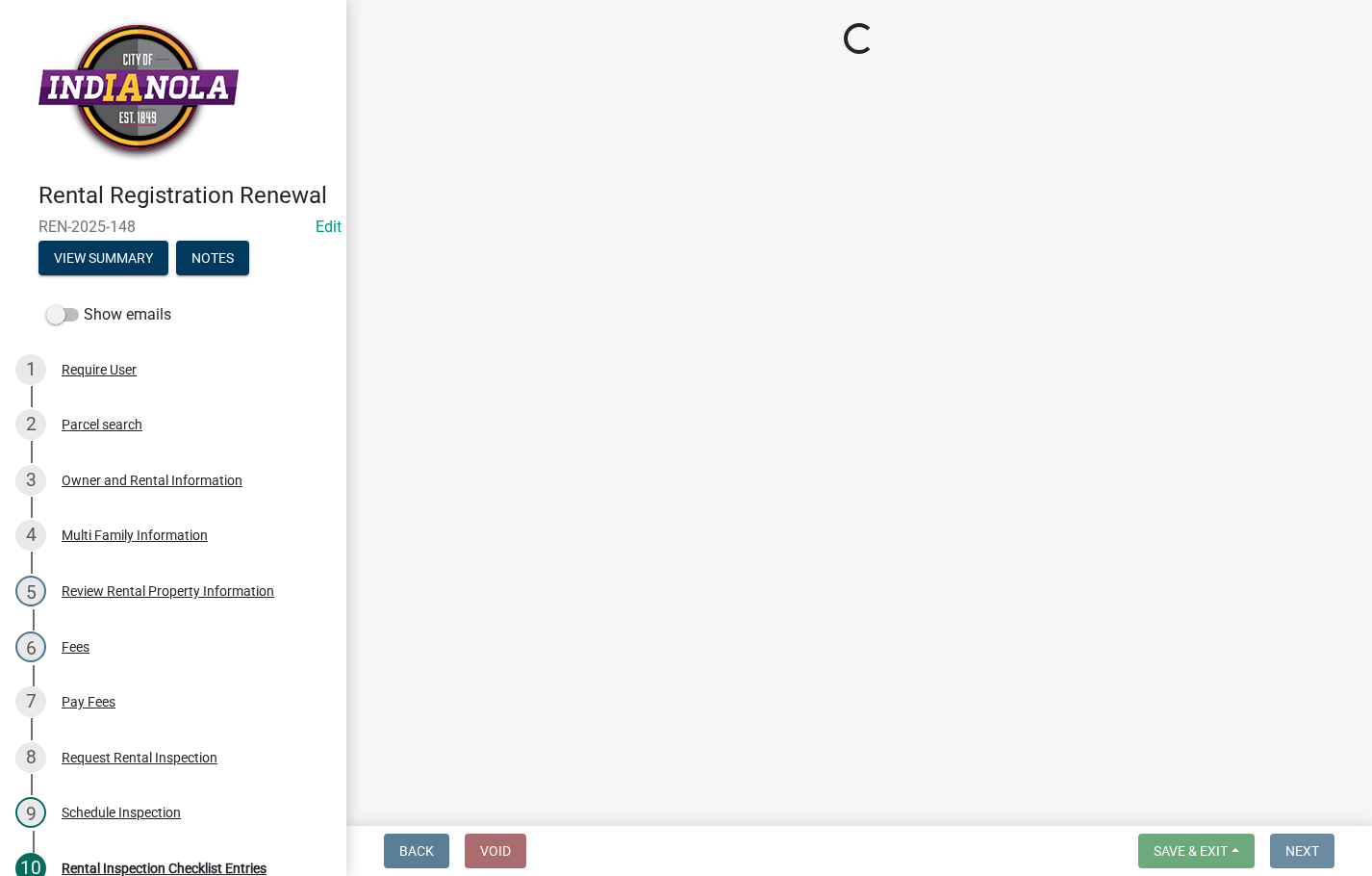 scroll, scrollTop: 0, scrollLeft: 0, axis: both 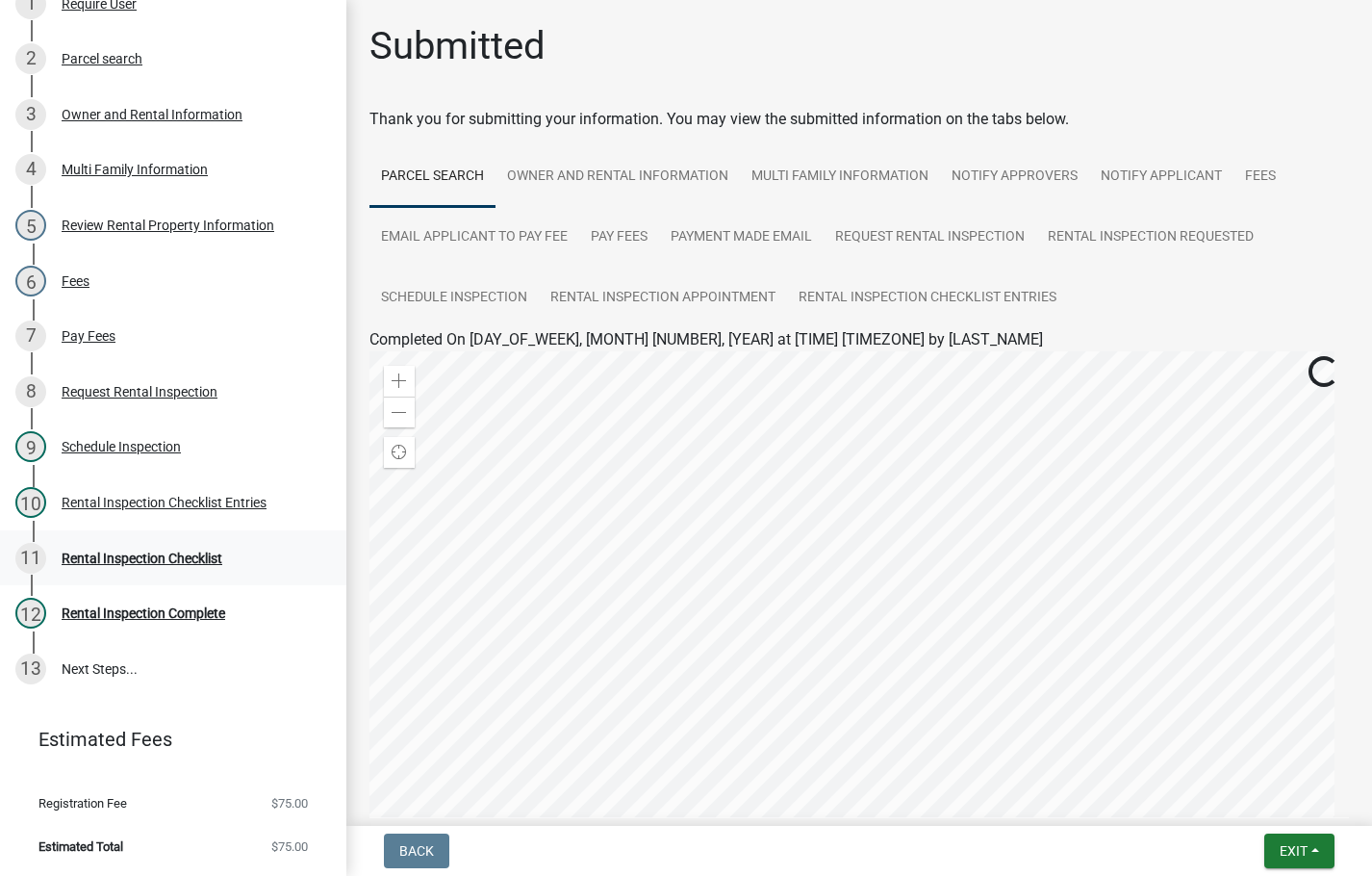 click on "Rental Inspection Checklist" at bounding box center (141, 558) 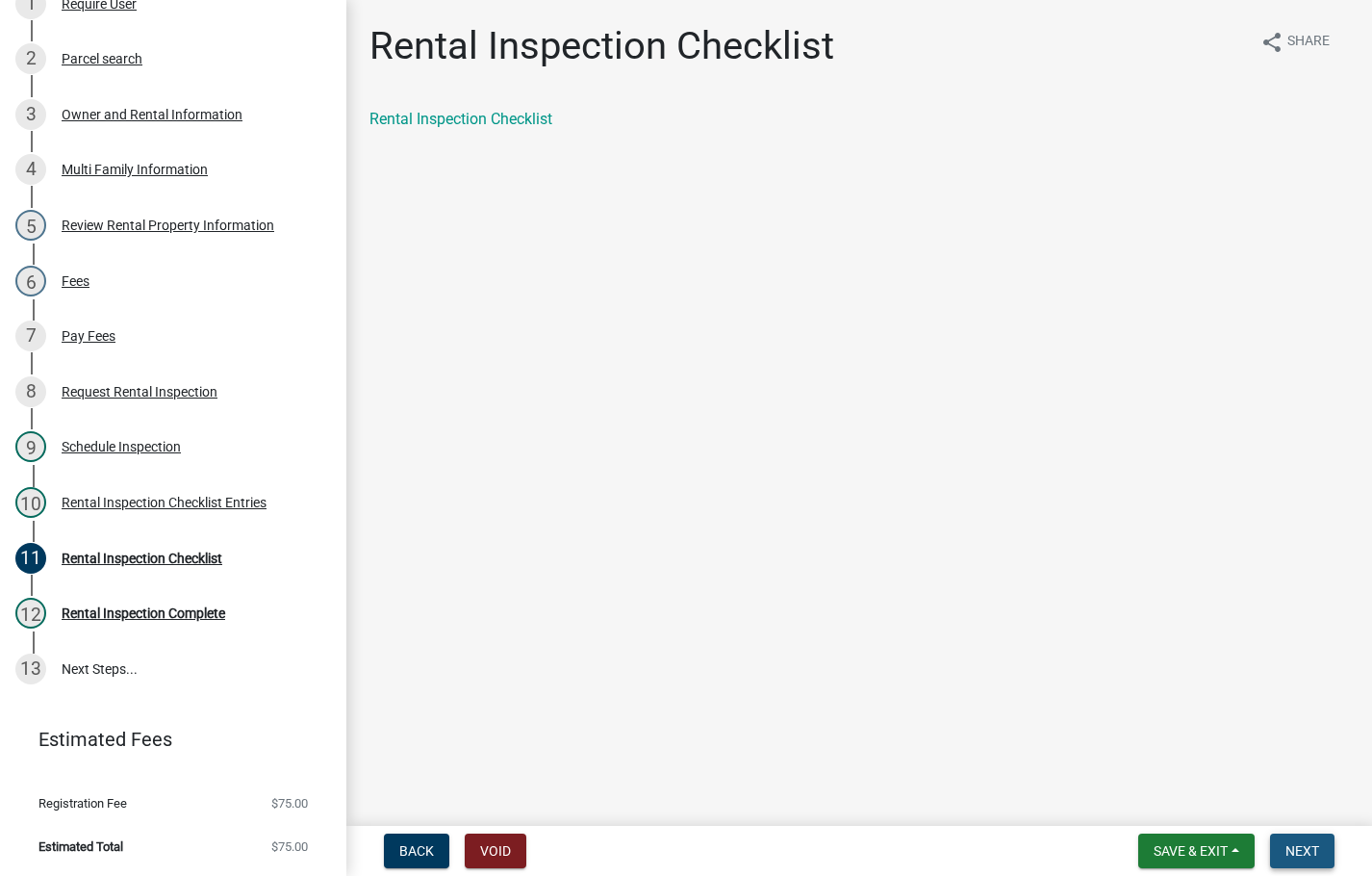 click on "Next" at bounding box center [1302, 851] 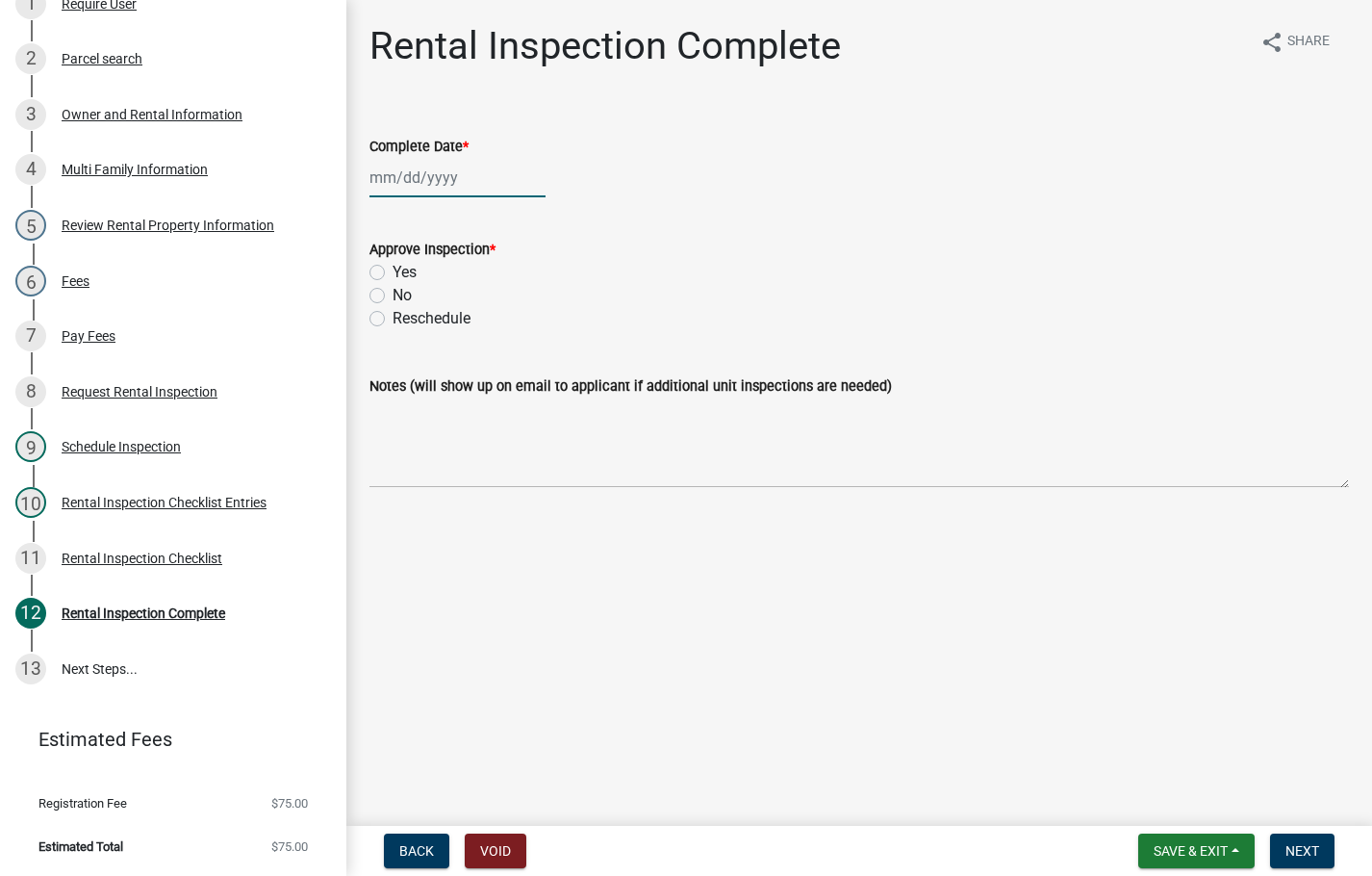 click 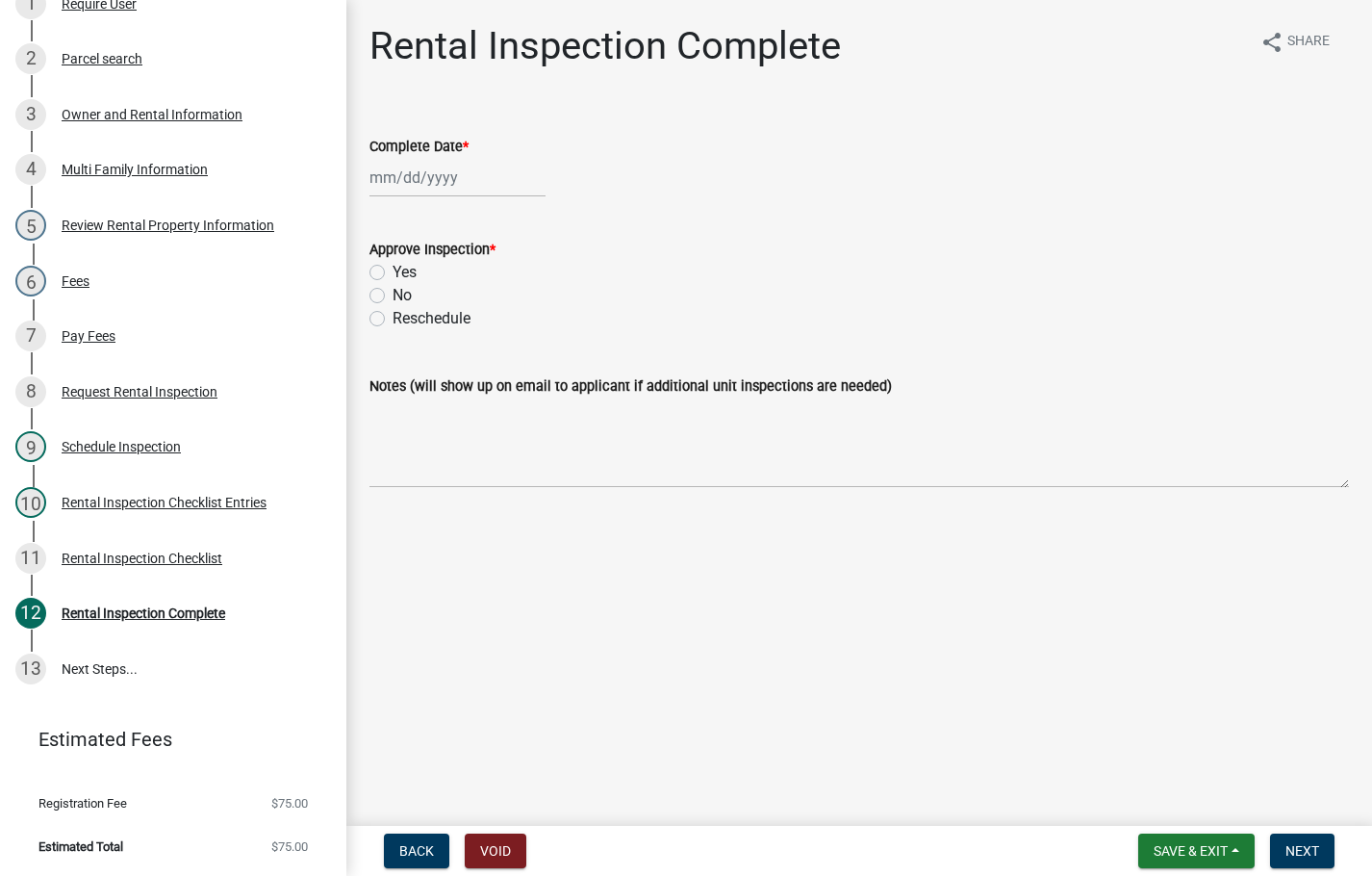 select on "8" 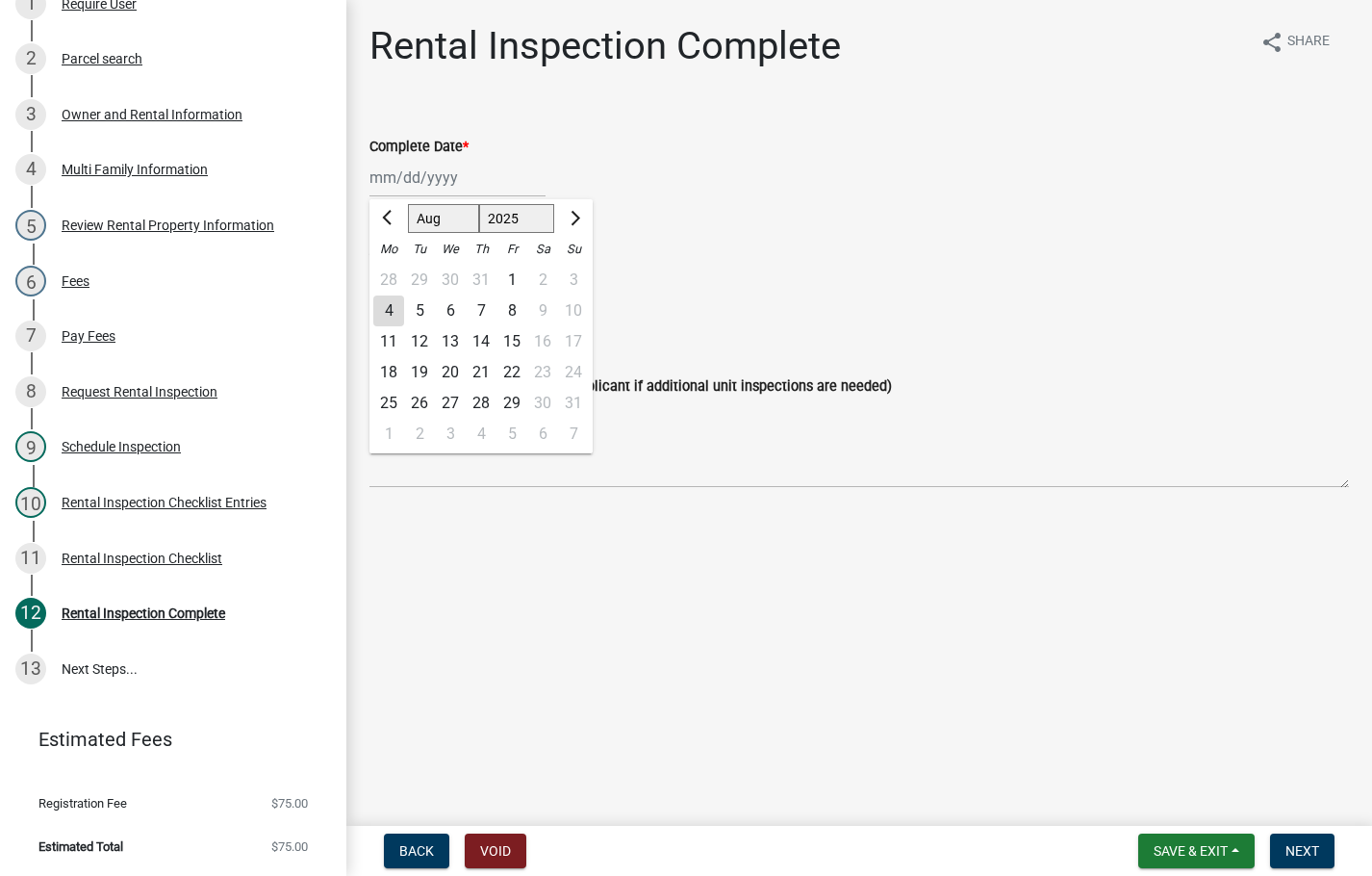 click on "4" 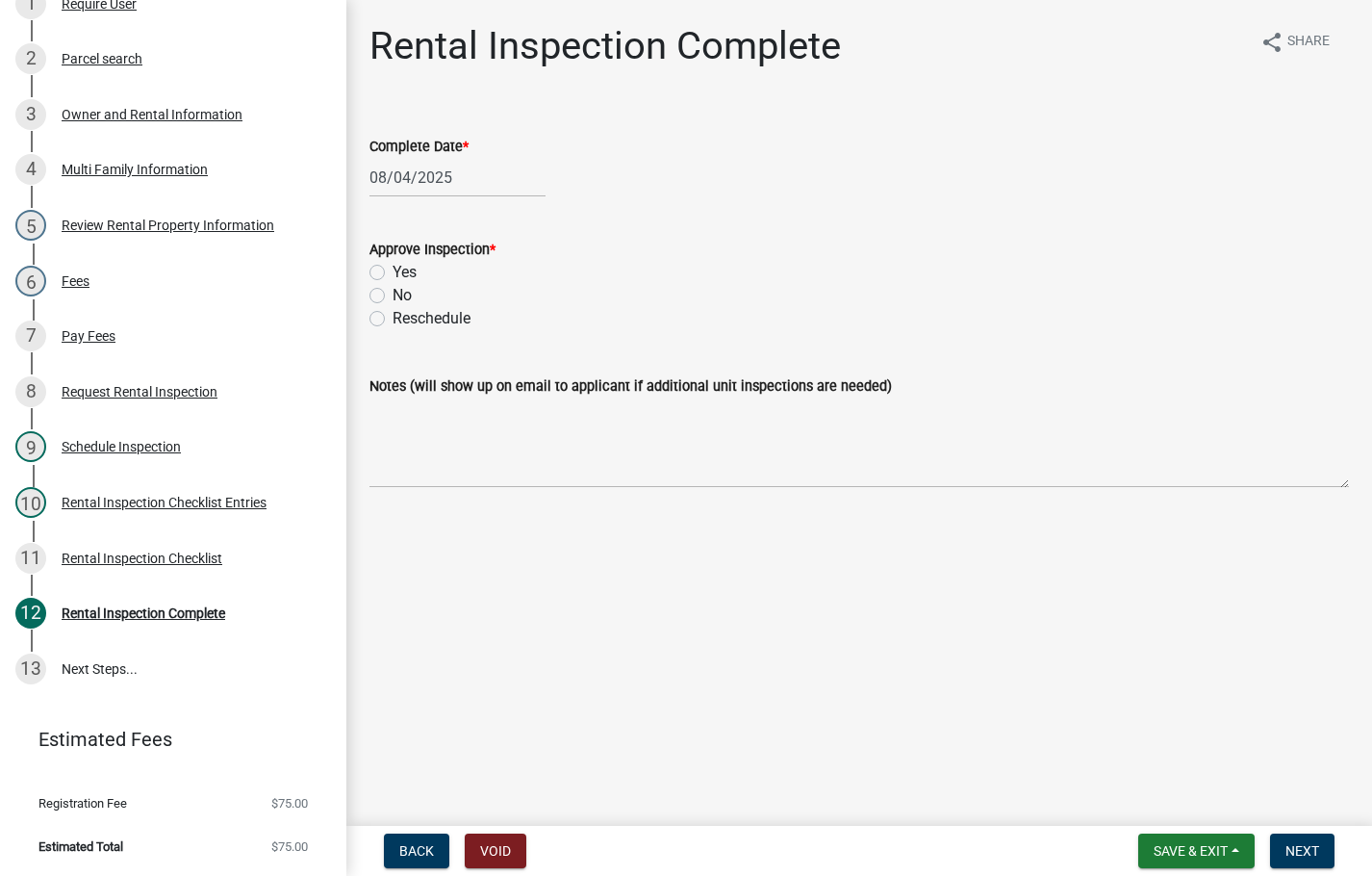 click on "Yes" 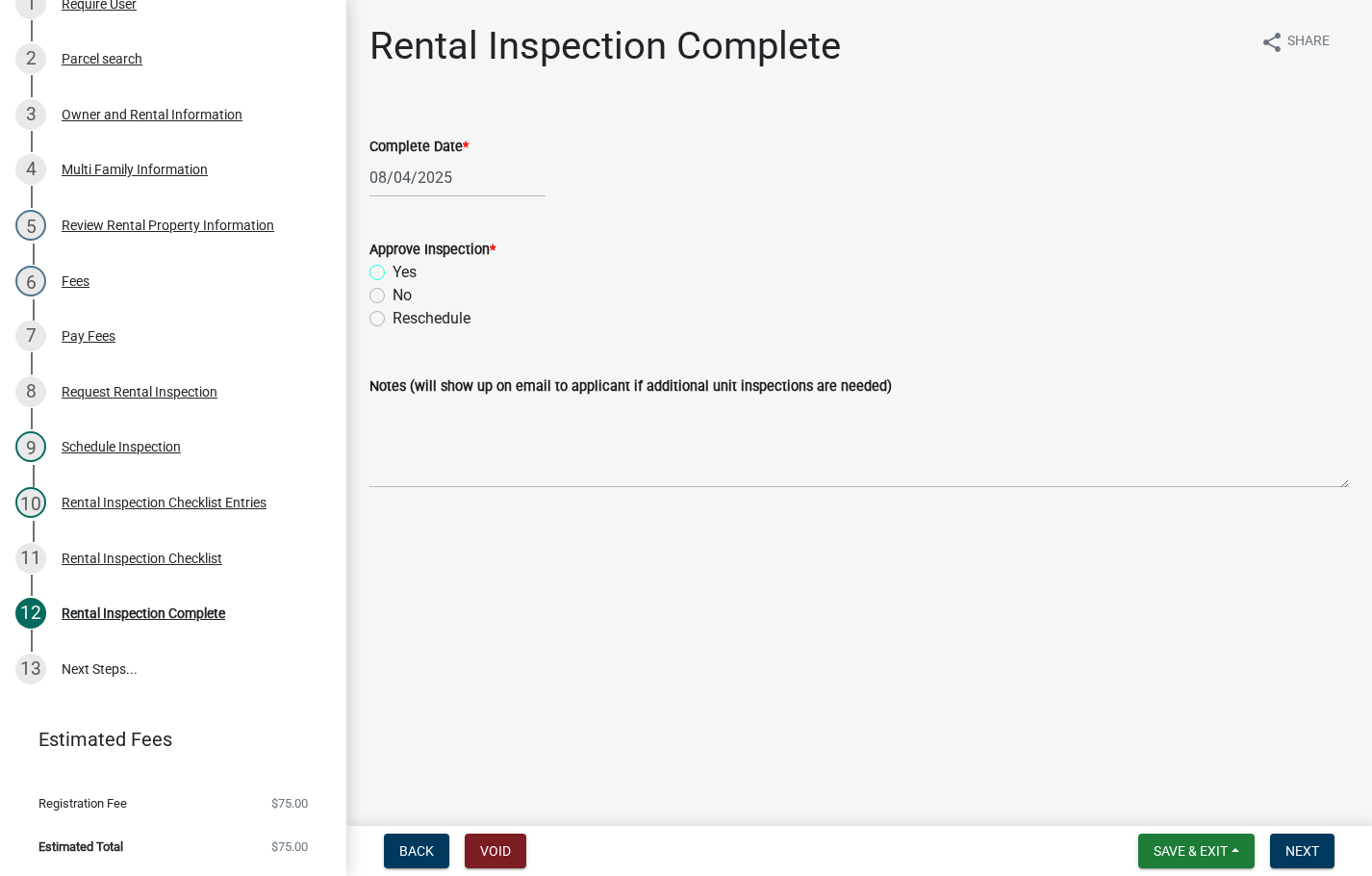 click on "Yes" at bounding box center [398, 267] 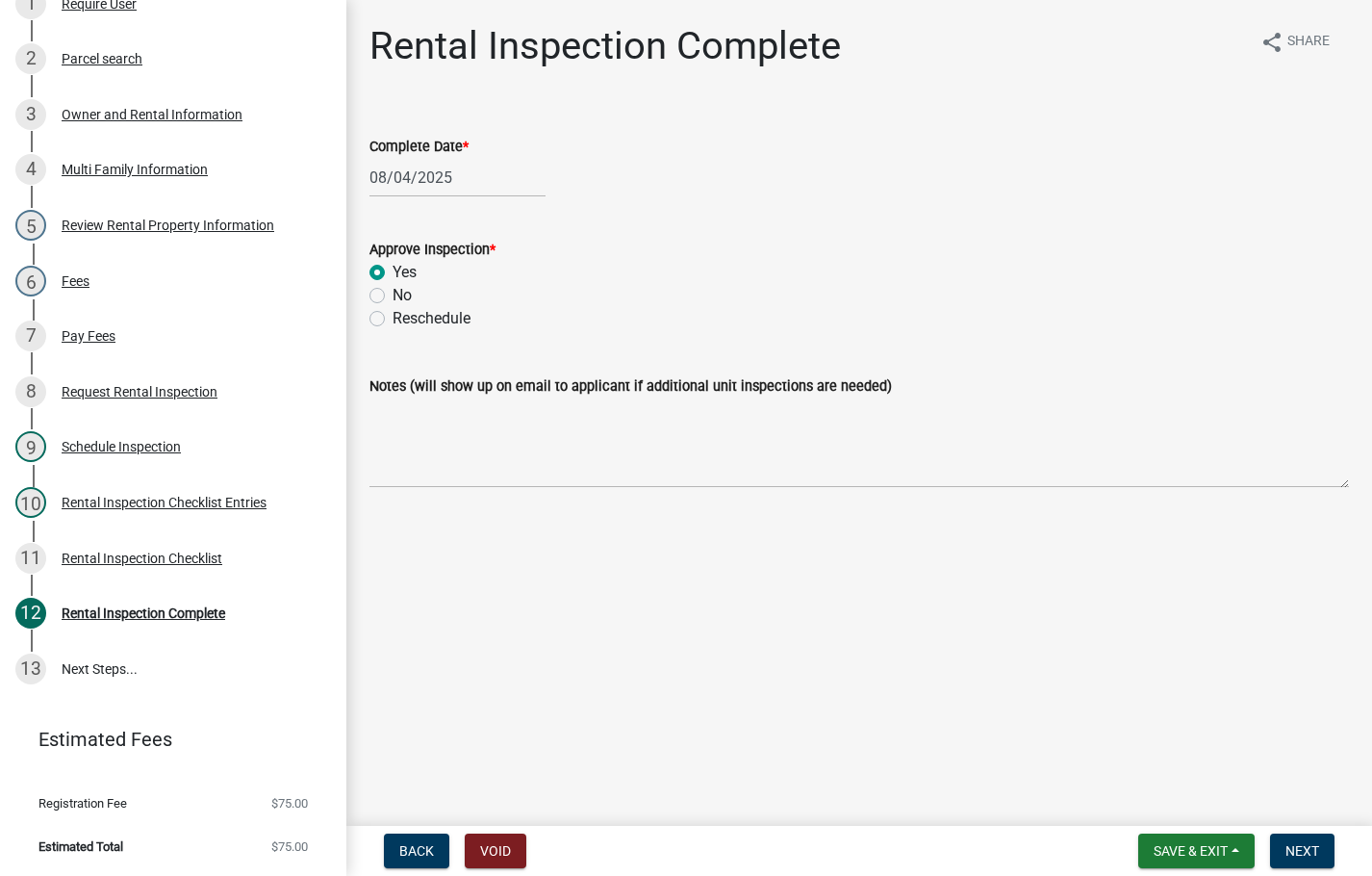 radio on "true" 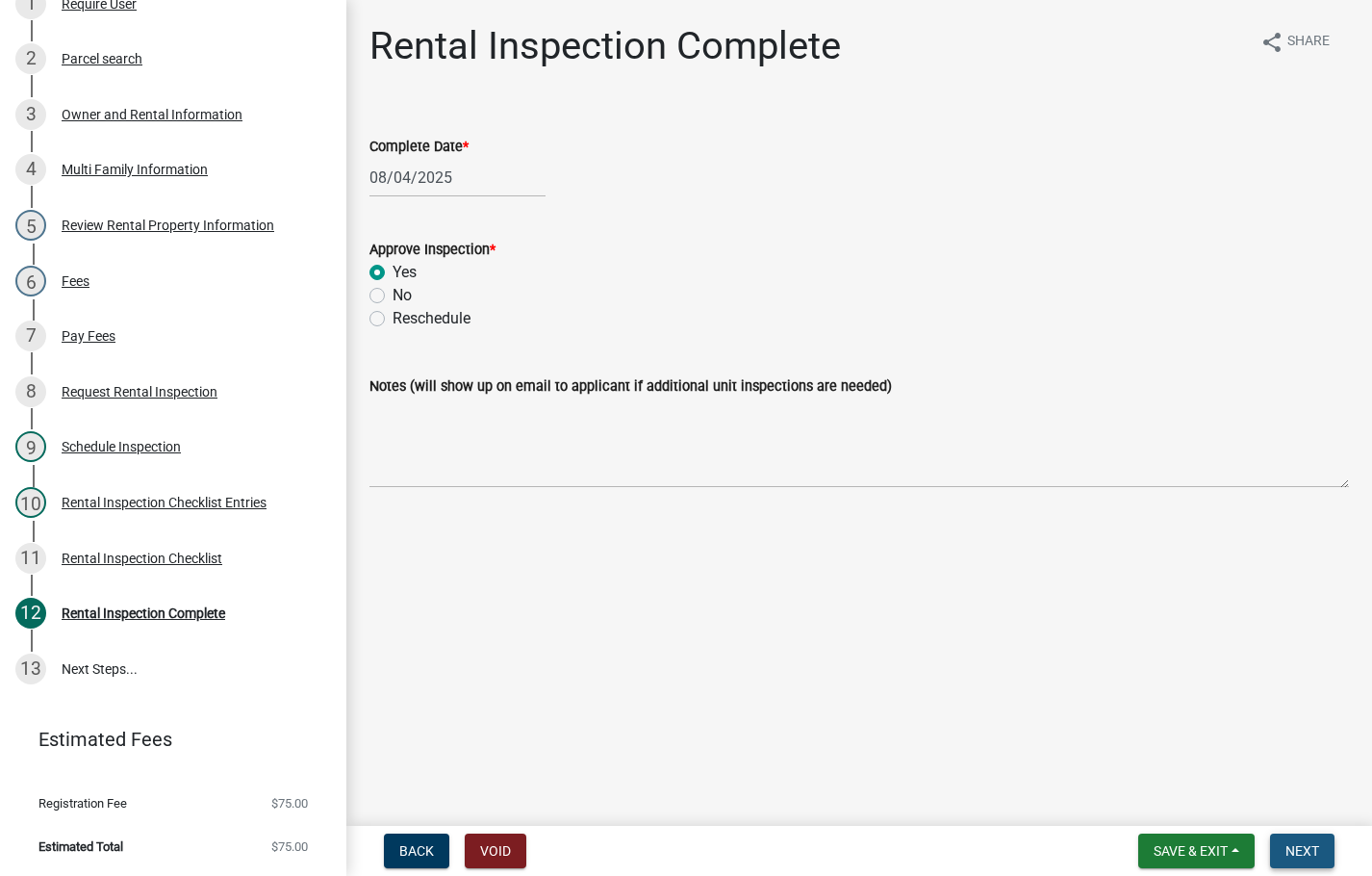 click on "Next" at bounding box center [1302, 851] 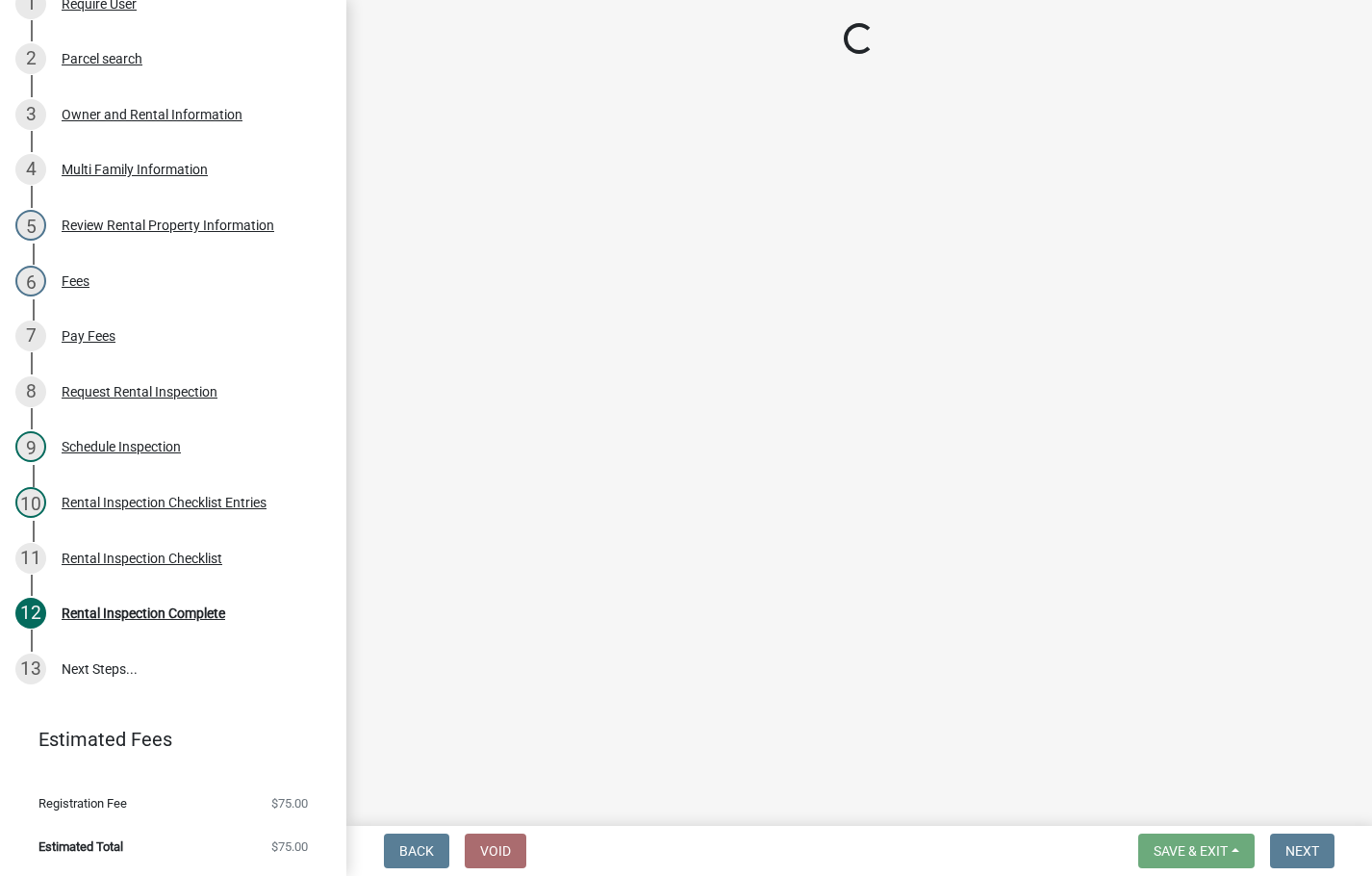 scroll, scrollTop: 448, scrollLeft: 0, axis: vertical 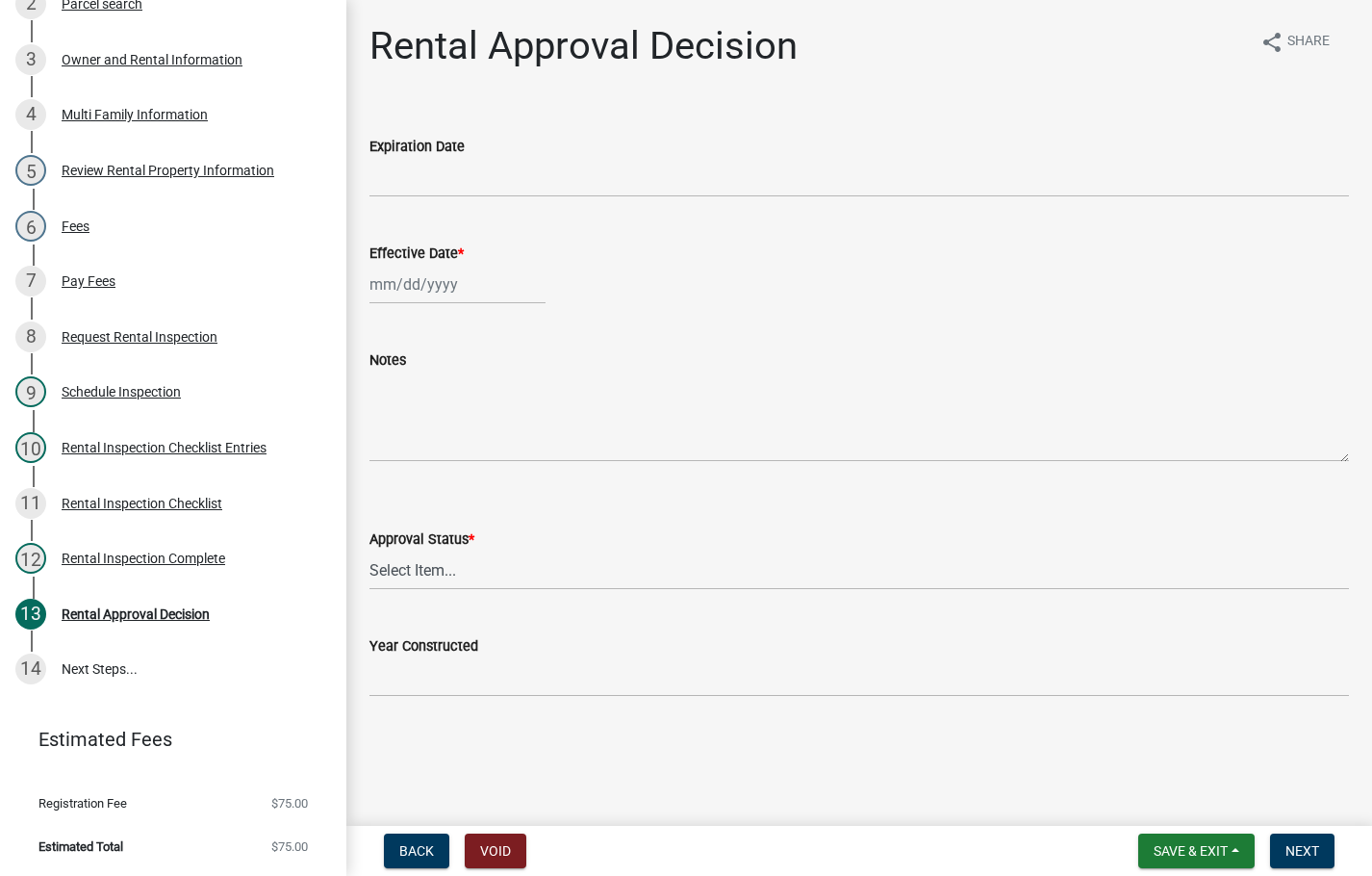 click 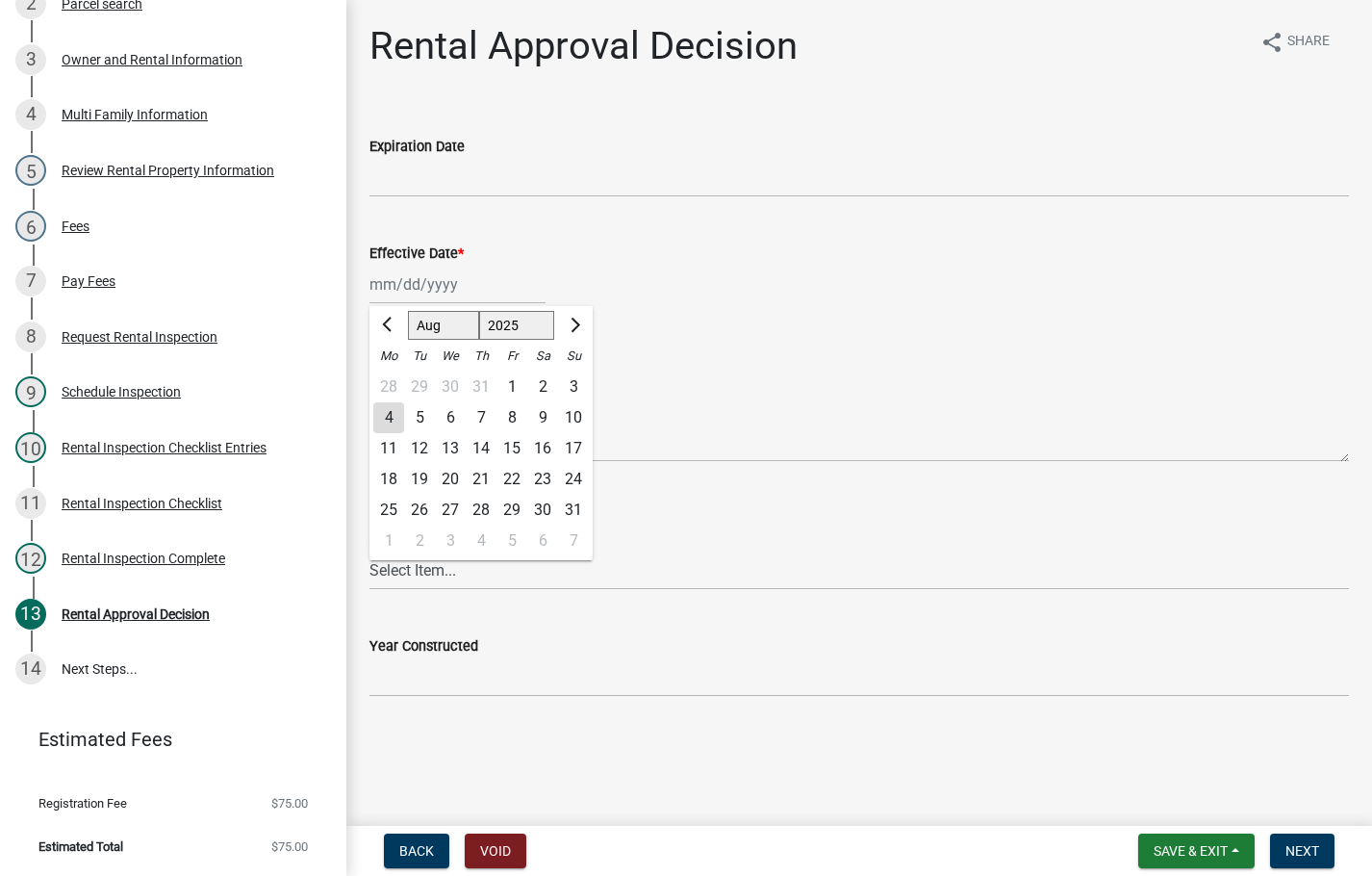 click on "4" 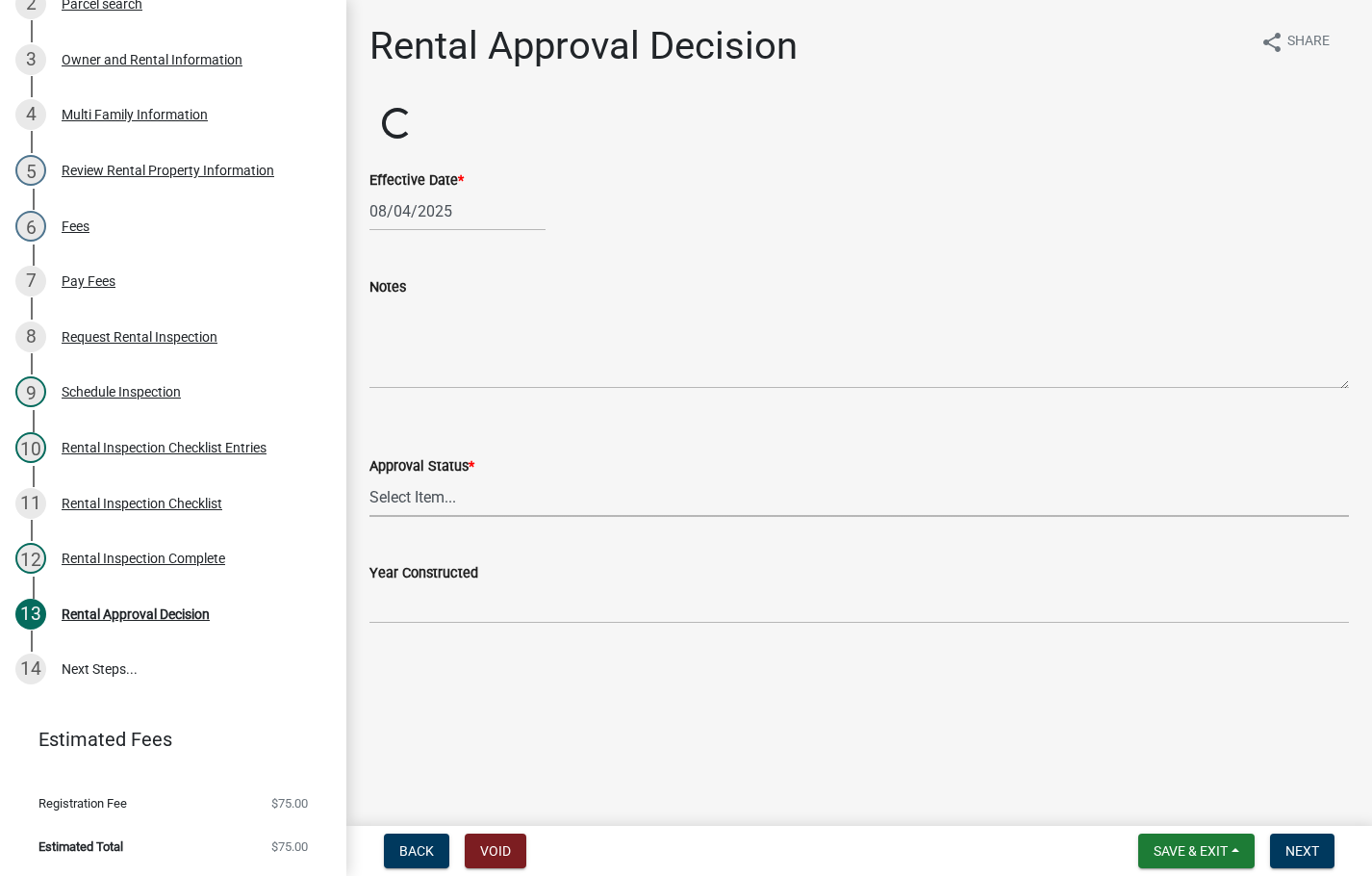 click on "Select Item...   Approved   Denied" at bounding box center (859, 497) 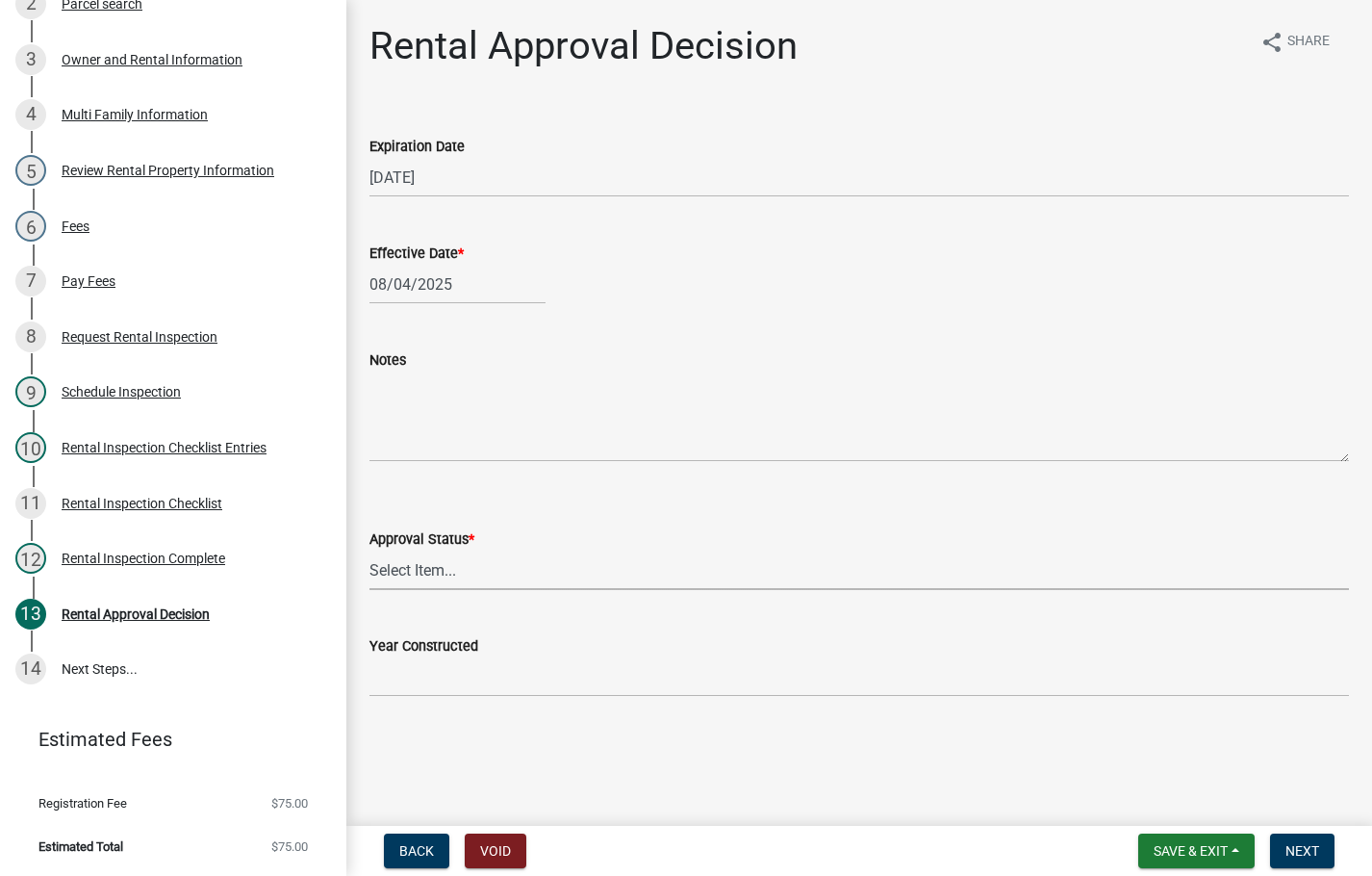 click on "Select Item...   Approved   Denied" at bounding box center (859, 570) 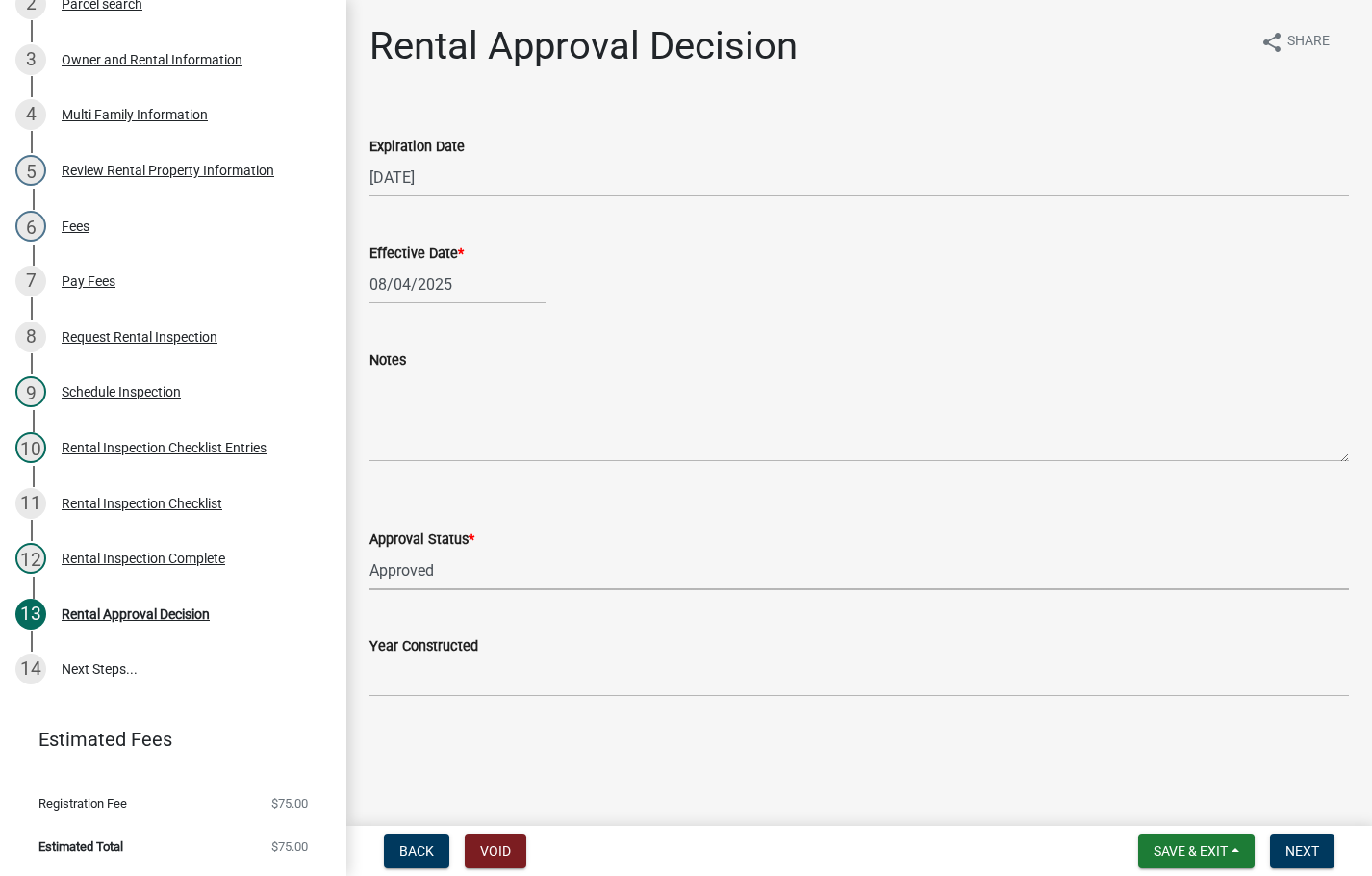 click on "Select Item...   Approved   Denied" at bounding box center (859, 570) 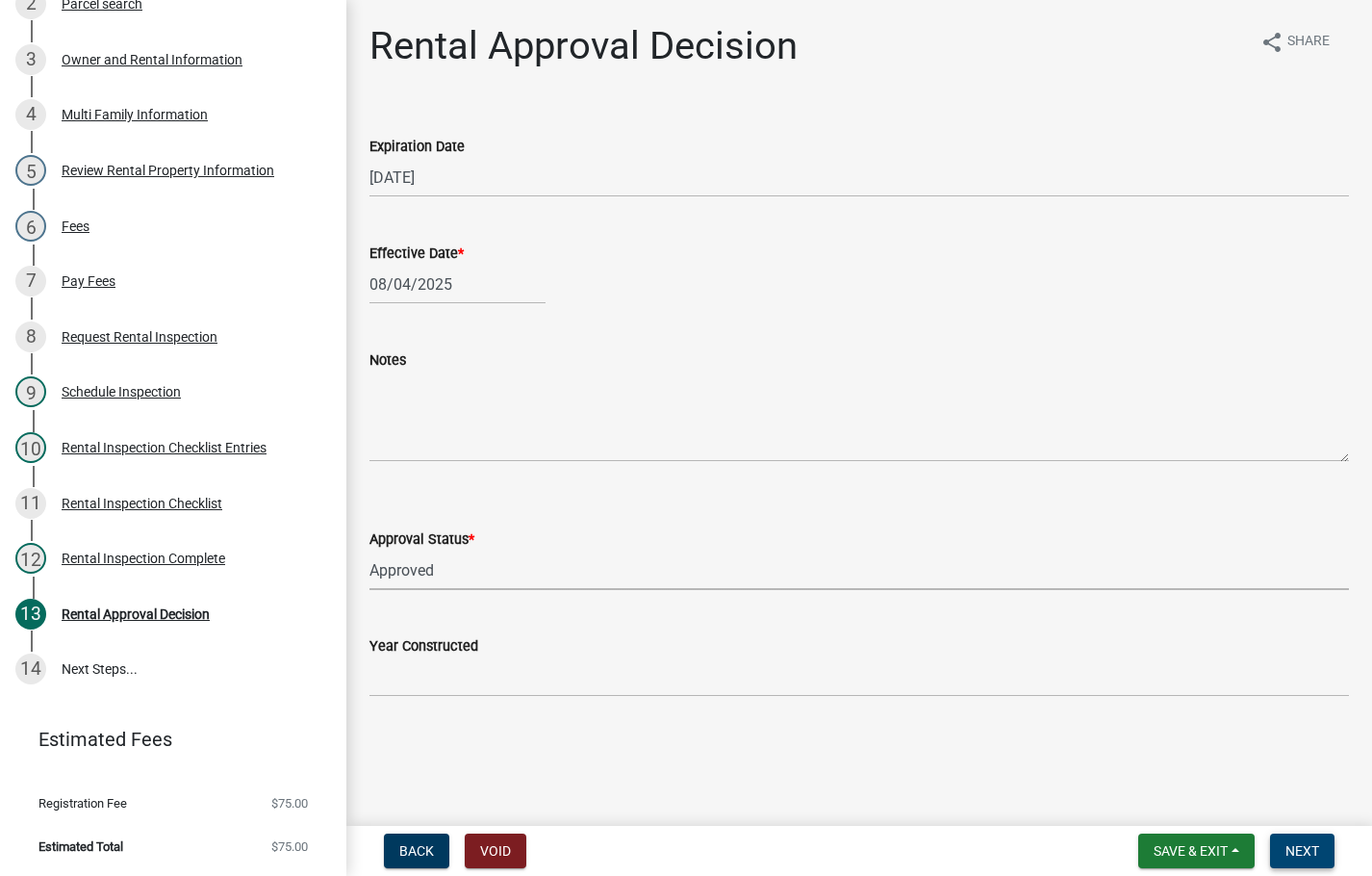 click on "Next" at bounding box center (1302, 851) 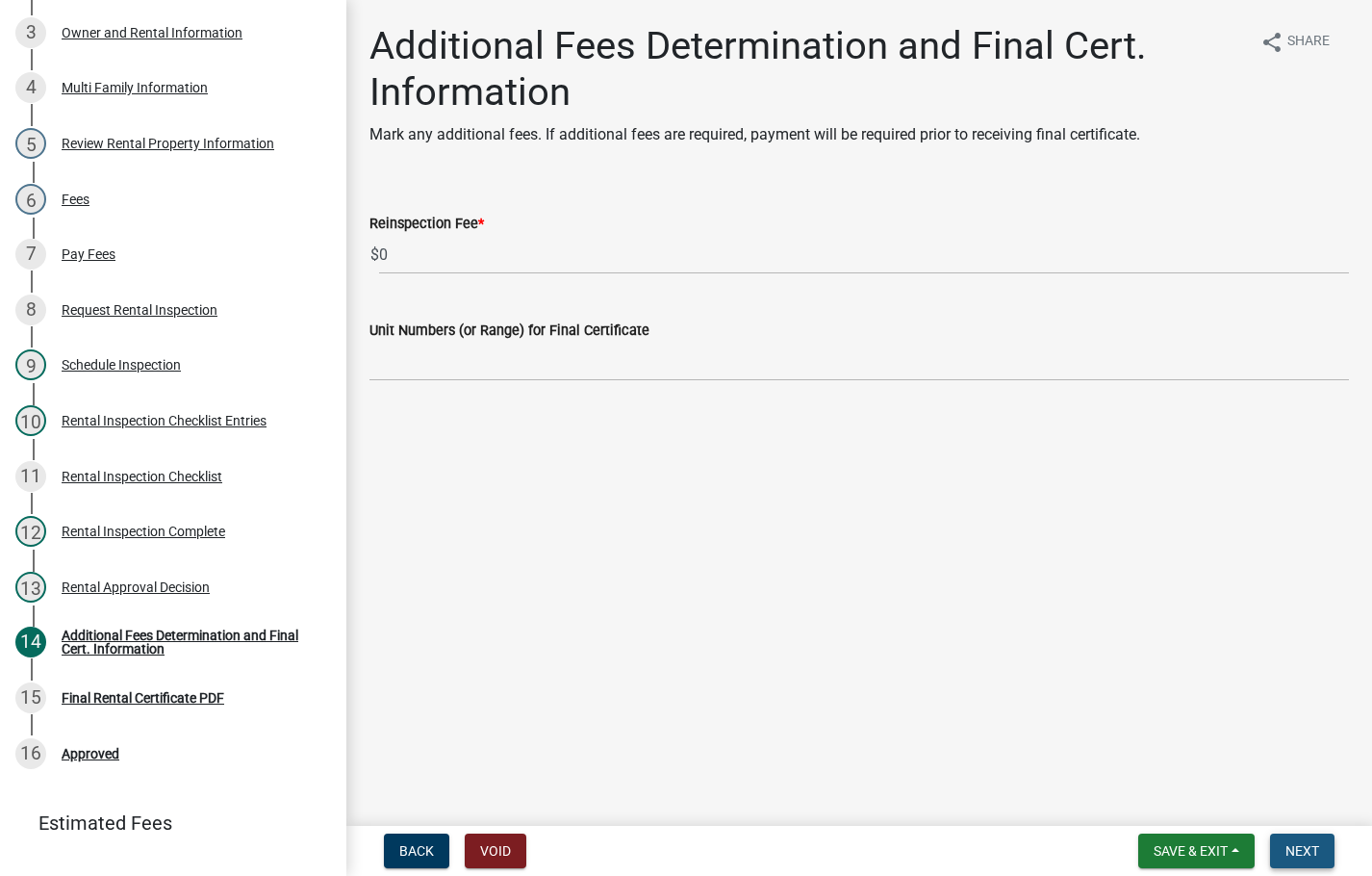 click on "Next" at bounding box center [1302, 851] 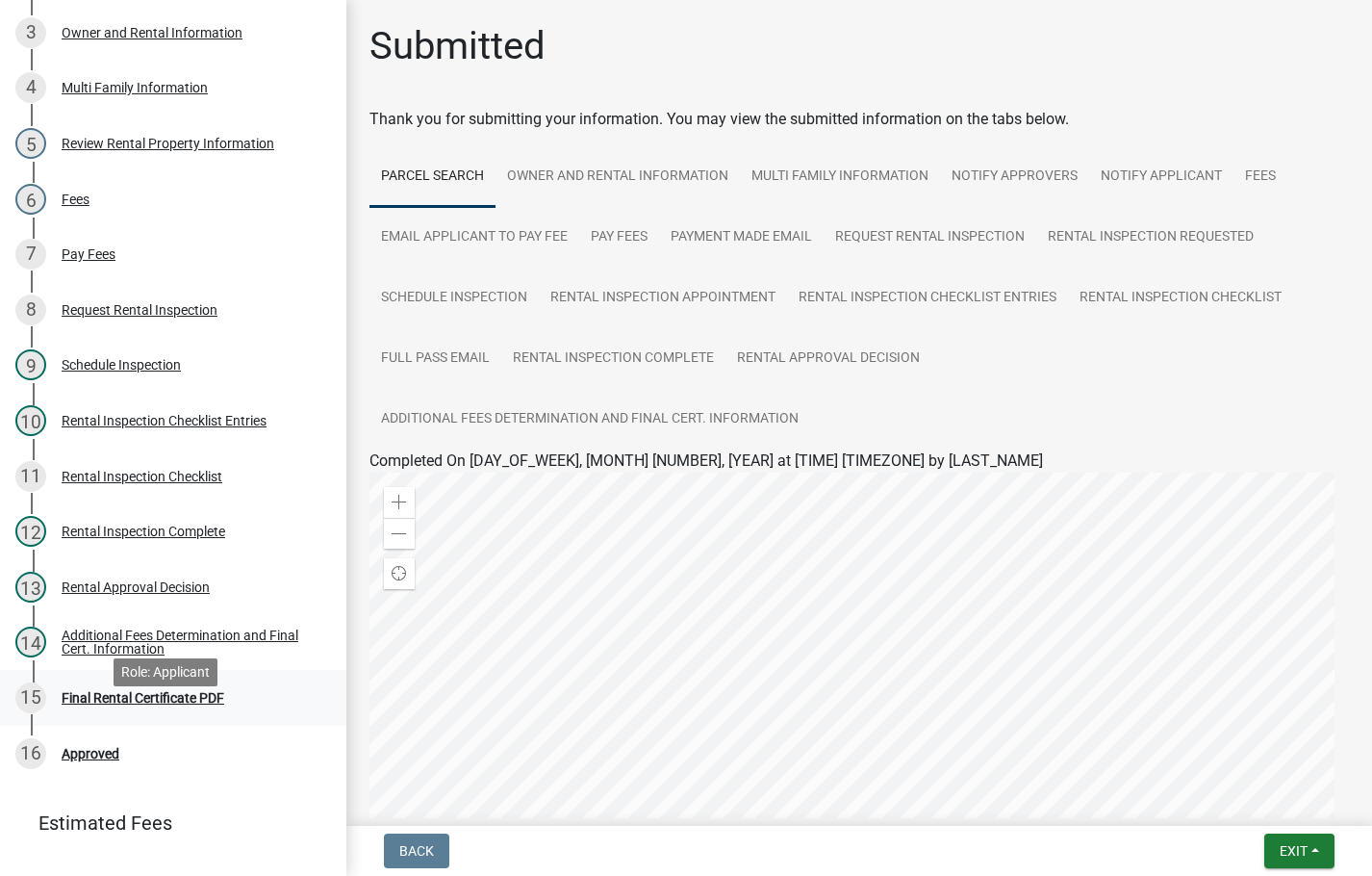 click on "[NUMBER] Approved" at bounding box center [165, 698] 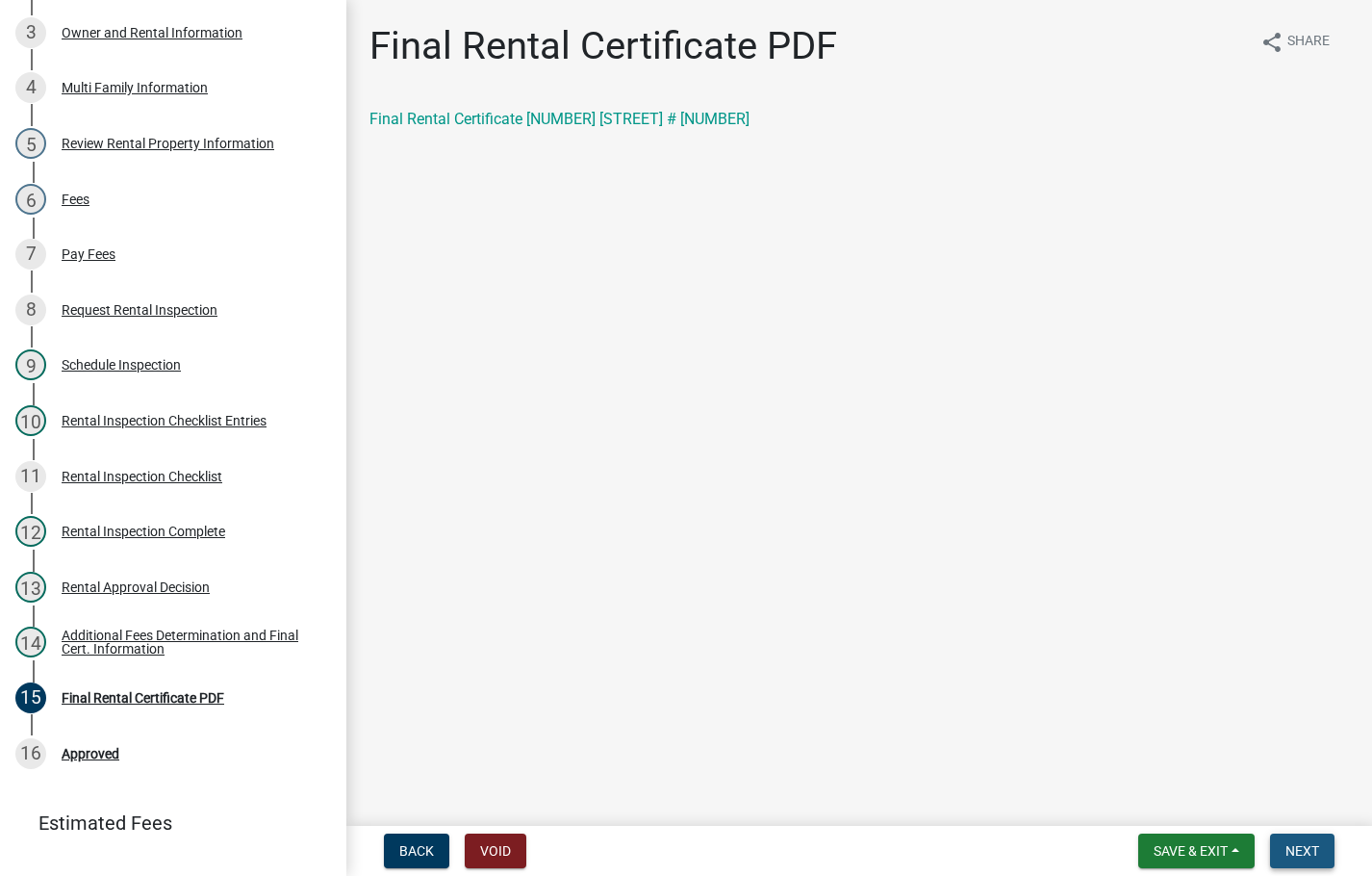 click on "Next" at bounding box center (1302, 851) 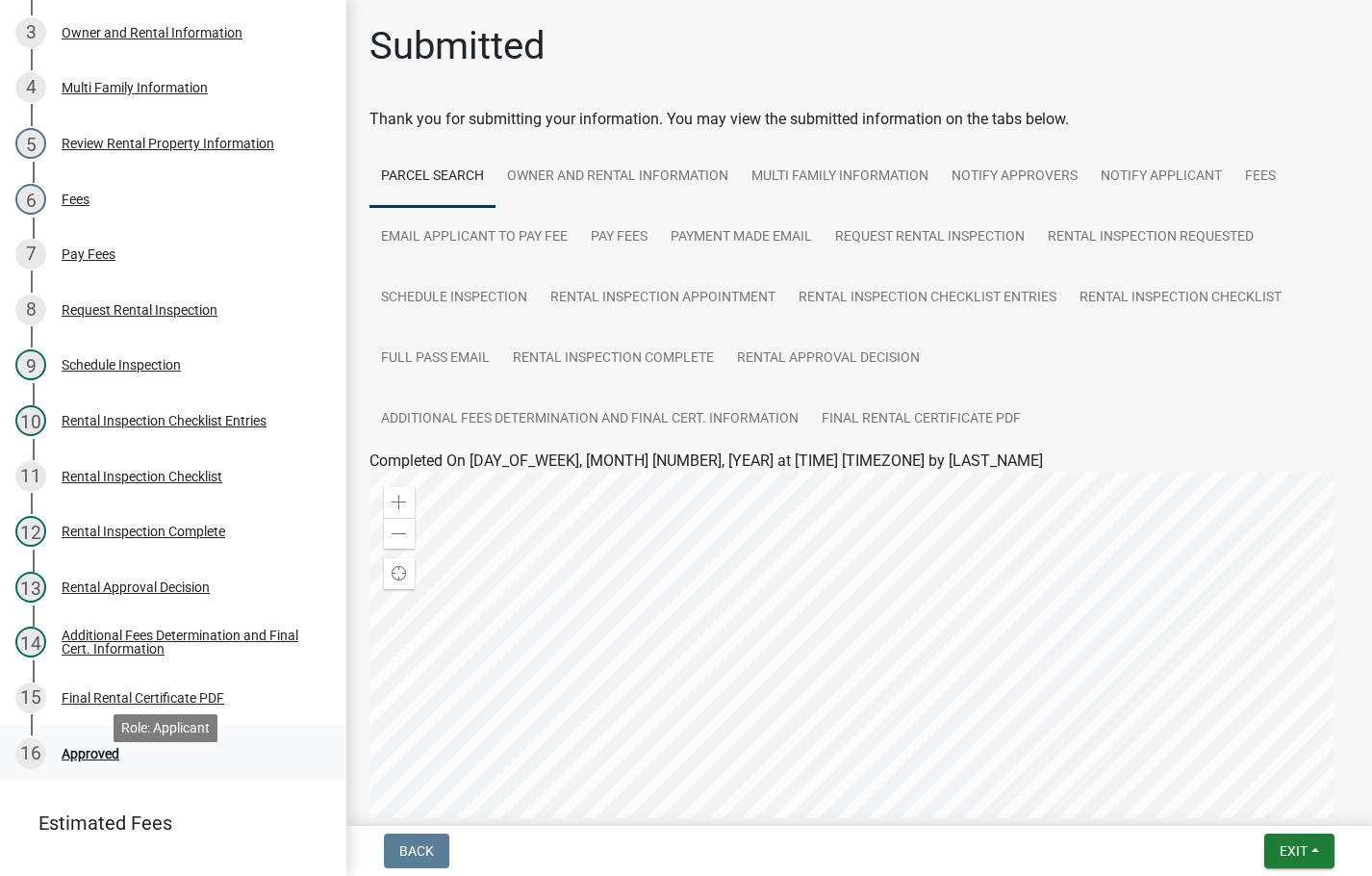 click on "[NUMBER] Approved" at bounding box center [165, 754] 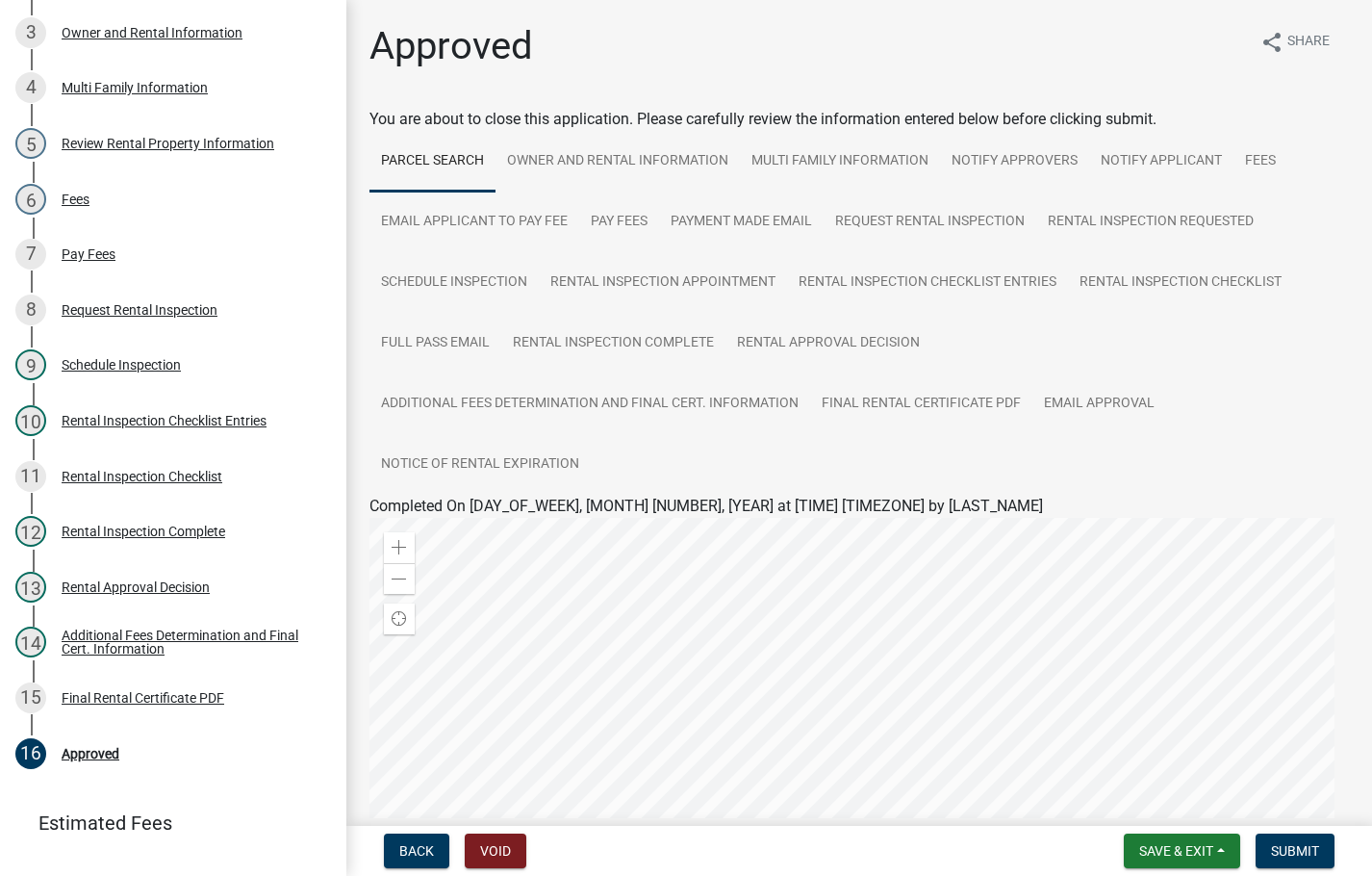 click on "Back  Void   Save & Exit  Save  Save & Exit   Submit" at bounding box center (859, 851) 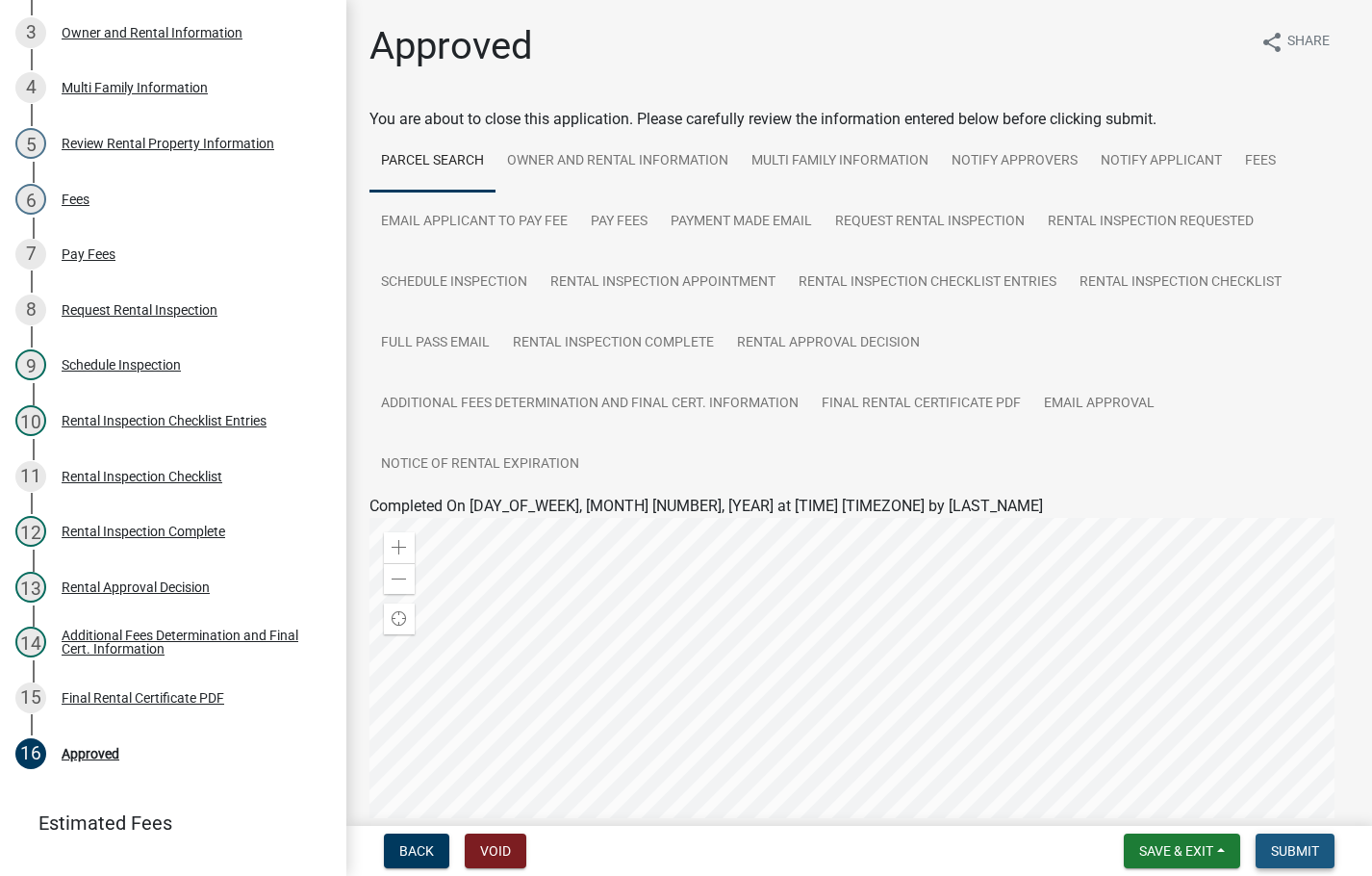click on "Submit" at bounding box center (1295, 851) 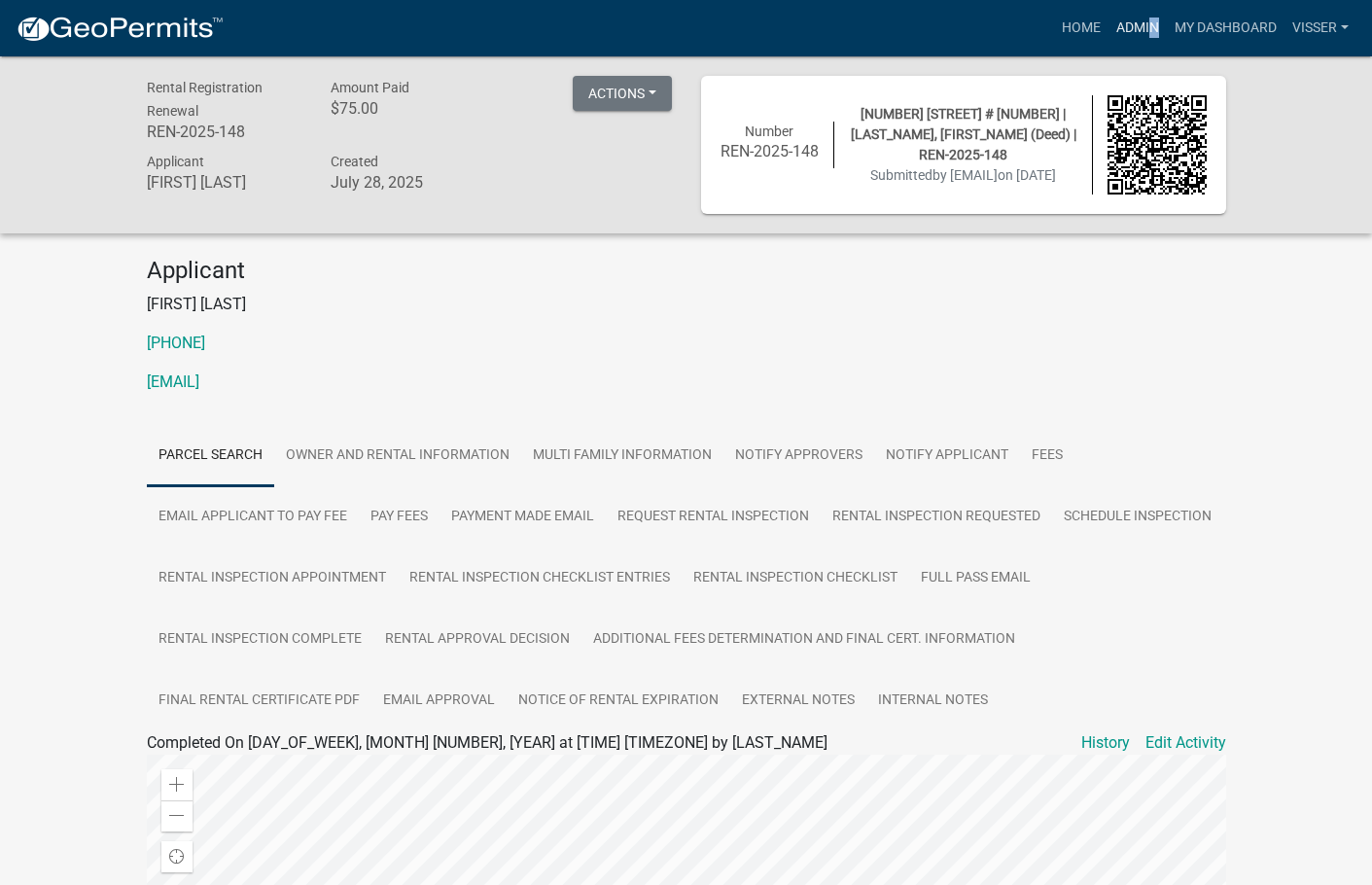 drag, startPoint x: 1152, startPoint y: 5, endPoint x: 1135, endPoint y: 19, distance: 22.02272 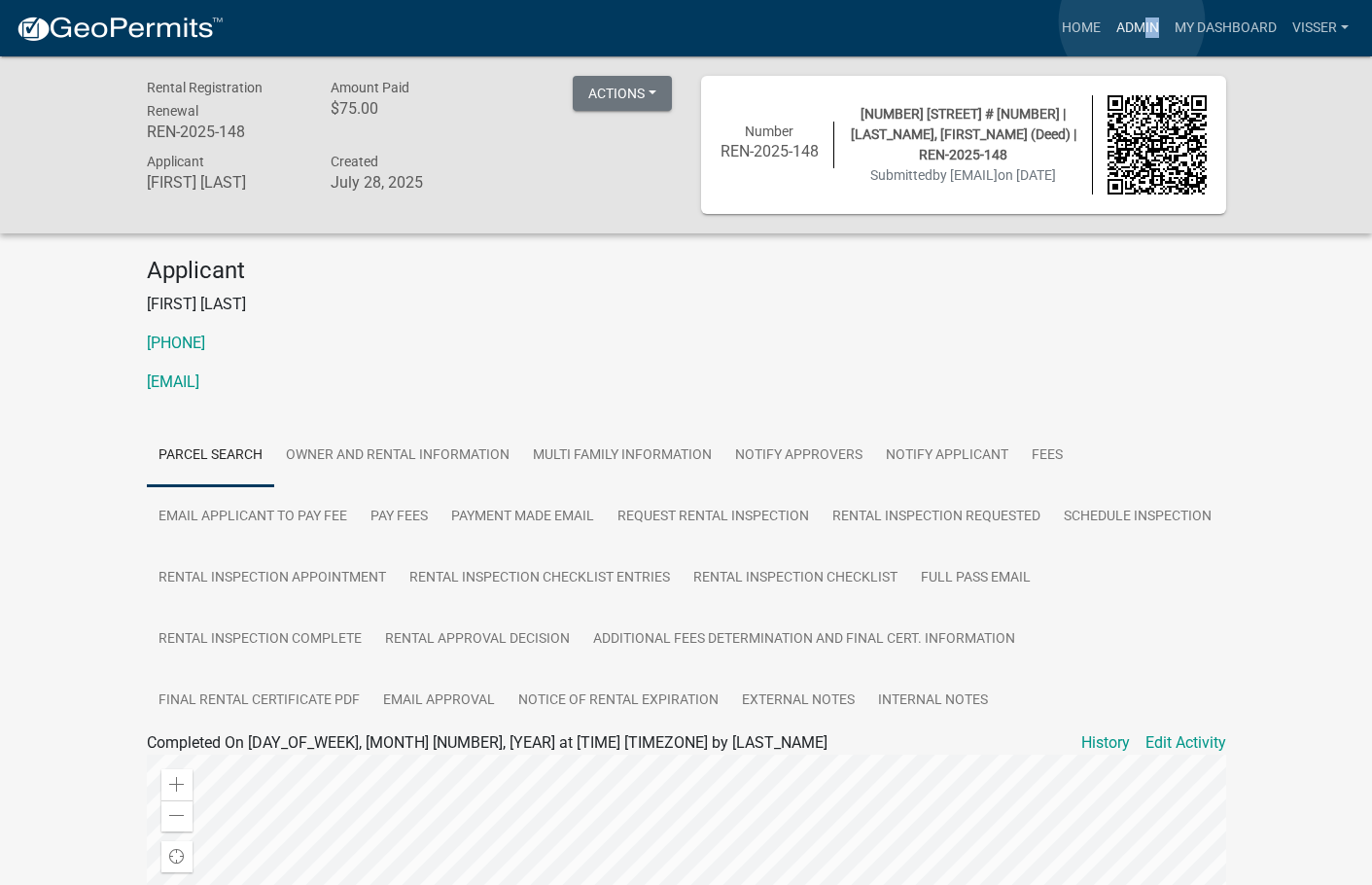 click on "Admin" at bounding box center (1138, 28) 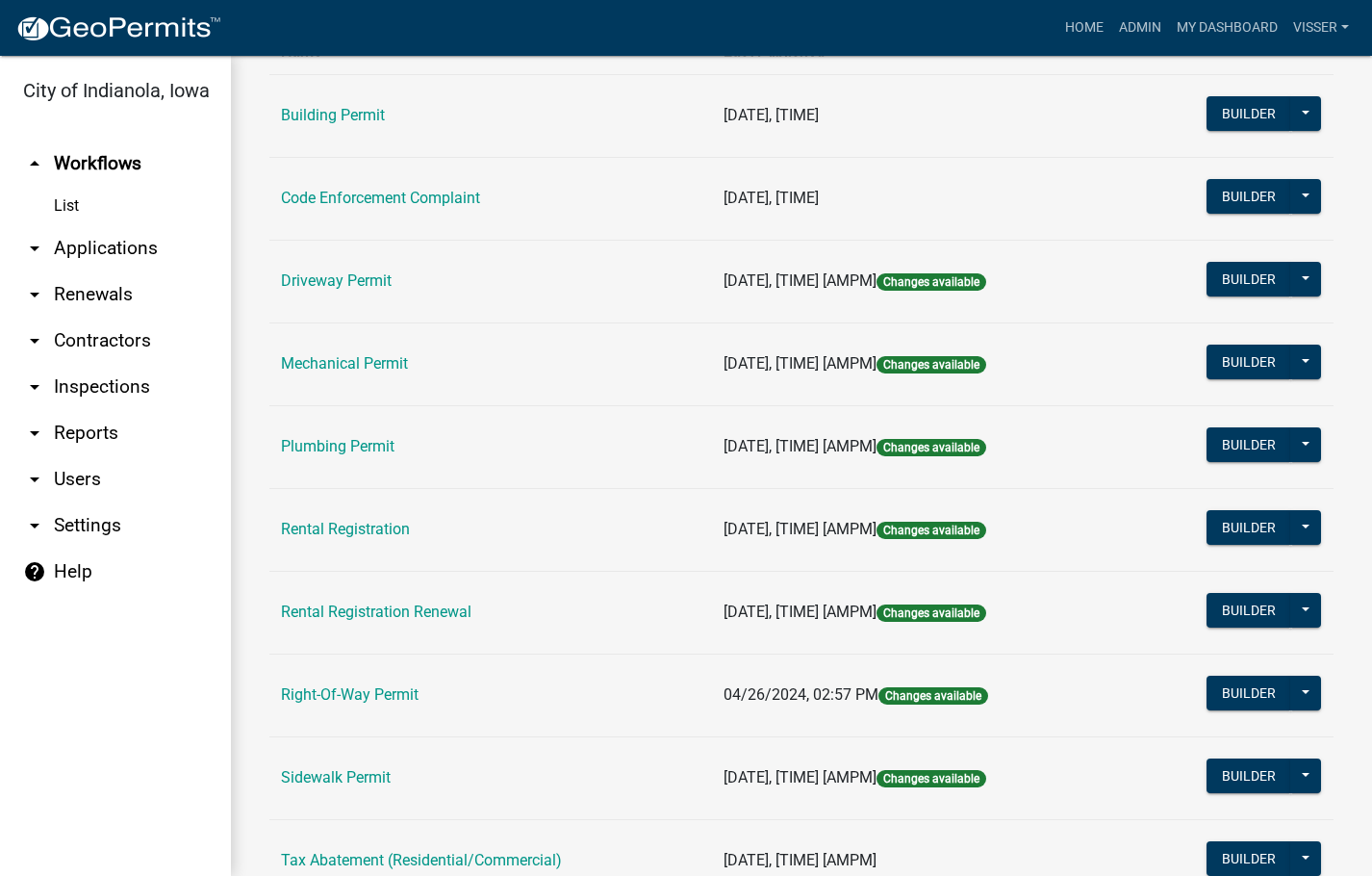 scroll, scrollTop: 193, scrollLeft: 0, axis: vertical 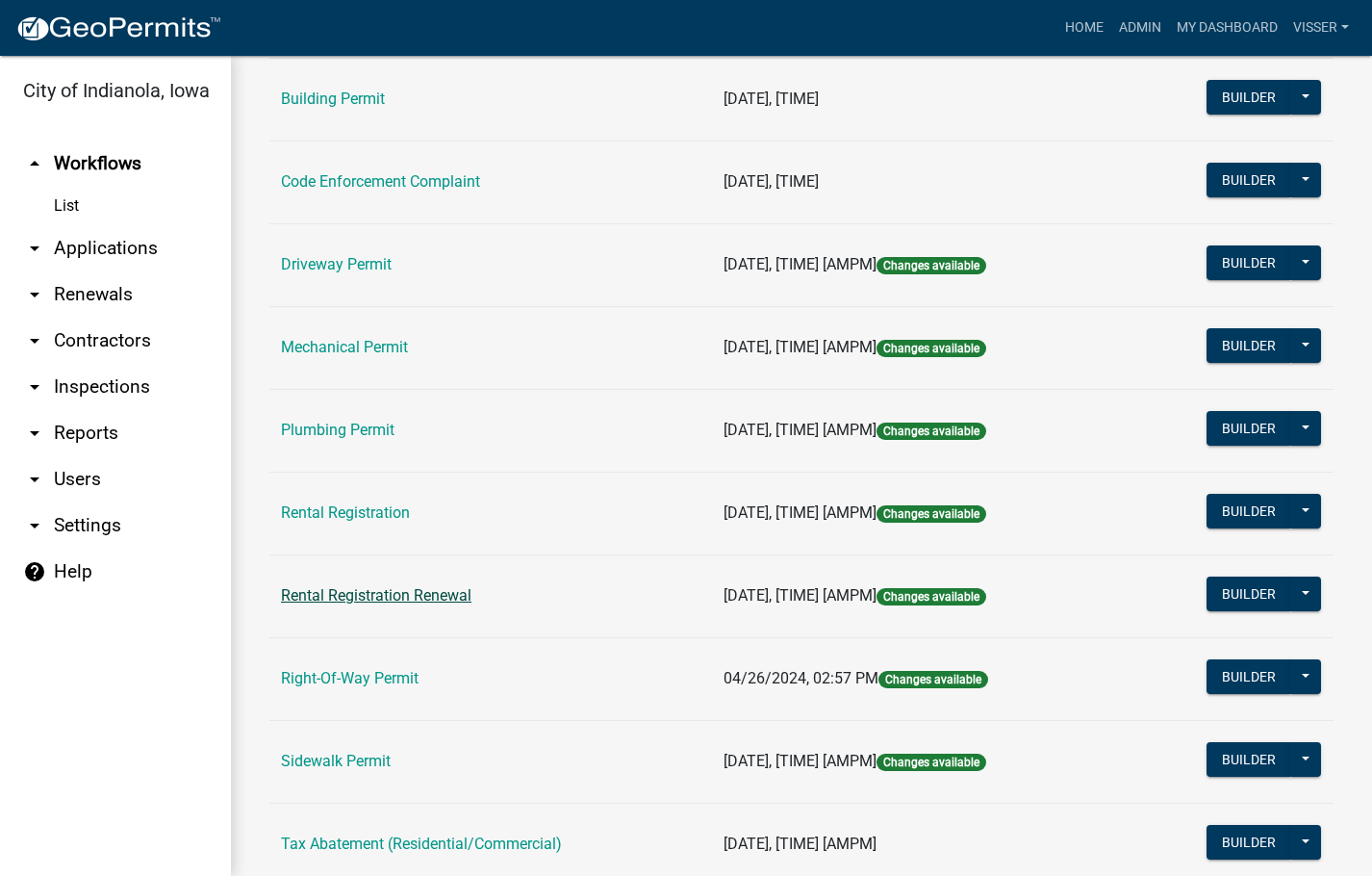 click on "Rental Registration Renewal" at bounding box center (376, 595) 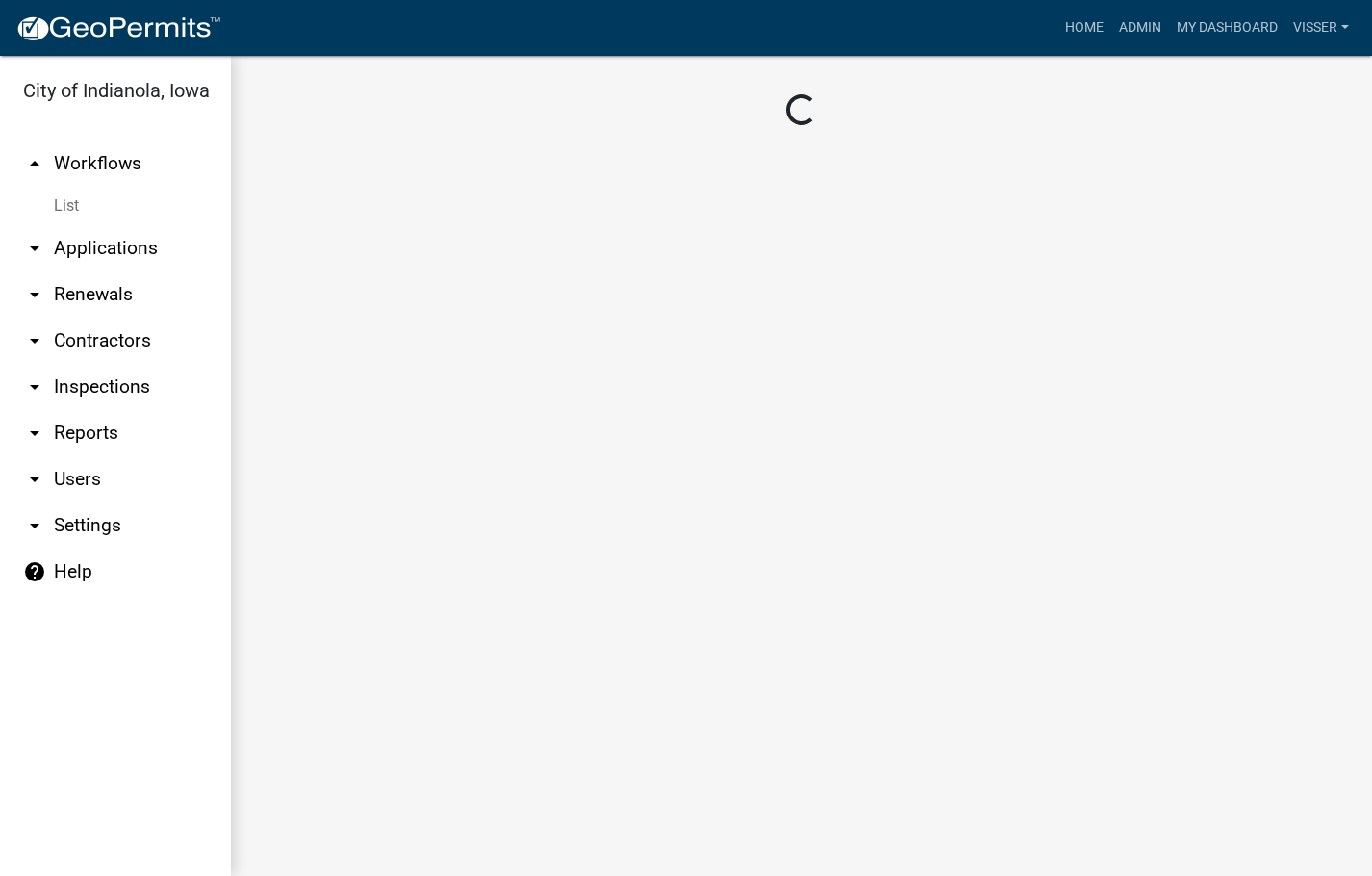 scroll, scrollTop: 0, scrollLeft: 0, axis: both 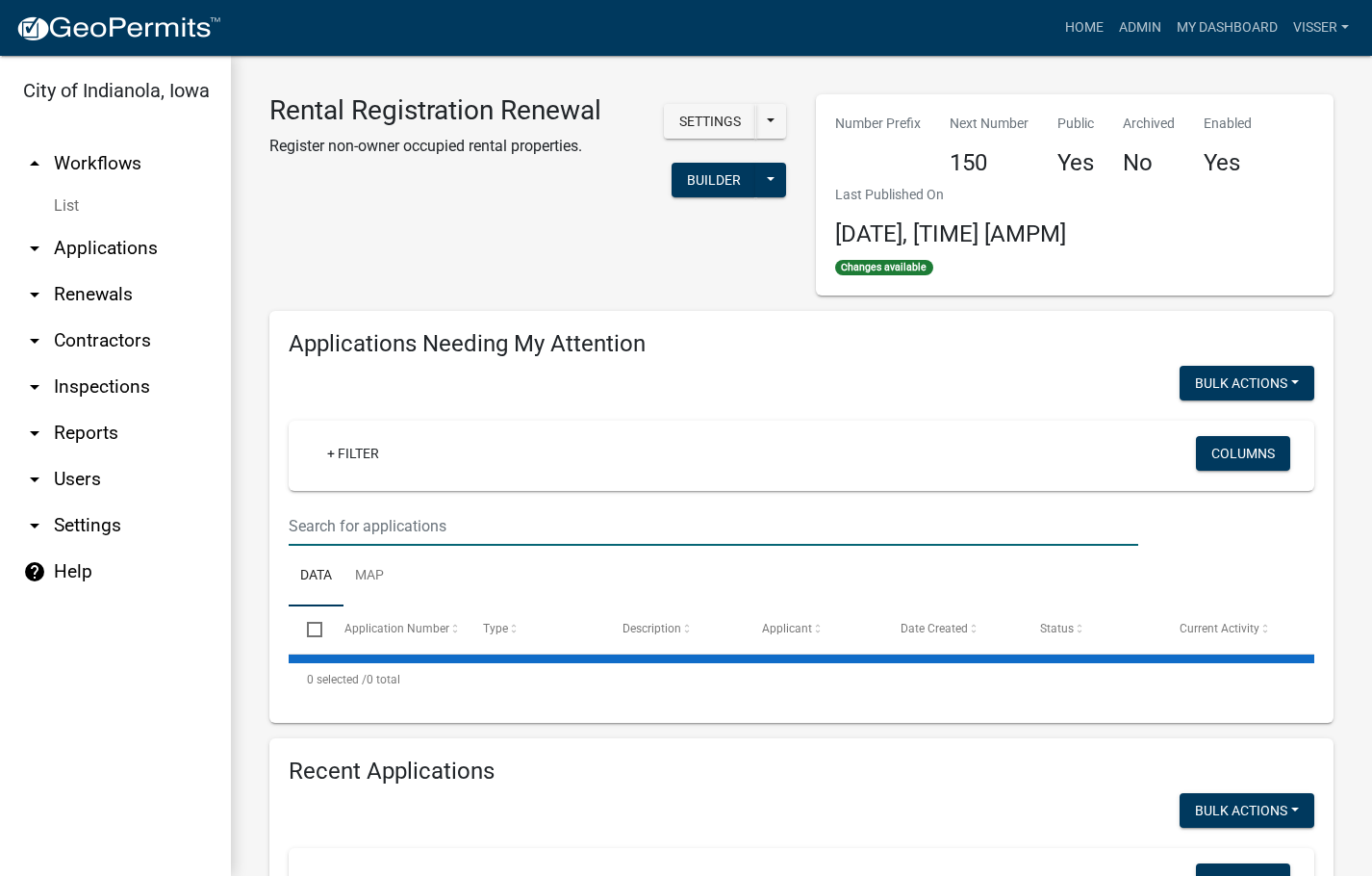 select on "3: 100" 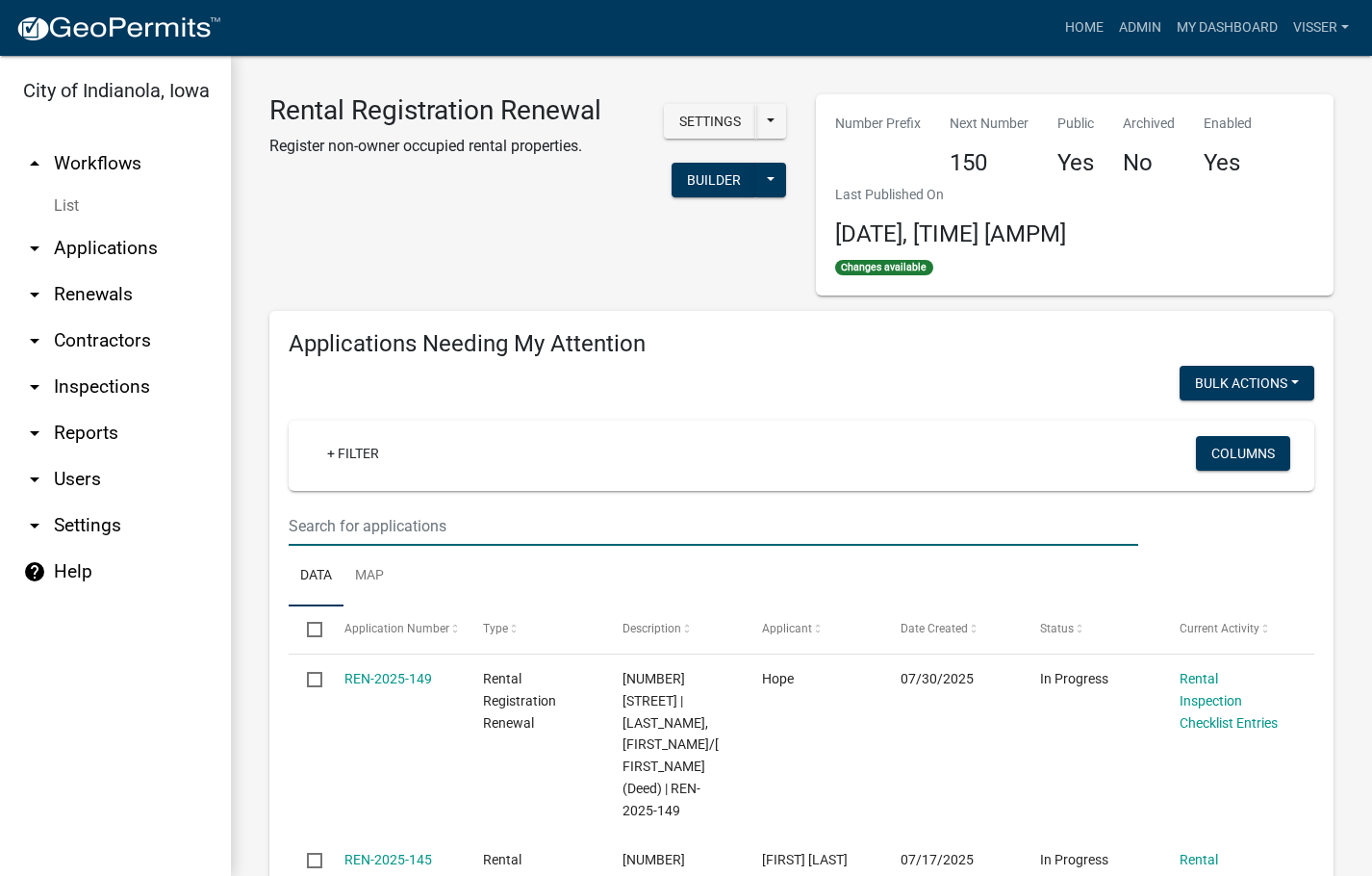 click at bounding box center [713, 526] 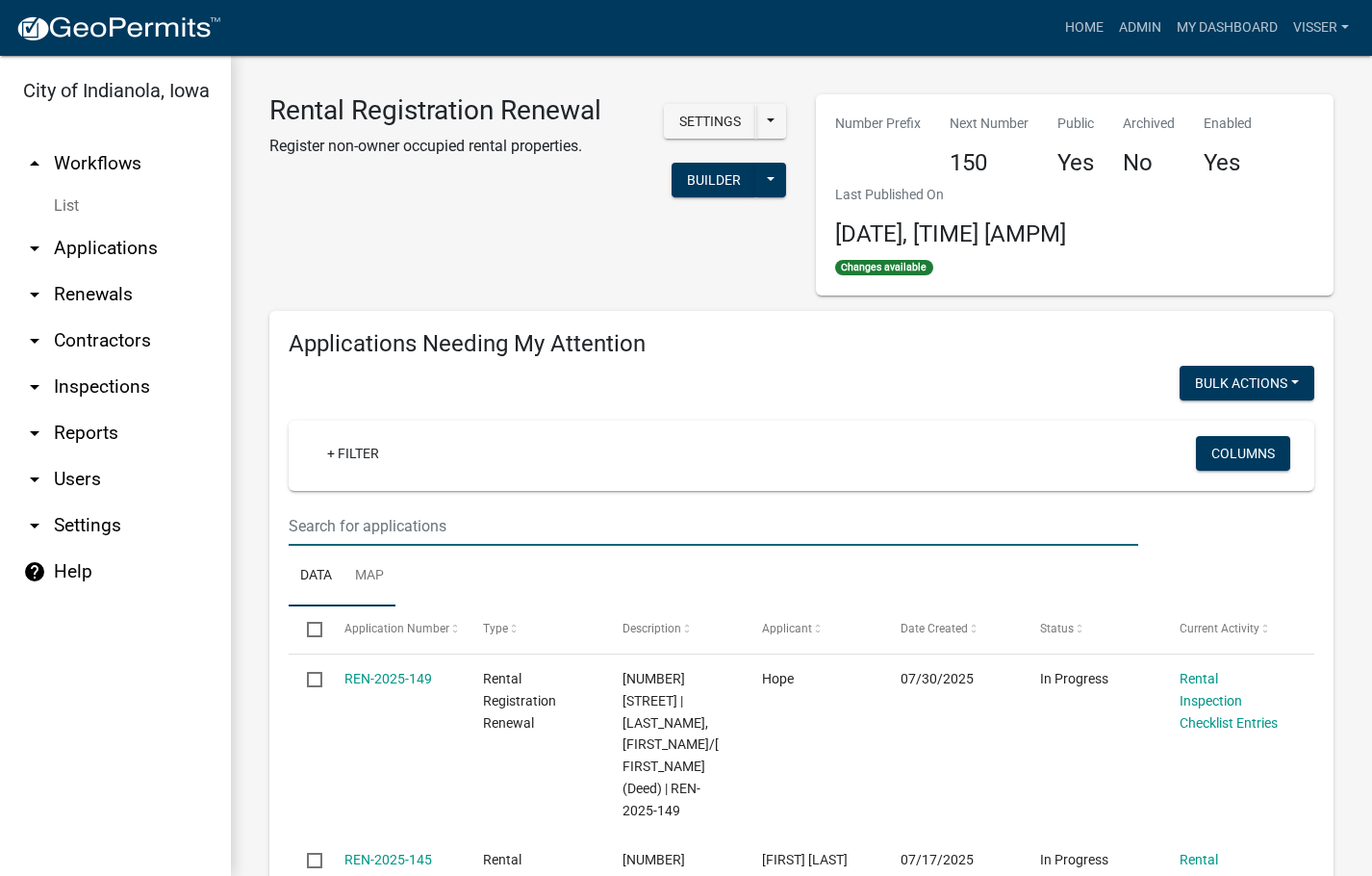 type on "schedule" 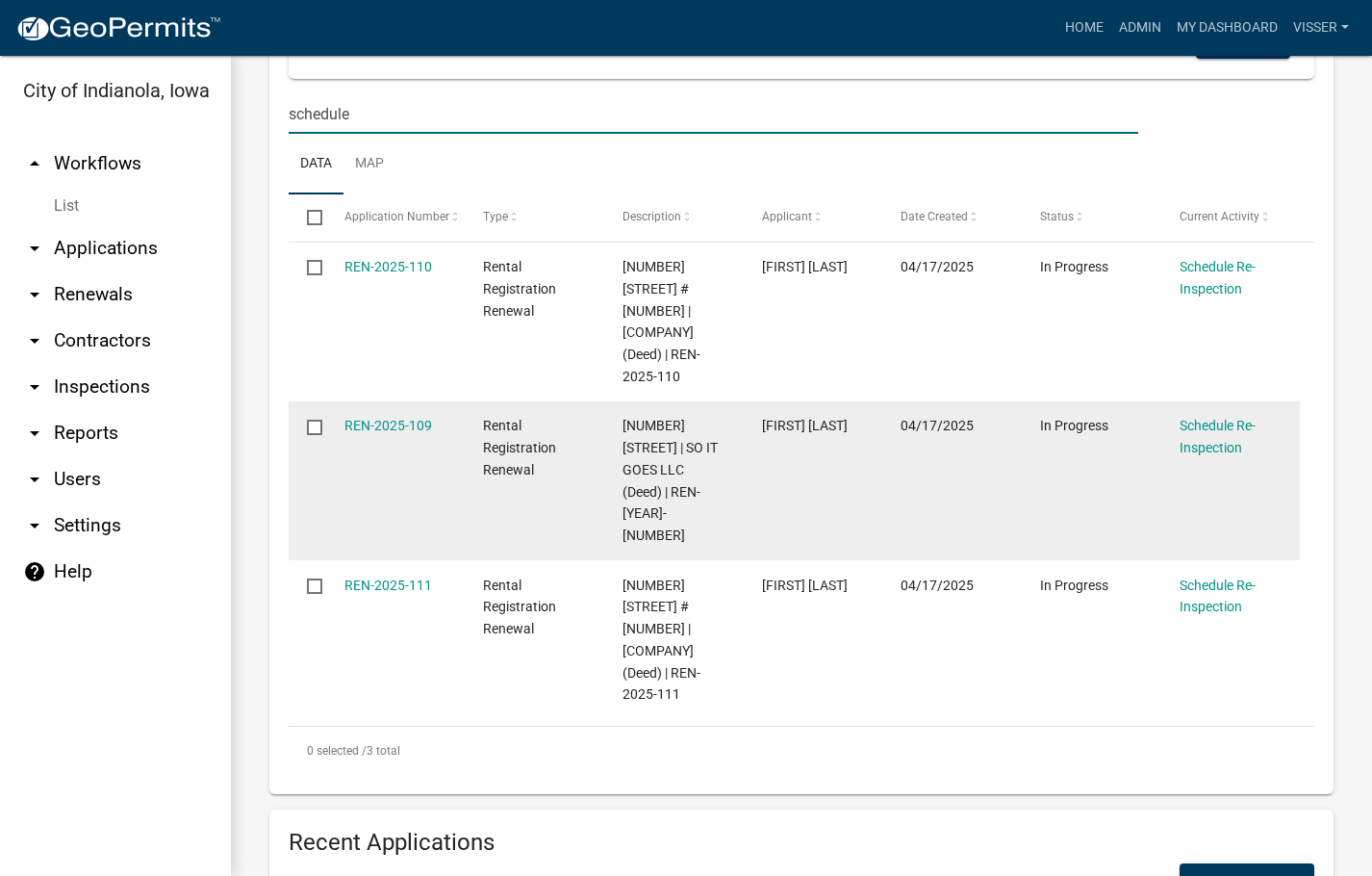 scroll, scrollTop: 385, scrollLeft: 0, axis: vertical 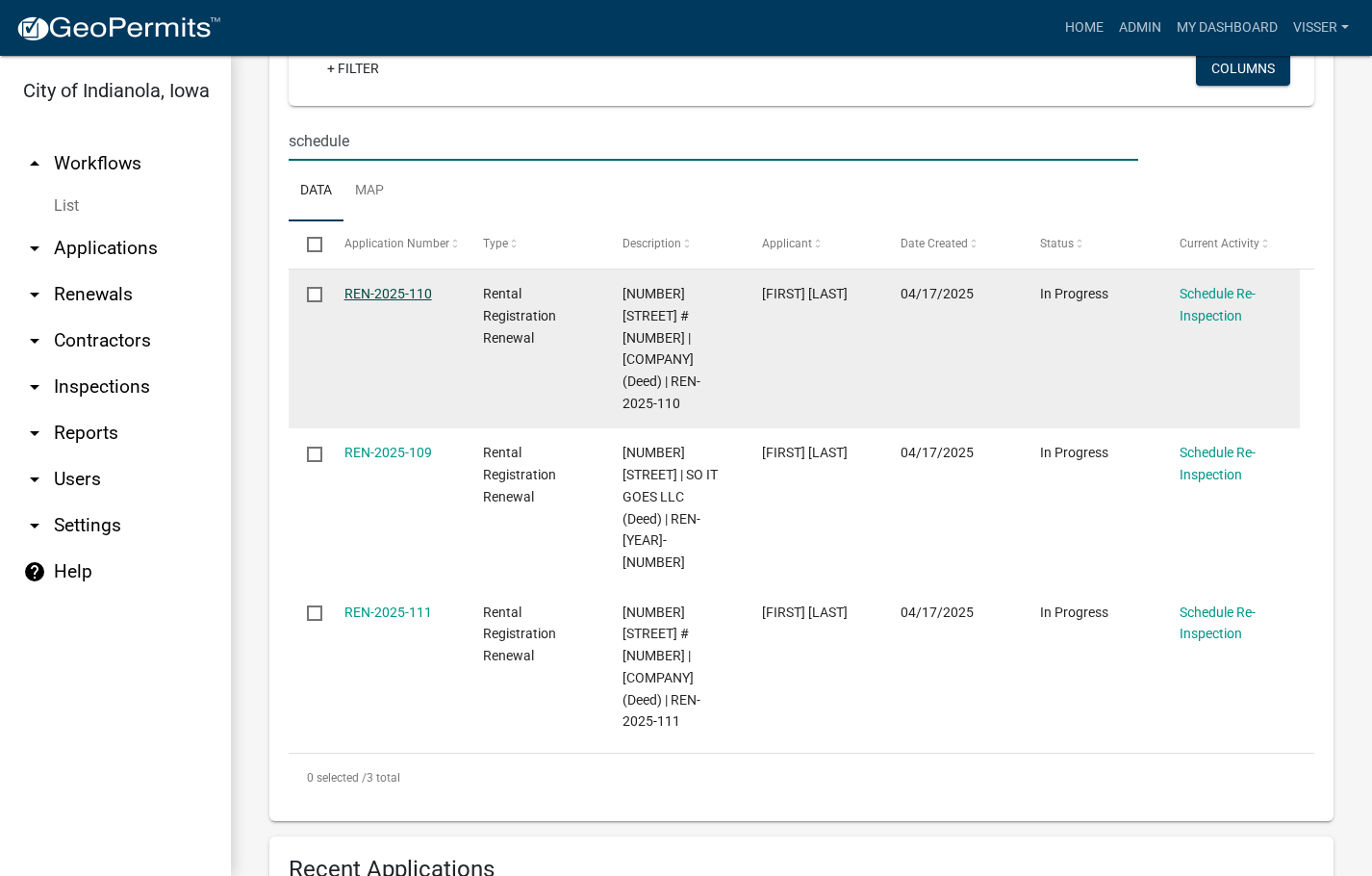 click on "REN-2025-110" 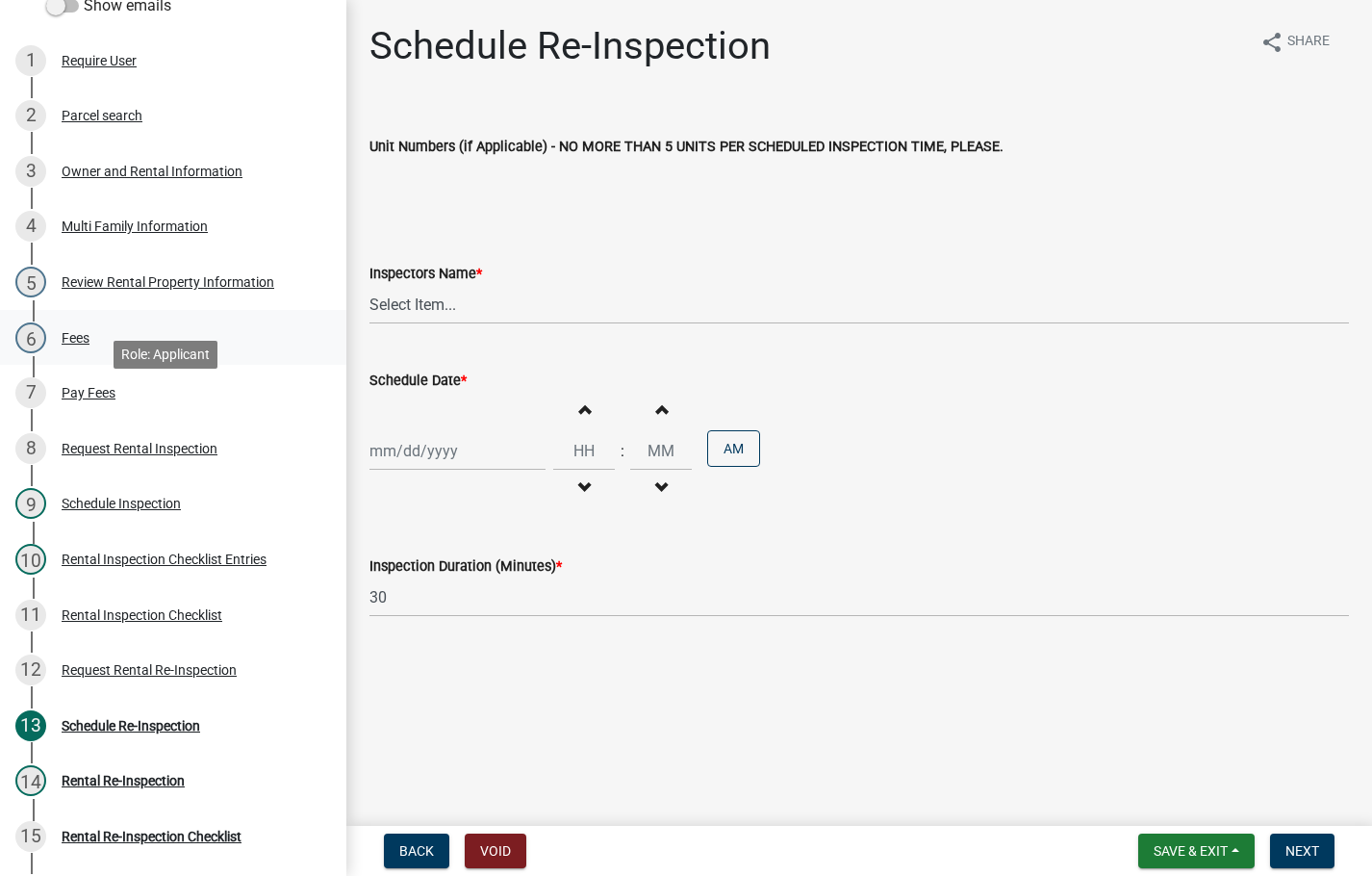 scroll, scrollTop: 385, scrollLeft: 0, axis: vertical 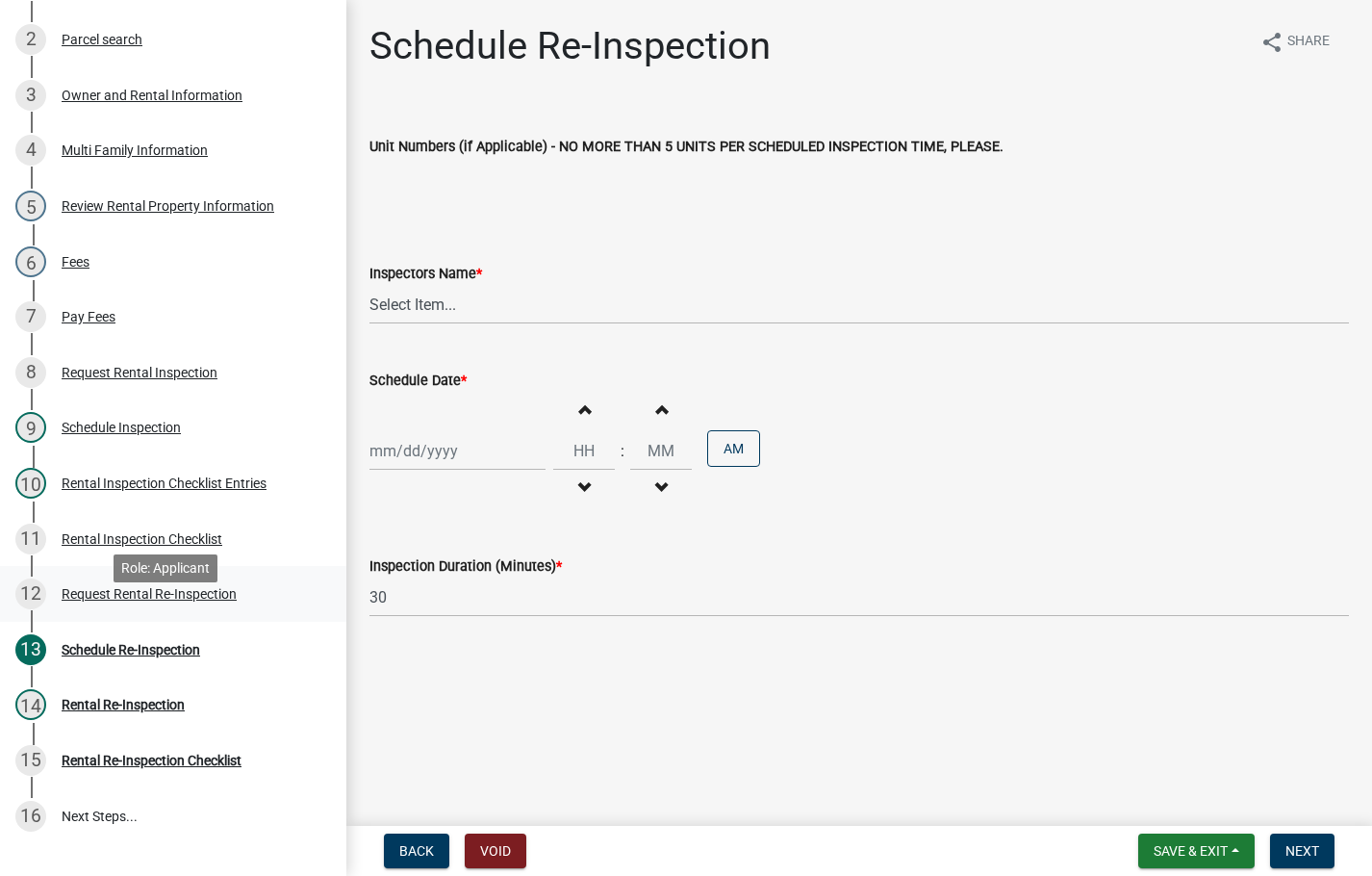 click on "Request Rental Re-Inspection" at bounding box center (149, 594) 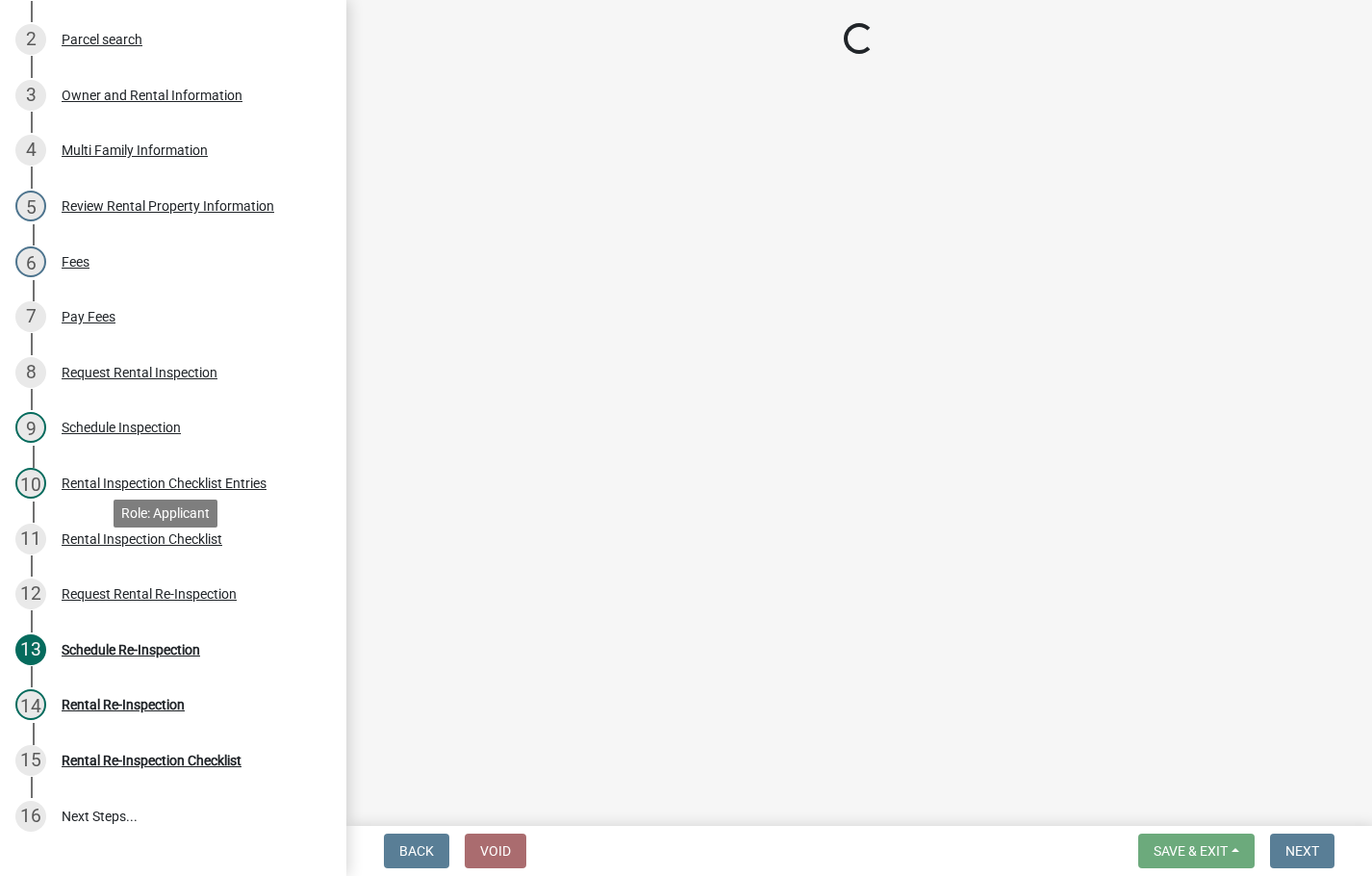 select on "[UUID]" 